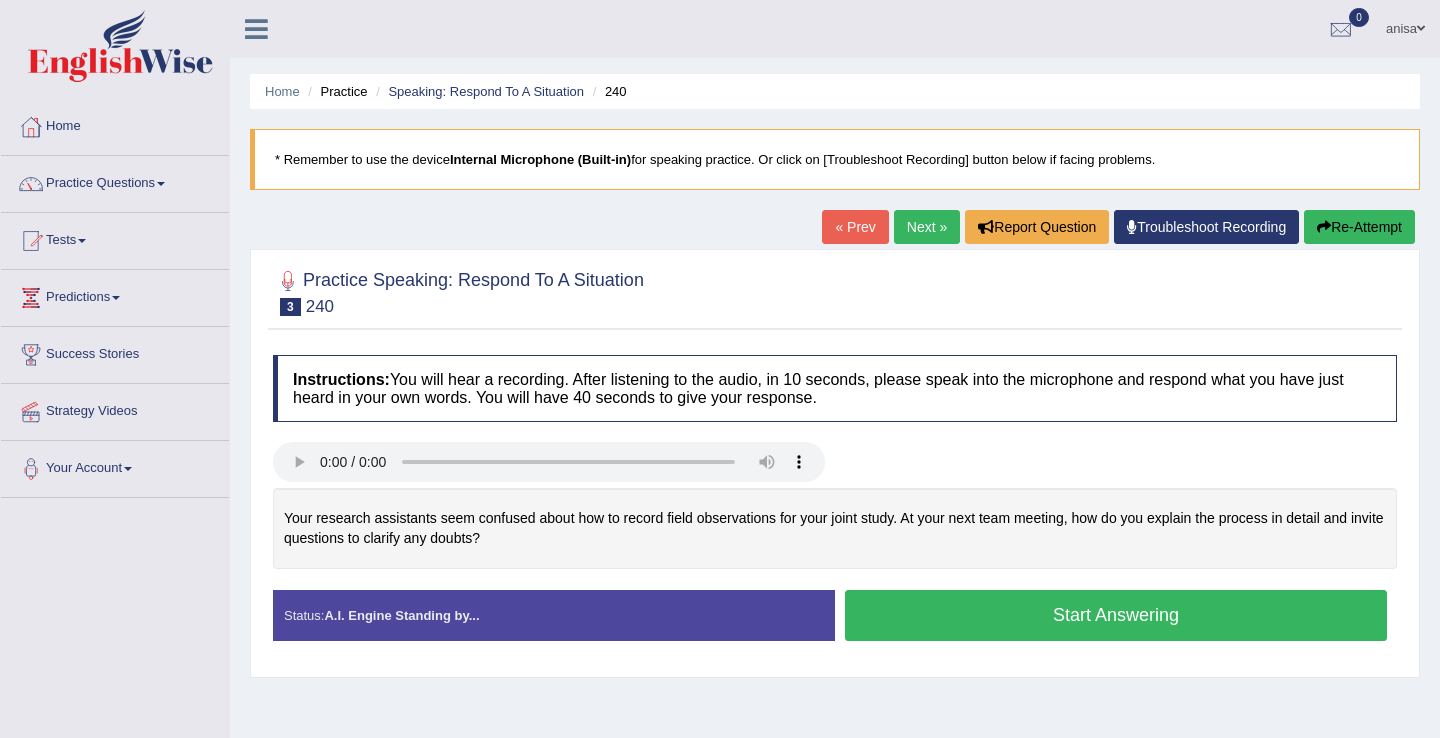 scroll, scrollTop: 24, scrollLeft: 0, axis: vertical 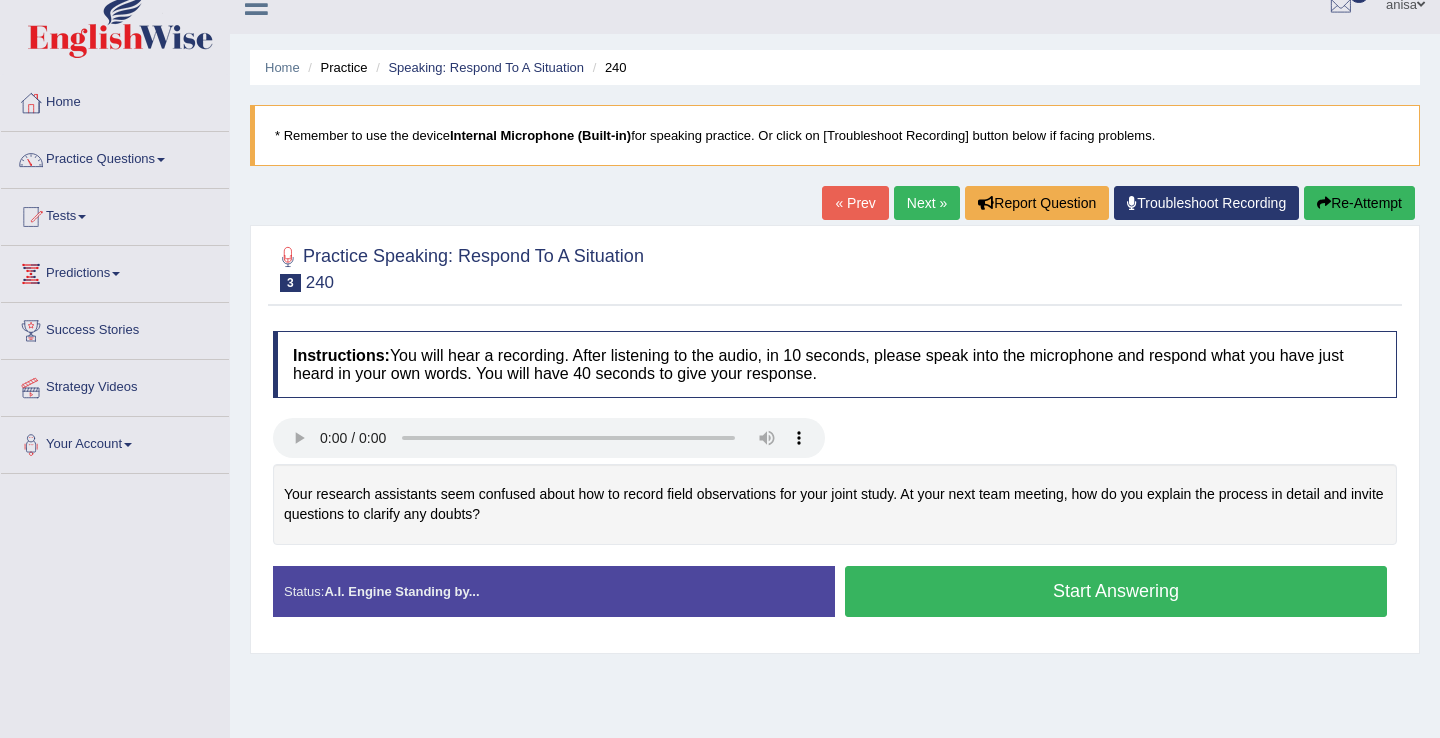 click on "Start Answering" at bounding box center [1116, 591] 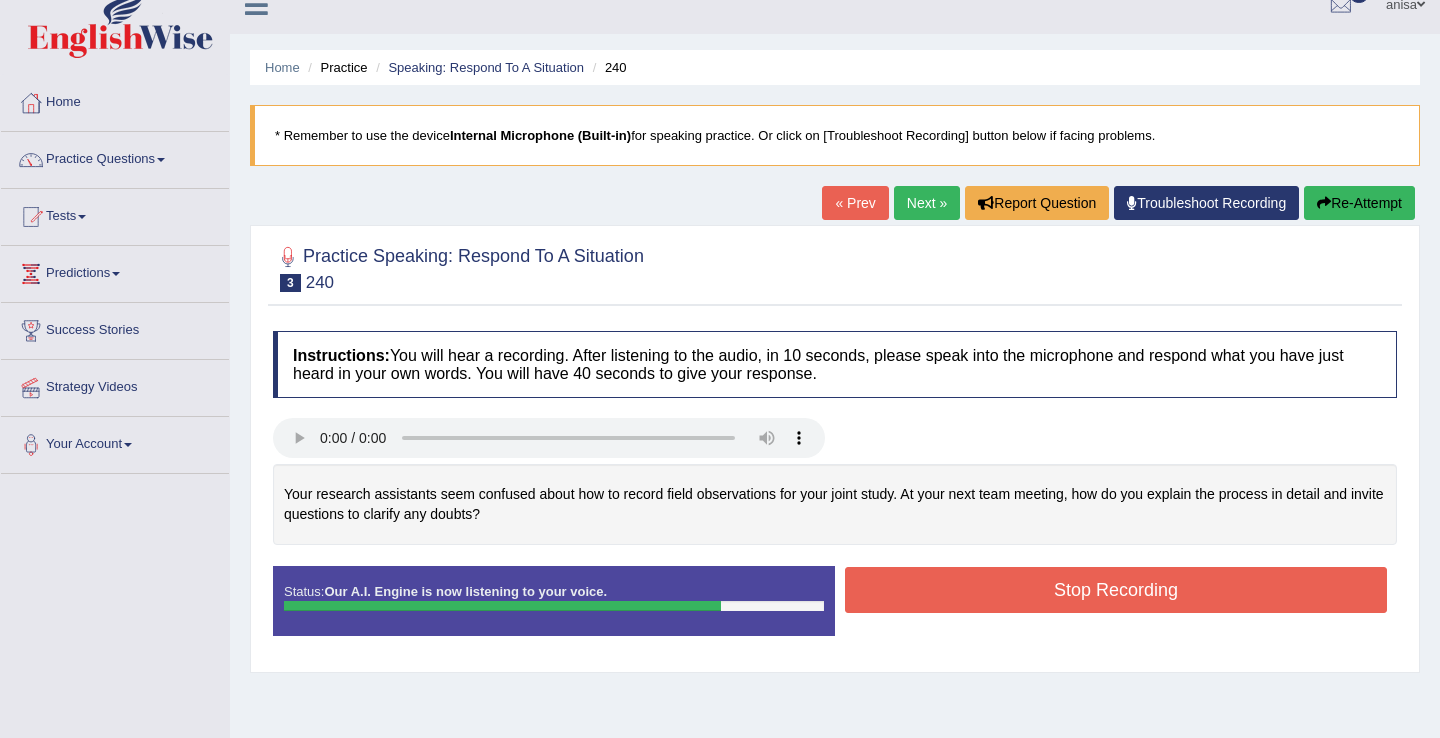 click on "Stop Recording" at bounding box center [1116, 590] 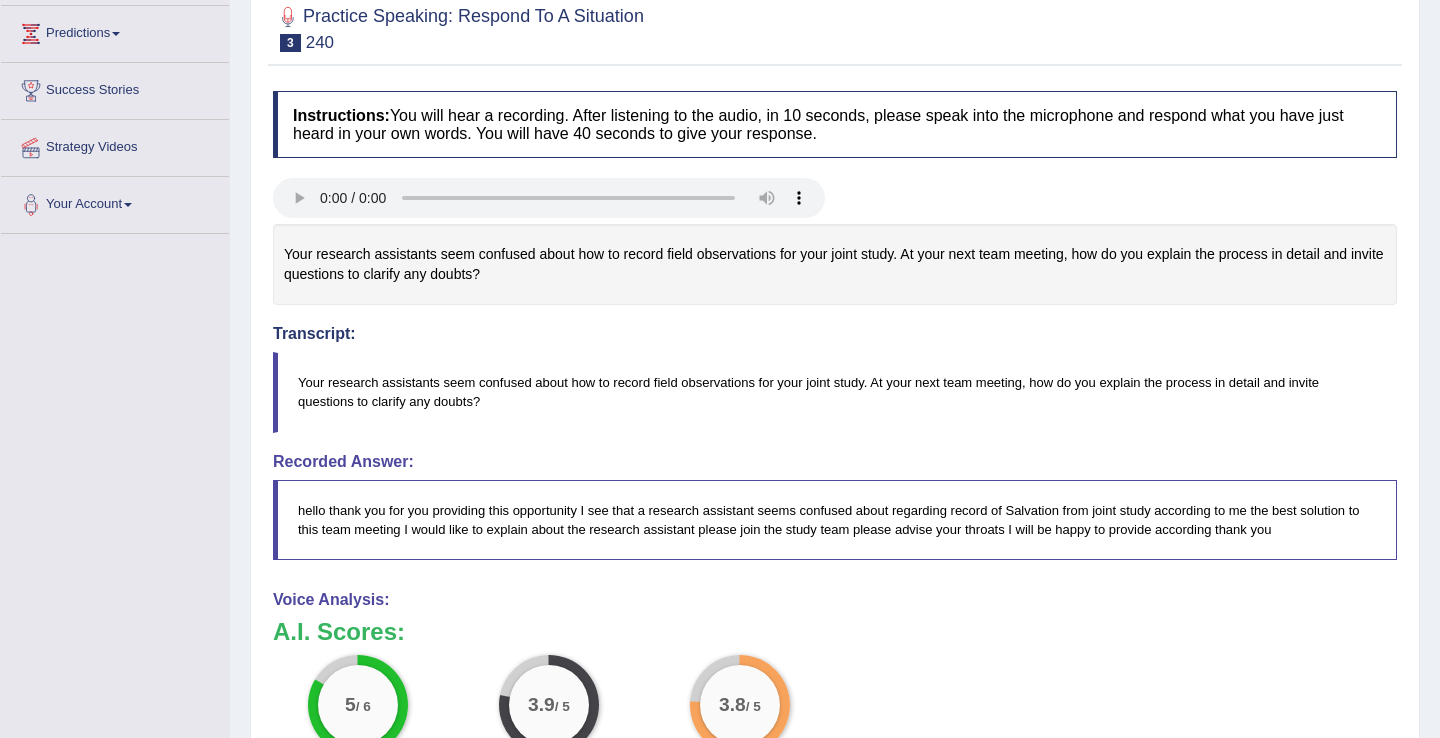 scroll, scrollTop: 0, scrollLeft: 0, axis: both 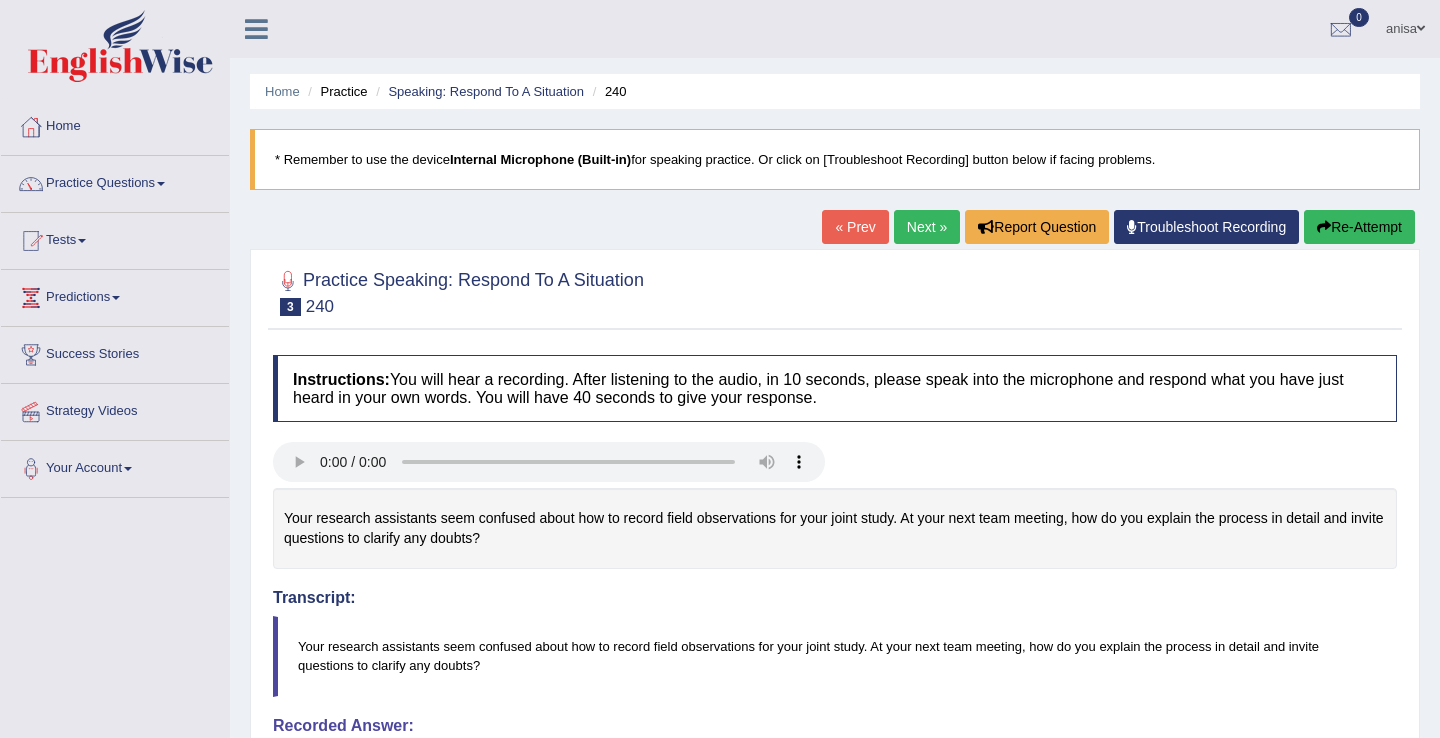 click on "« Prev" at bounding box center (855, 227) 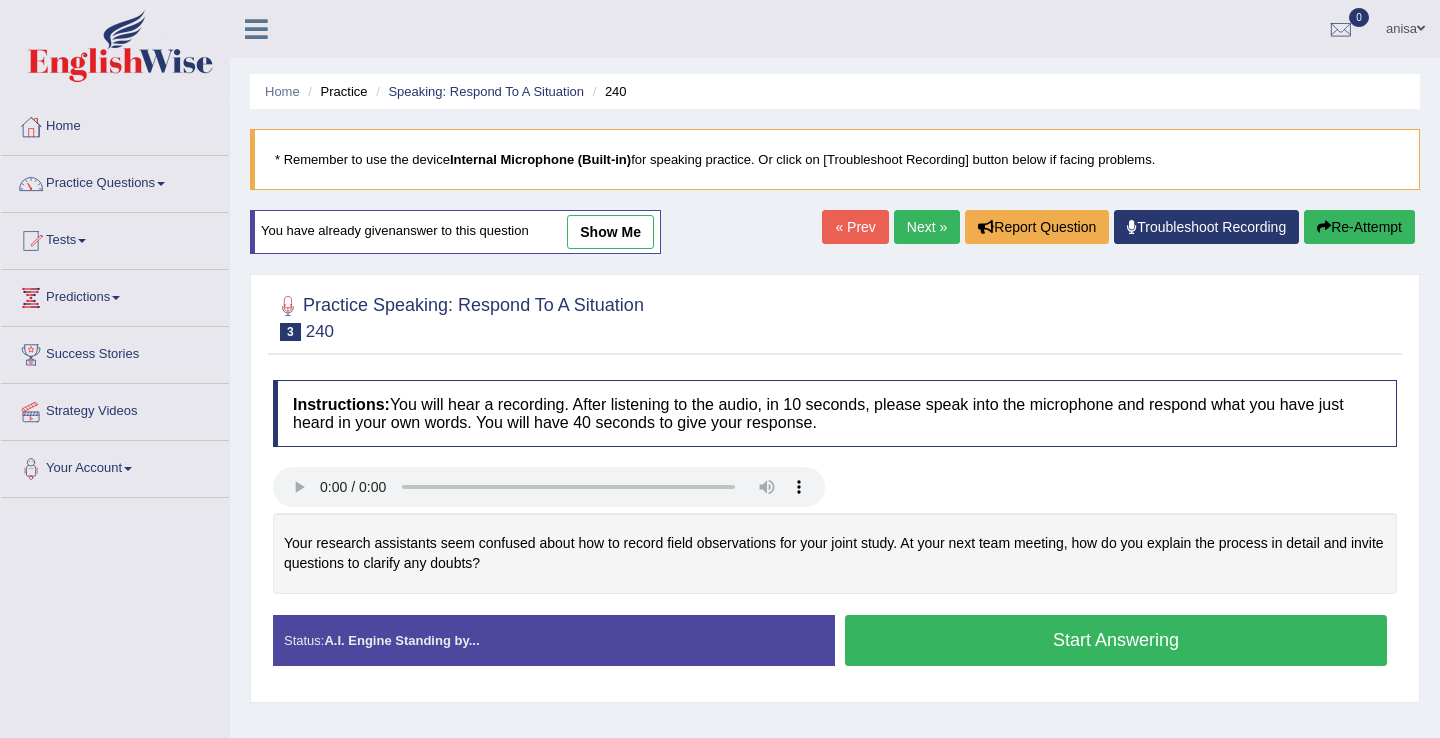 scroll, scrollTop: 0, scrollLeft: 0, axis: both 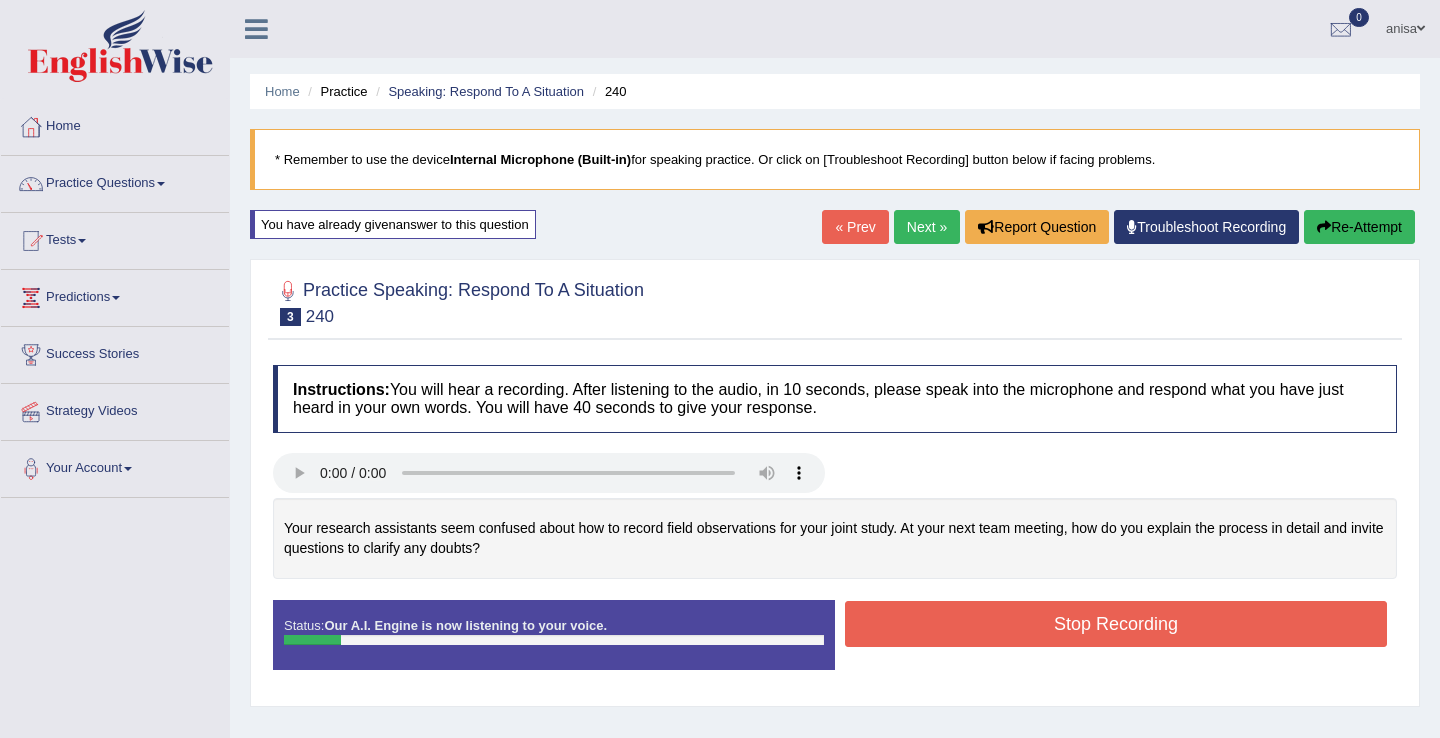 click on "« Prev" at bounding box center [855, 227] 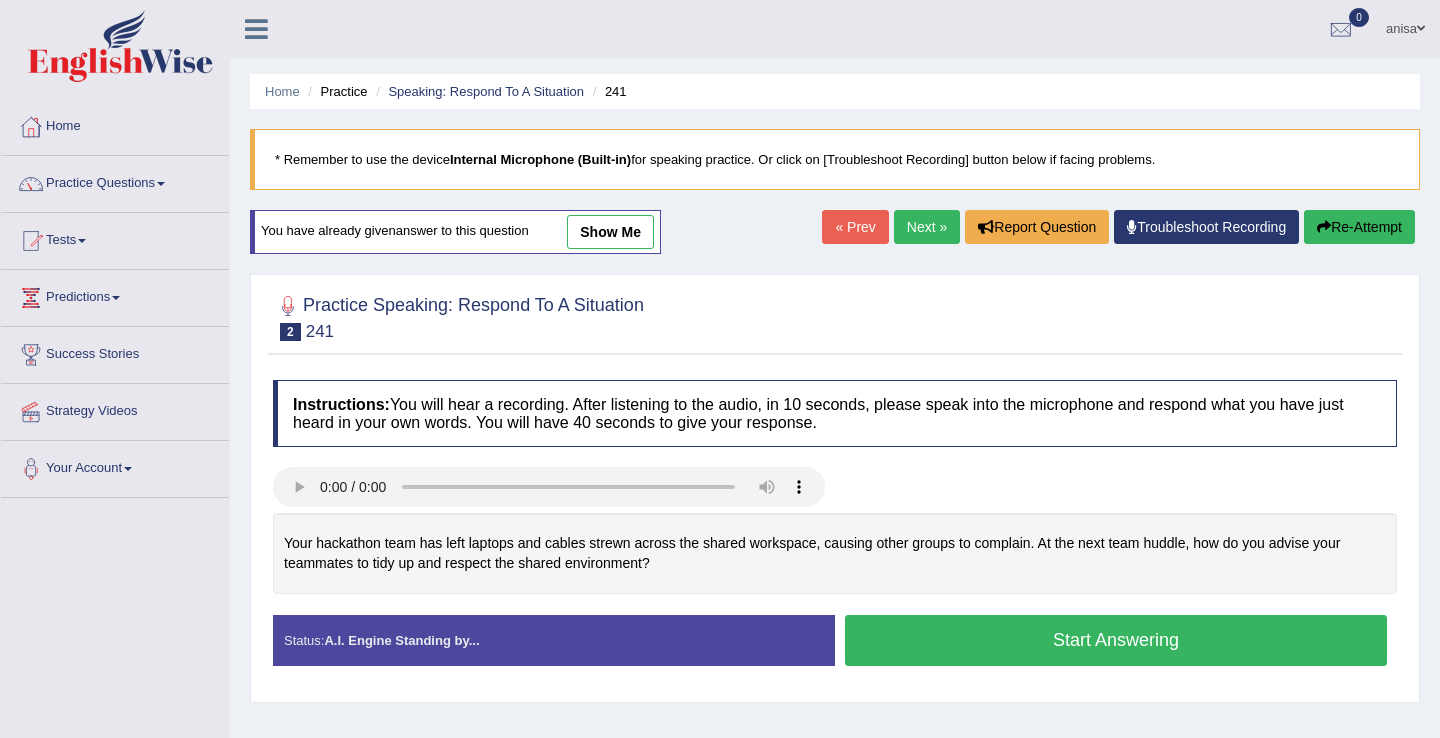 scroll, scrollTop: 0, scrollLeft: 0, axis: both 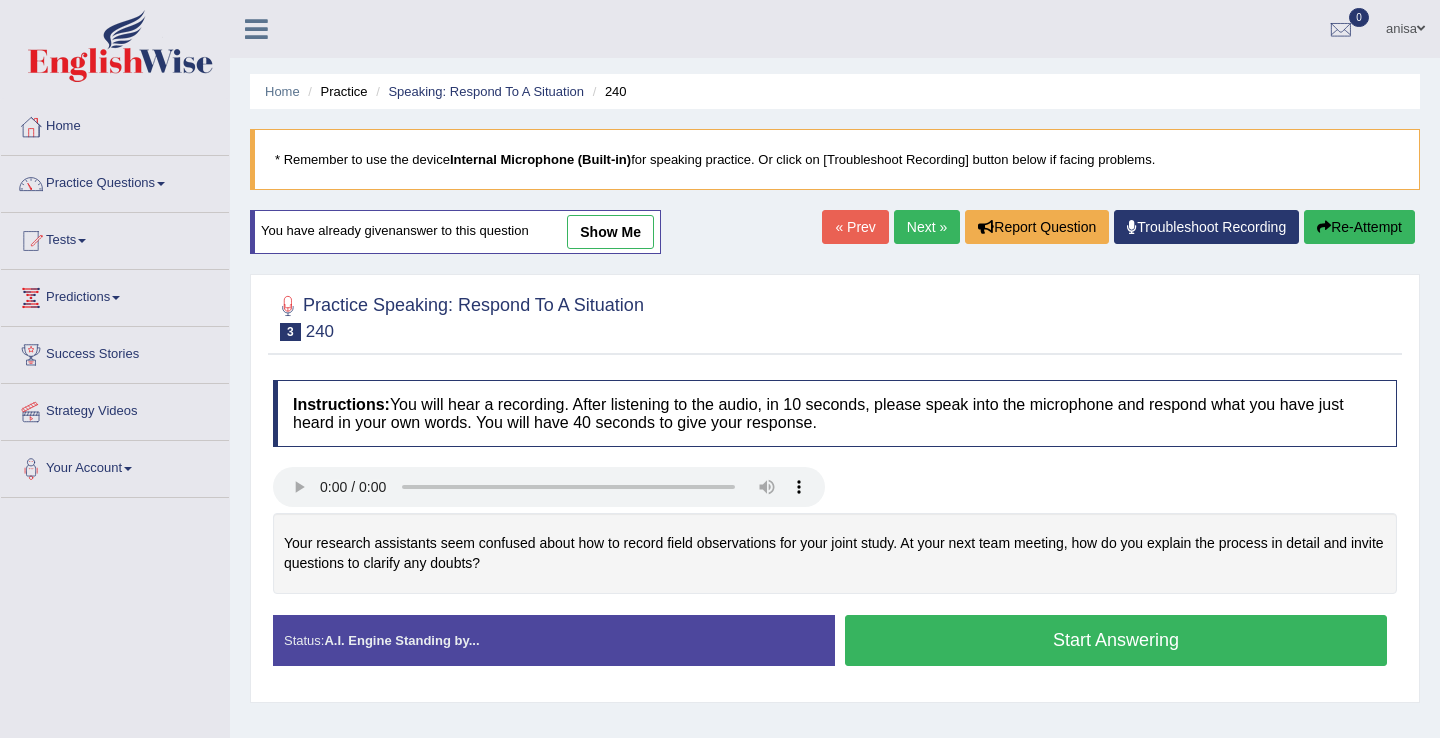 click on "Your research assistants seem confused about how to record field observations for your joint study. At your next team meeting, how do you explain the process in detail and invite questions to clarify any doubts?" at bounding box center [835, 553] 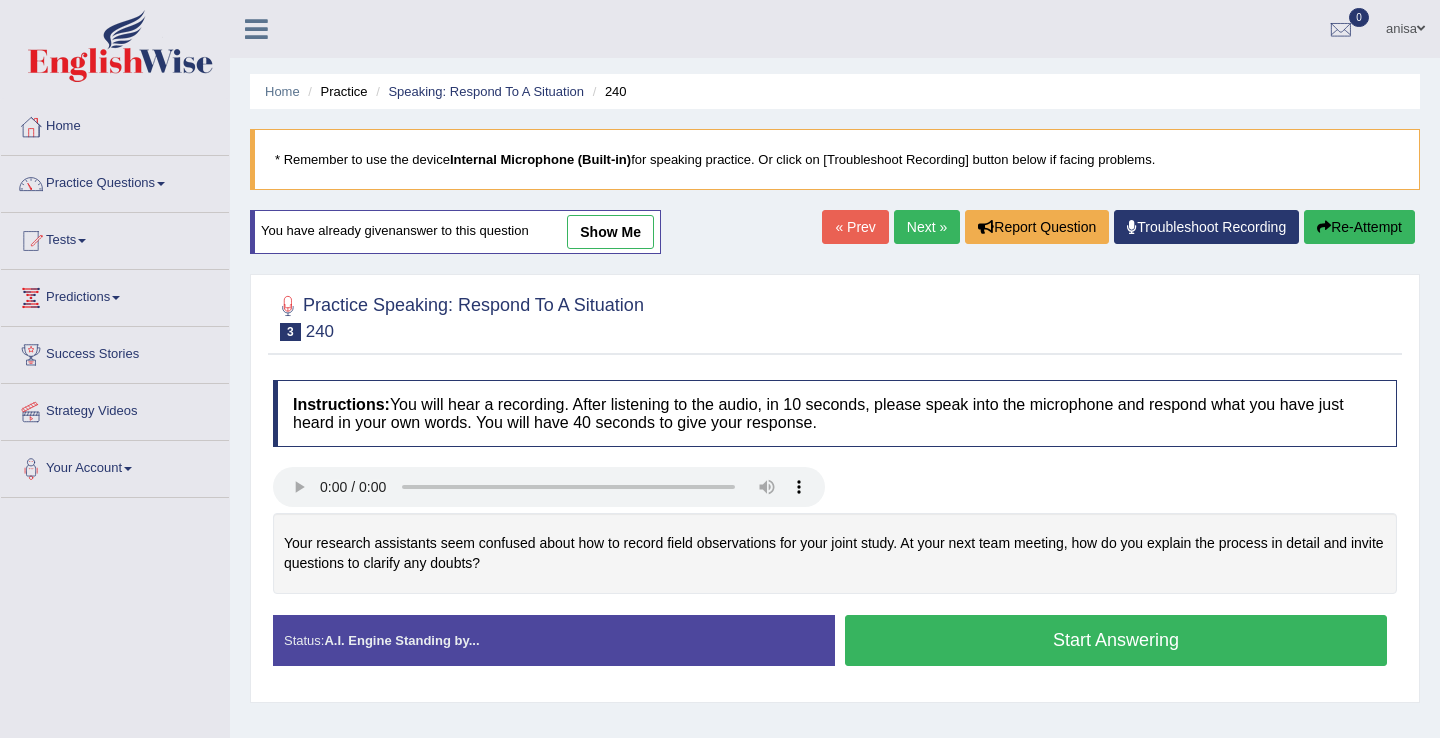 click on "Start Answering" at bounding box center (1116, 640) 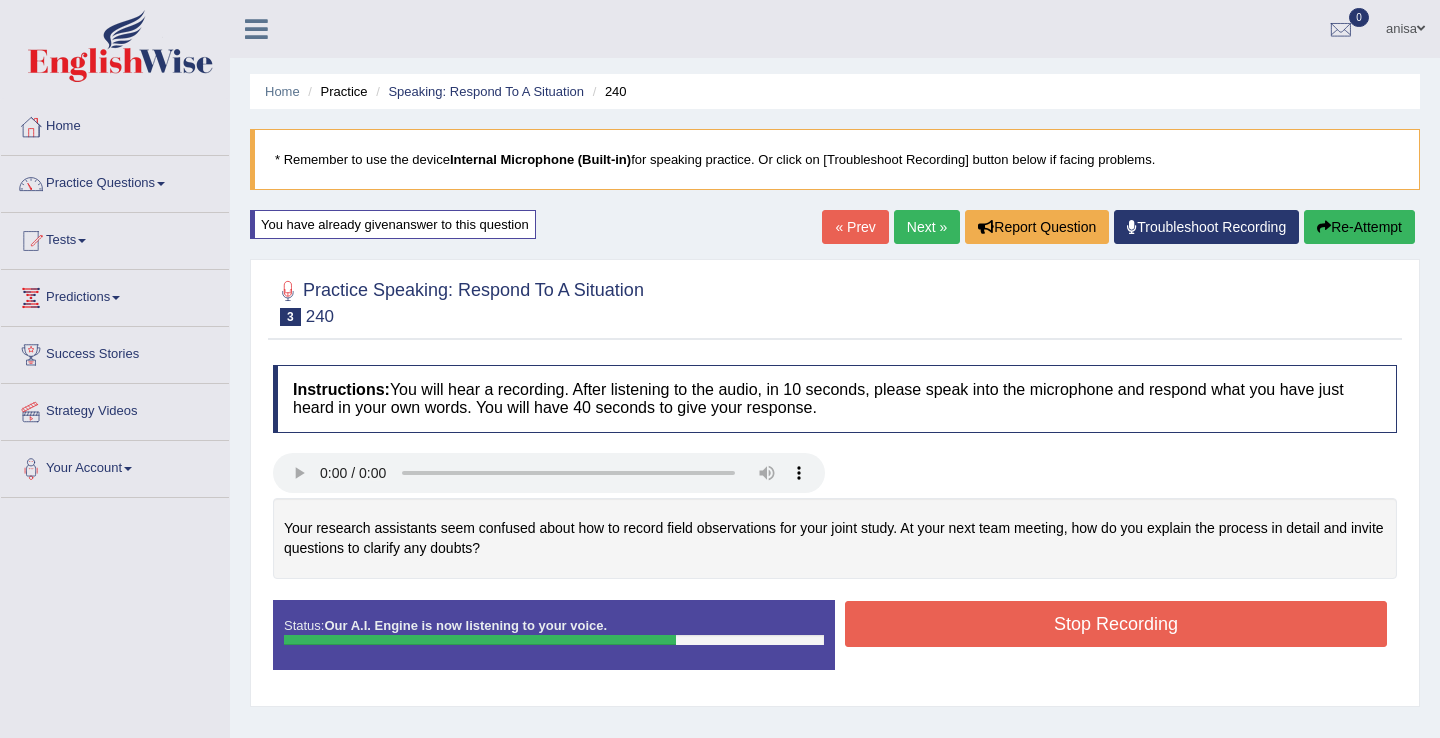 click on "Stop Recording" at bounding box center [1116, 624] 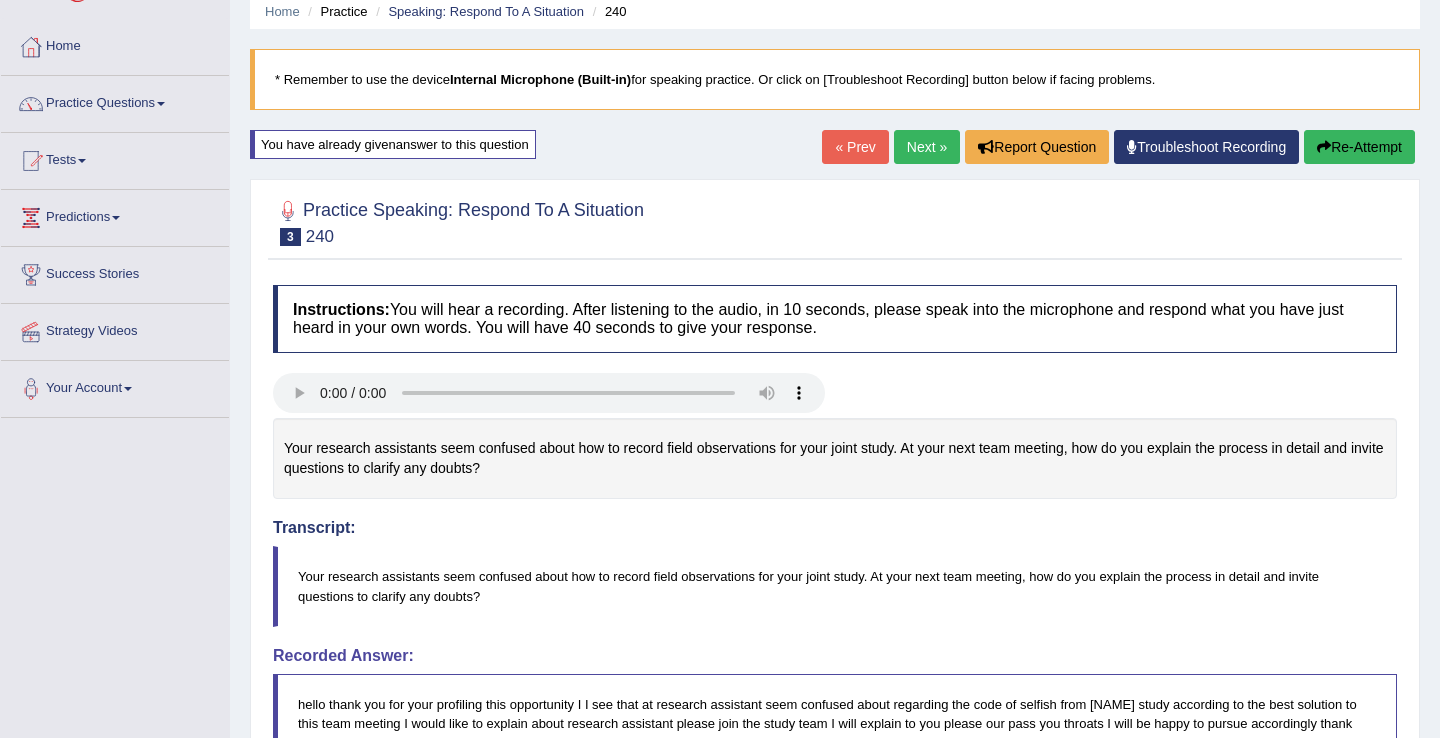 scroll, scrollTop: 91, scrollLeft: 0, axis: vertical 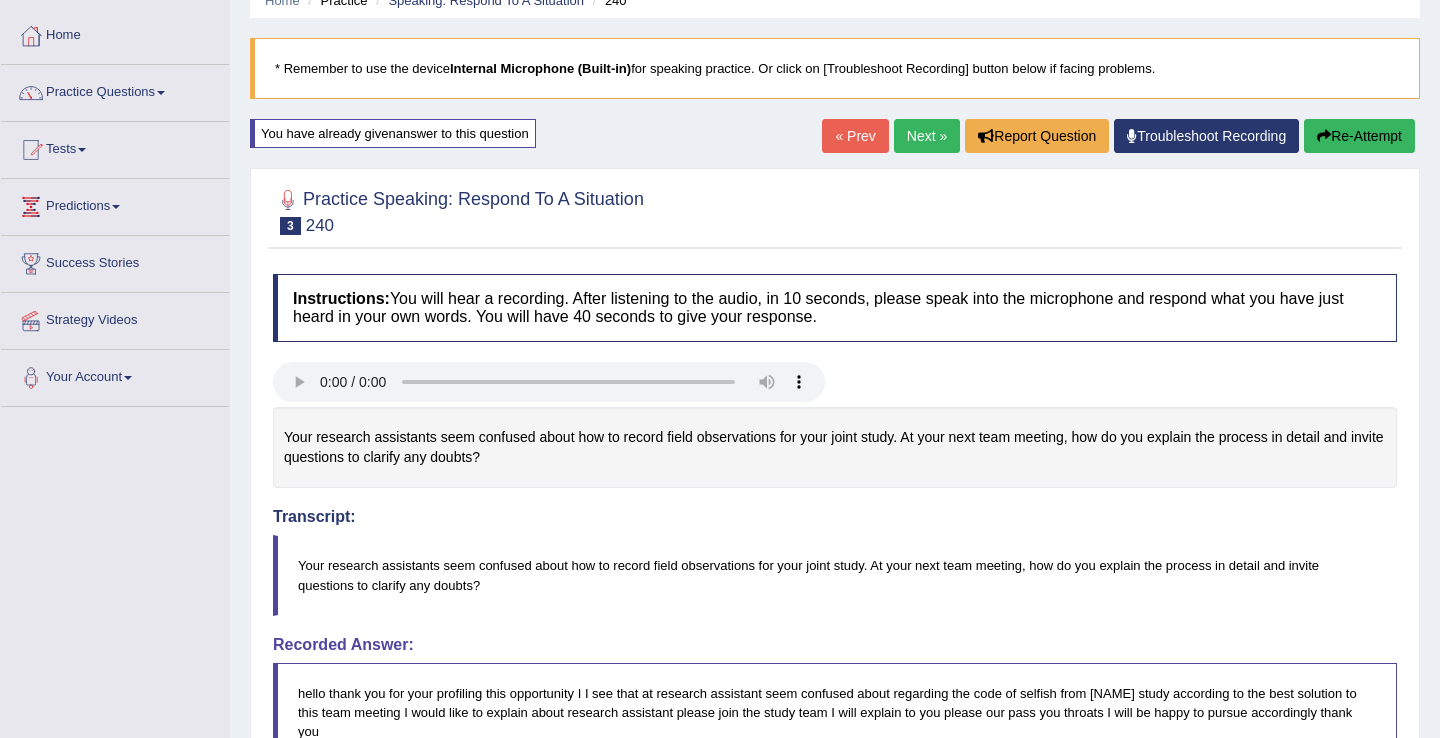 click on "Next »" at bounding box center [927, 136] 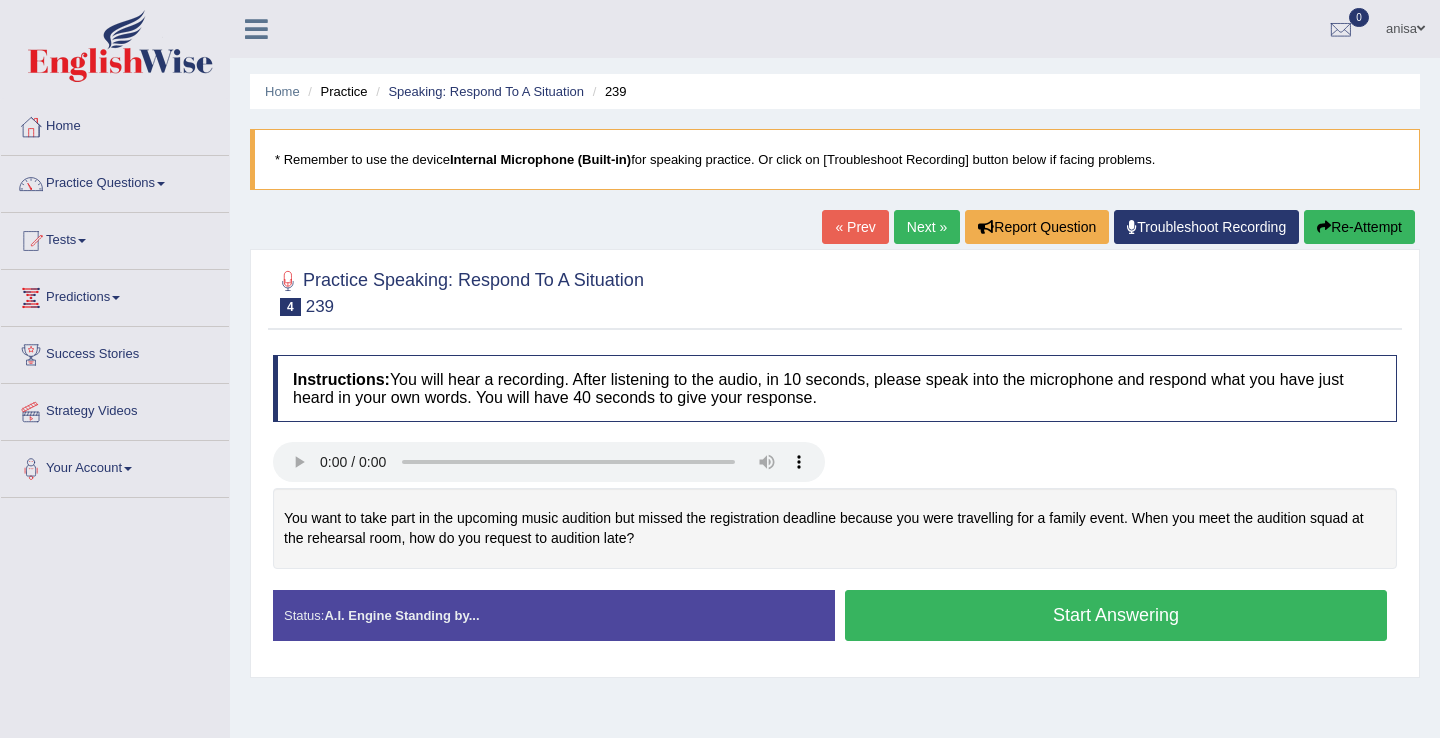 scroll, scrollTop: 0, scrollLeft: 0, axis: both 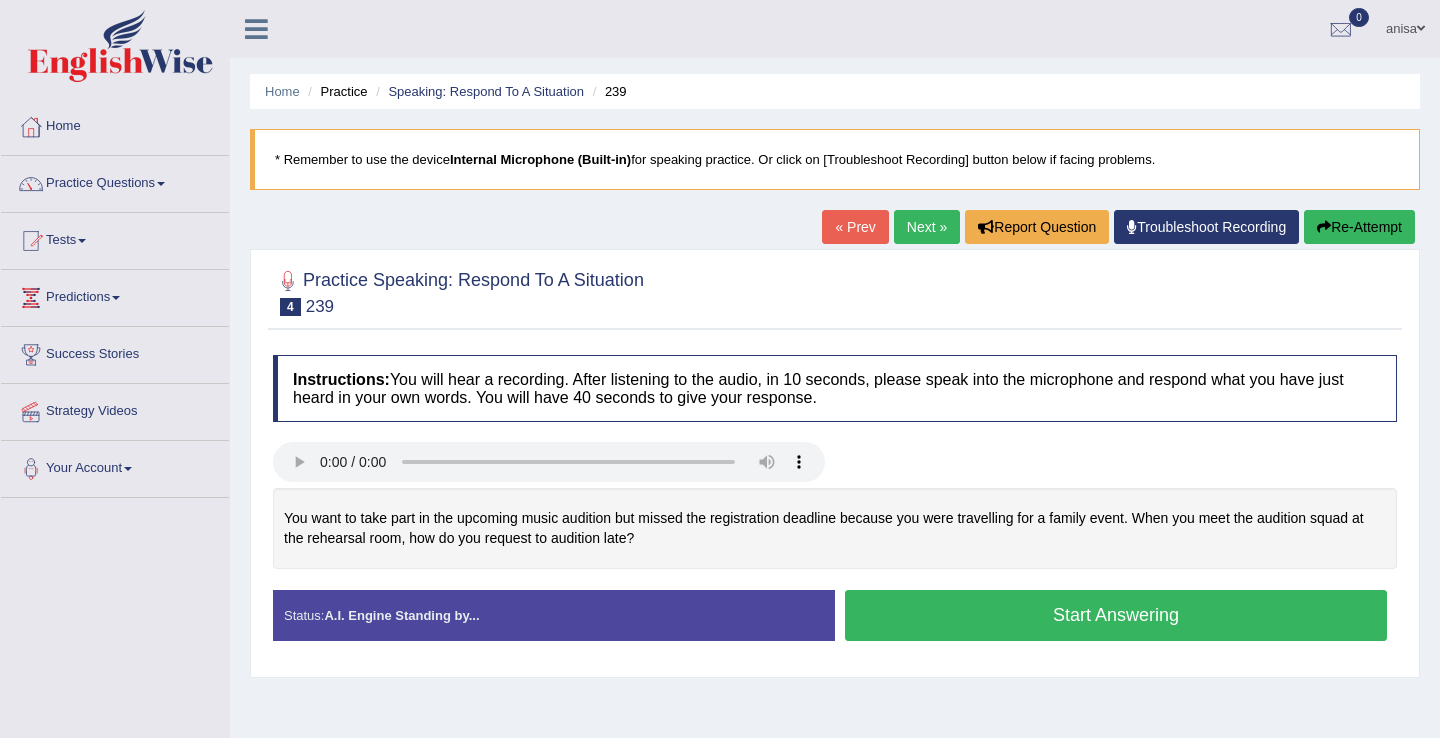 click on "Start Answering" at bounding box center [1116, 615] 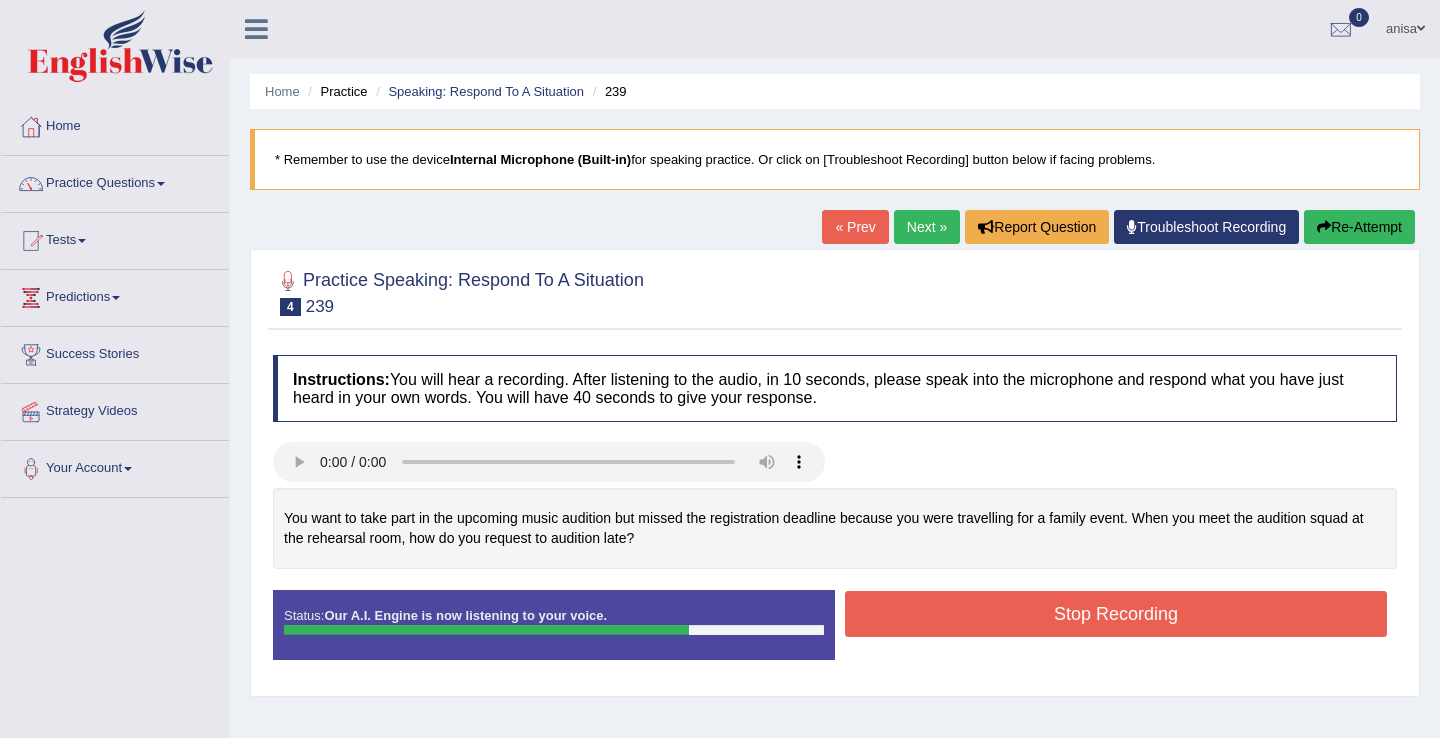 click on "Stop Recording" at bounding box center [1116, 614] 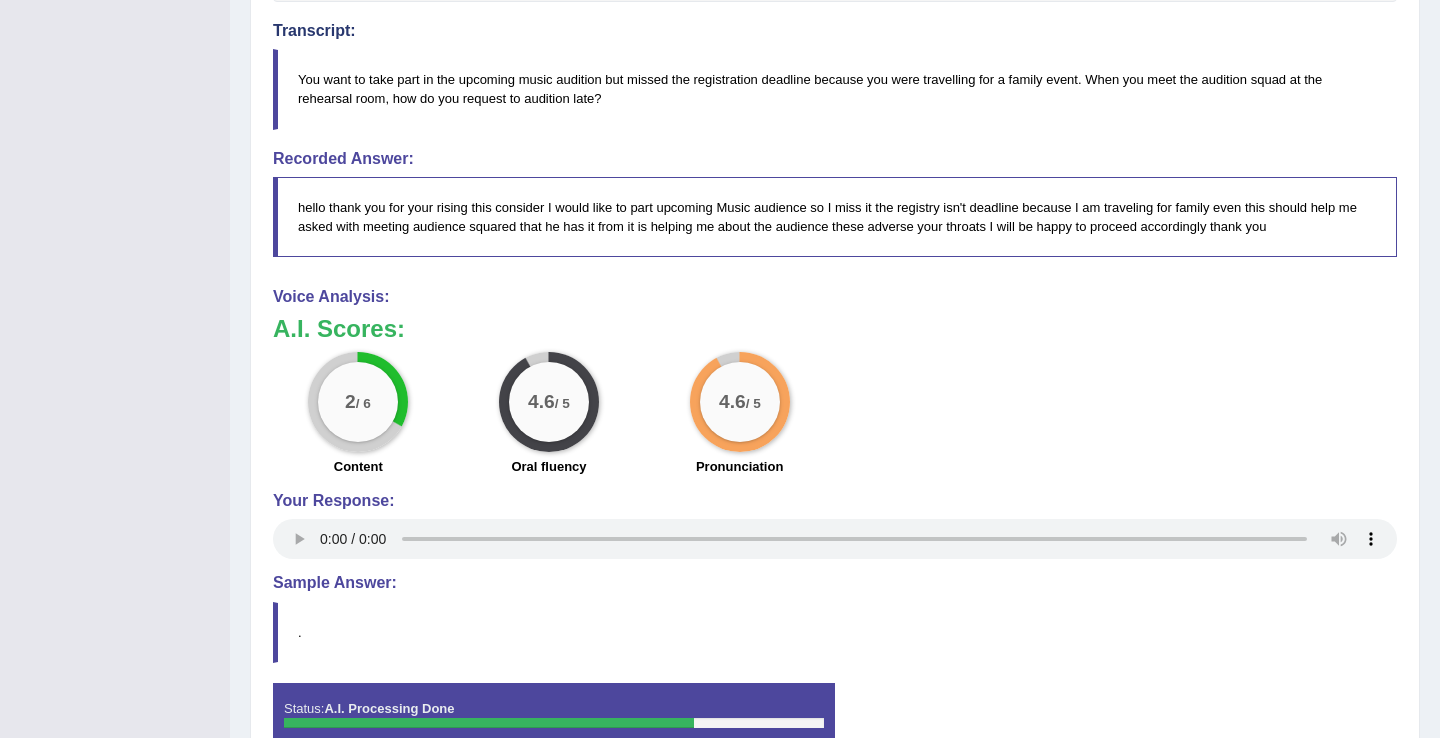 scroll, scrollTop: 0, scrollLeft: 0, axis: both 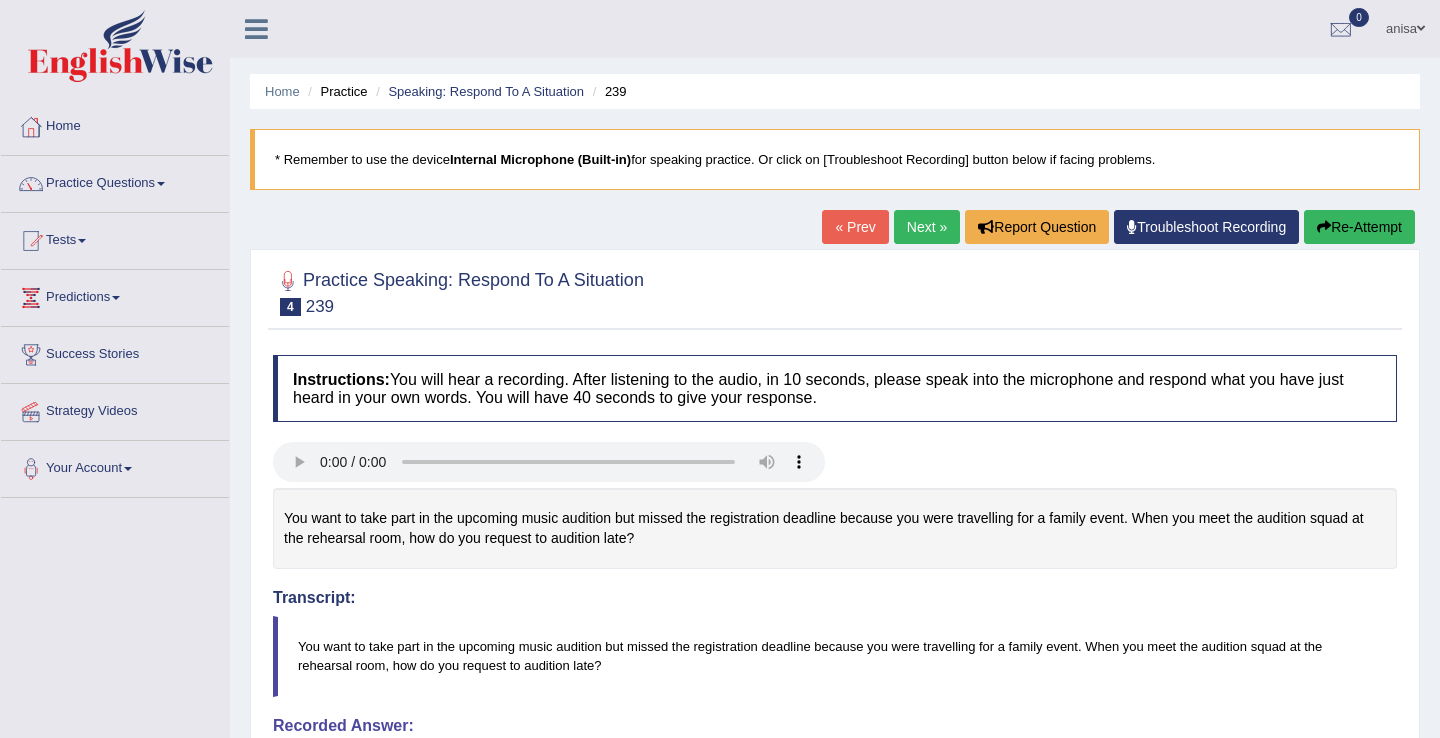 click on "« Prev" at bounding box center [855, 227] 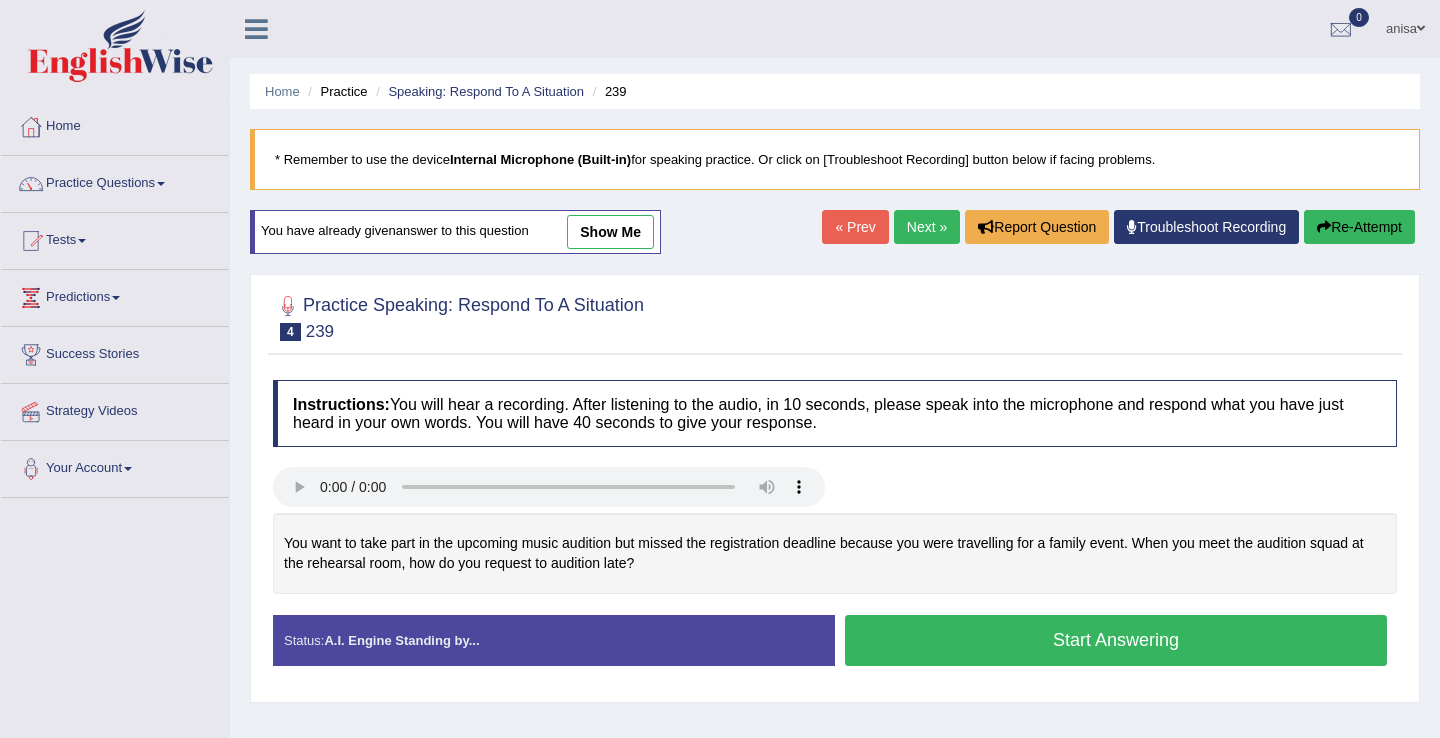 scroll, scrollTop: 0, scrollLeft: 0, axis: both 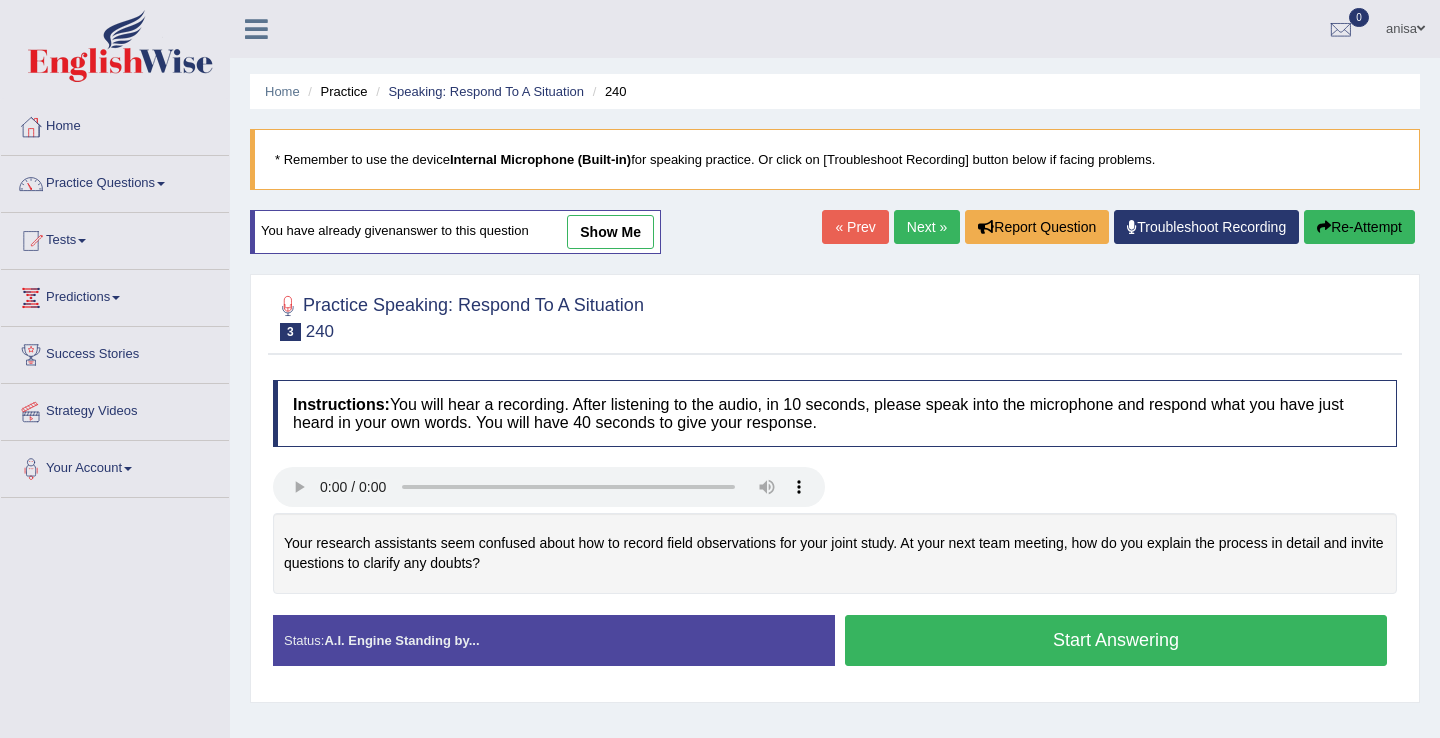 click on "Next »" at bounding box center [927, 227] 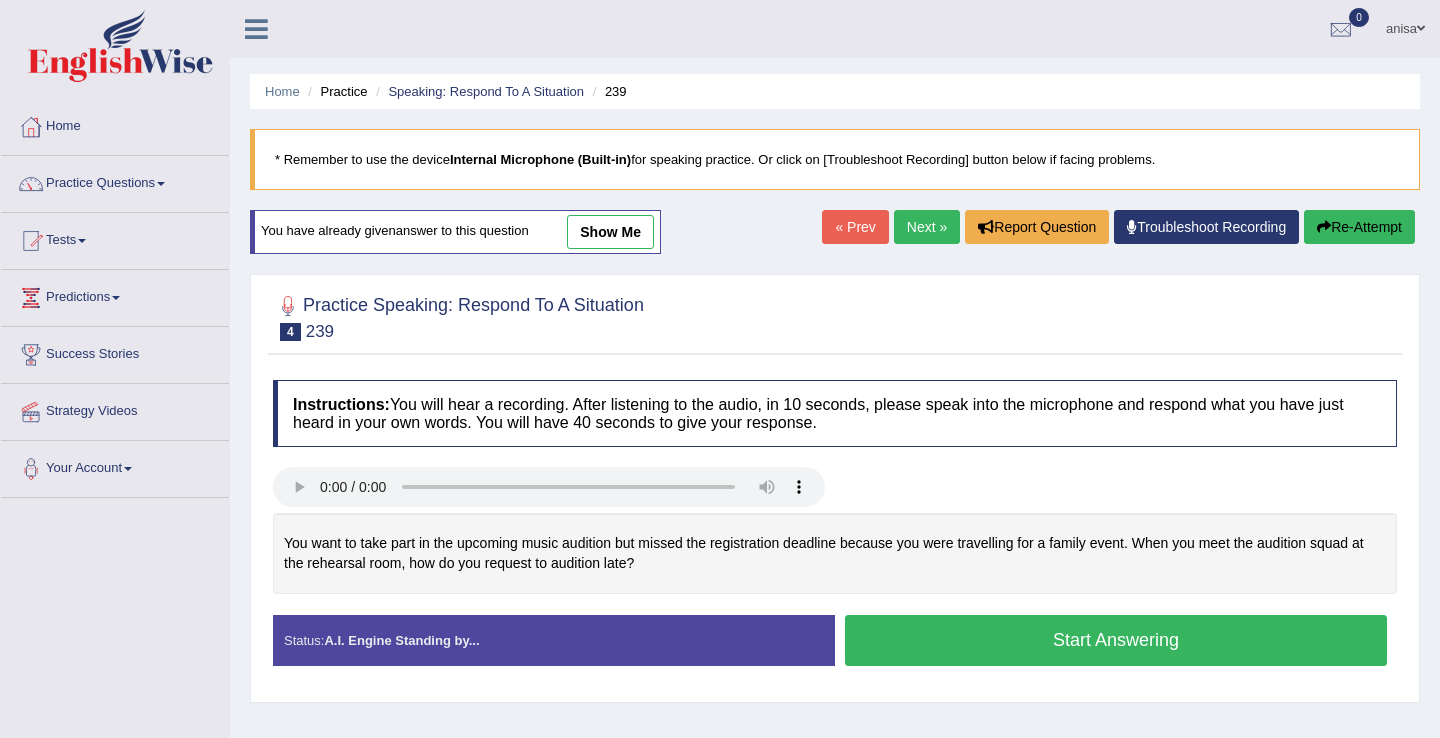 scroll, scrollTop: 0, scrollLeft: 0, axis: both 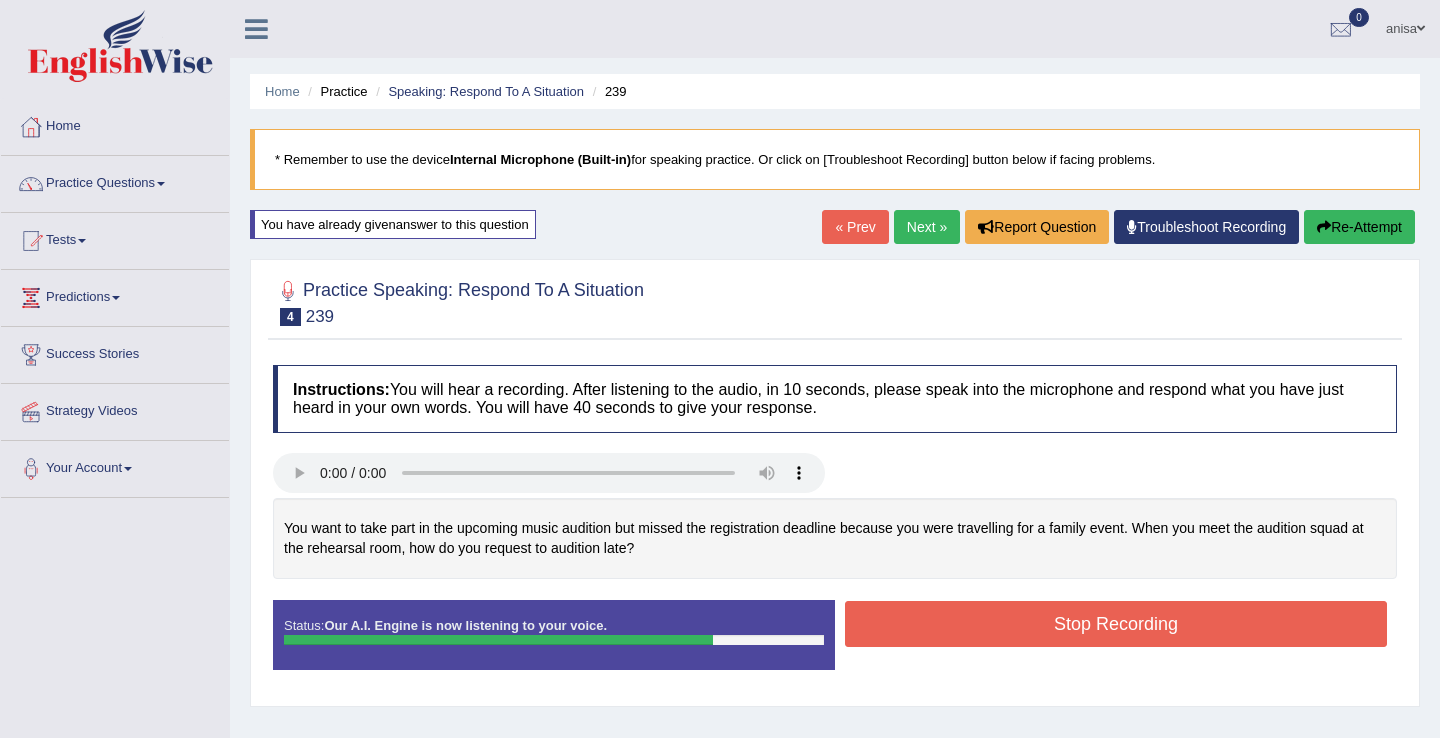 click on "Stop Recording" at bounding box center (1116, 624) 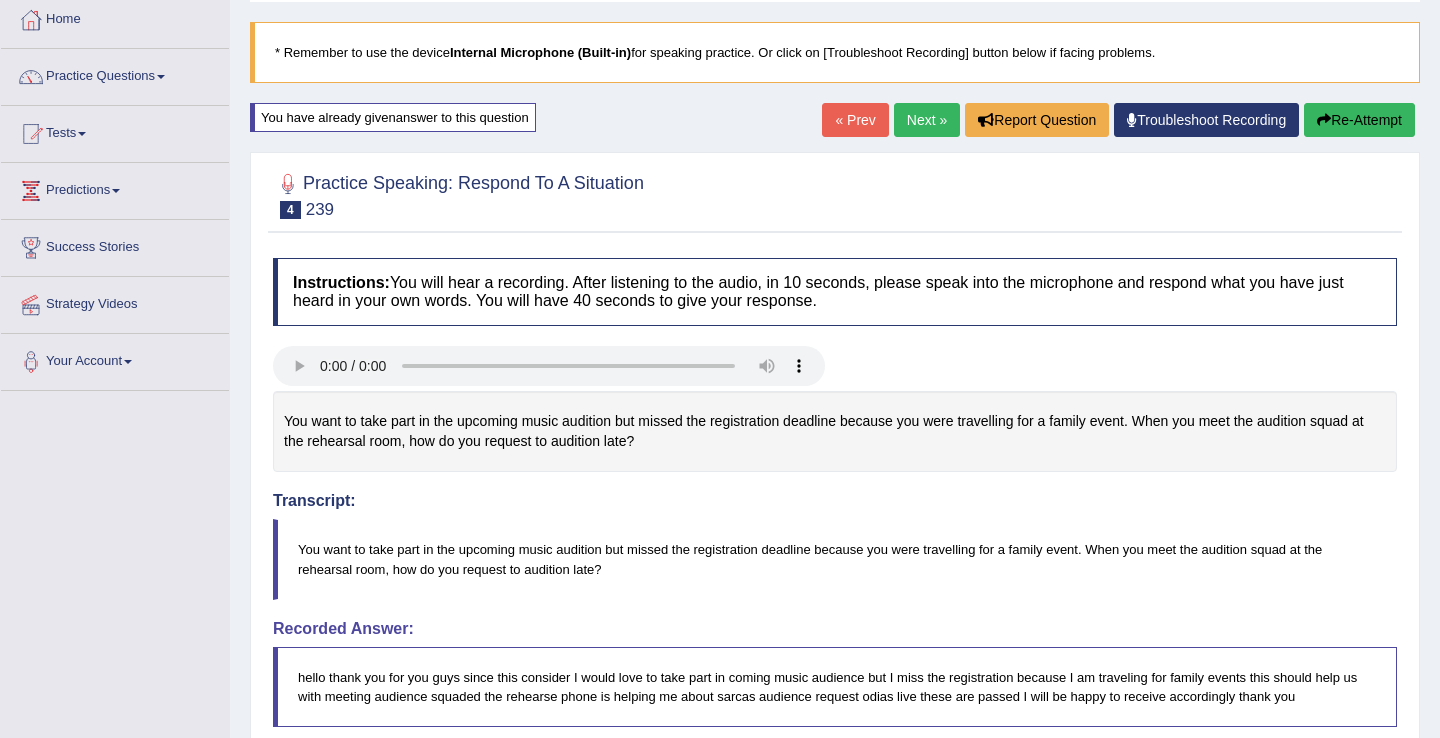 scroll, scrollTop: 112, scrollLeft: 0, axis: vertical 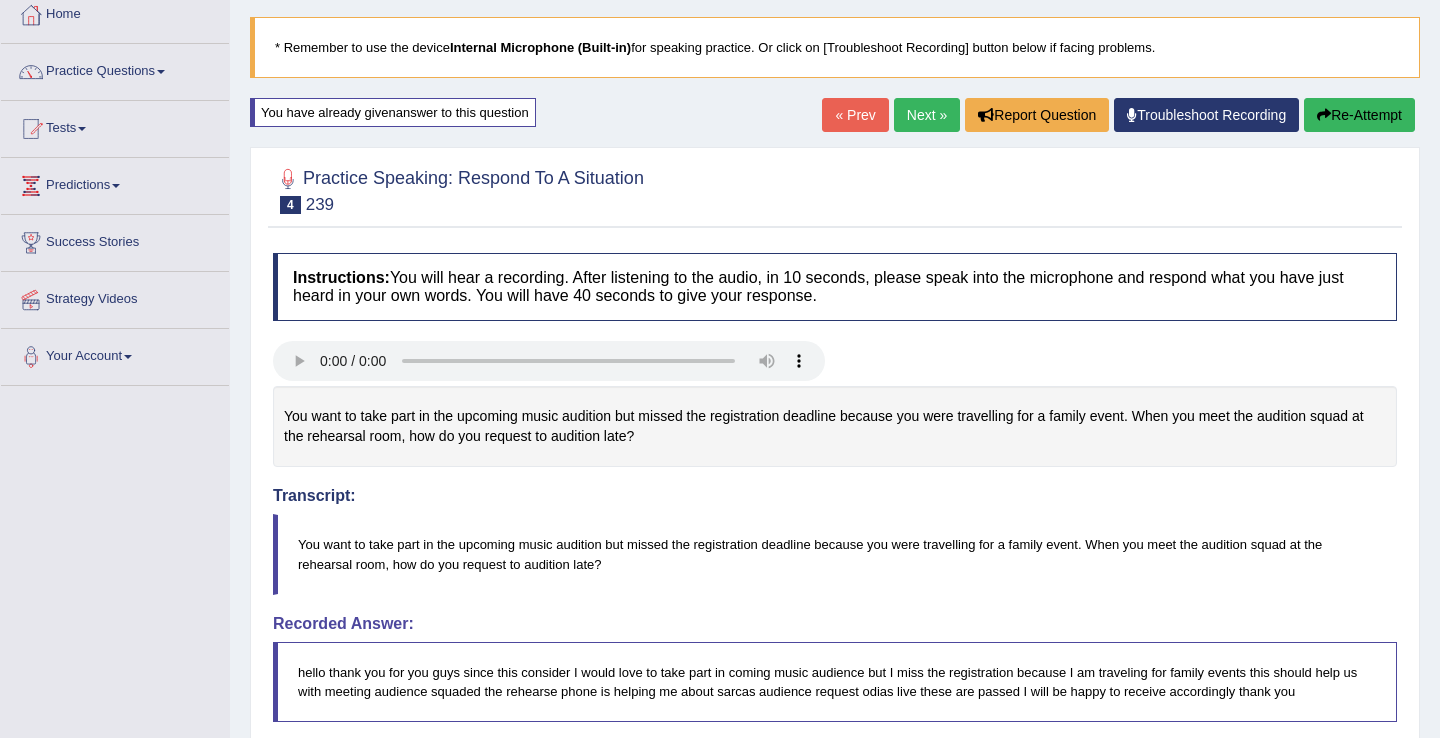 click on "« Prev" at bounding box center [855, 115] 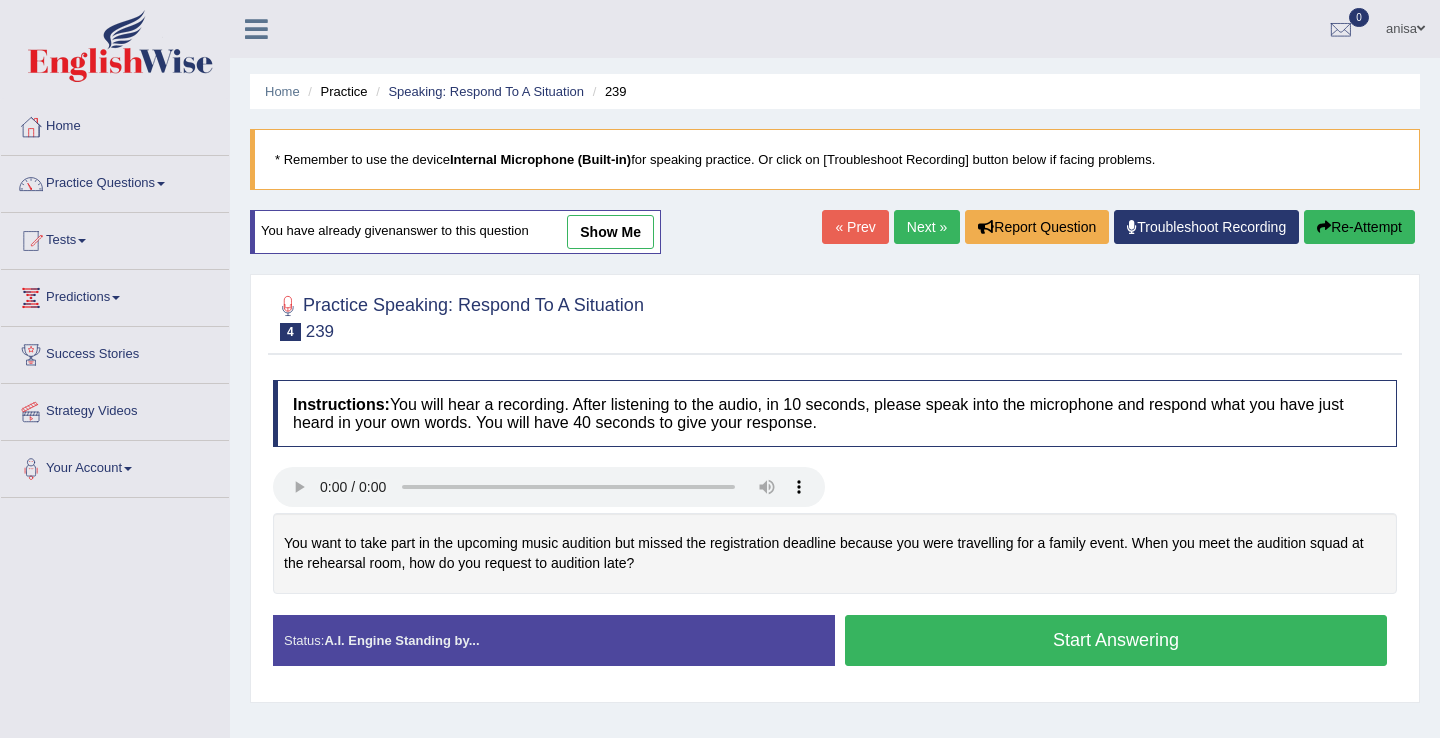 scroll, scrollTop: 0, scrollLeft: 0, axis: both 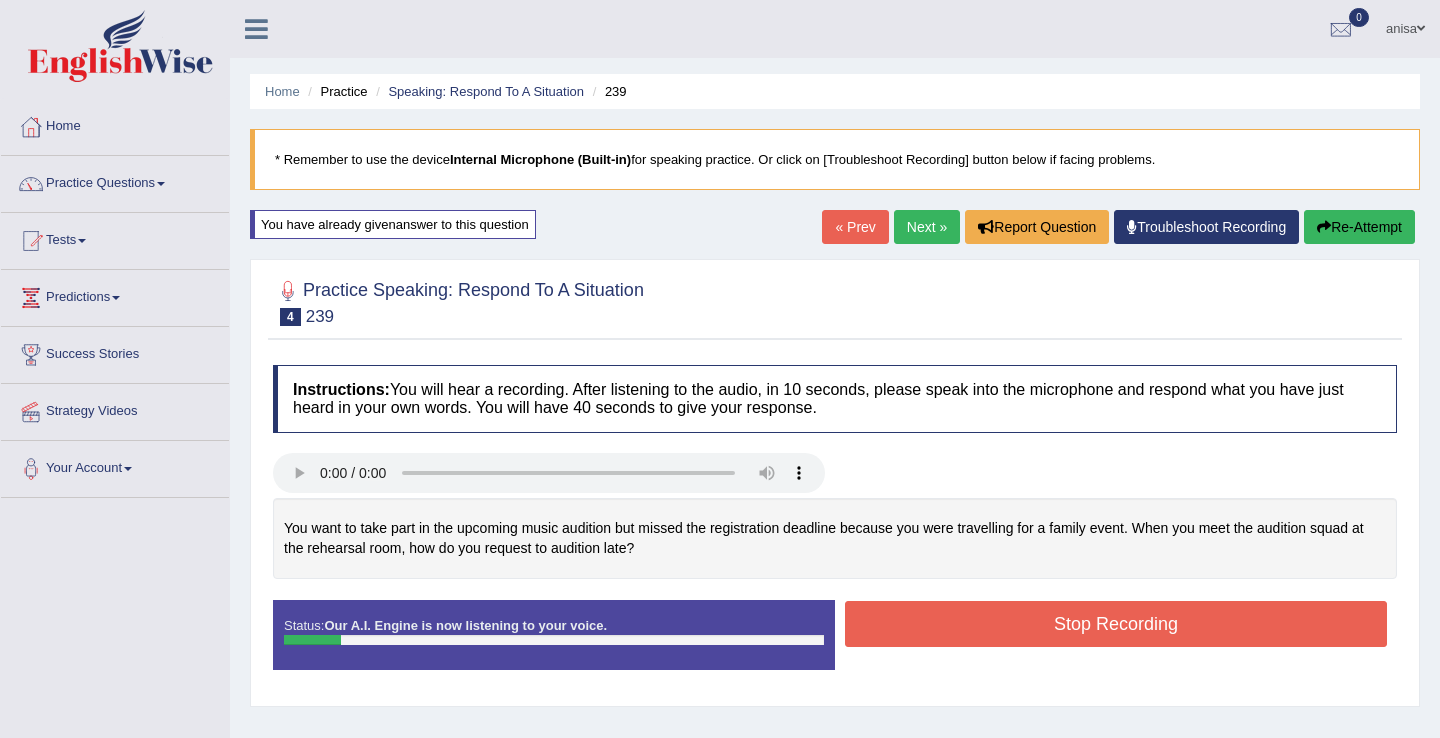 click on "« Prev" at bounding box center (855, 227) 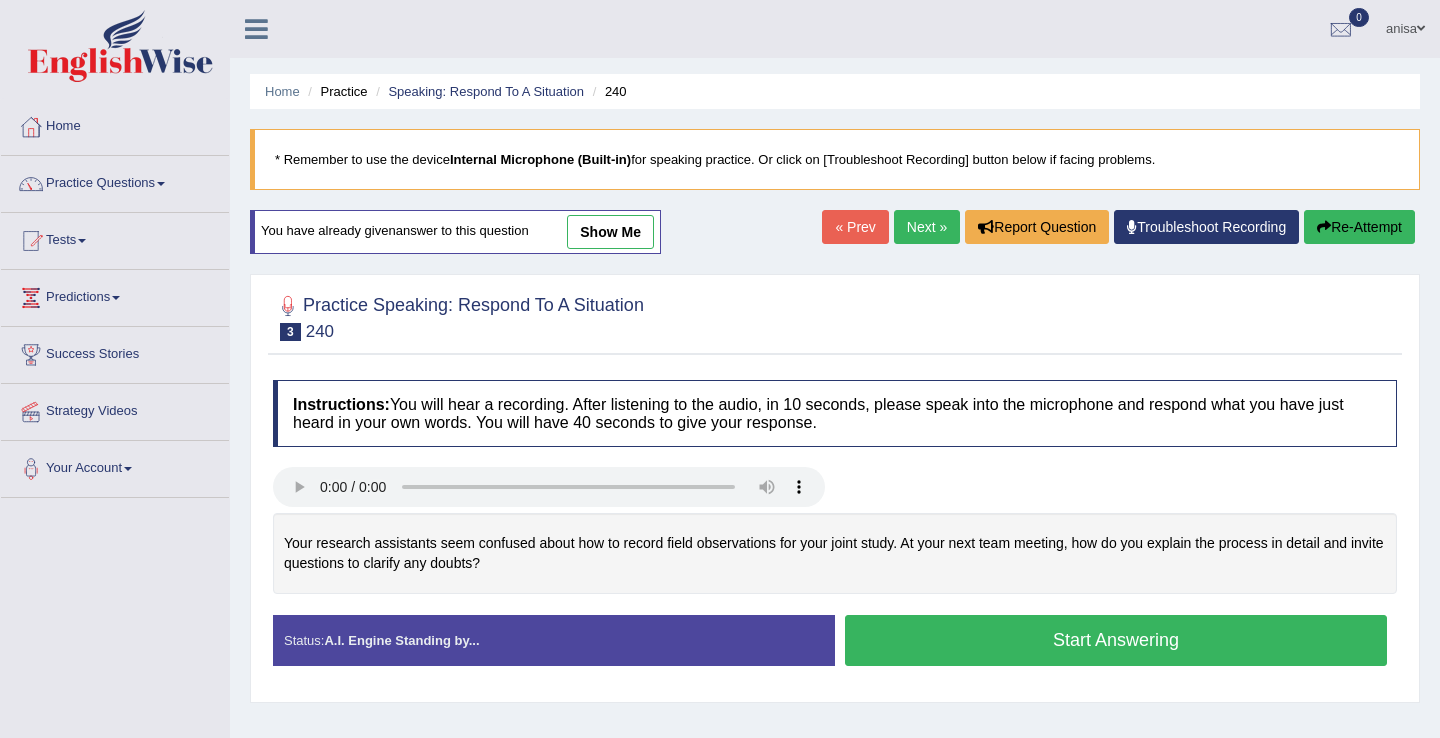 scroll, scrollTop: 0, scrollLeft: 0, axis: both 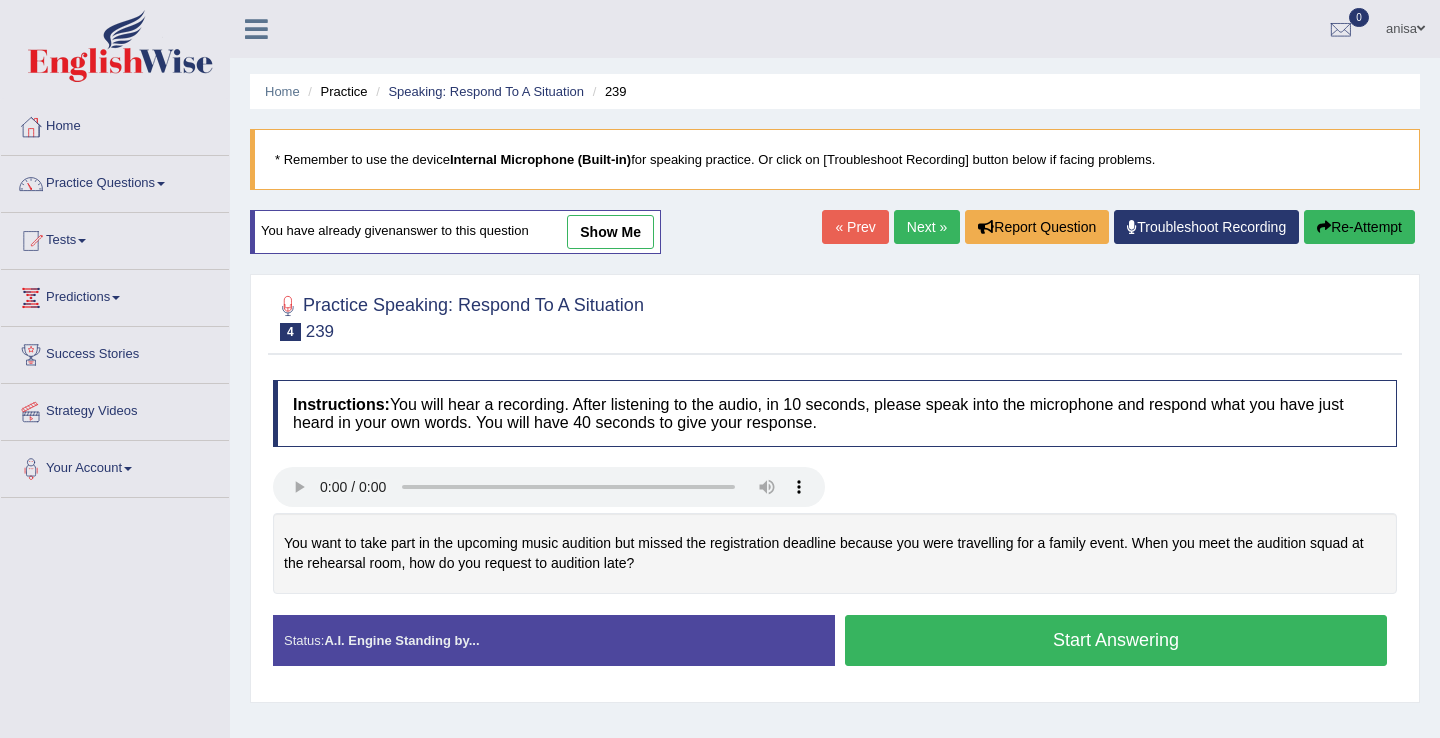 click on "Start Answering" at bounding box center (1116, 640) 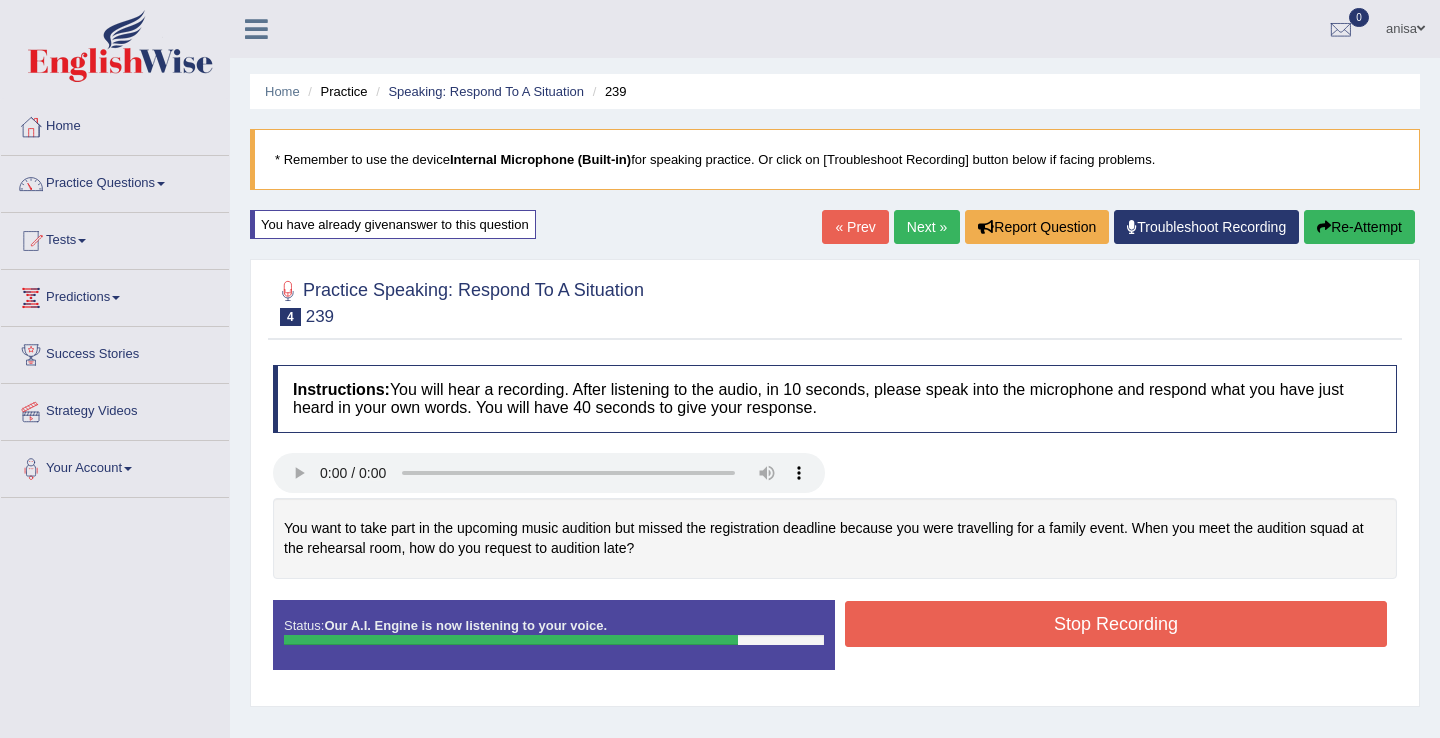 click on "Stop Recording" at bounding box center [1116, 624] 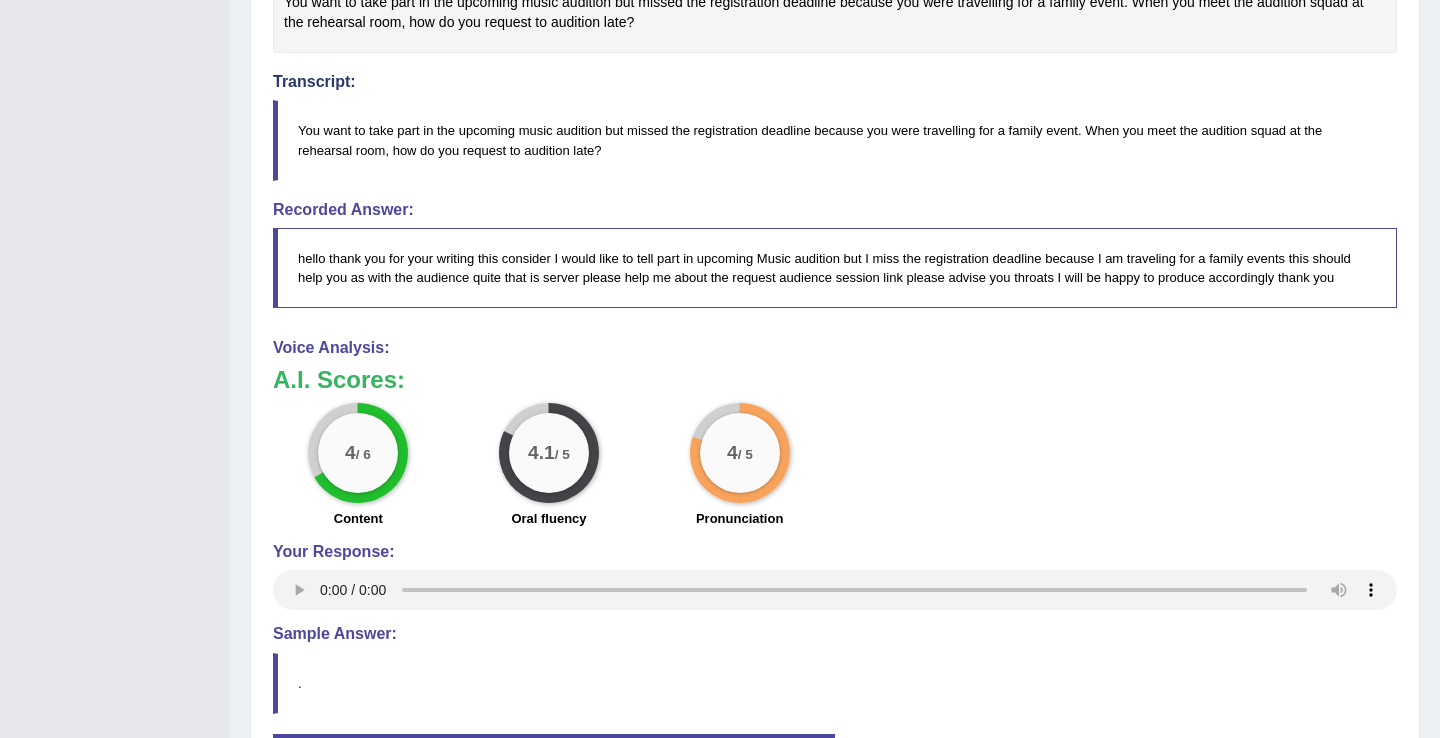 scroll, scrollTop: 0, scrollLeft: 0, axis: both 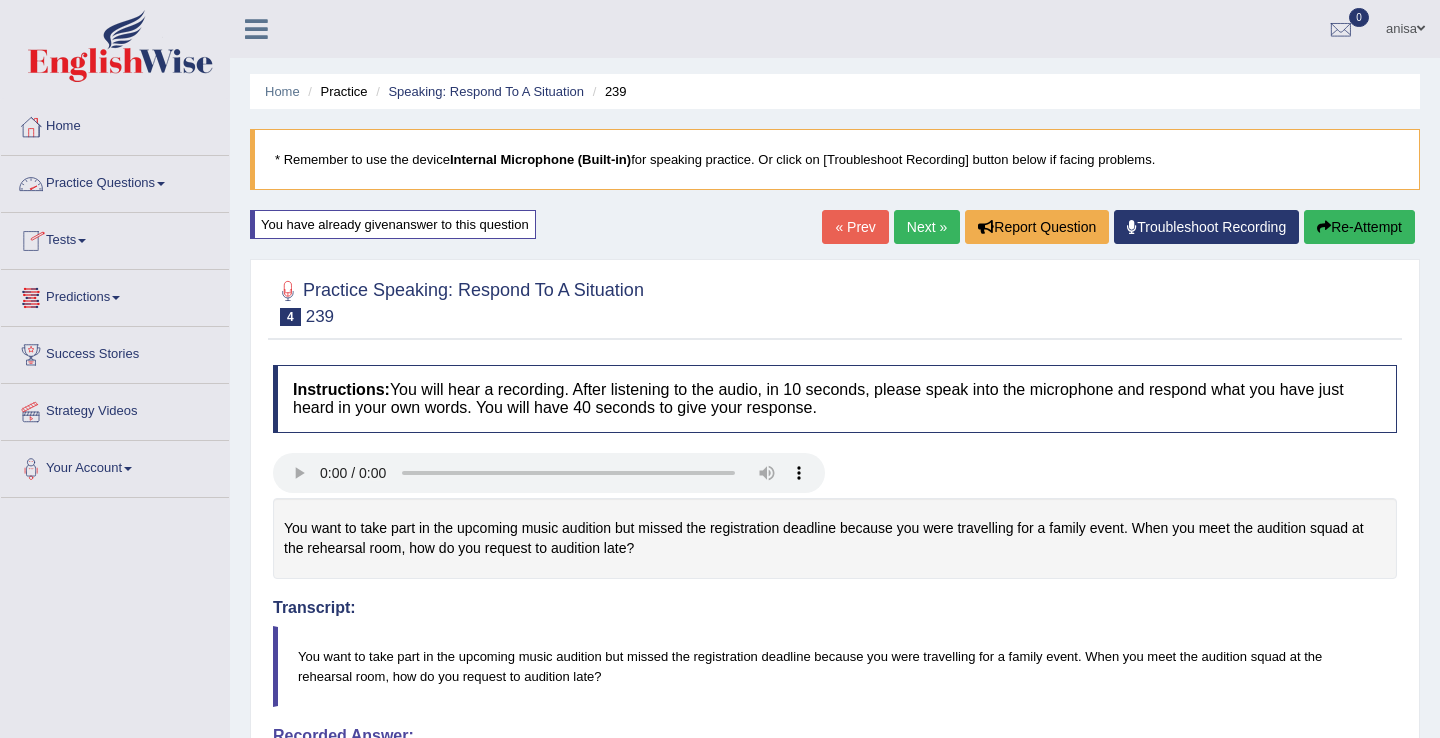 click on "Practice Questions" at bounding box center (115, 181) 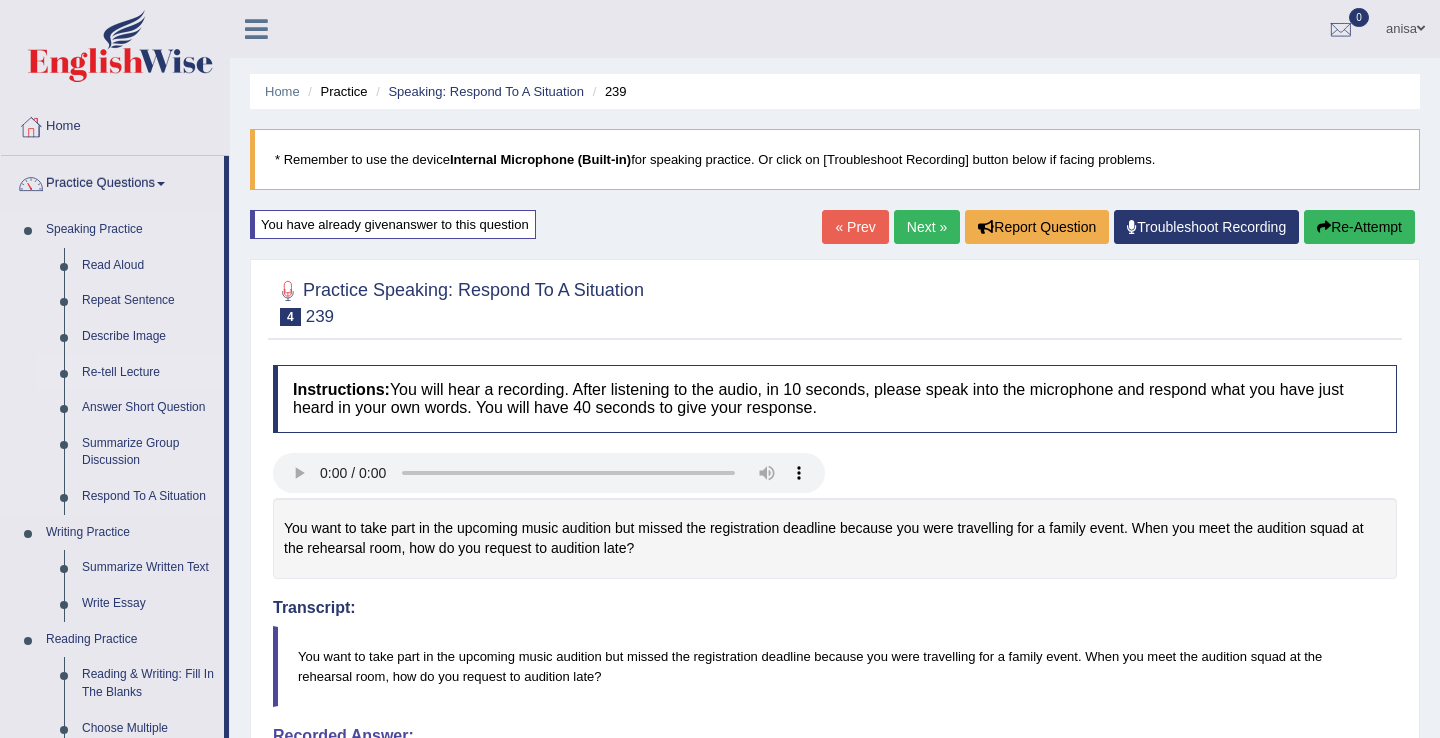 click on "Re-tell Lecture" at bounding box center (148, 373) 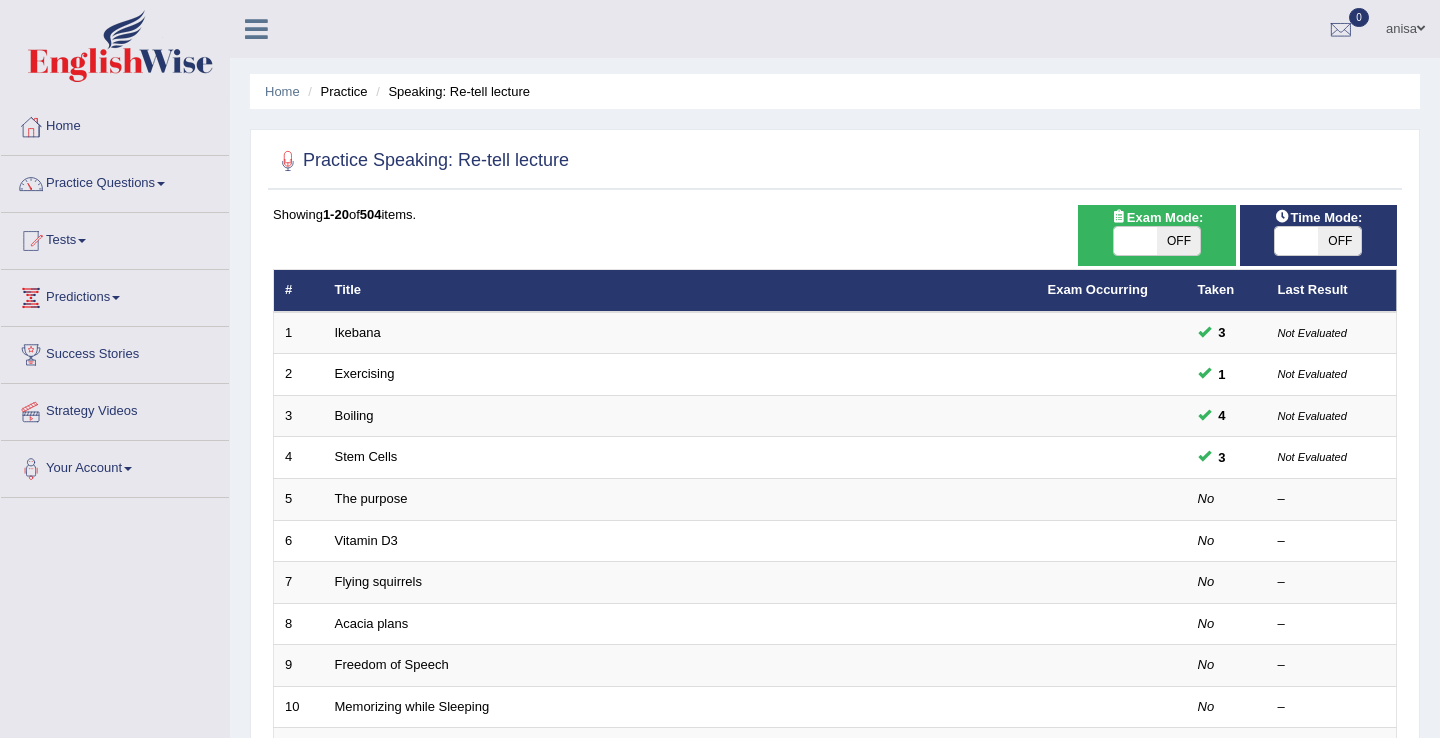 scroll, scrollTop: 0, scrollLeft: 0, axis: both 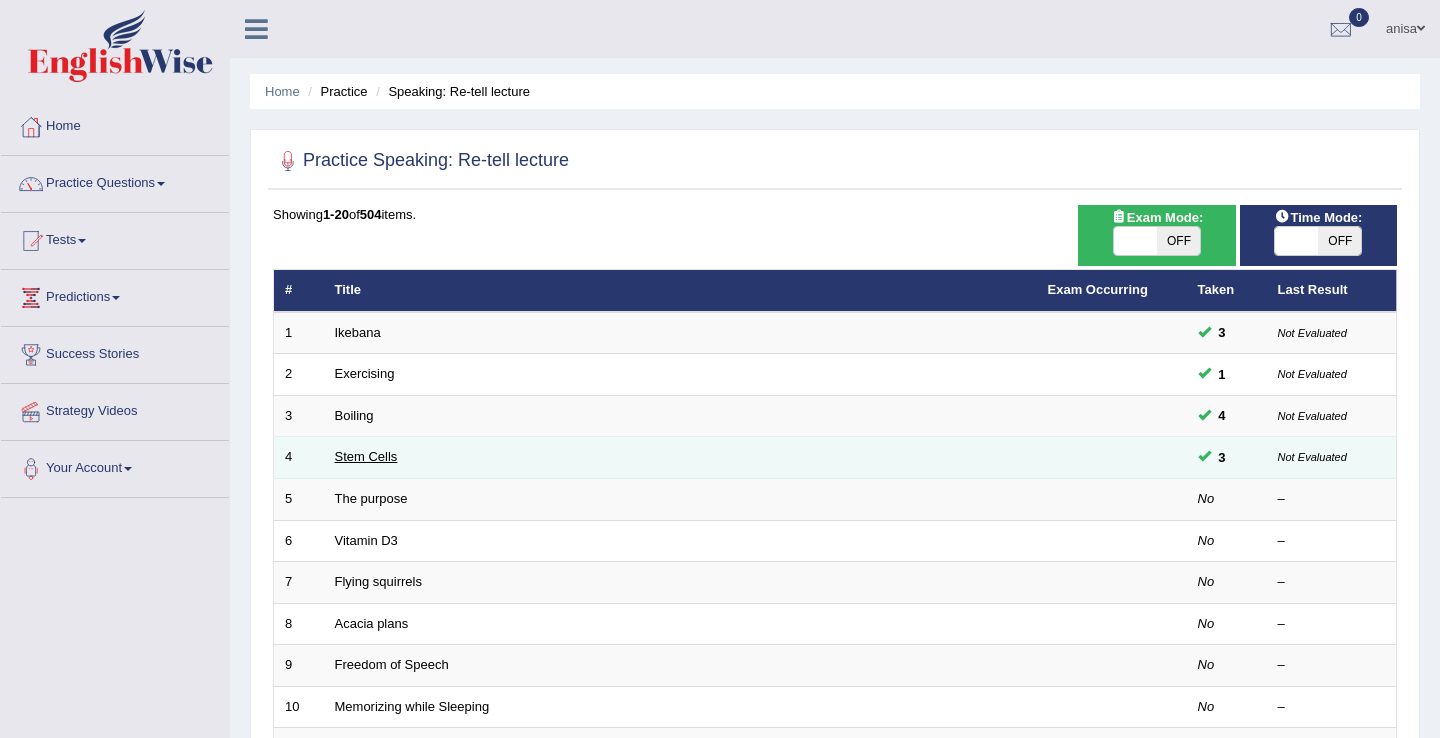 click on "Stem Cells" at bounding box center (366, 456) 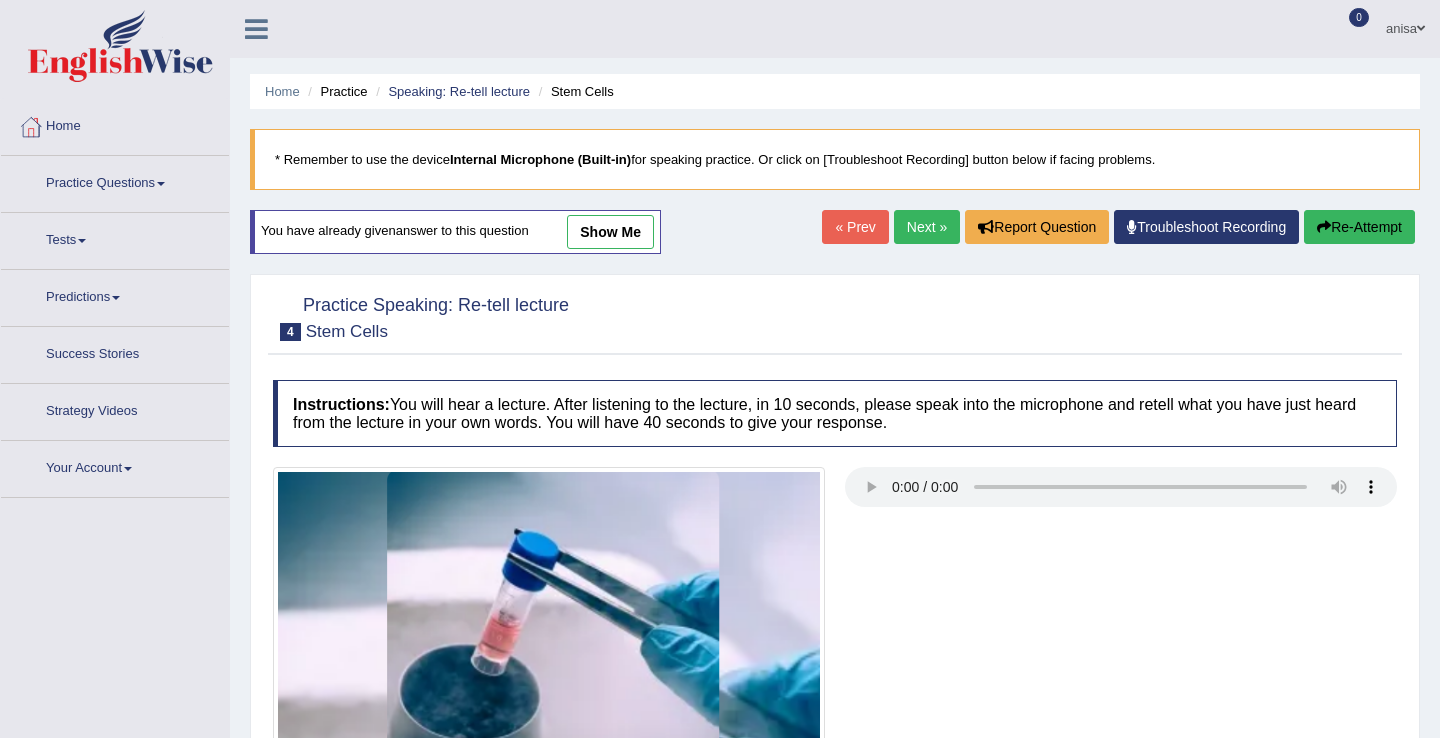 scroll, scrollTop: 0, scrollLeft: 0, axis: both 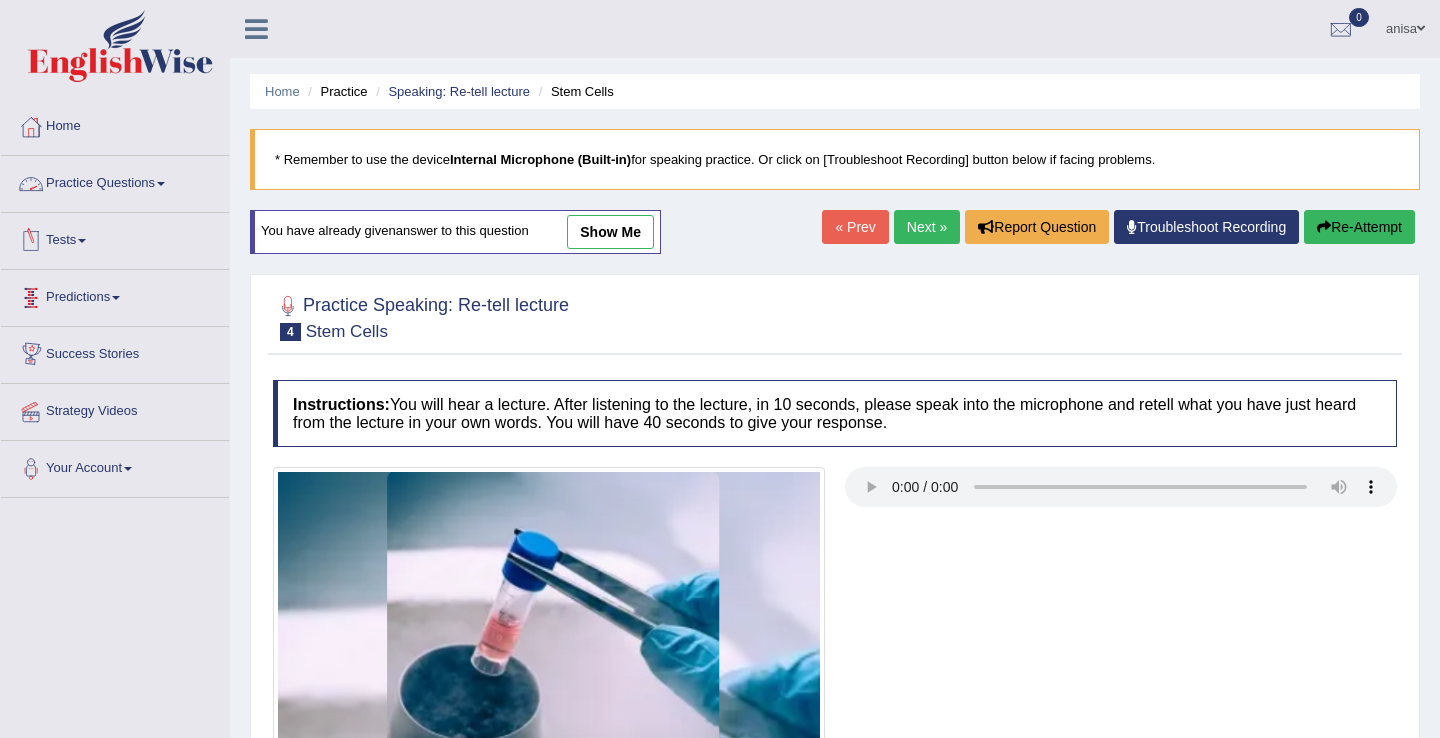 click on "Practice Questions" at bounding box center (115, 181) 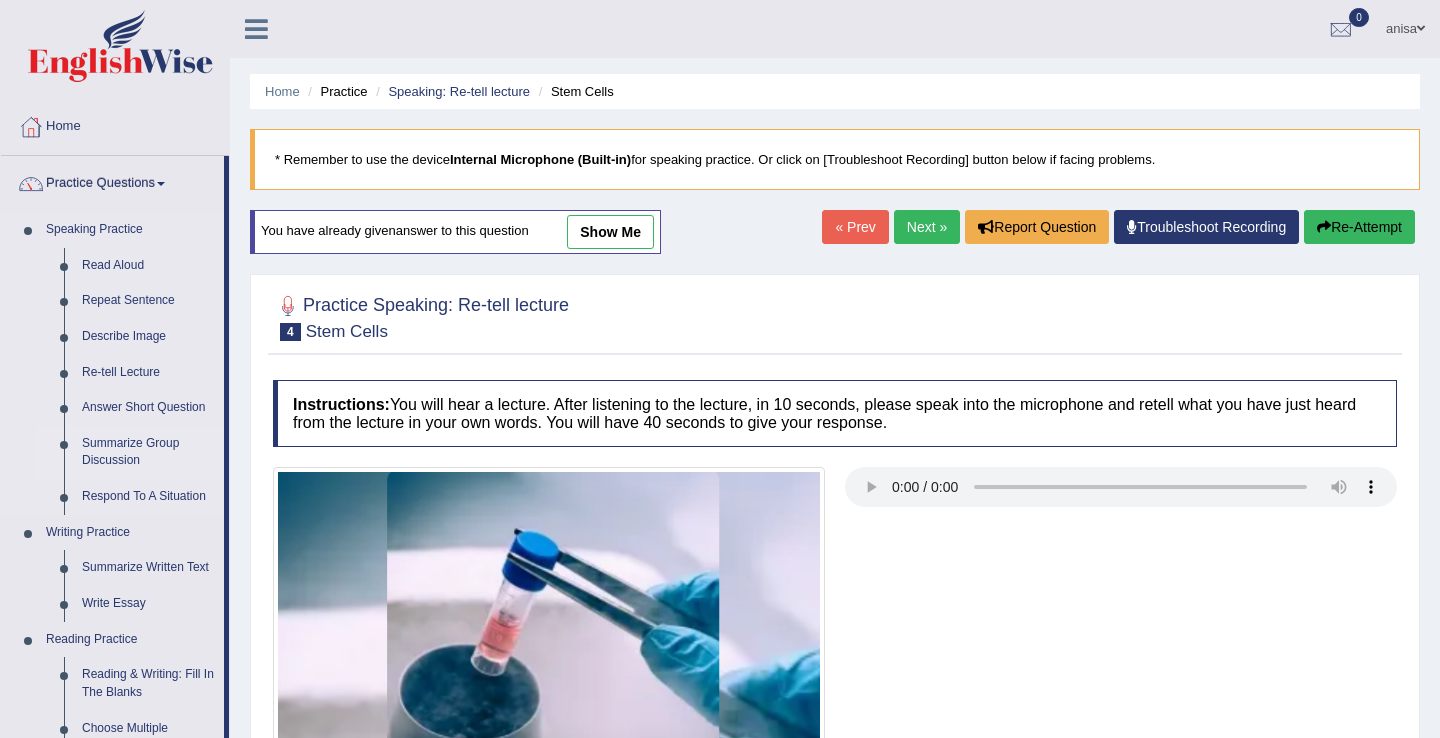click on "Summarize Group Discussion" at bounding box center (148, 452) 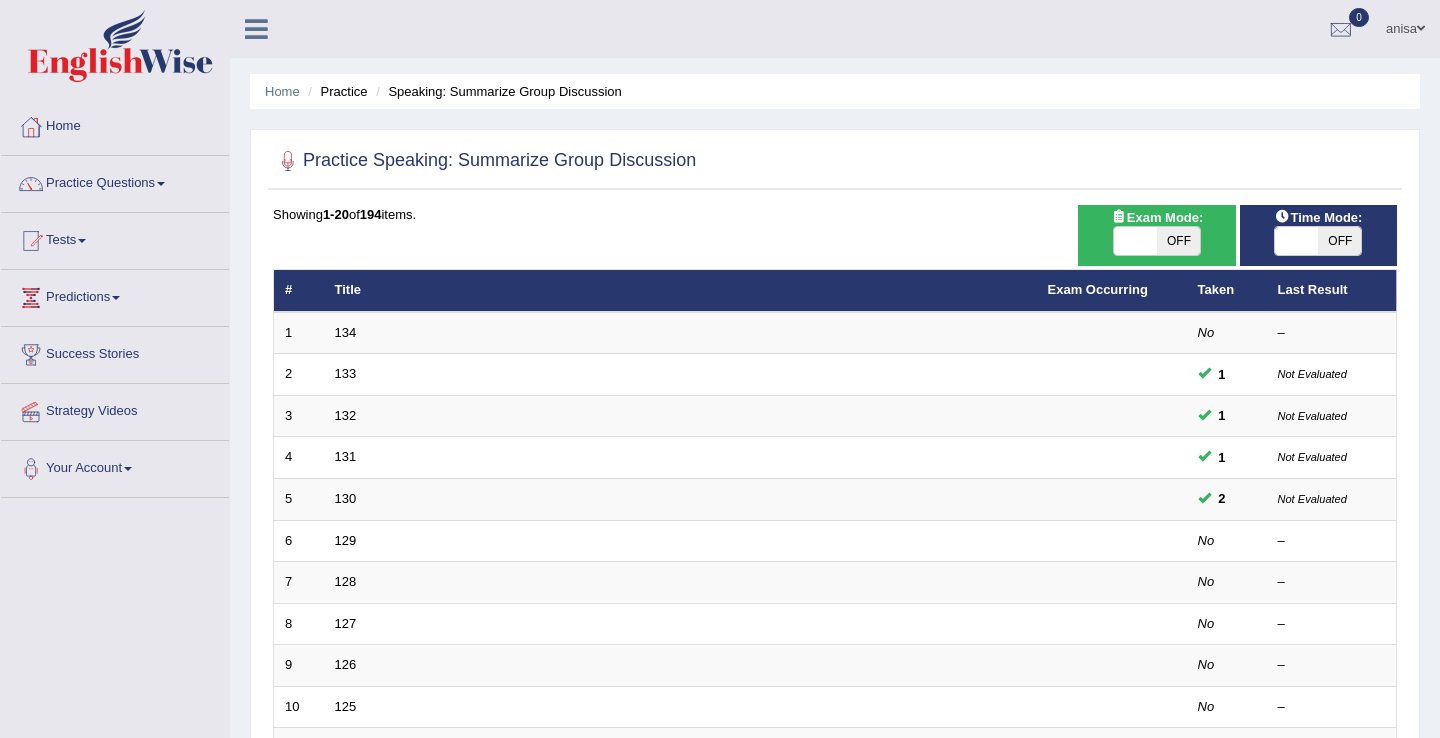 scroll, scrollTop: 171, scrollLeft: 0, axis: vertical 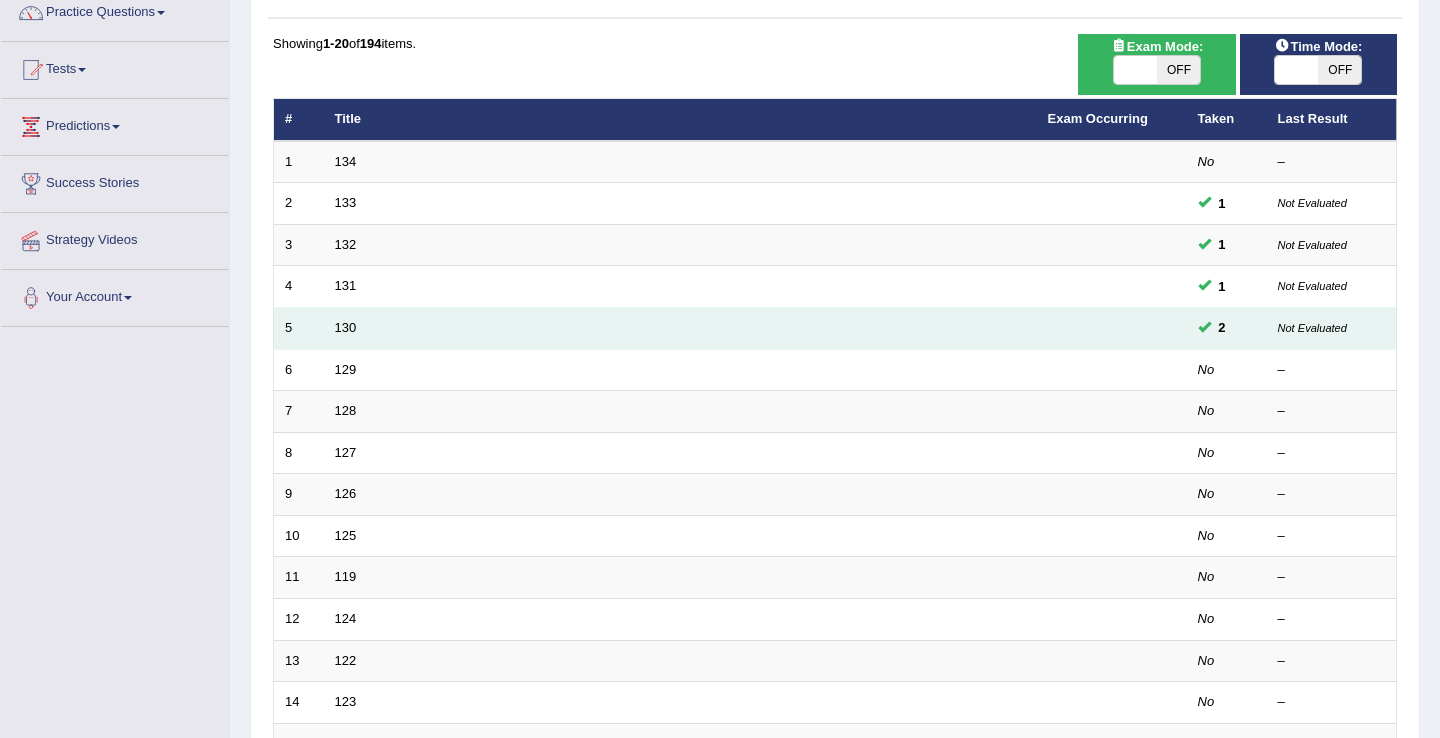 click on "130" at bounding box center (680, 329) 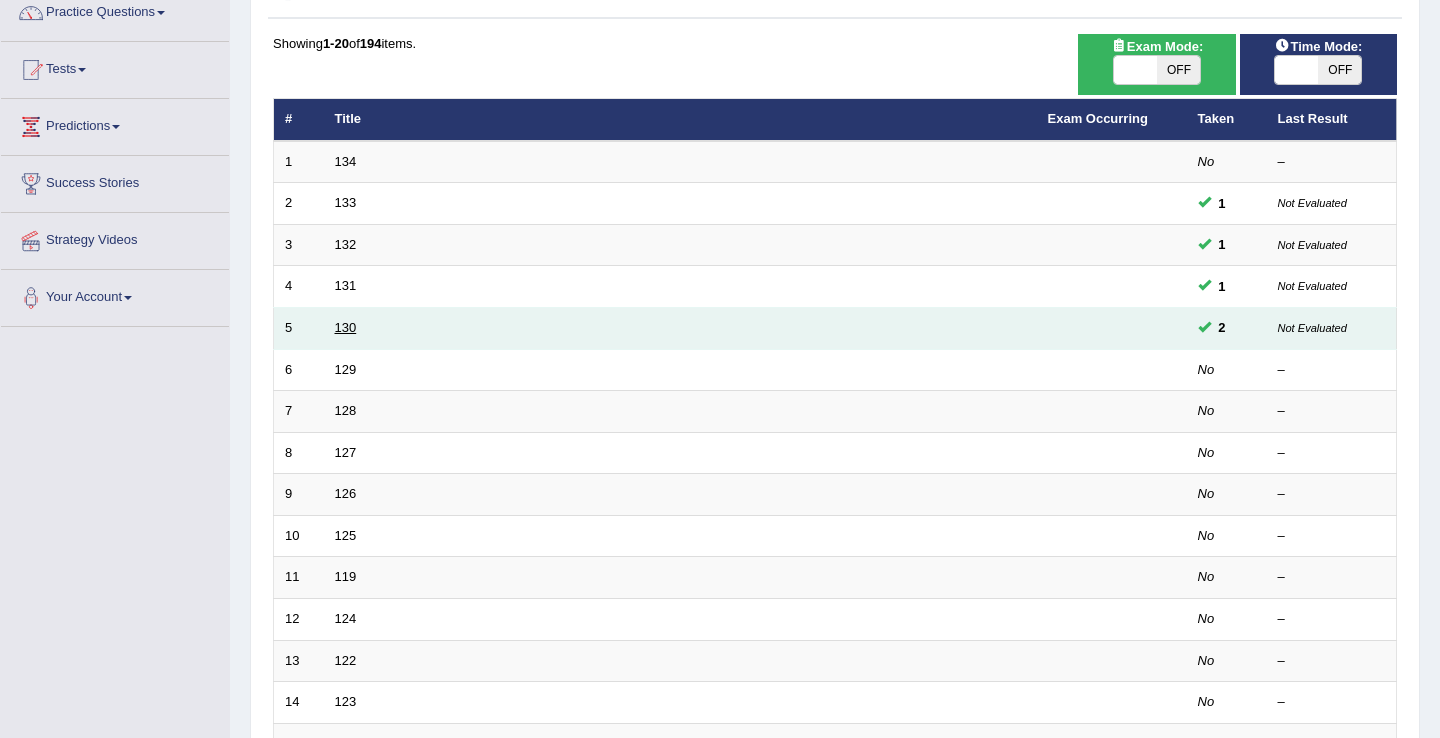 click on "130" at bounding box center (346, 327) 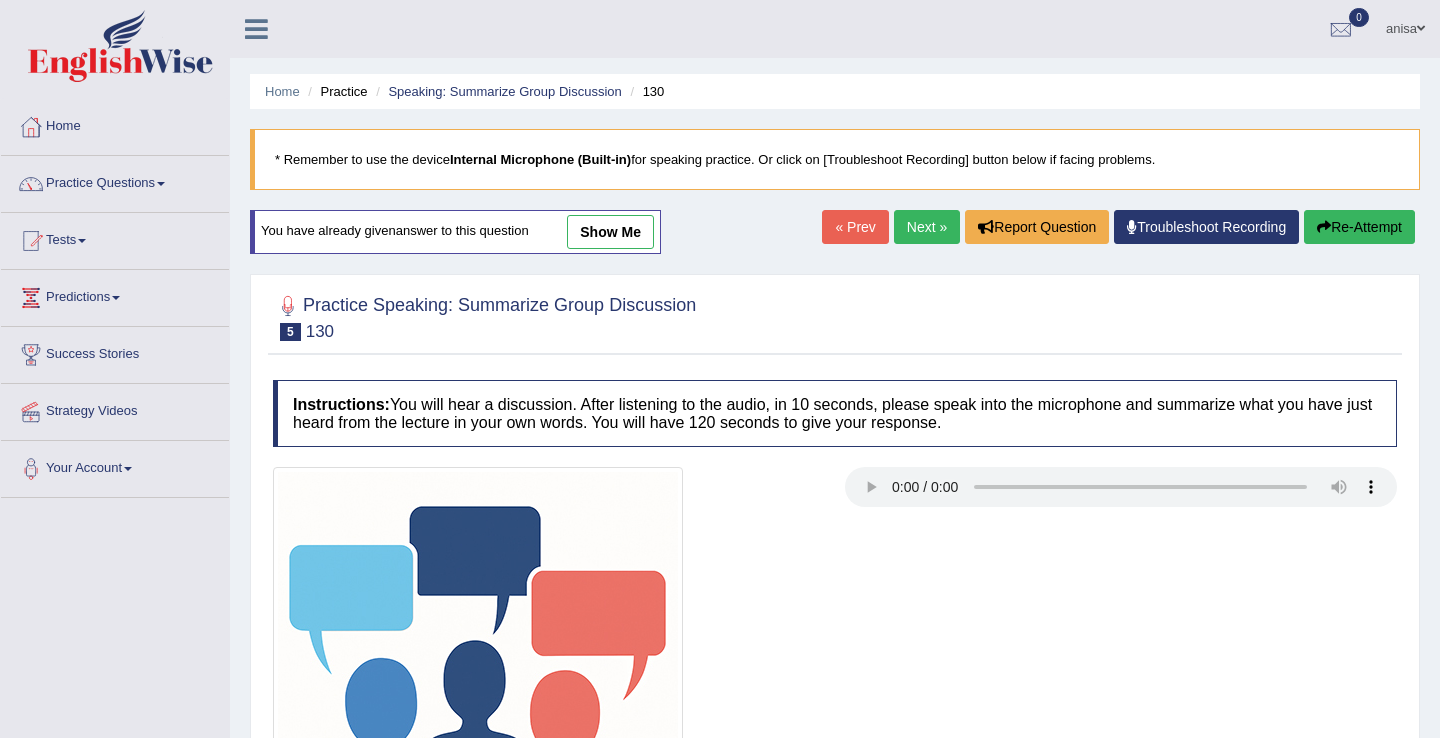 scroll, scrollTop: 0, scrollLeft: 0, axis: both 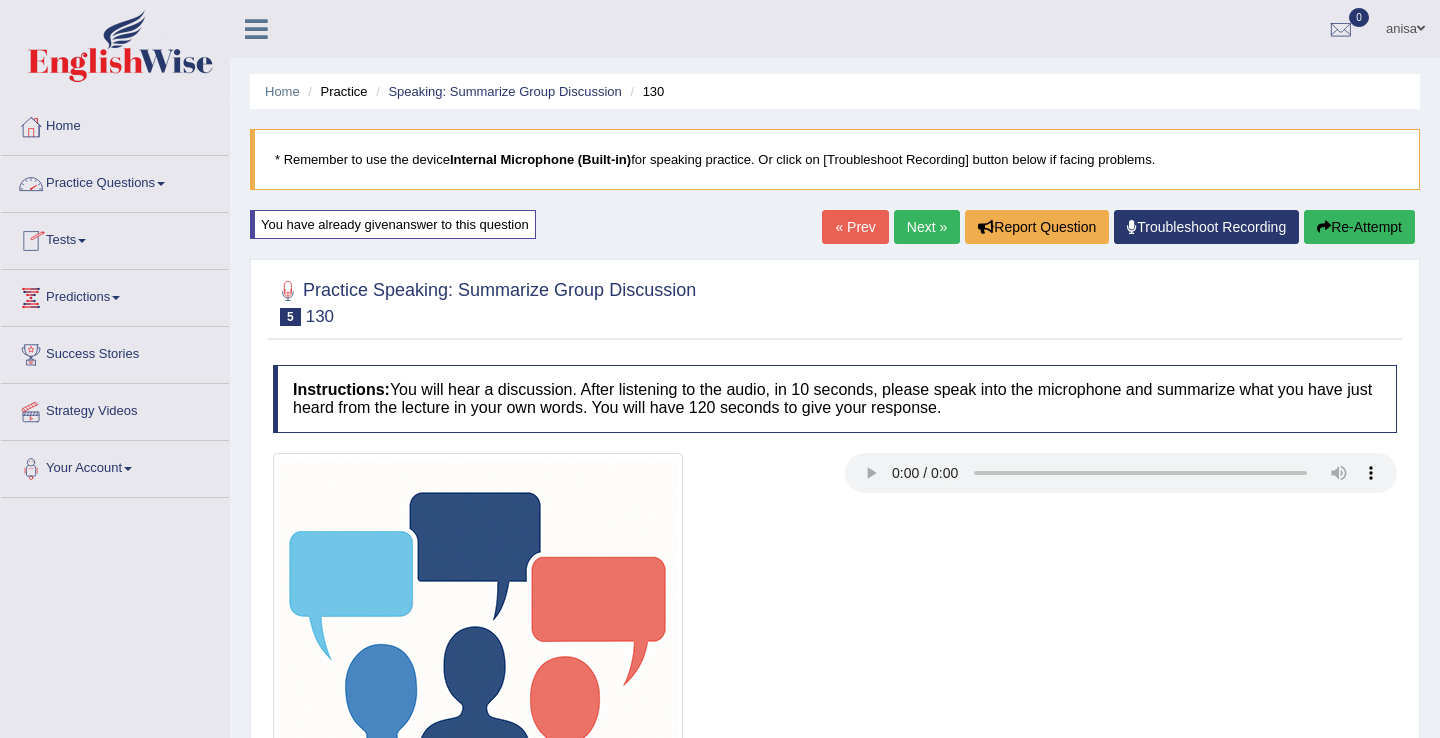 click on "Practice Questions" at bounding box center (115, 181) 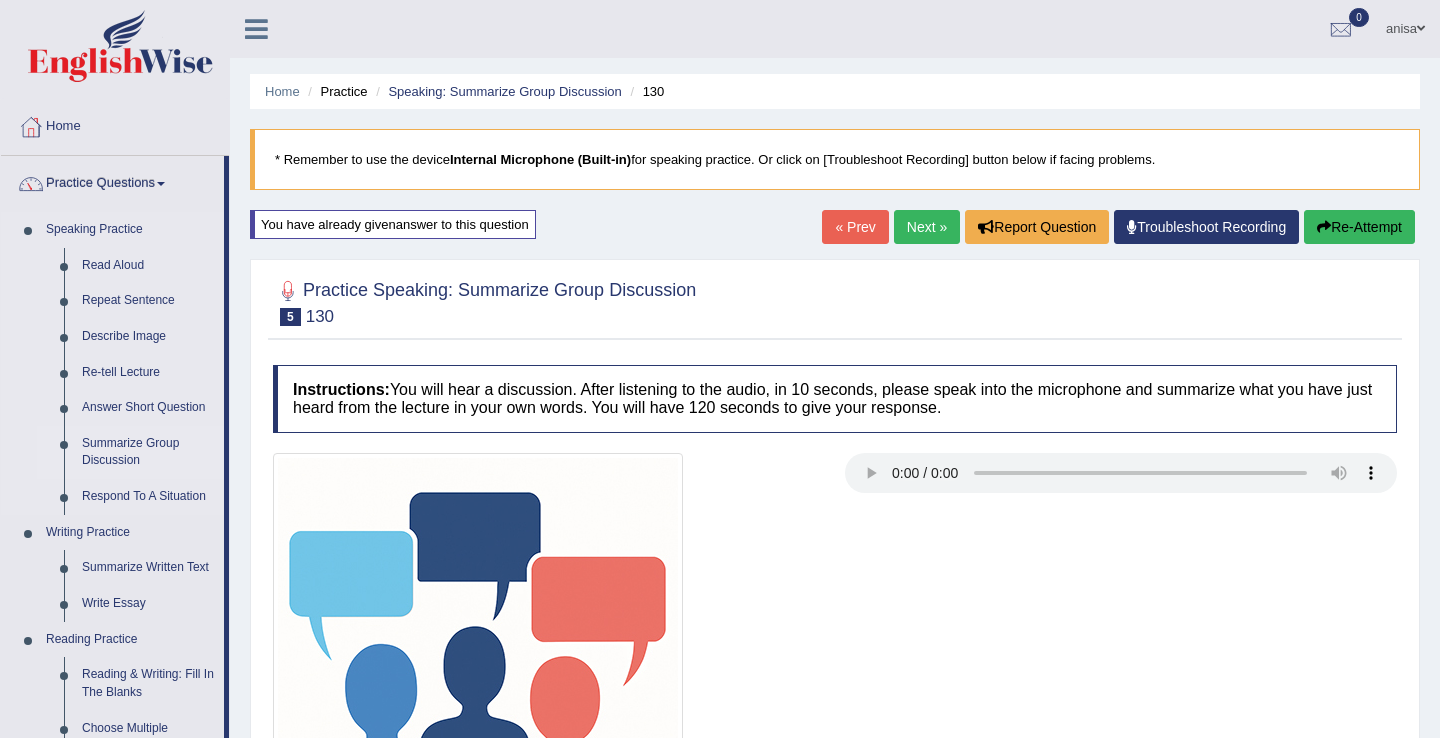 click on "Summarize Group Discussion" at bounding box center (148, 452) 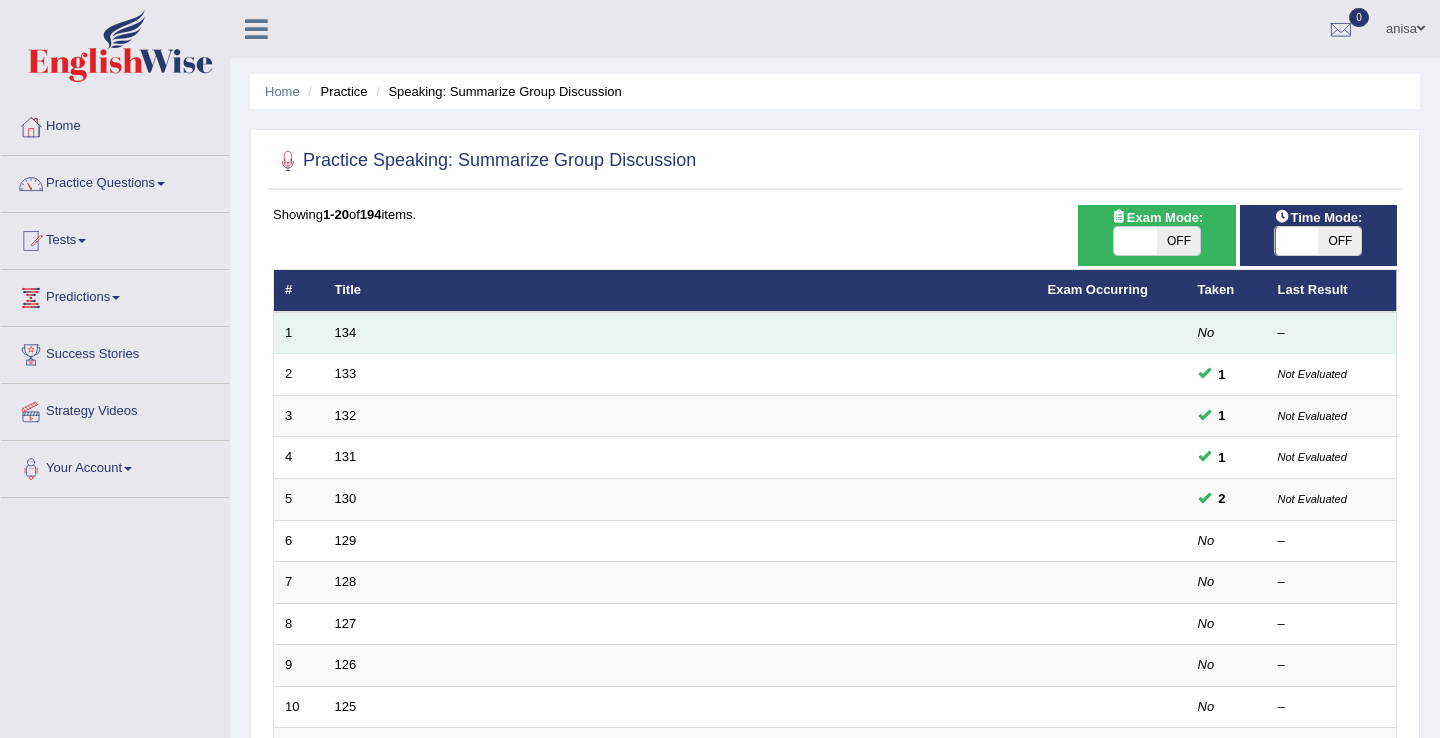 scroll, scrollTop: 0, scrollLeft: 0, axis: both 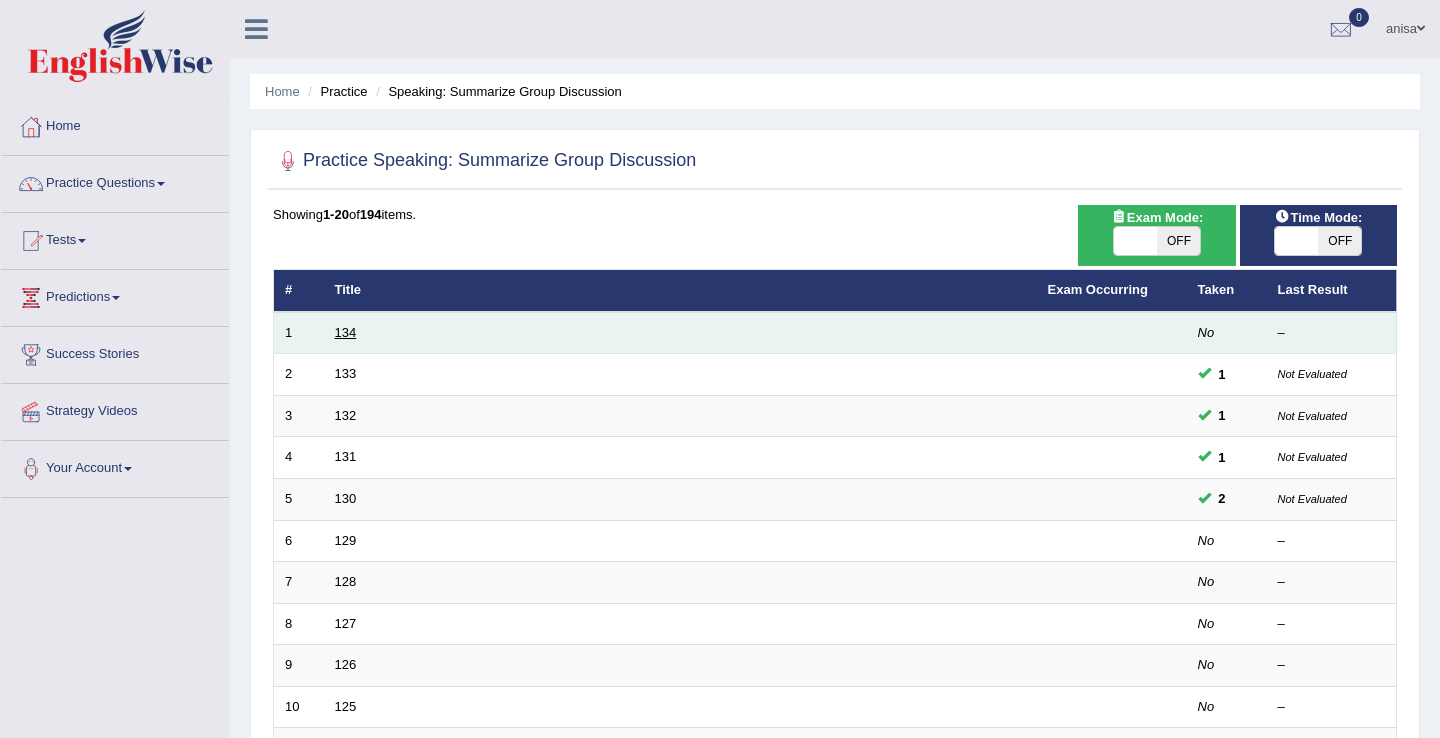 click on "134" at bounding box center [346, 332] 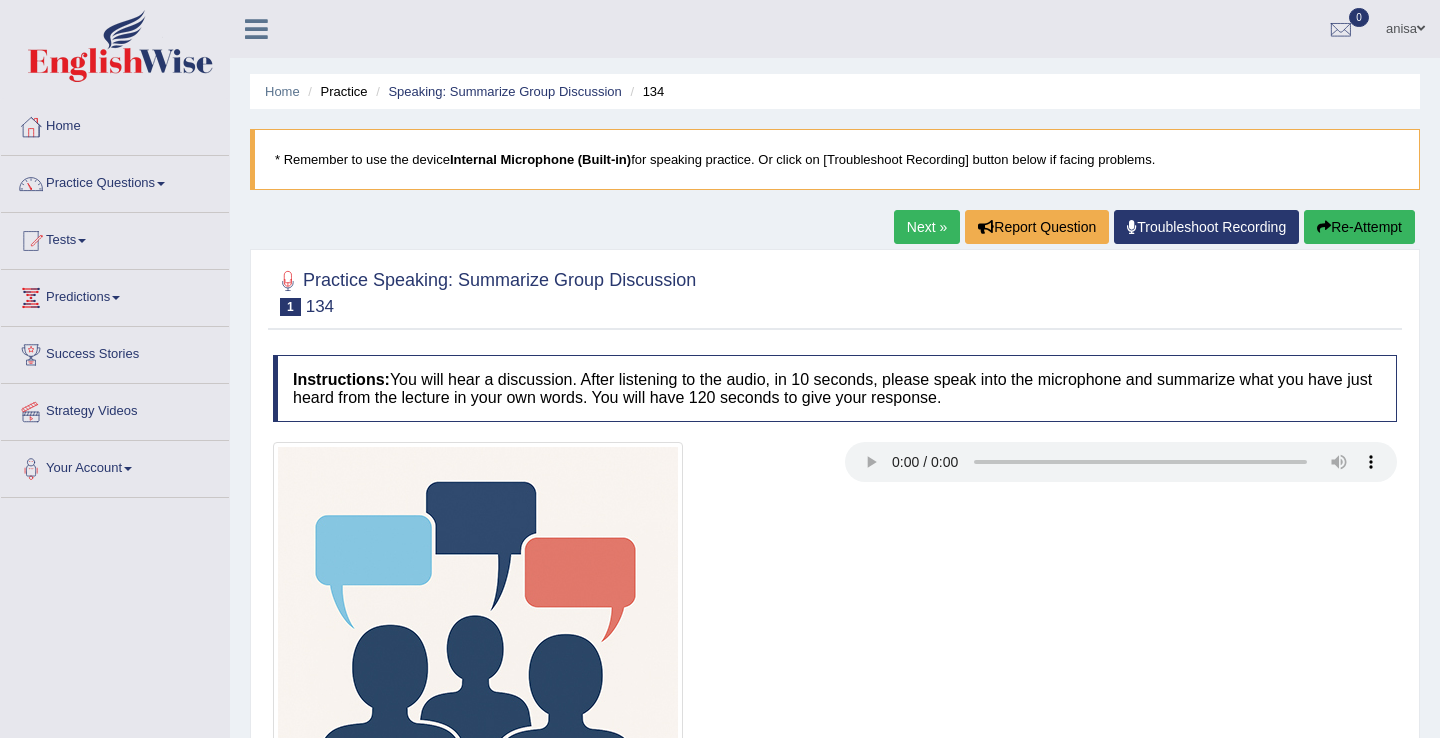 scroll, scrollTop: 0, scrollLeft: 0, axis: both 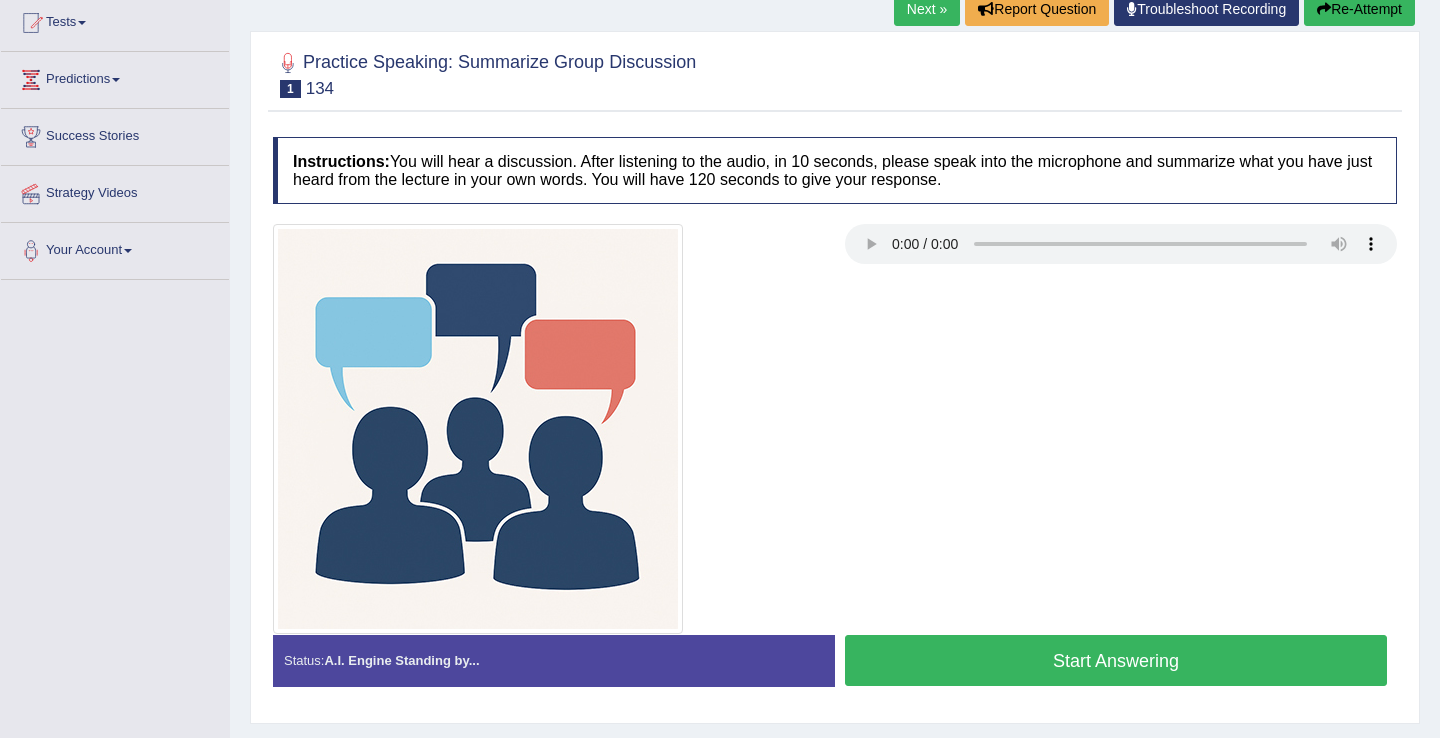 click on "Start Answering" at bounding box center (1116, 660) 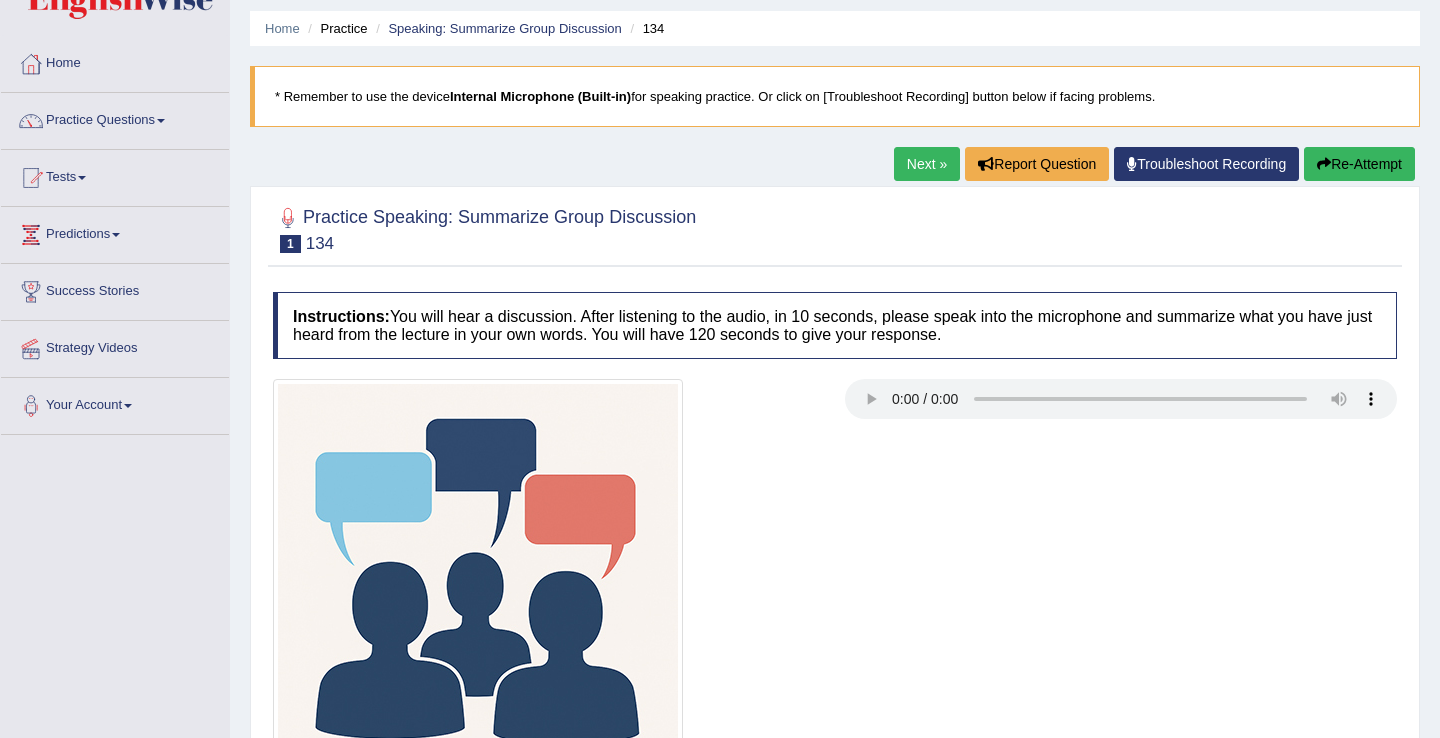 scroll, scrollTop: 0, scrollLeft: 0, axis: both 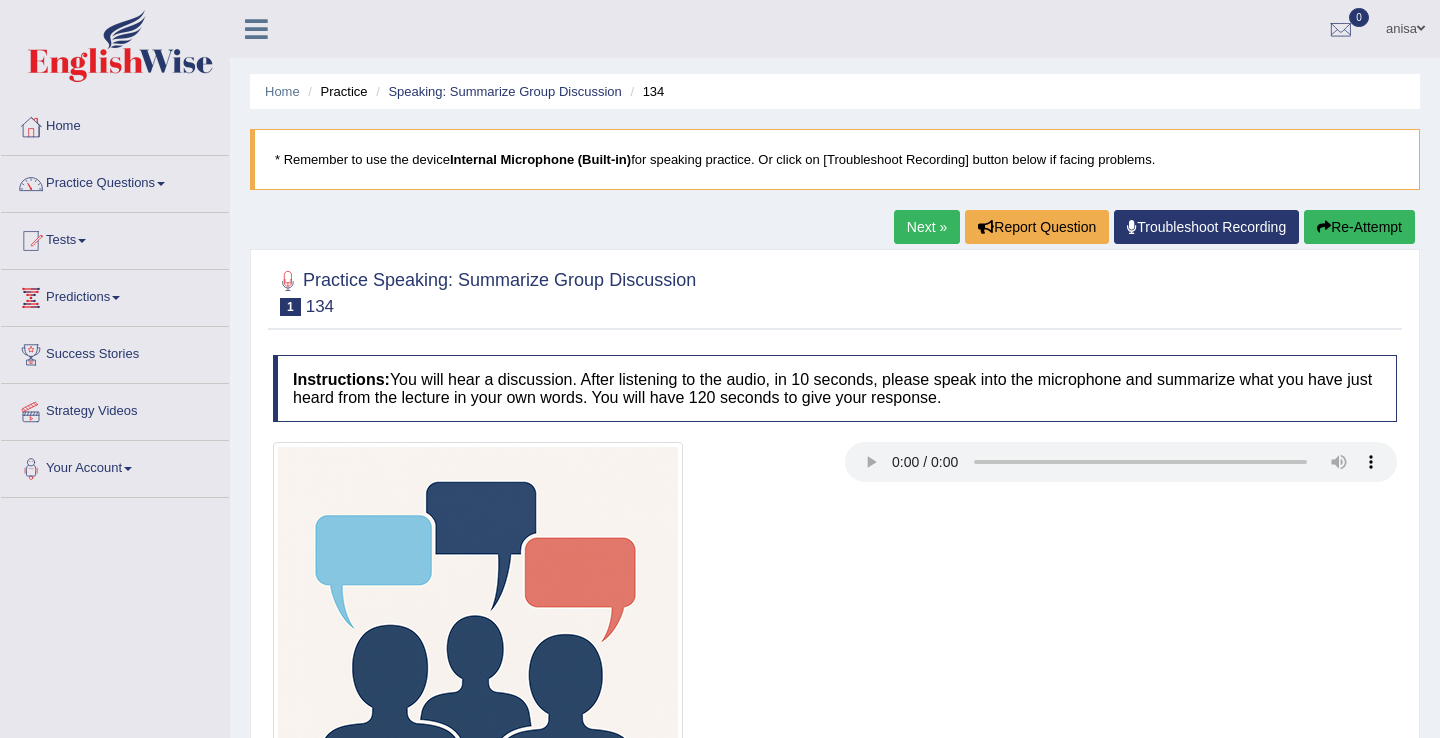 click on "Next »" at bounding box center [927, 227] 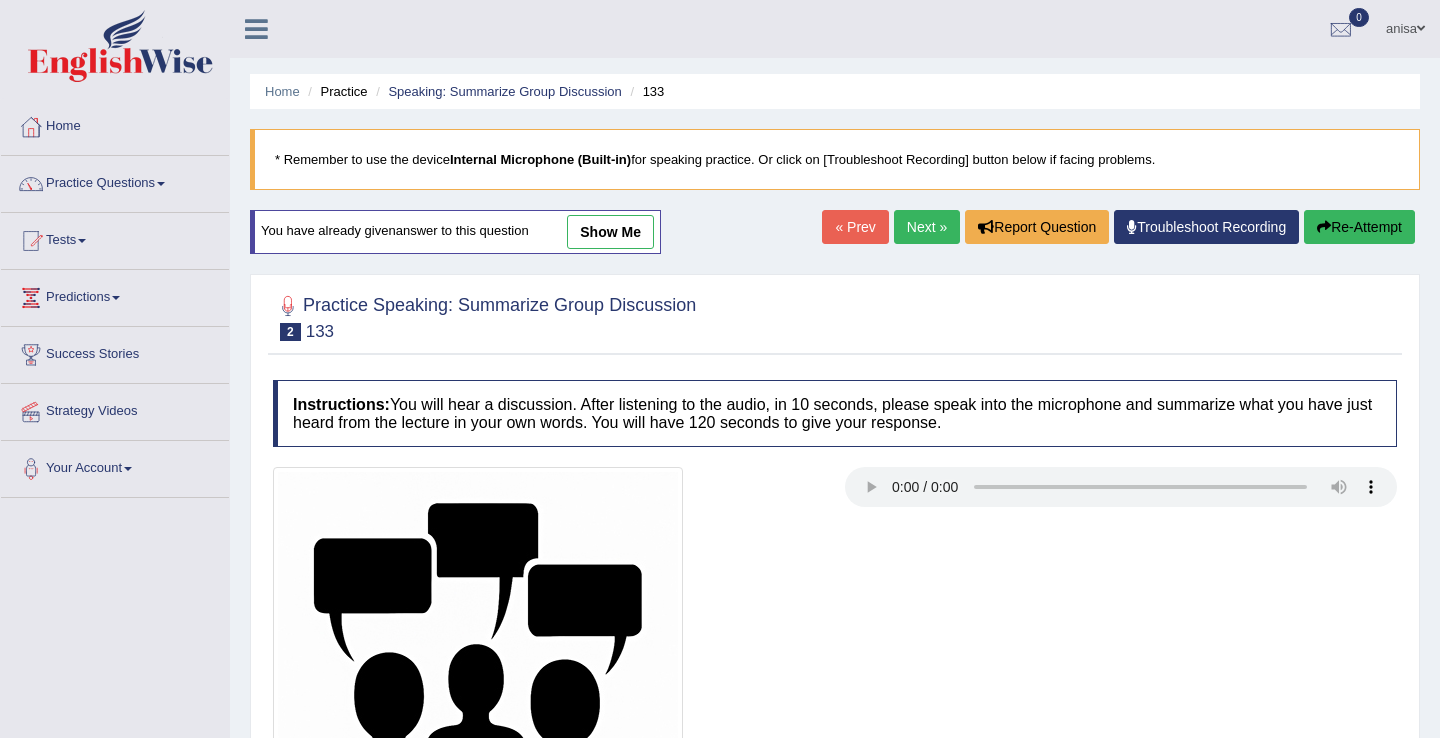 scroll, scrollTop: 0, scrollLeft: 0, axis: both 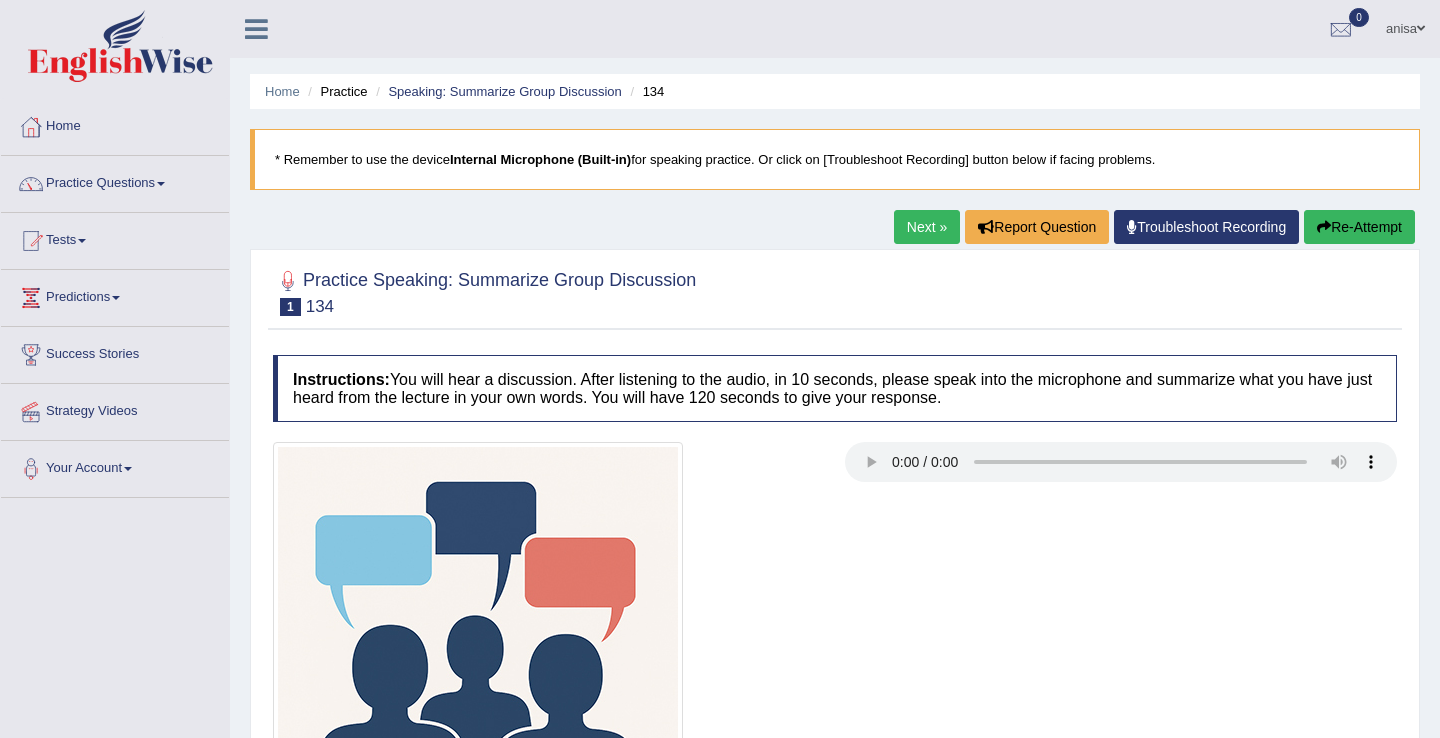 type 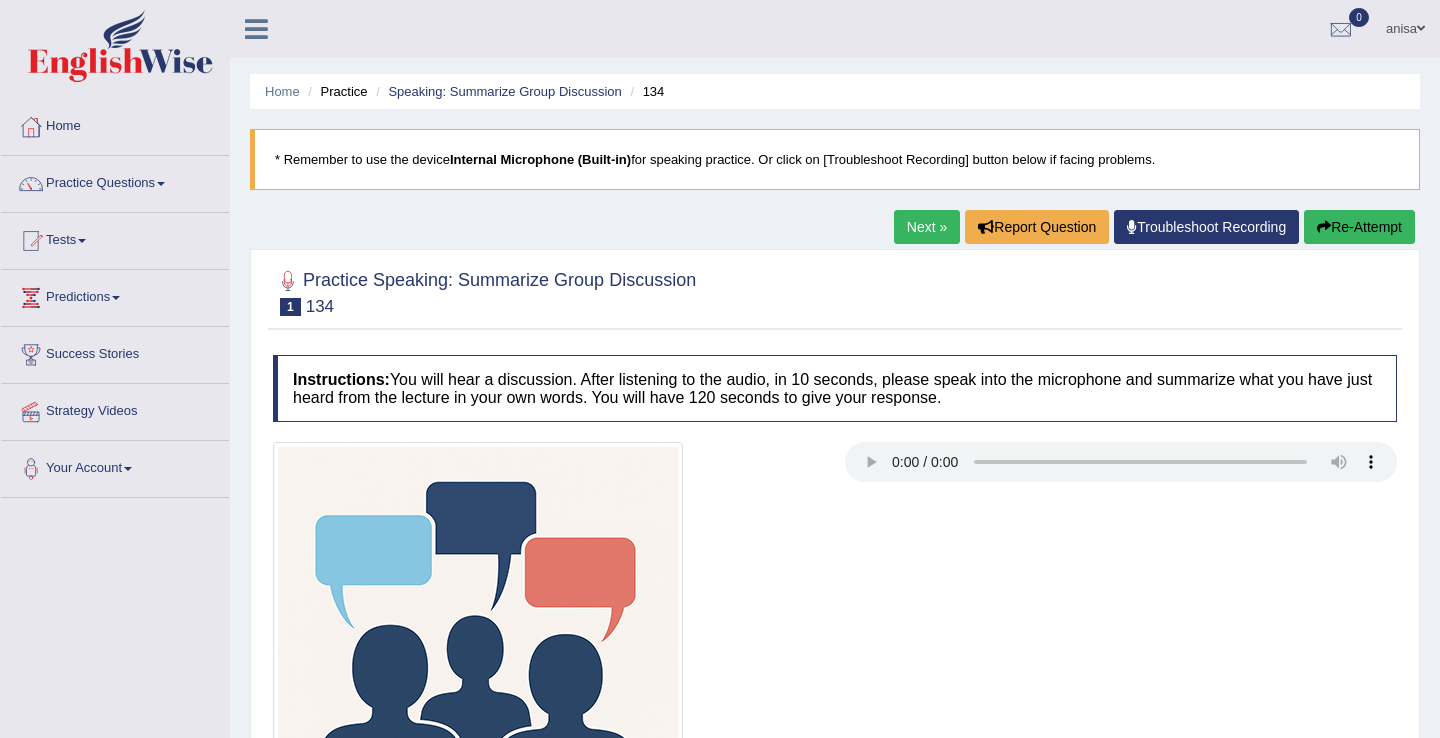 scroll, scrollTop: 312, scrollLeft: 0, axis: vertical 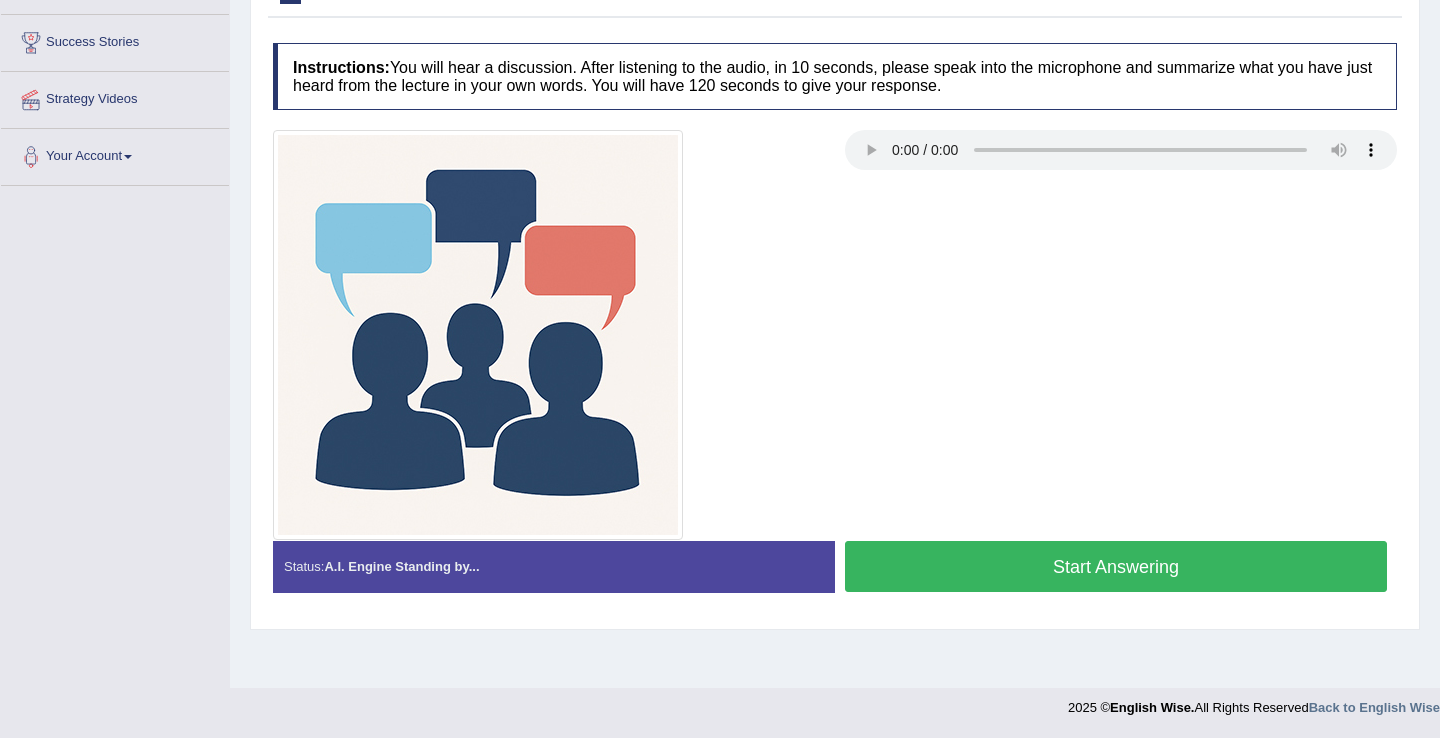 click on "Start Answering" at bounding box center [1116, 566] 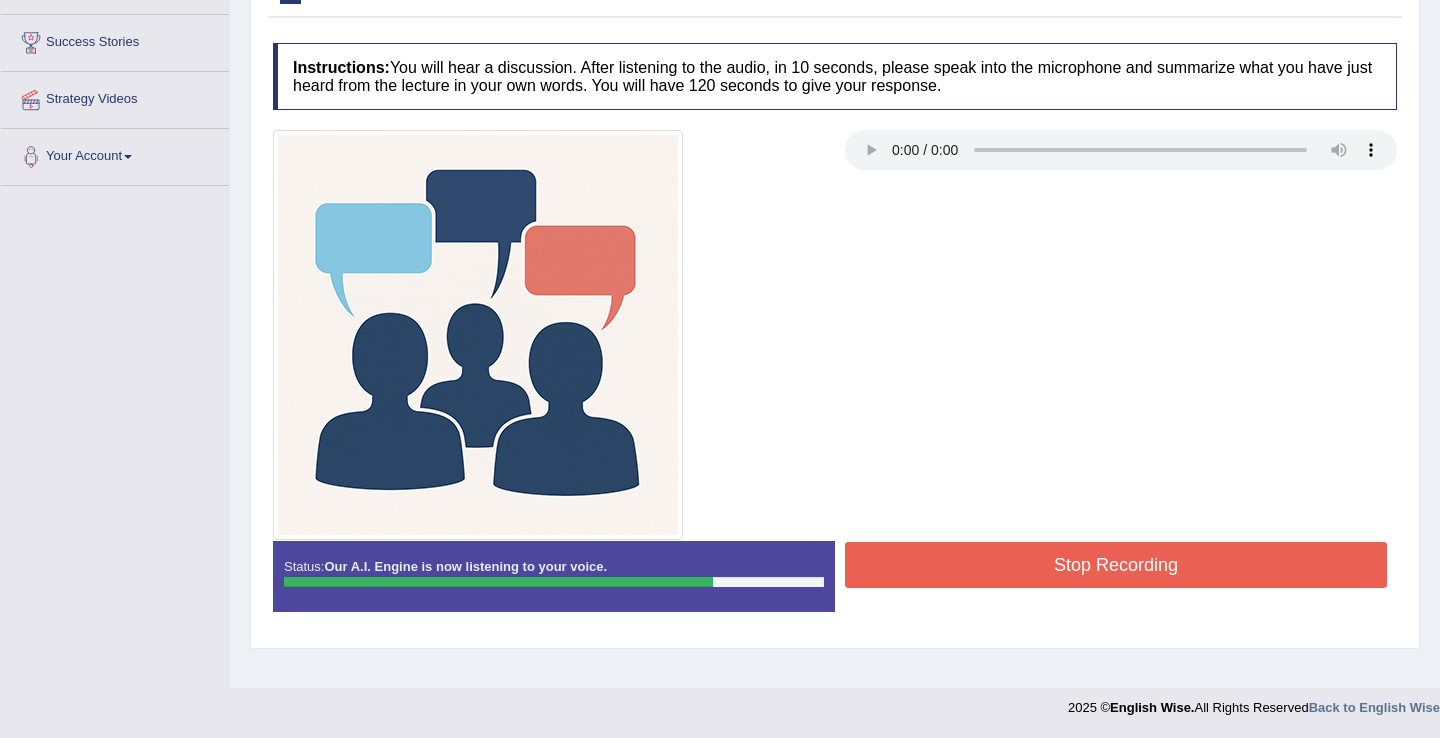 click on "Stop Recording" at bounding box center (1116, 565) 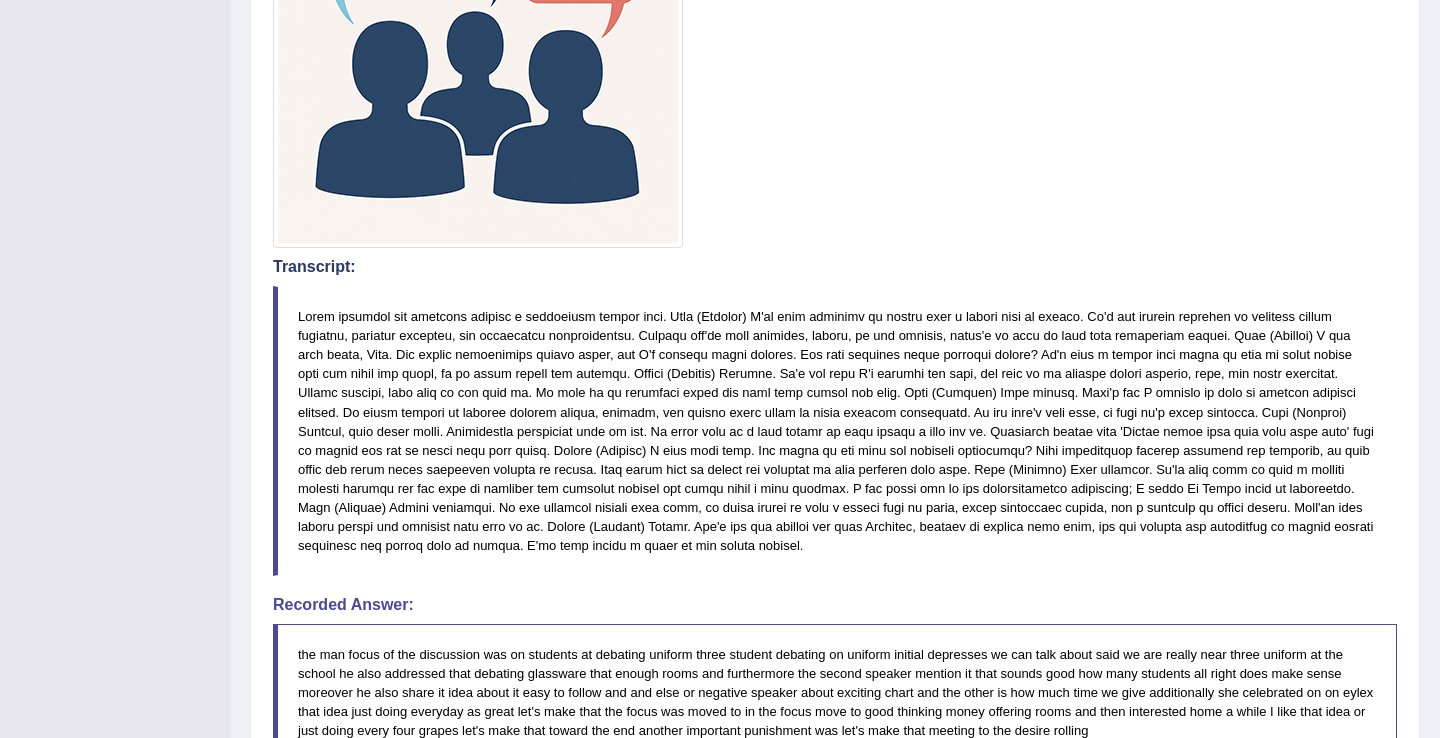 scroll, scrollTop: 0, scrollLeft: 0, axis: both 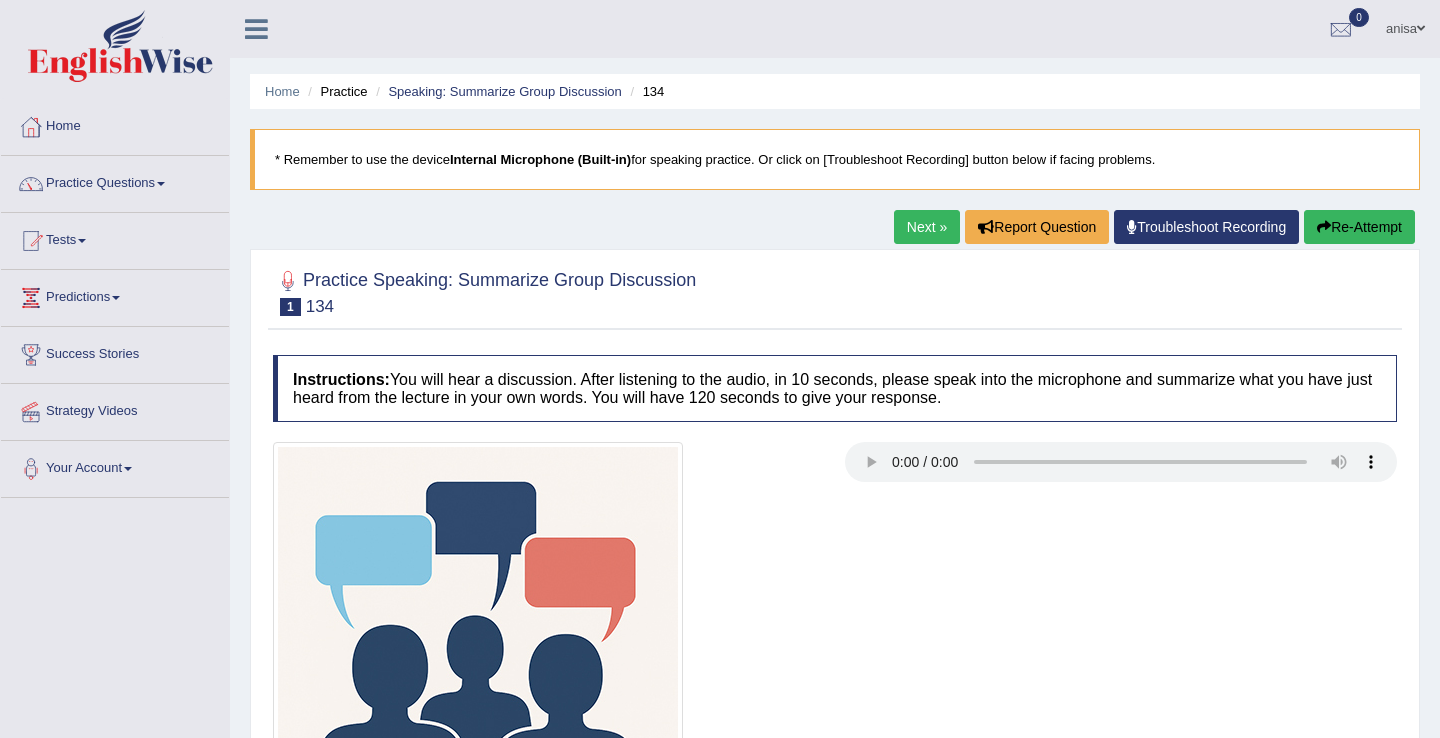 click on "Next »" at bounding box center [927, 227] 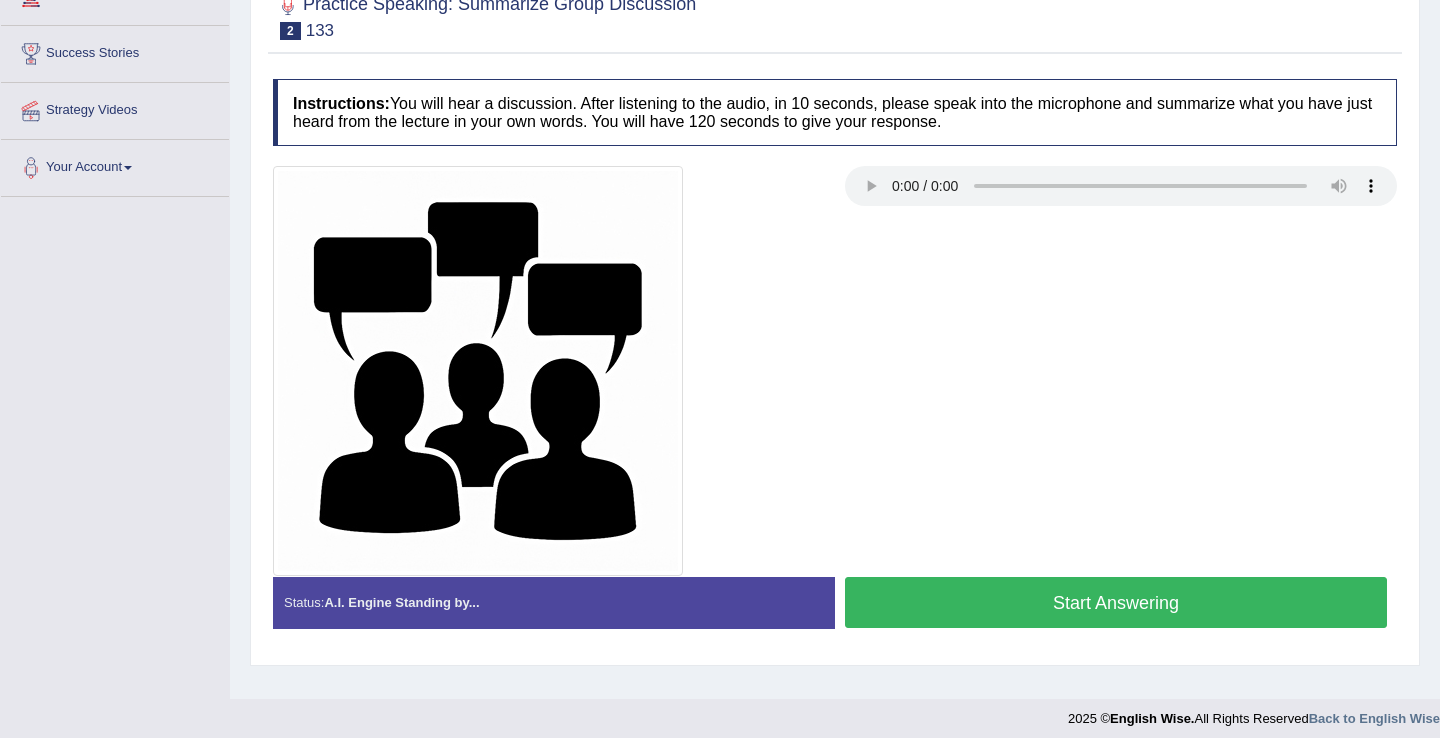 scroll, scrollTop: 301, scrollLeft: 0, axis: vertical 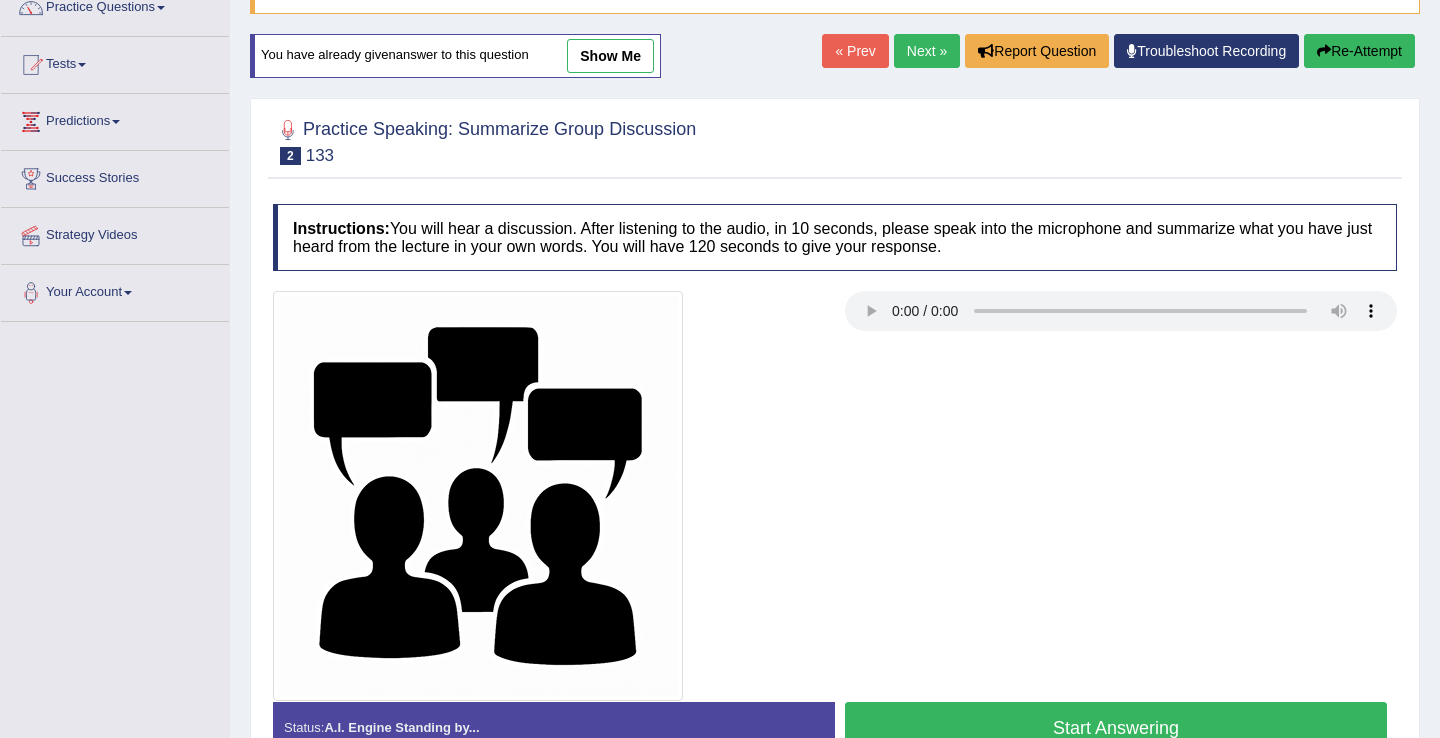 type 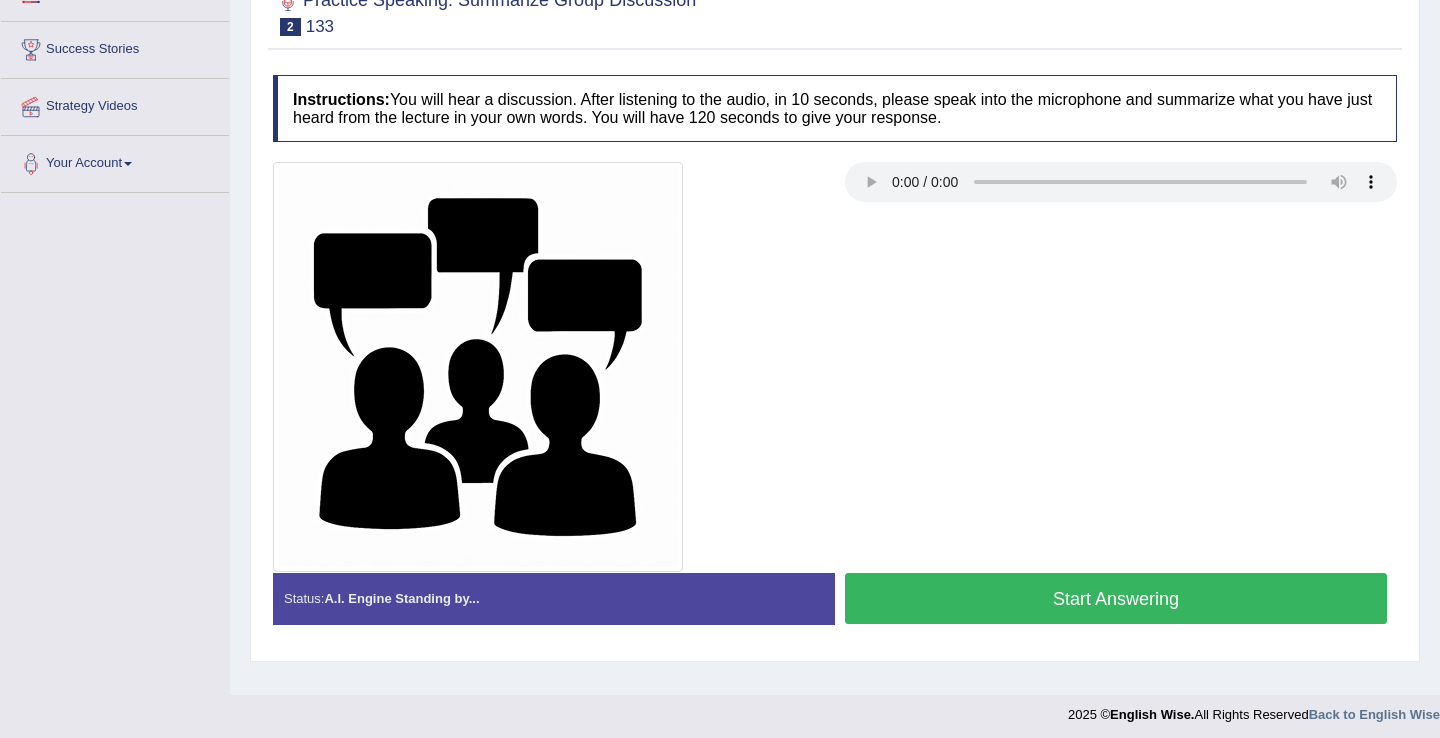 scroll, scrollTop: 312, scrollLeft: 0, axis: vertical 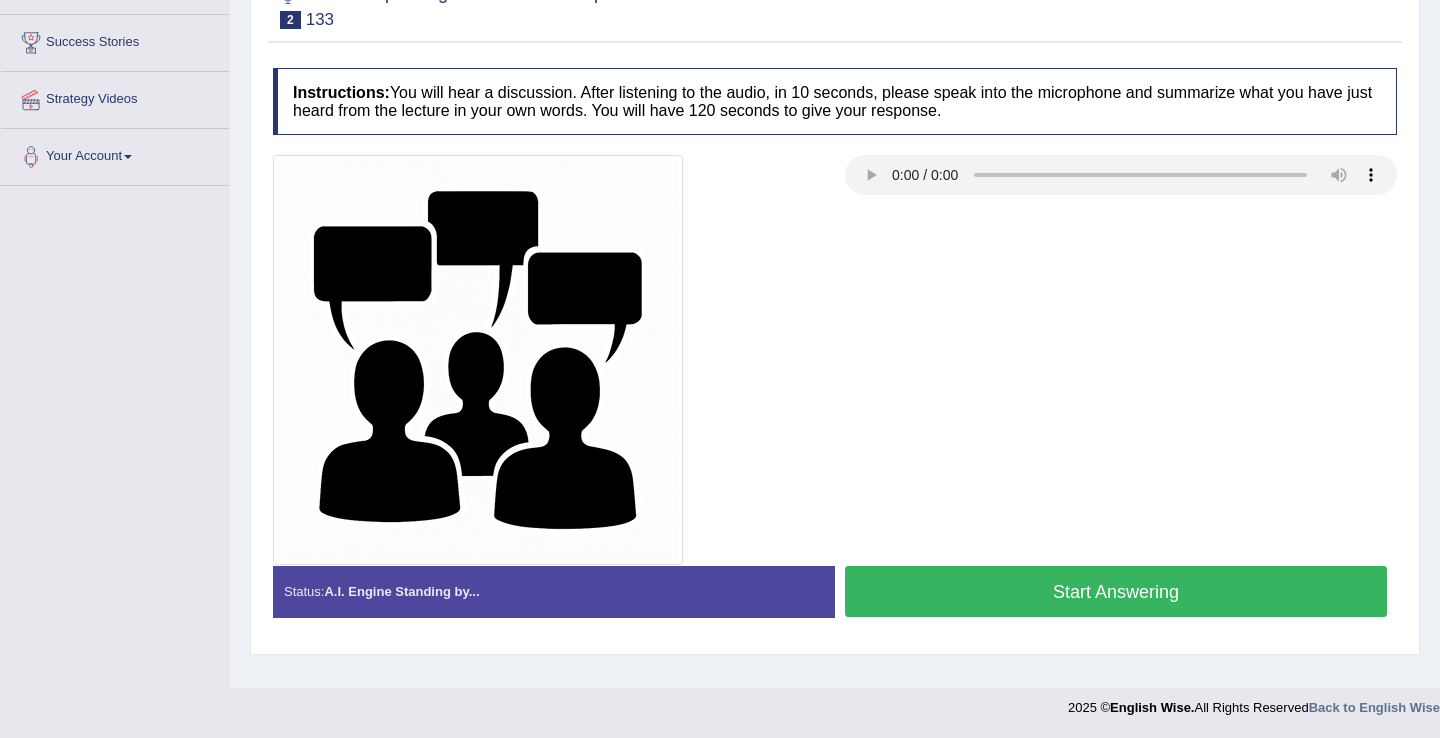 click on "Start Answering" at bounding box center [1116, 591] 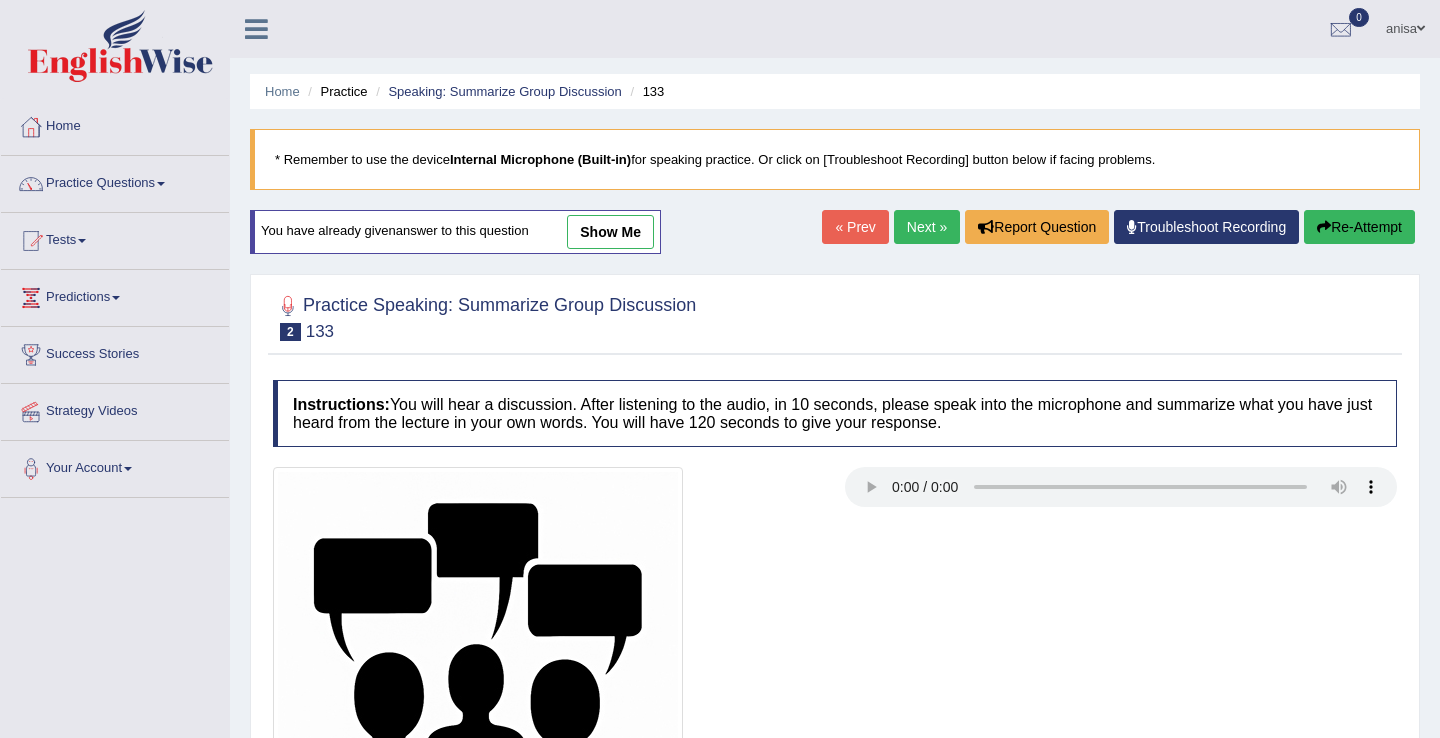 scroll, scrollTop: 0, scrollLeft: 0, axis: both 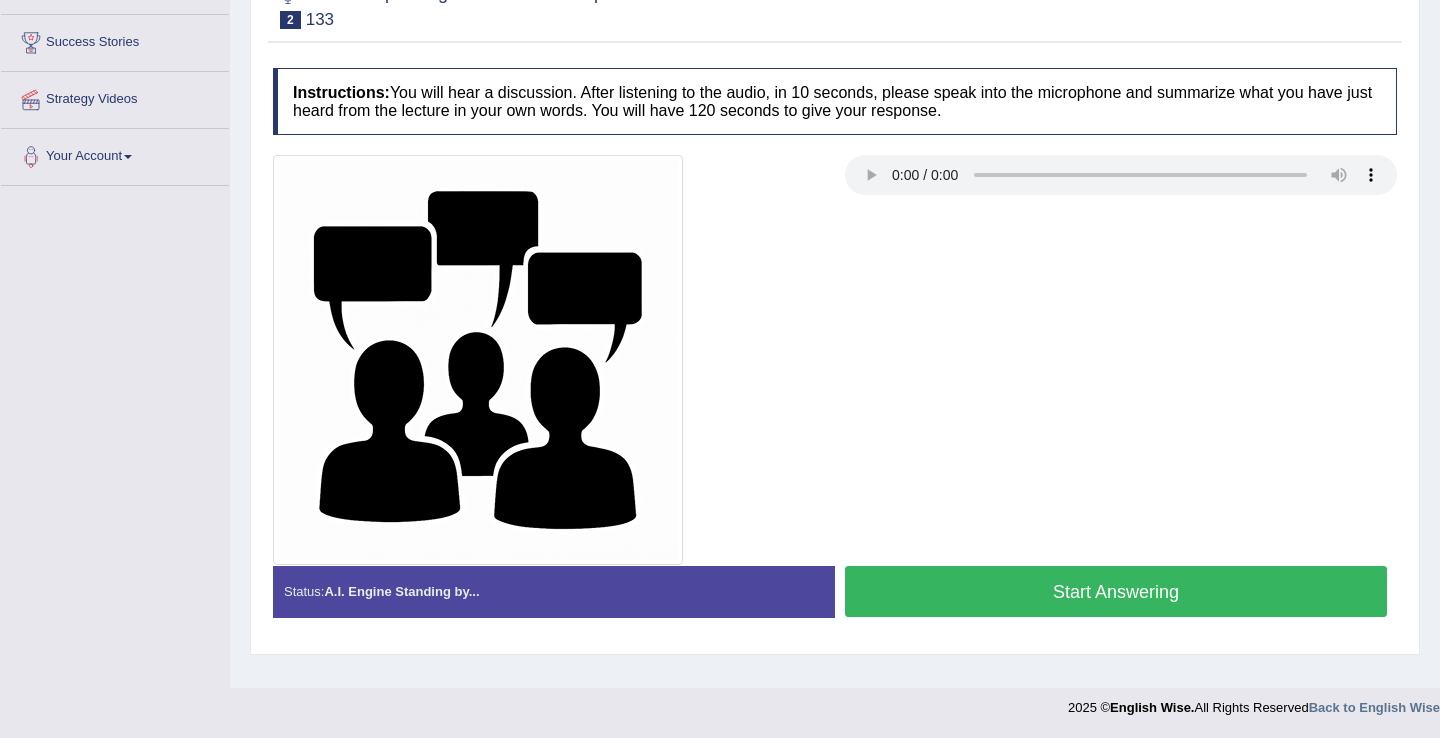 click on "Start Answering" at bounding box center (1116, 591) 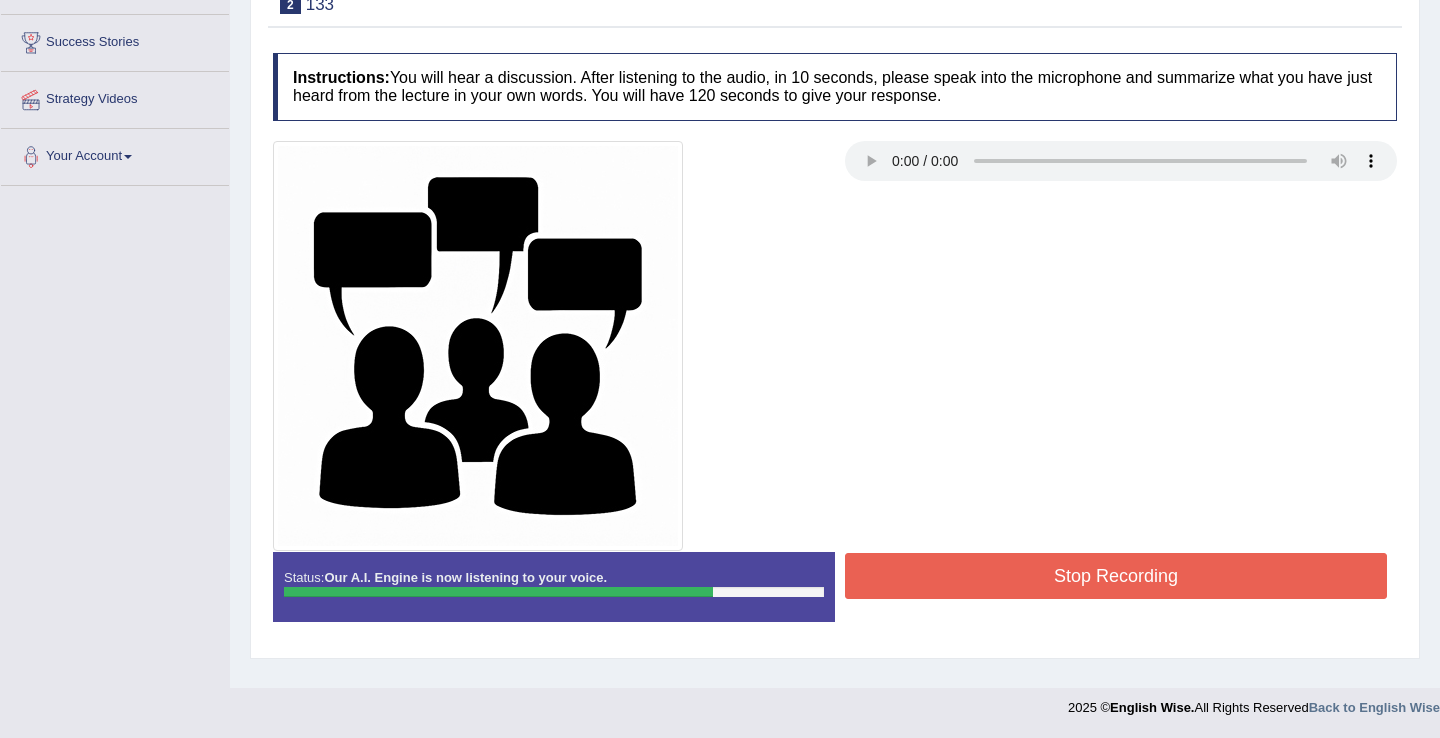 click on "Stop Recording" at bounding box center (1116, 576) 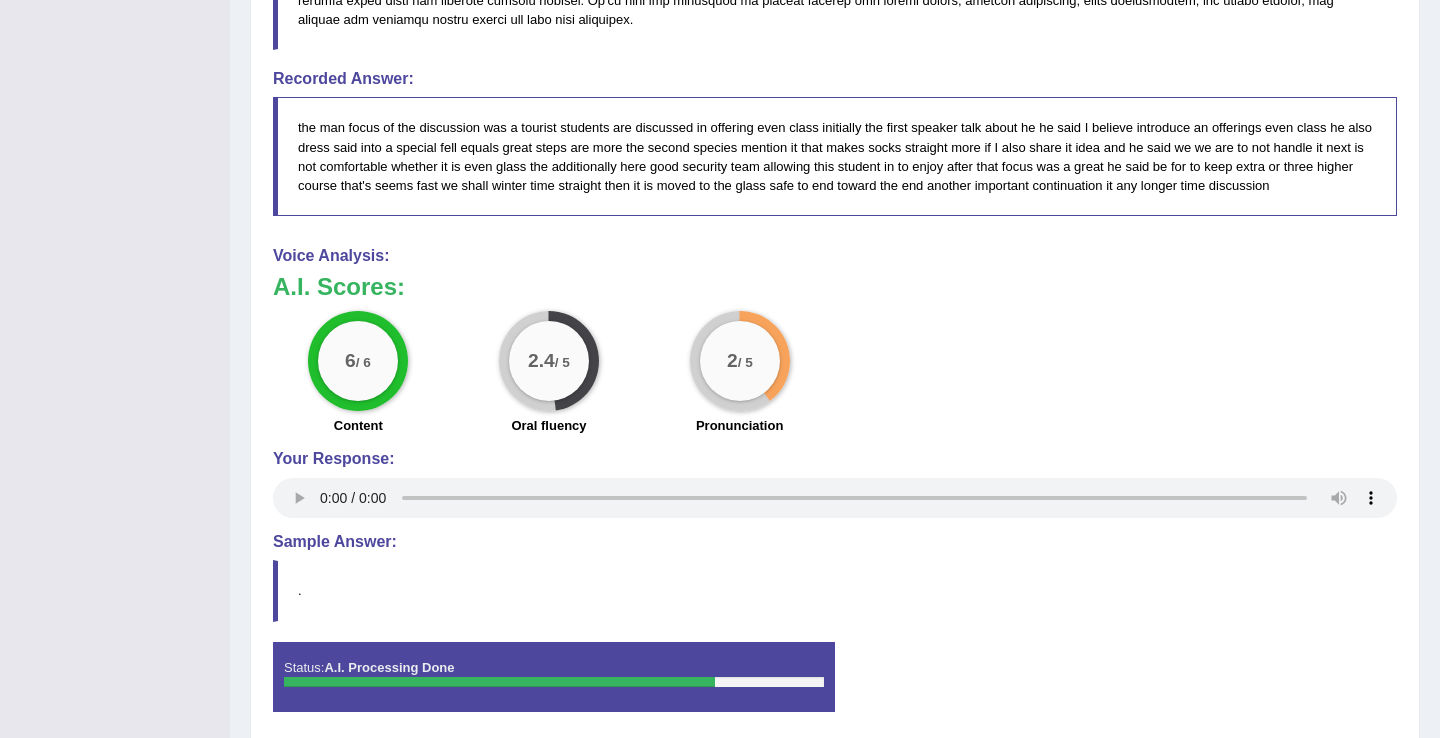 scroll, scrollTop: 1256, scrollLeft: 0, axis: vertical 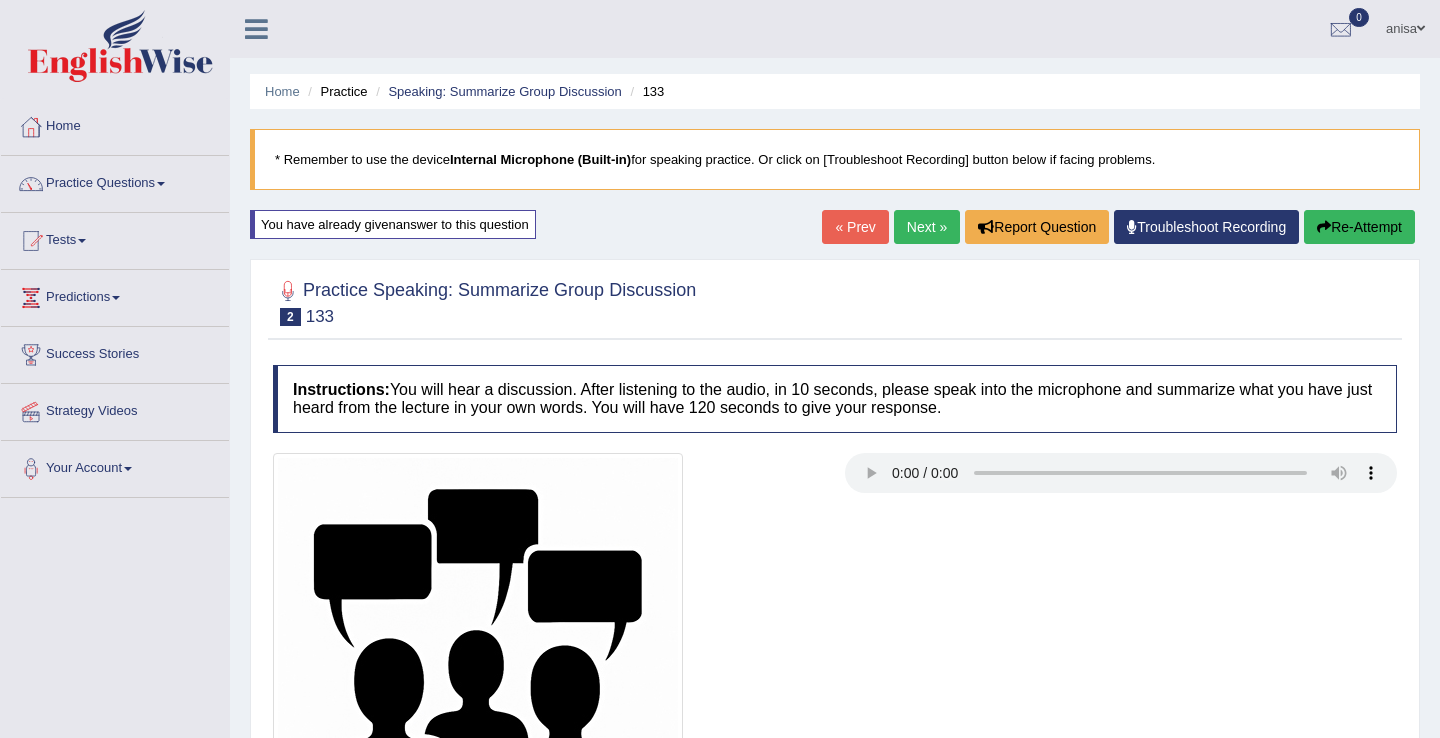 click on "Next »" at bounding box center [927, 227] 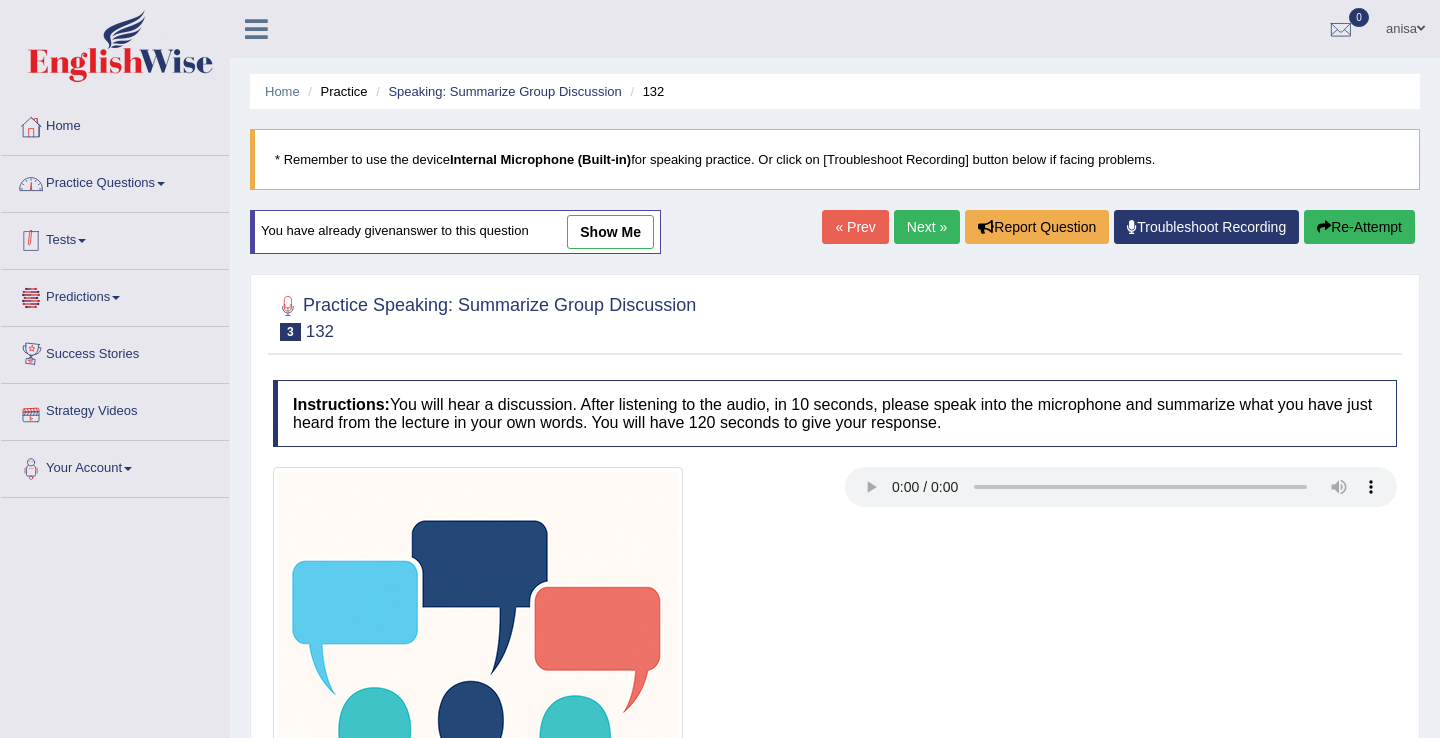 scroll, scrollTop: 0, scrollLeft: 0, axis: both 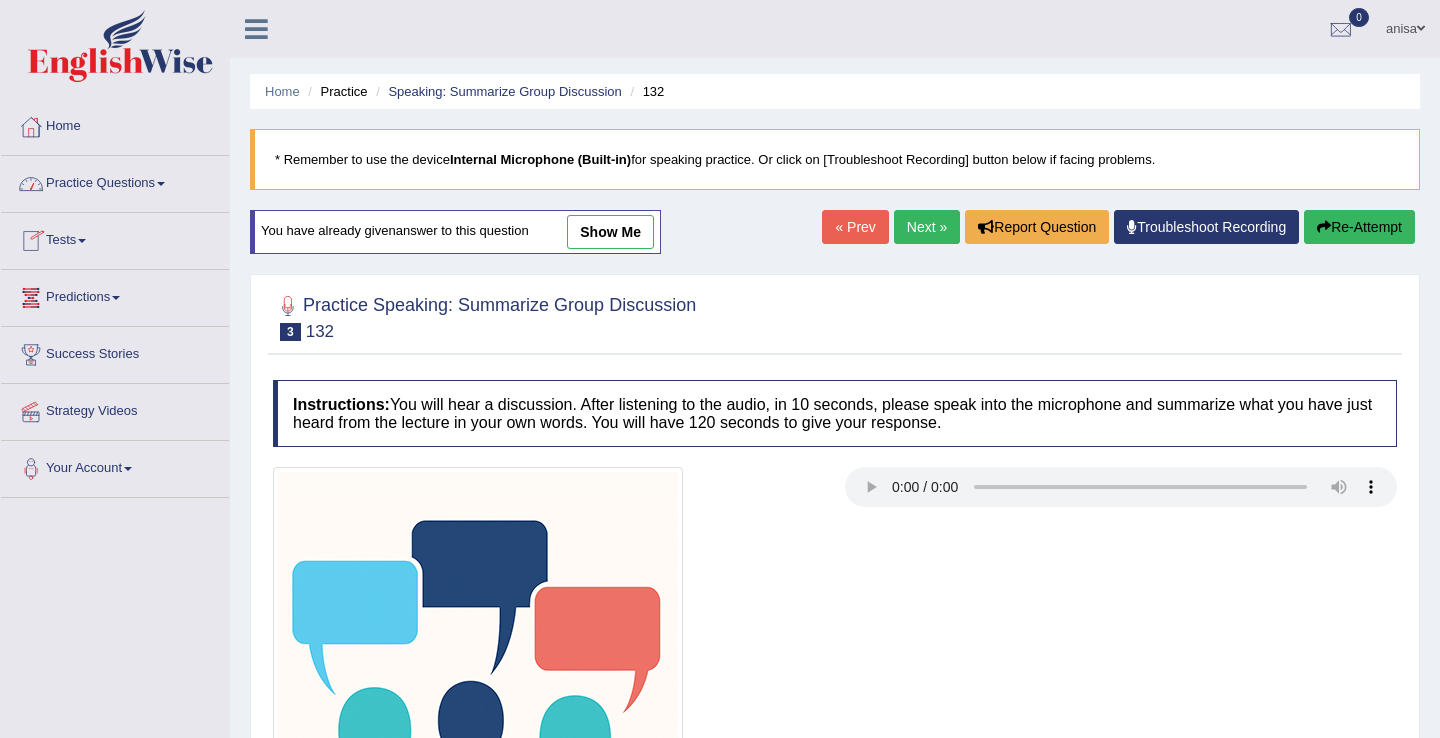click on "Practice Questions" at bounding box center [115, 181] 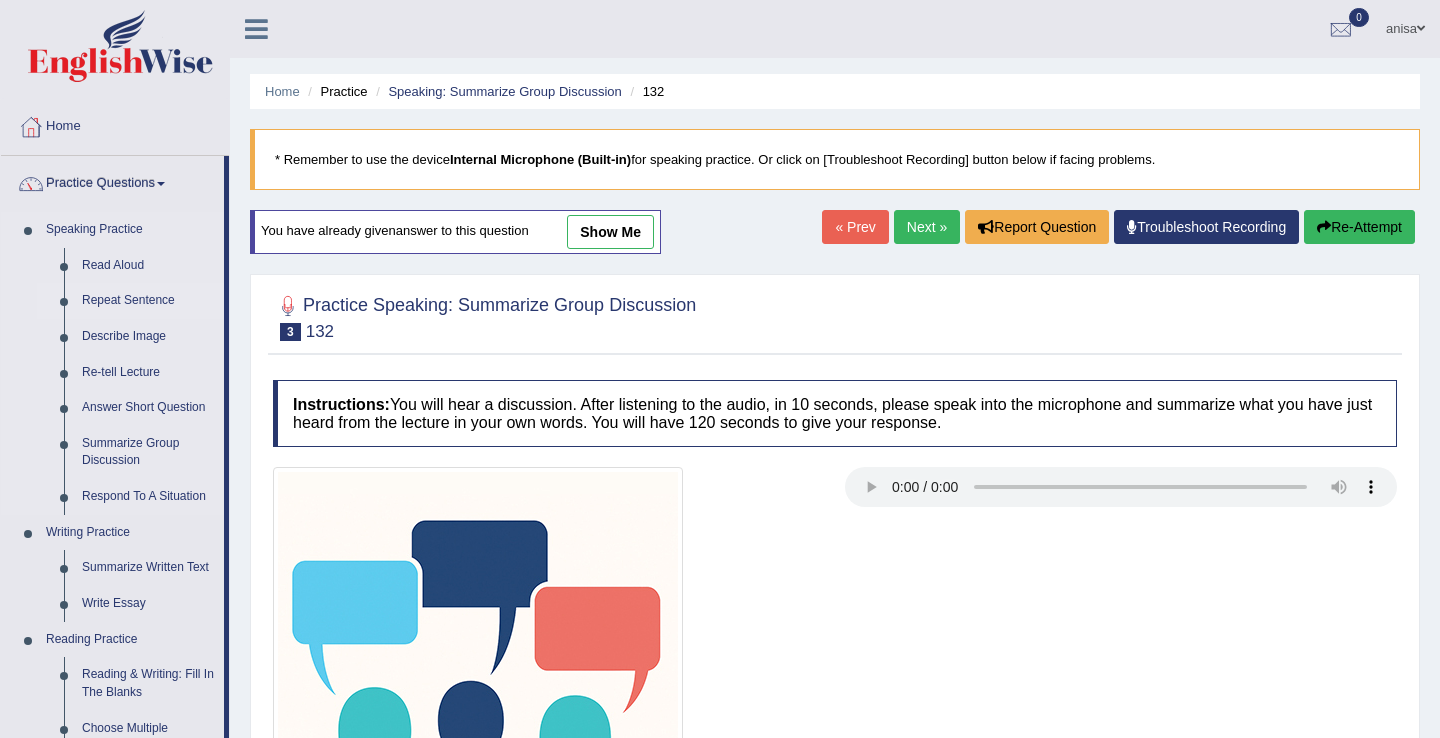 click on "Repeat Sentence" at bounding box center (148, 301) 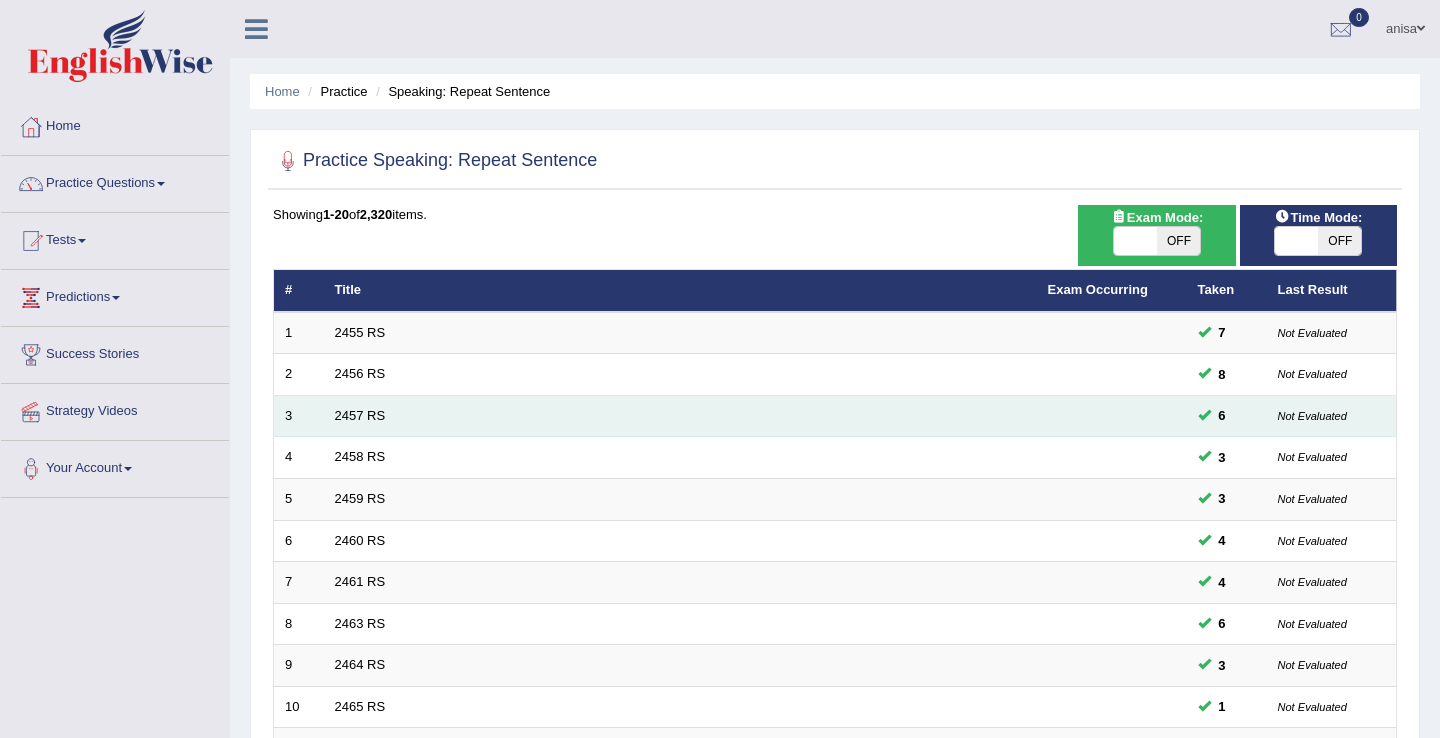 scroll, scrollTop: 0, scrollLeft: 0, axis: both 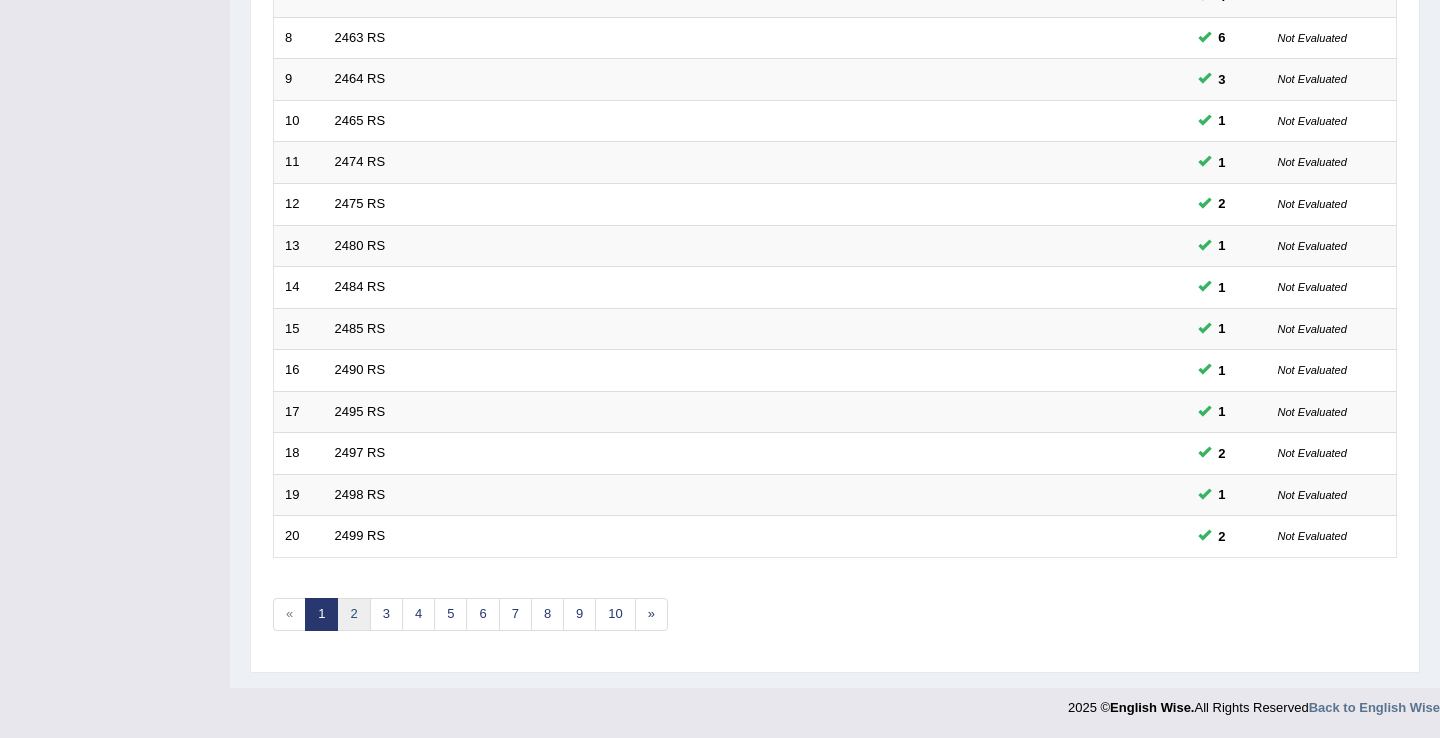 click on "2" at bounding box center (353, 614) 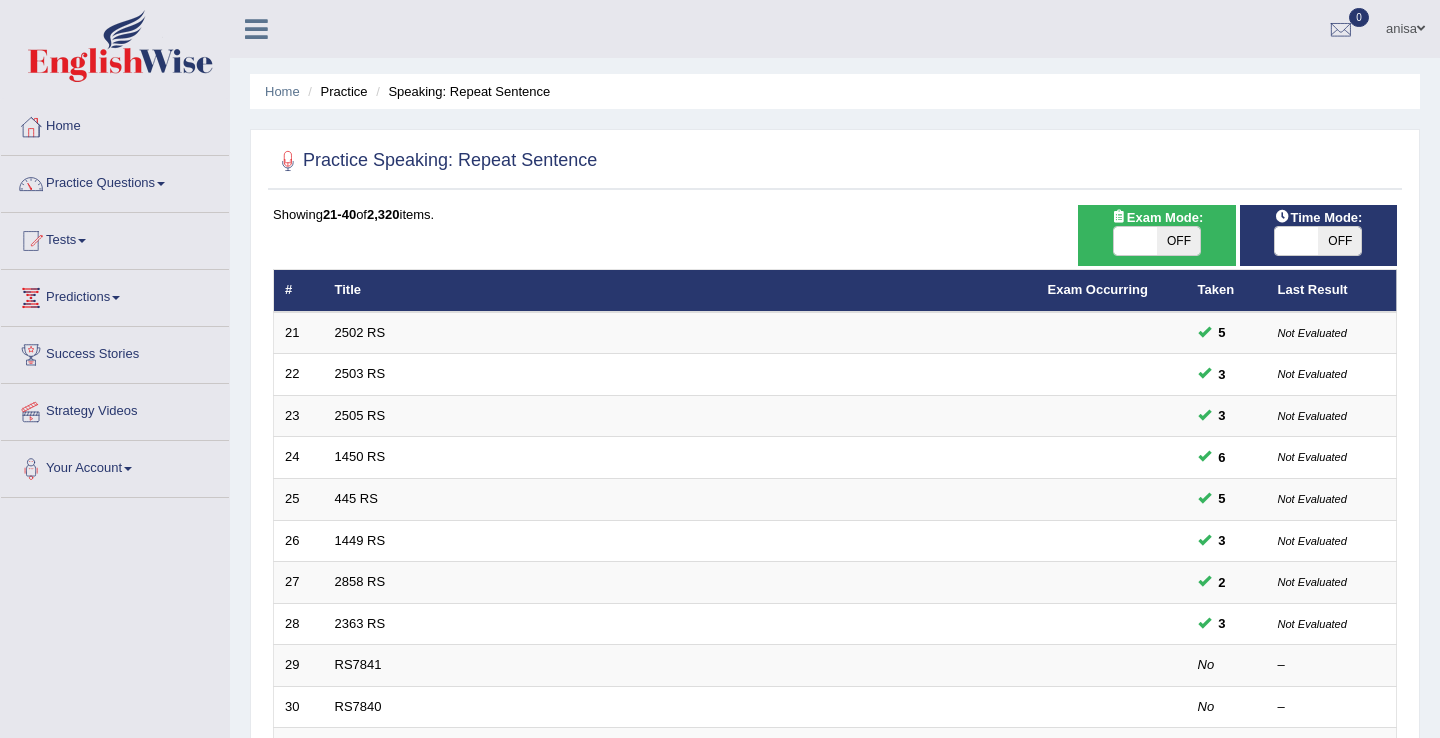 scroll, scrollTop: 0, scrollLeft: 0, axis: both 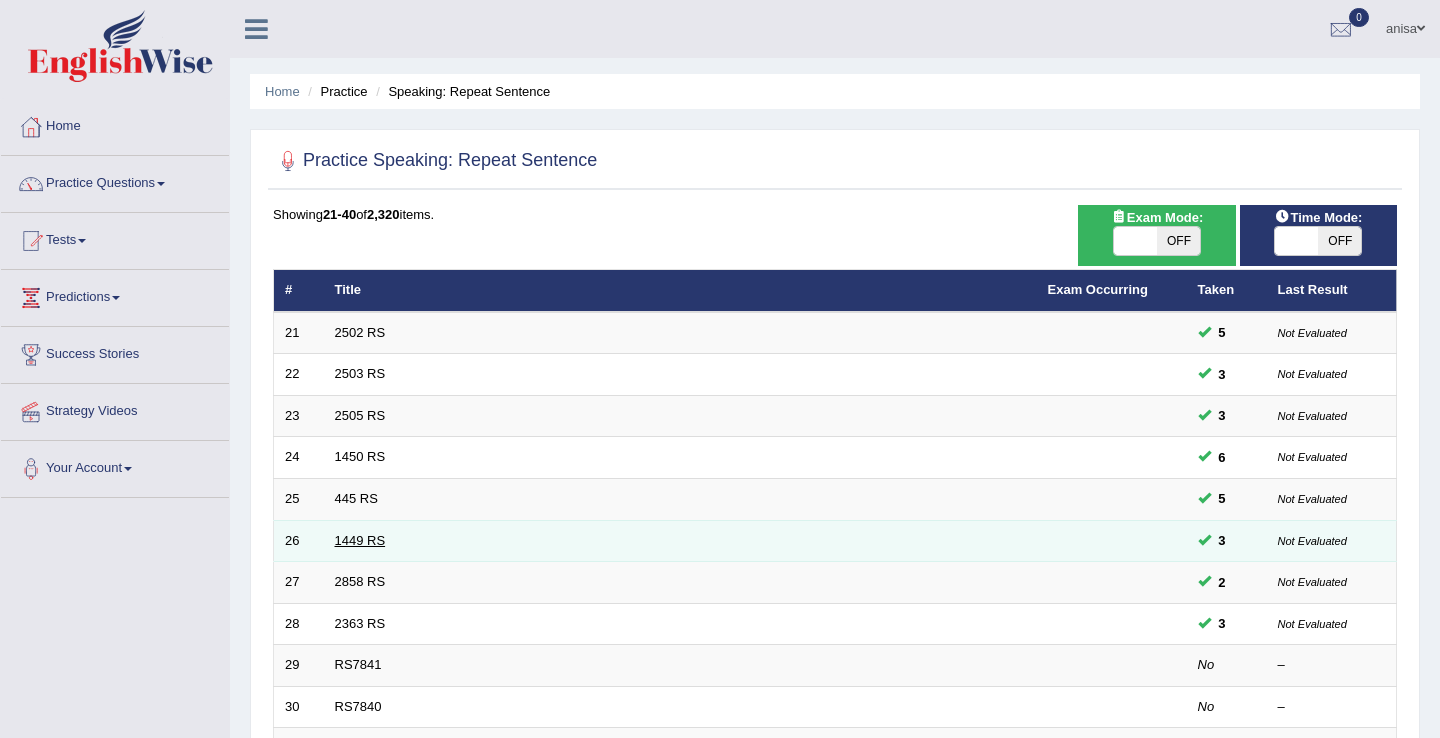 click on "1449 RS" at bounding box center (360, 540) 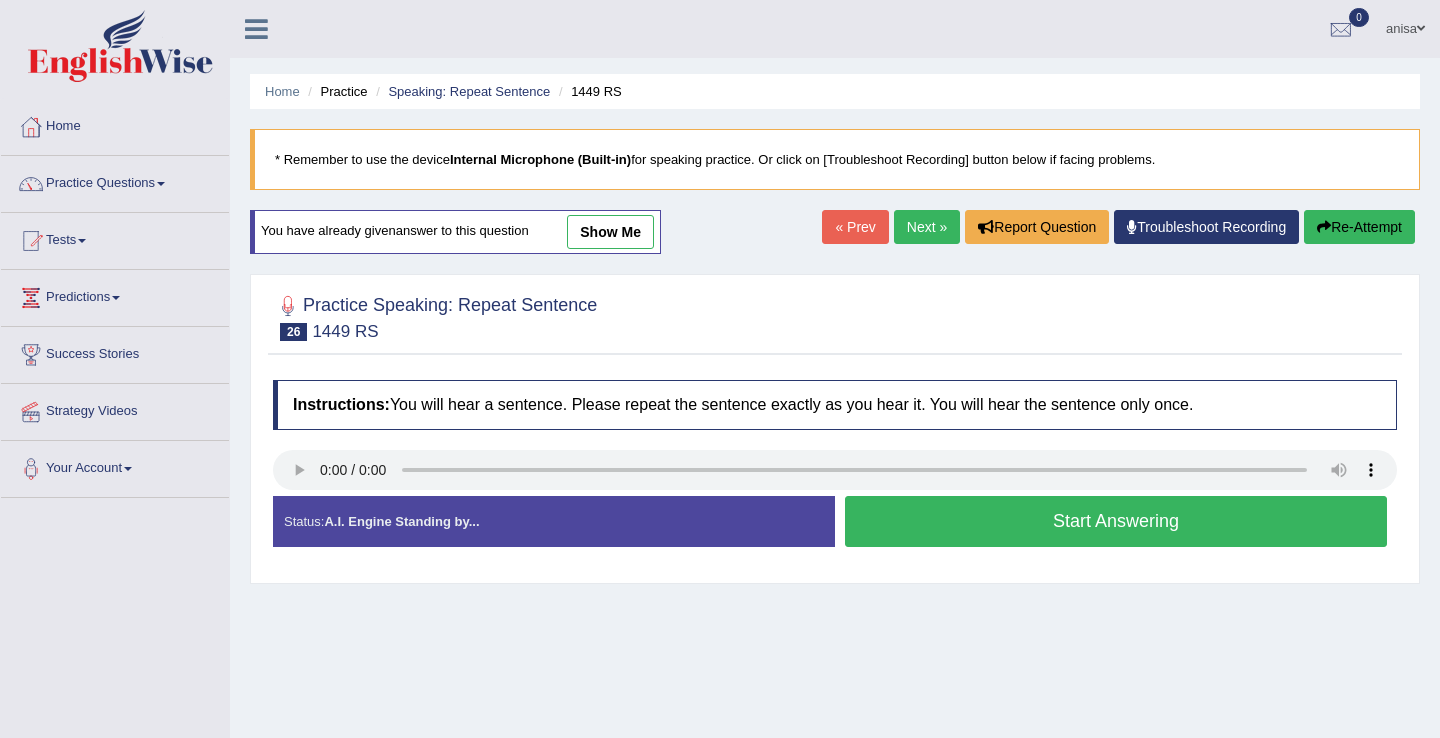 scroll, scrollTop: 0, scrollLeft: 0, axis: both 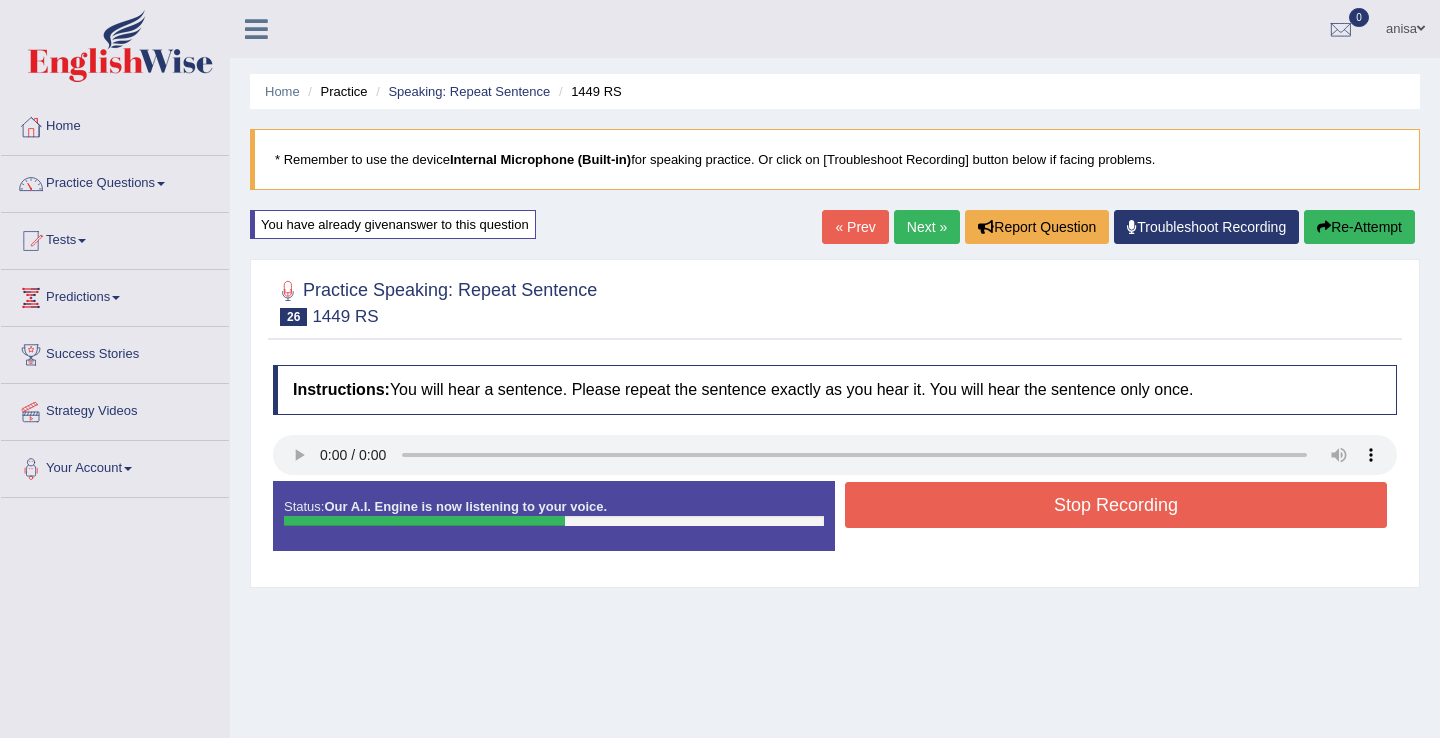click on "Stop Recording" at bounding box center [1116, 505] 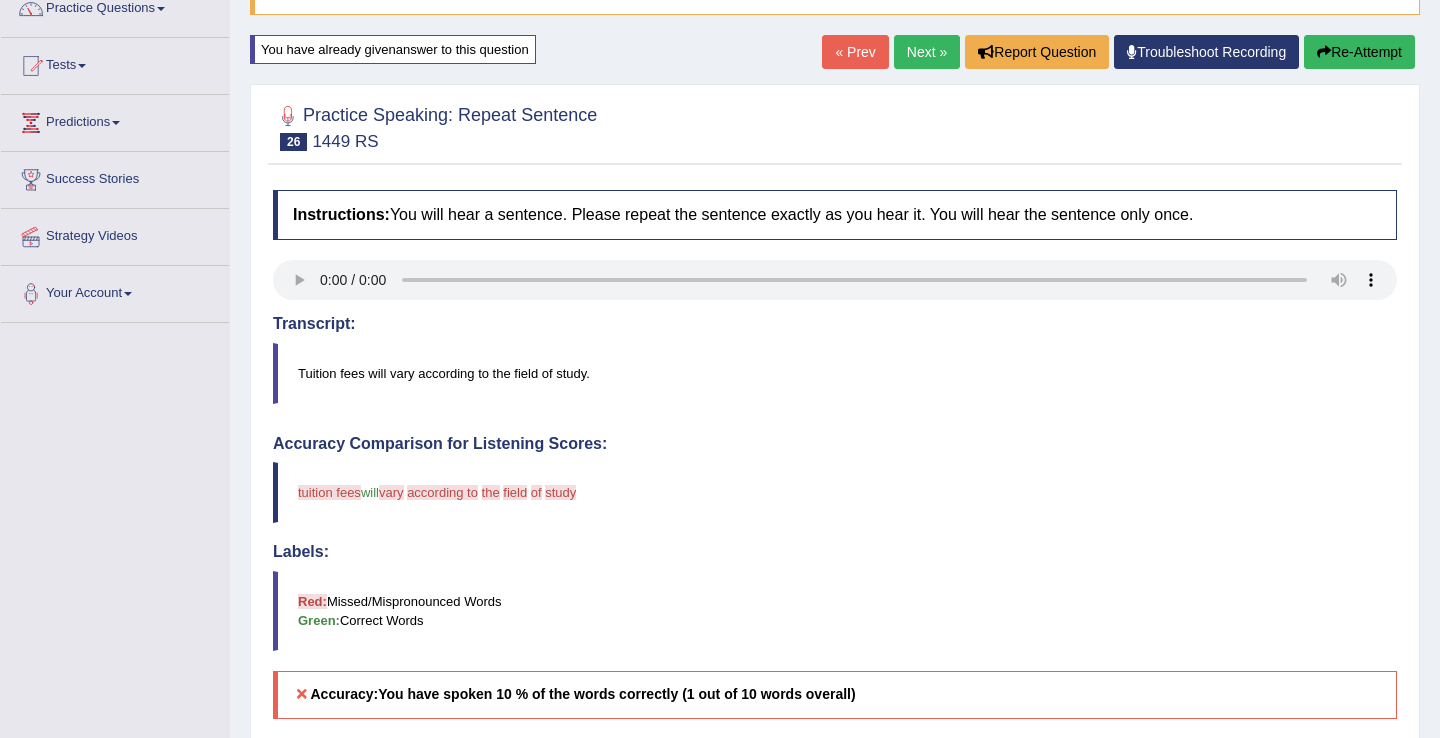scroll, scrollTop: 0, scrollLeft: 0, axis: both 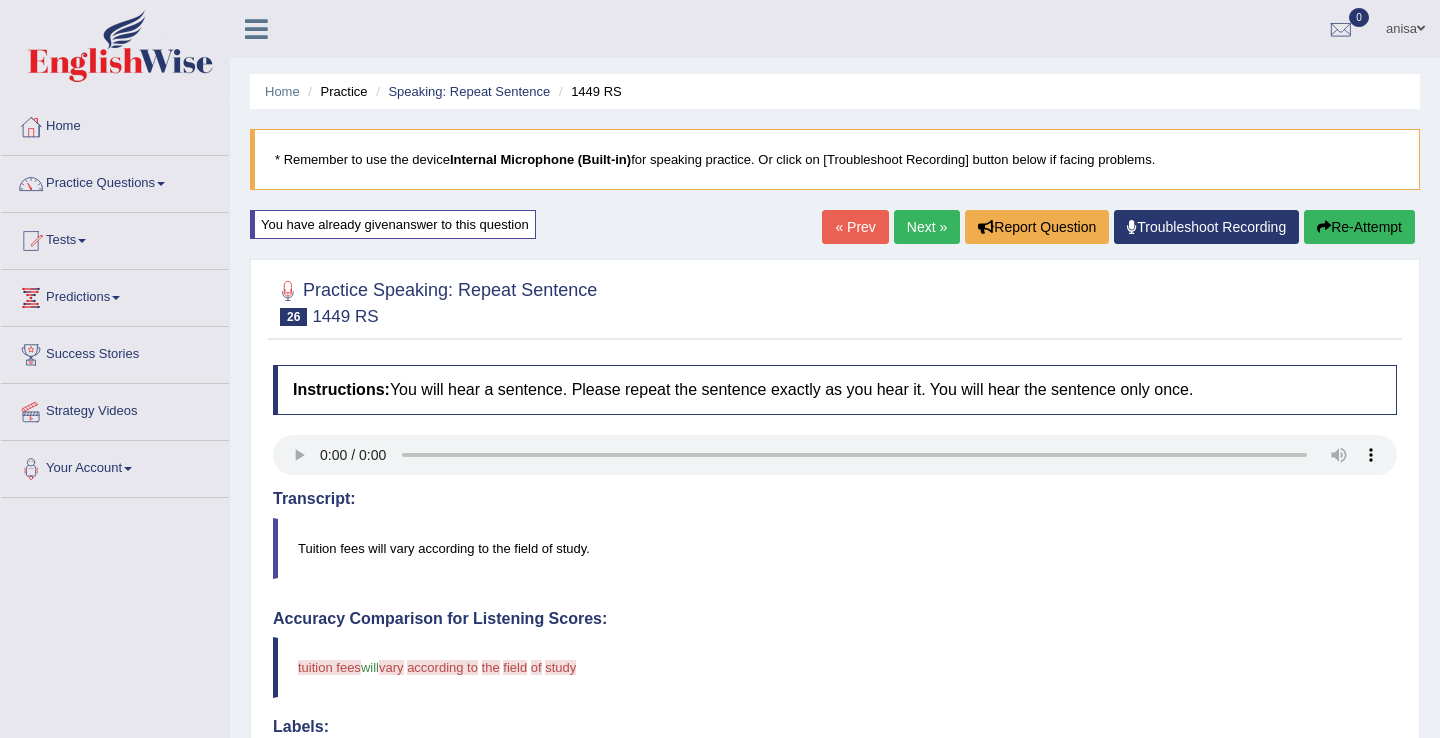 click on "« Prev" at bounding box center (855, 227) 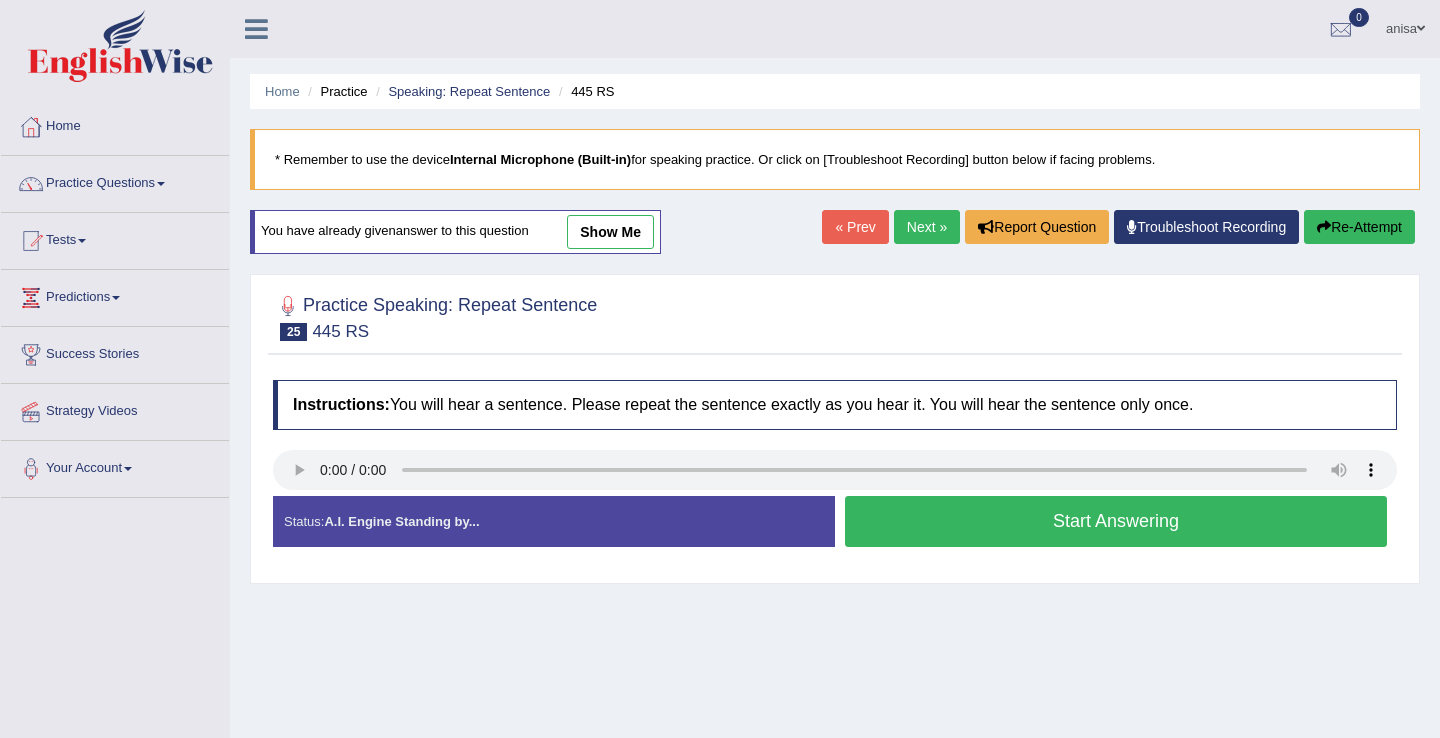 scroll, scrollTop: 0, scrollLeft: 0, axis: both 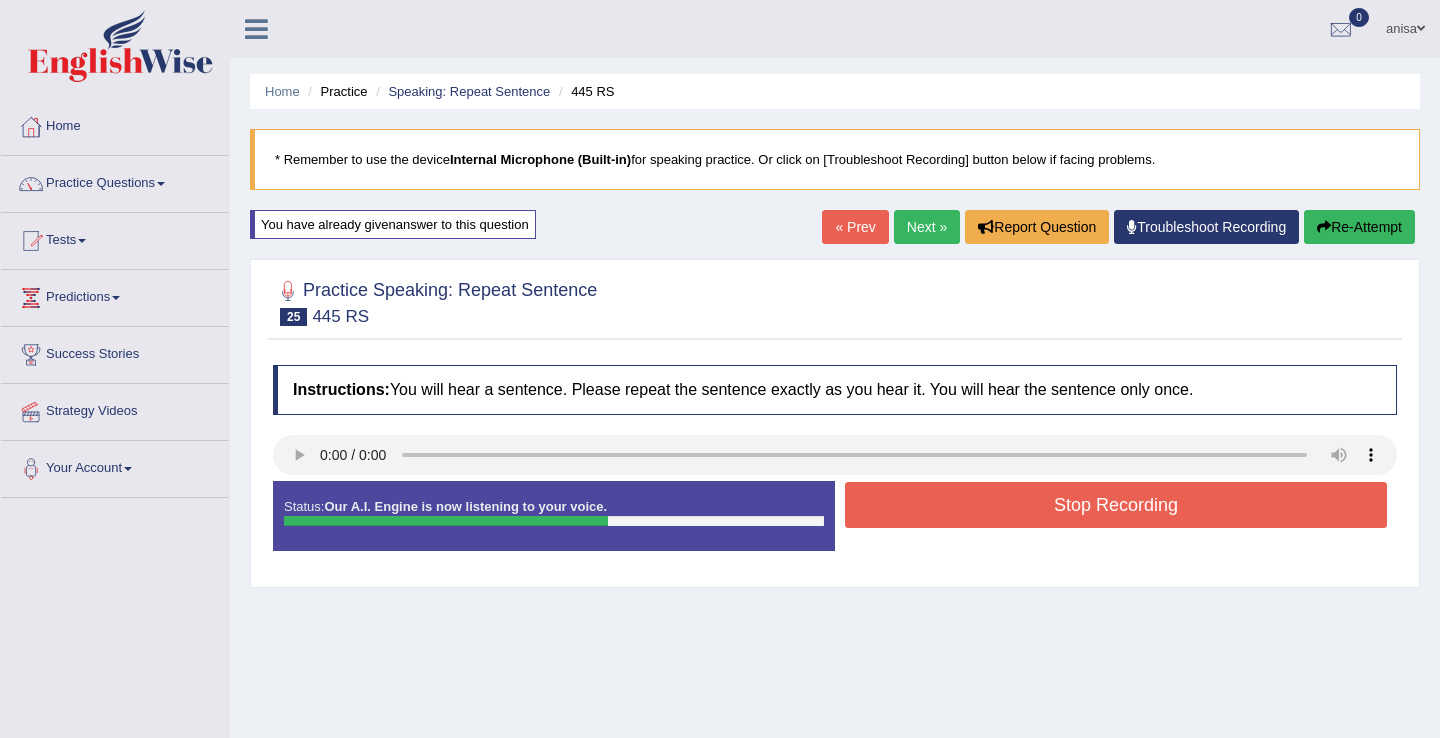click on "Stop Recording" at bounding box center (1116, 505) 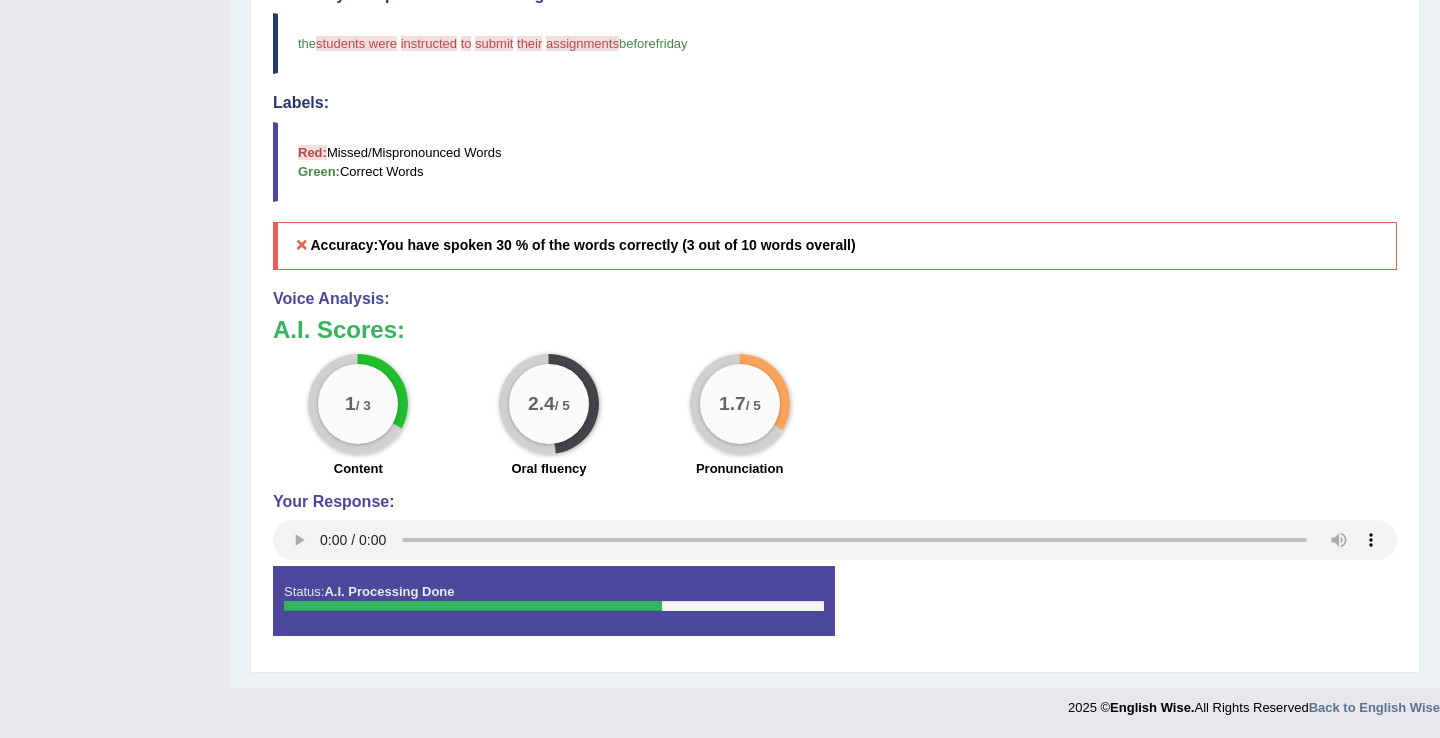 scroll, scrollTop: 0, scrollLeft: 0, axis: both 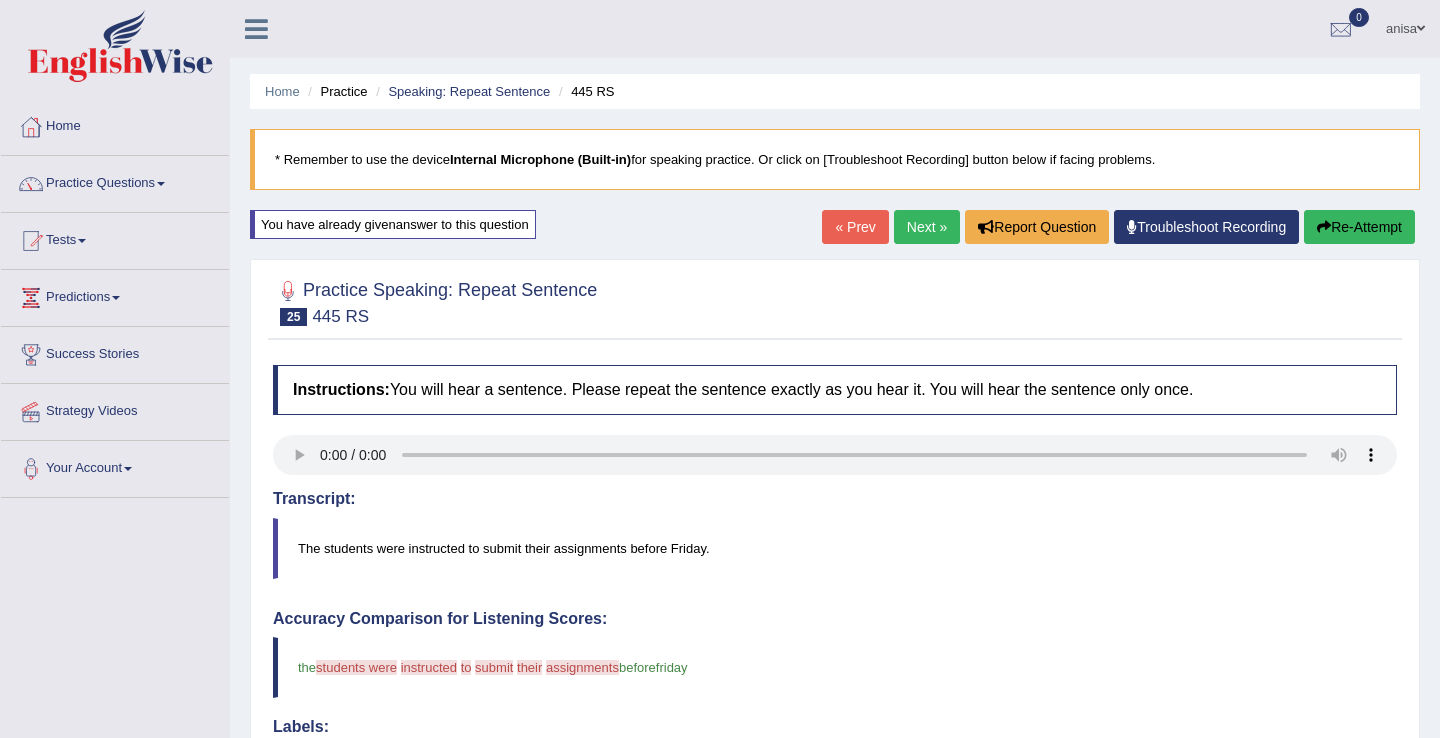 click on "Next »" at bounding box center (927, 227) 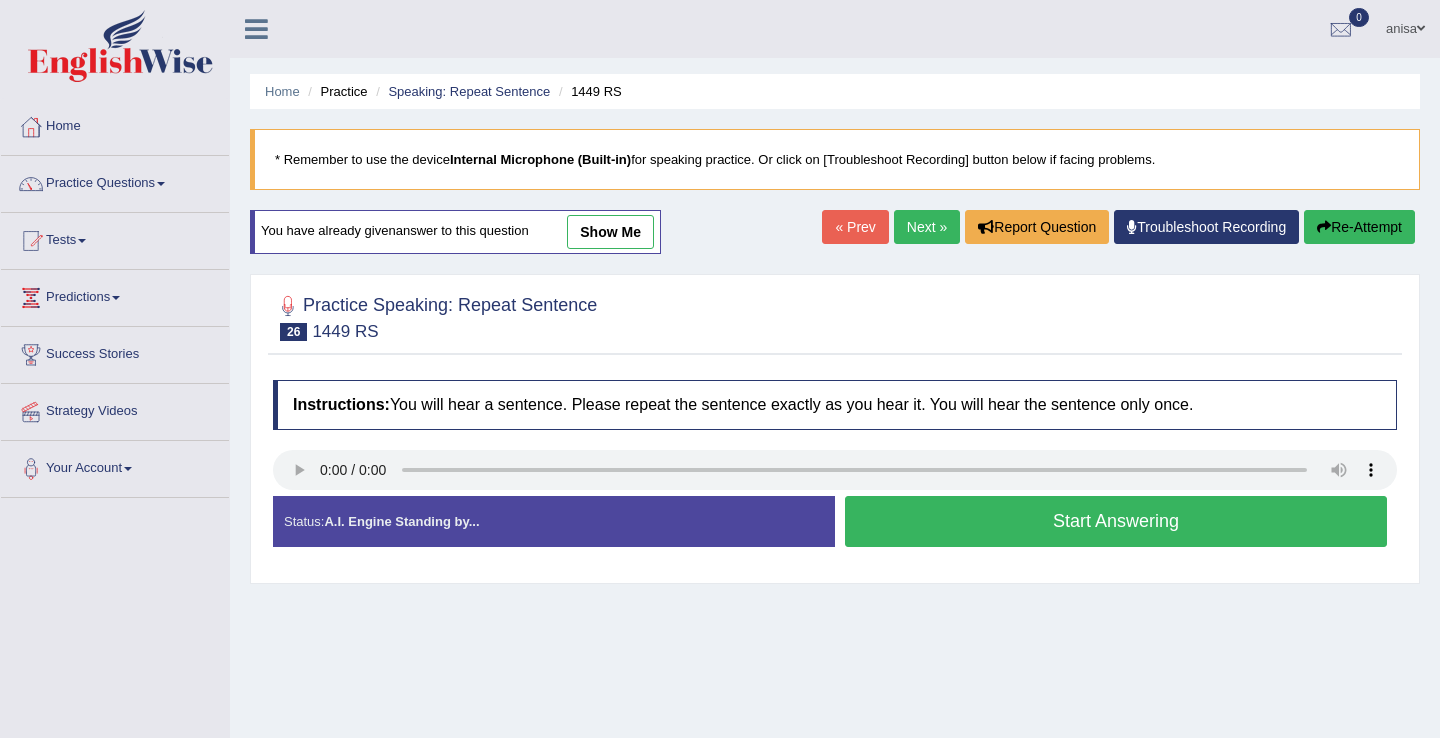 scroll, scrollTop: 0, scrollLeft: 0, axis: both 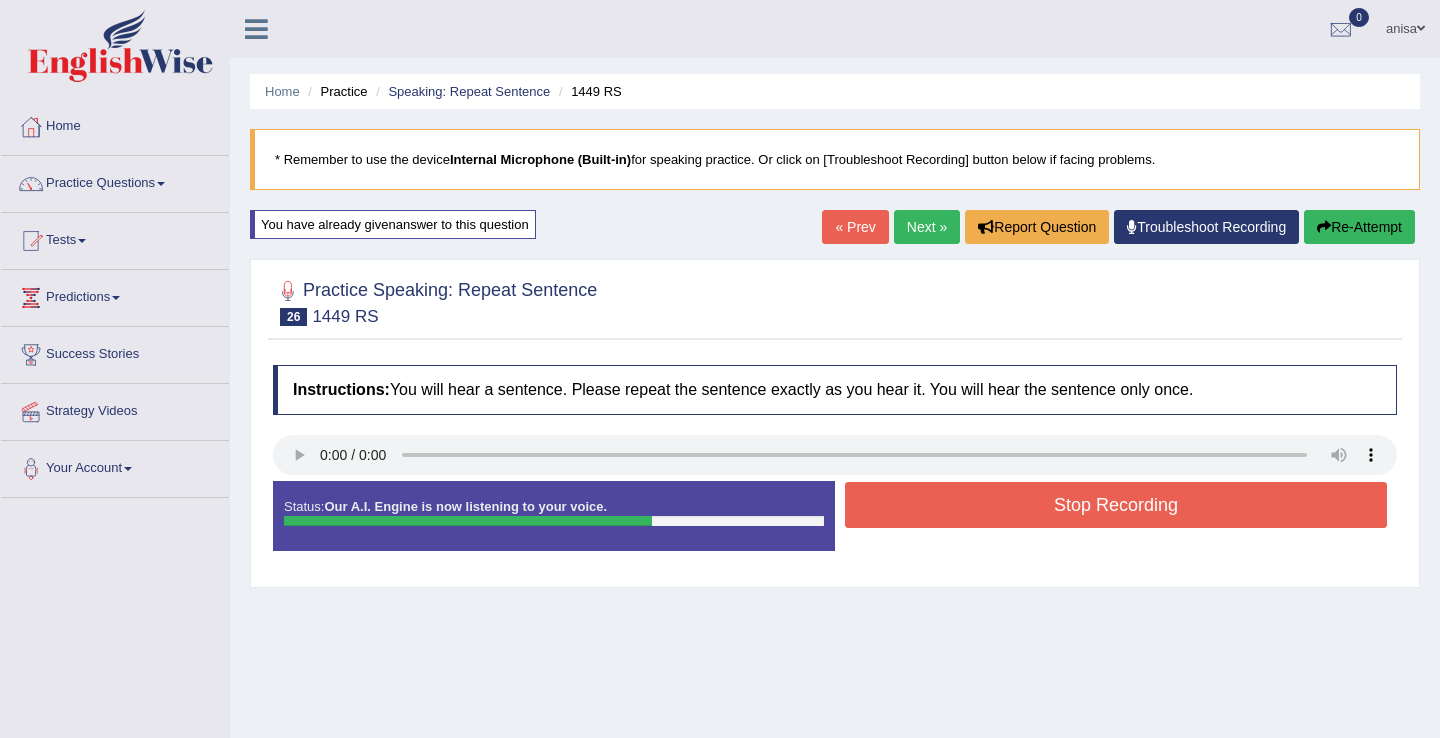 click on "Stop Recording" at bounding box center (1116, 505) 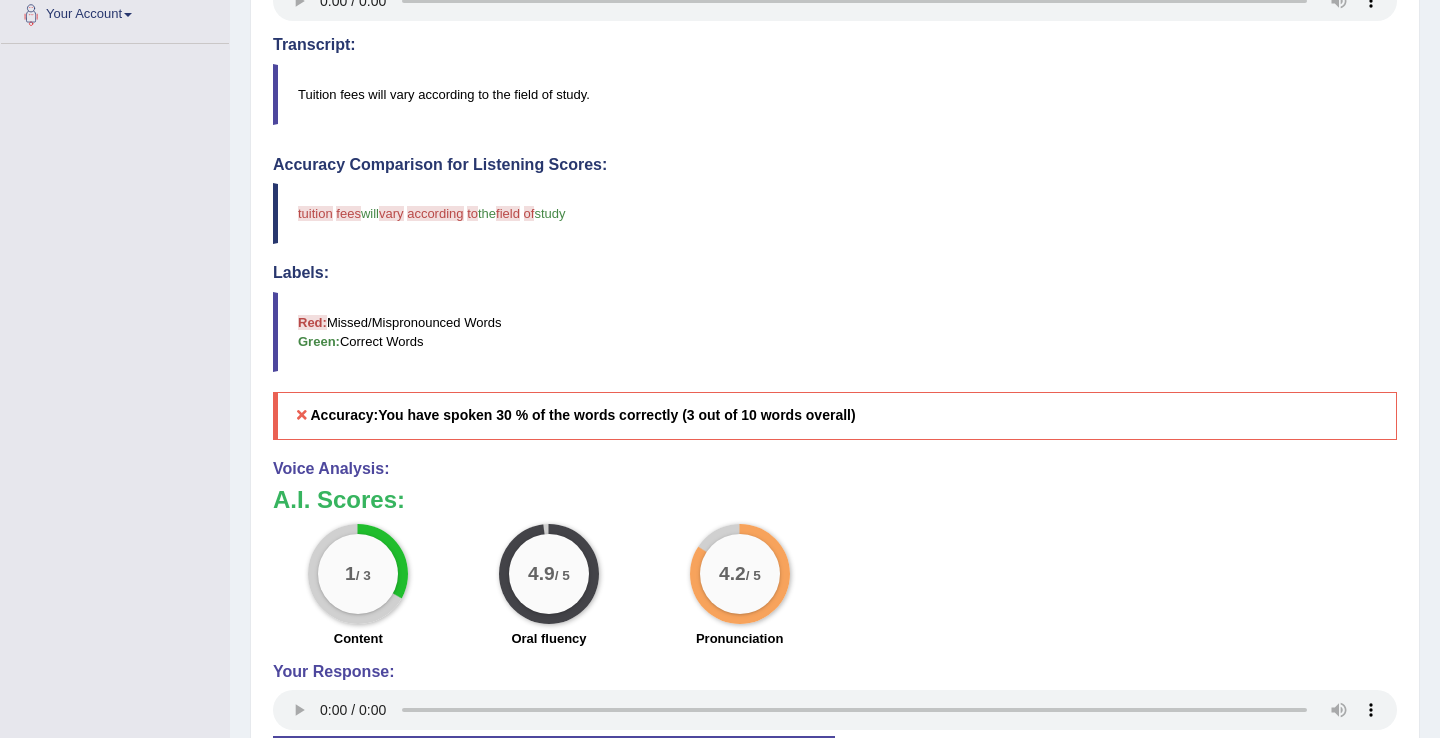 scroll, scrollTop: 0, scrollLeft: 0, axis: both 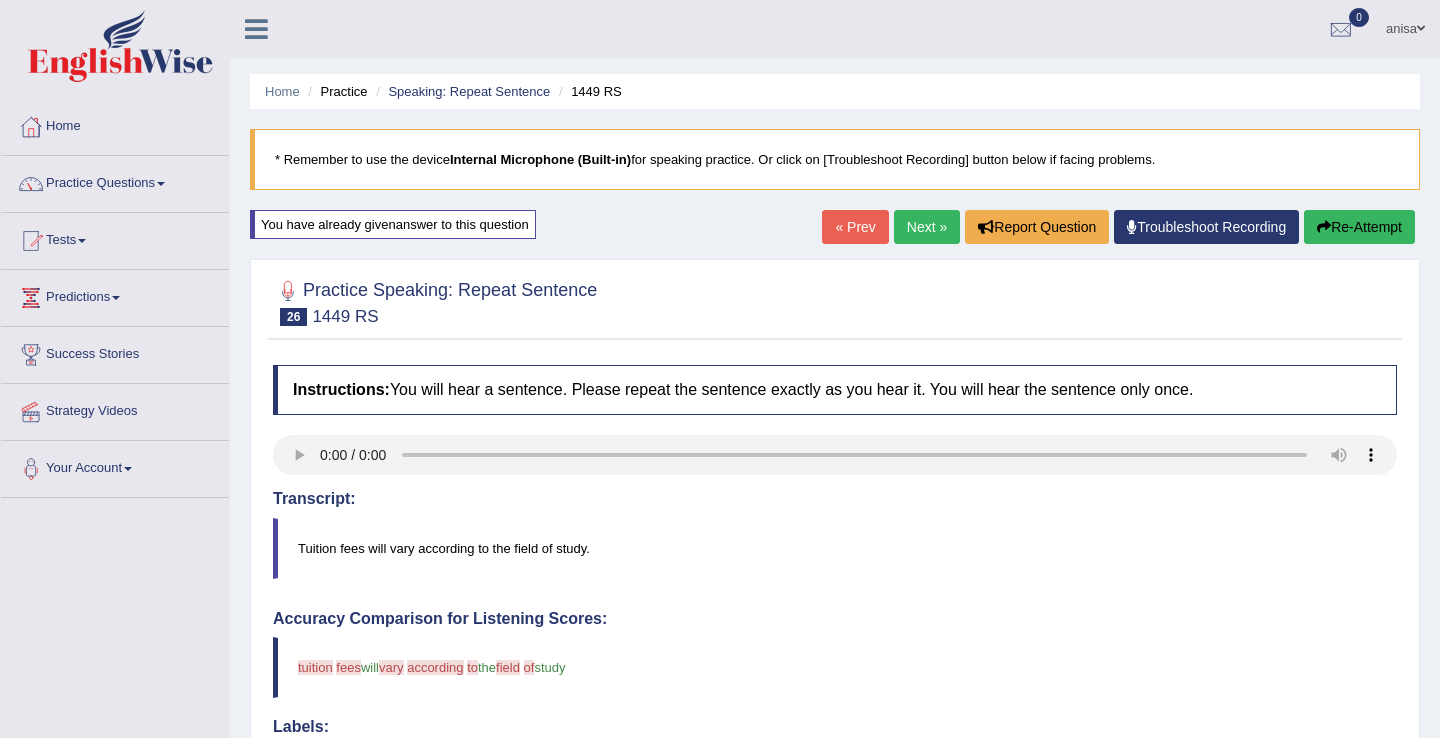 click on "Next »" at bounding box center [927, 227] 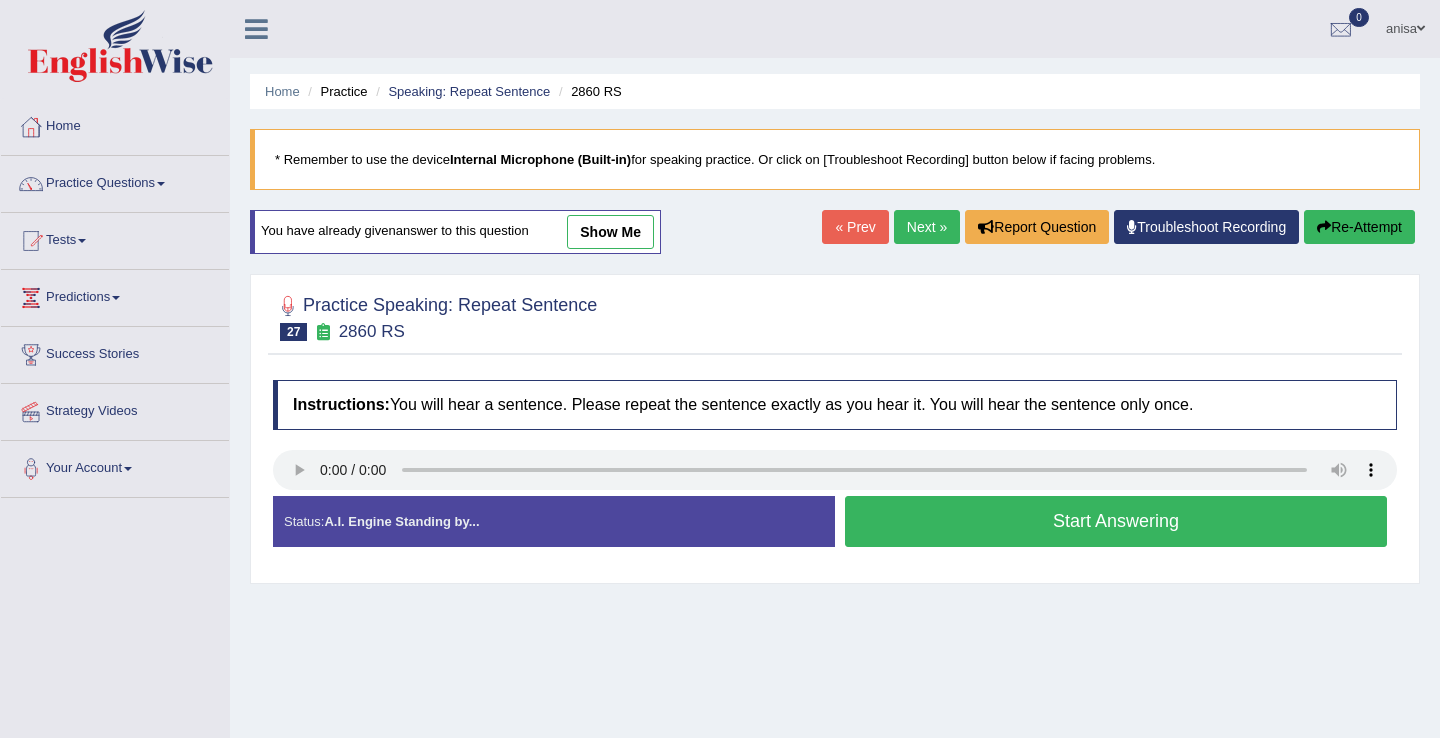 scroll, scrollTop: 0, scrollLeft: 0, axis: both 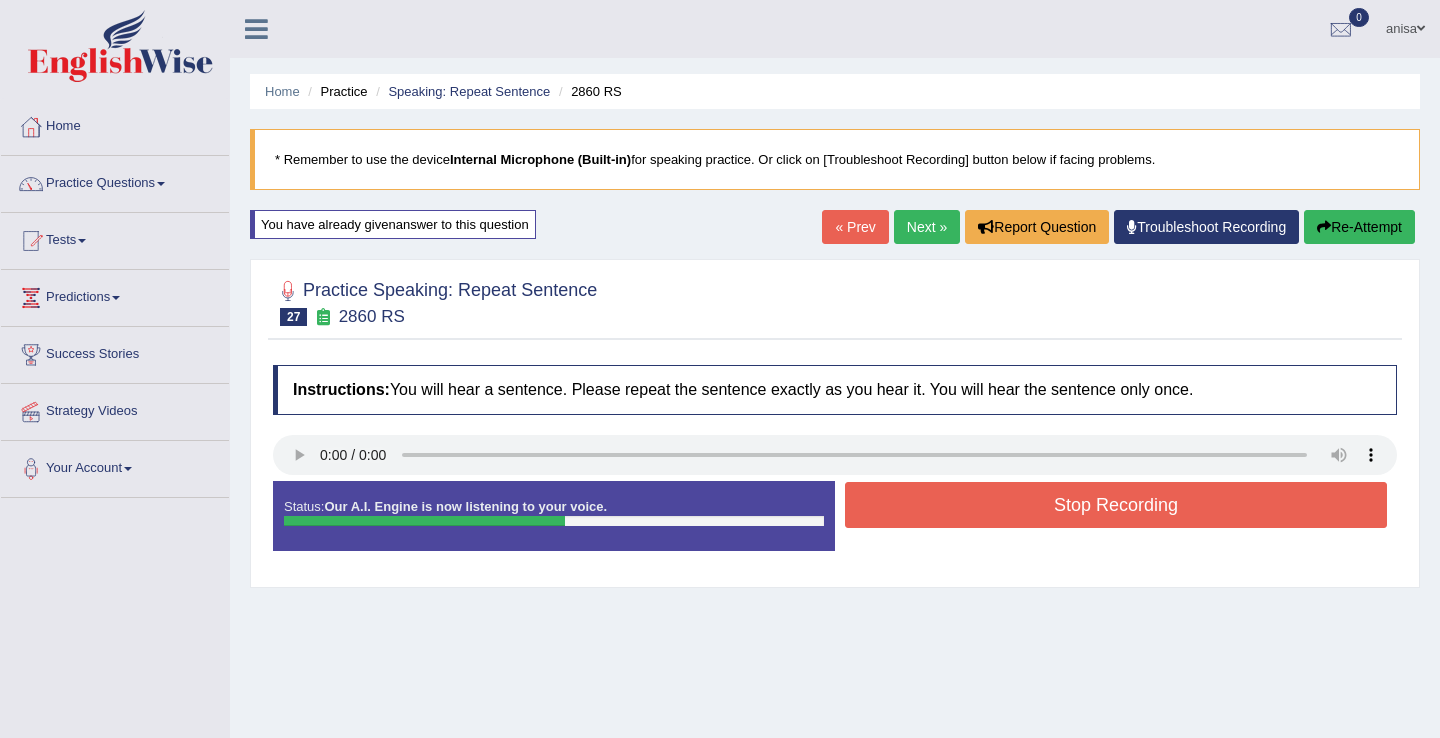 click on "Stop Recording" at bounding box center (1116, 505) 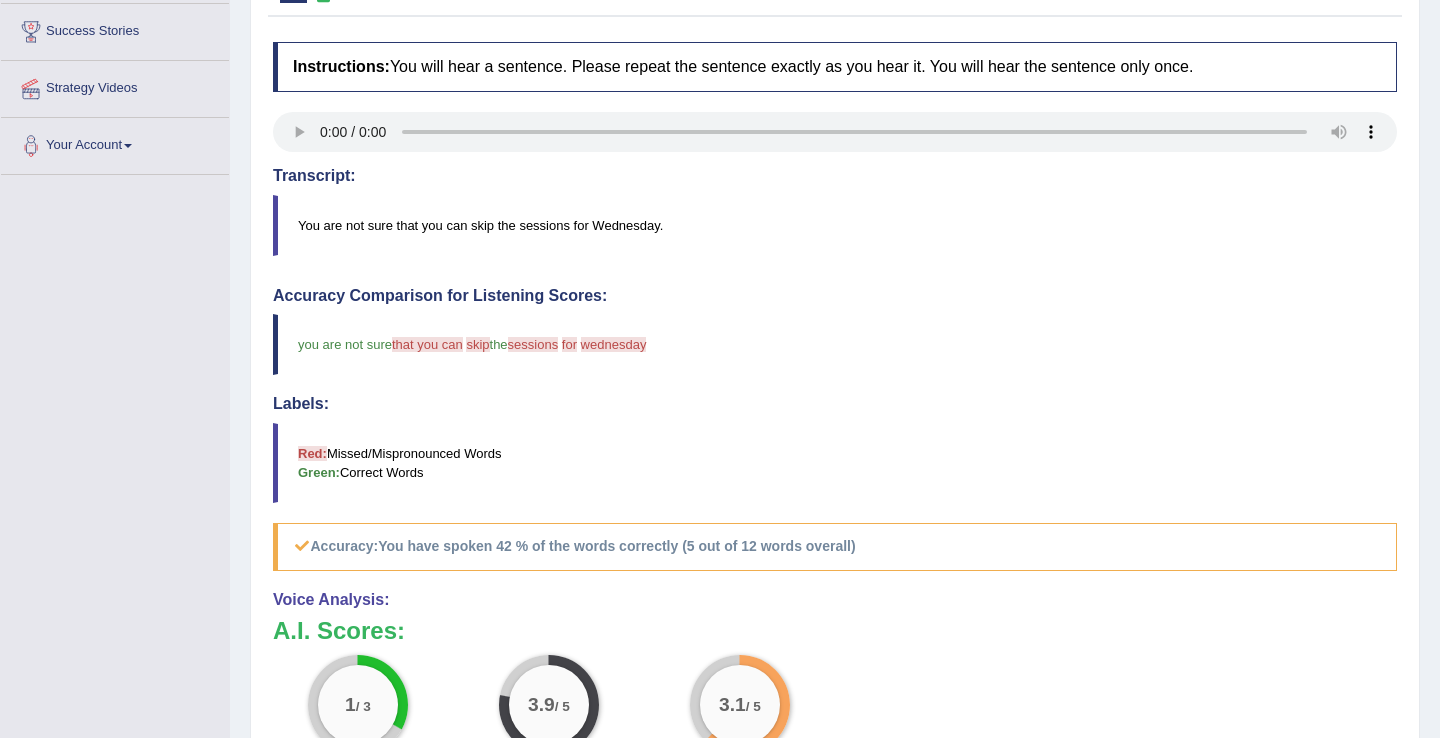 scroll, scrollTop: 0, scrollLeft: 0, axis: both 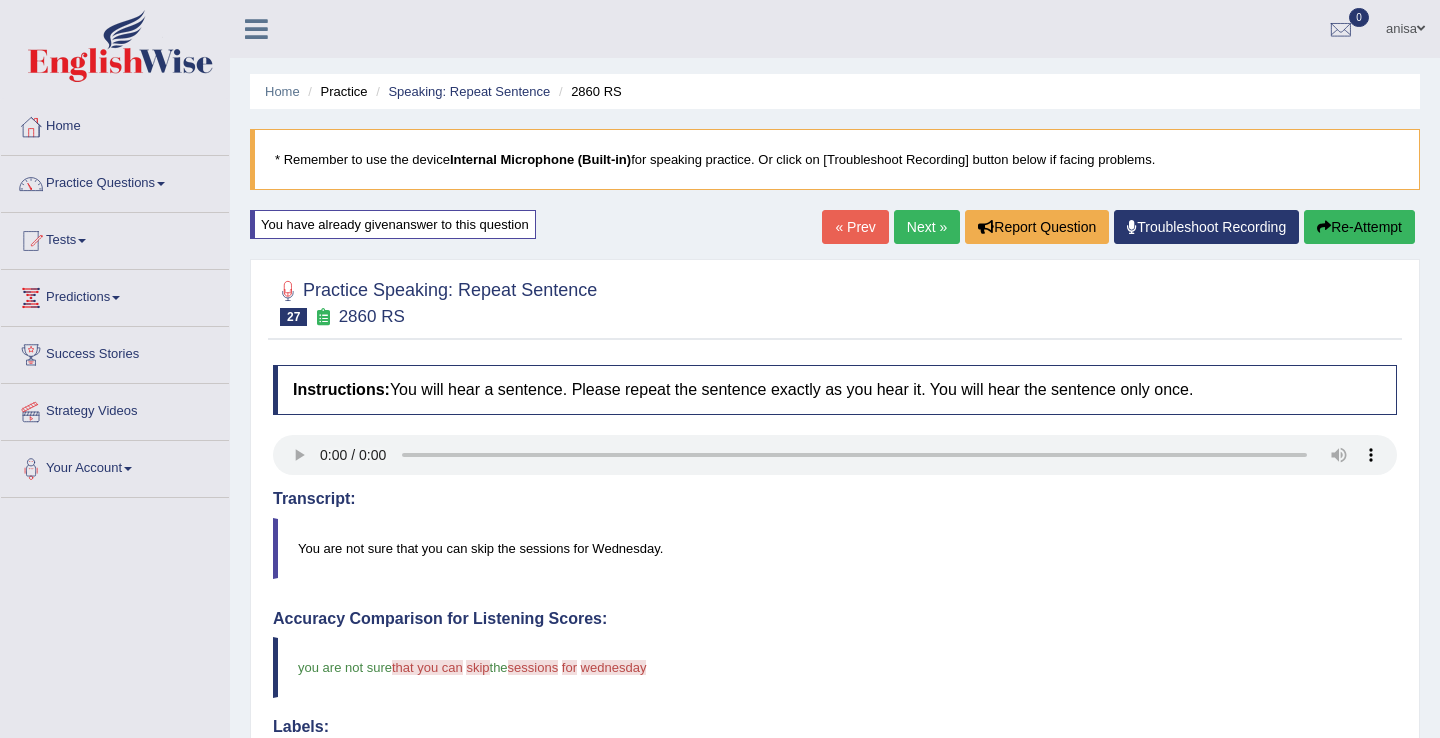 click on "« Prev" at bounding box center [855, 227] 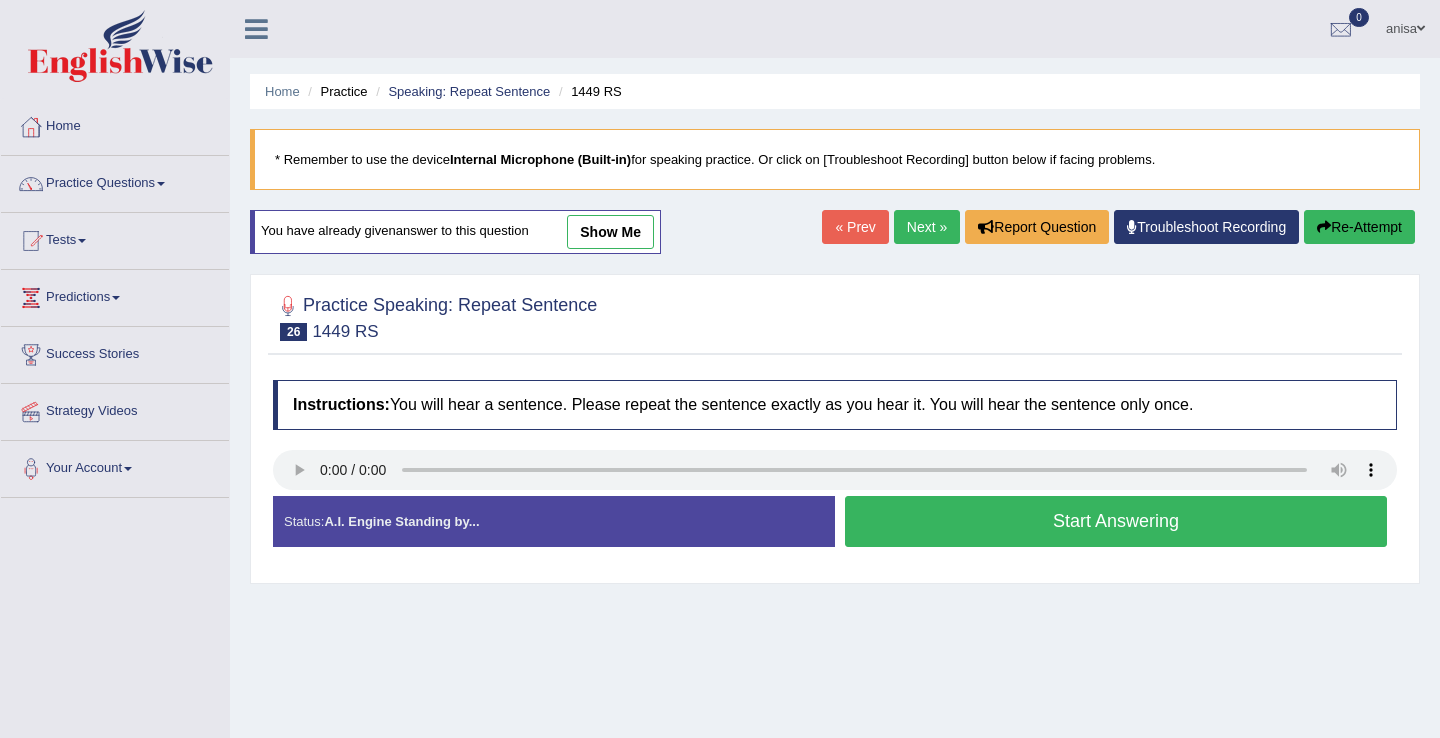 scroll, scrollTop: 0, scrollLeft: 0, axis: both 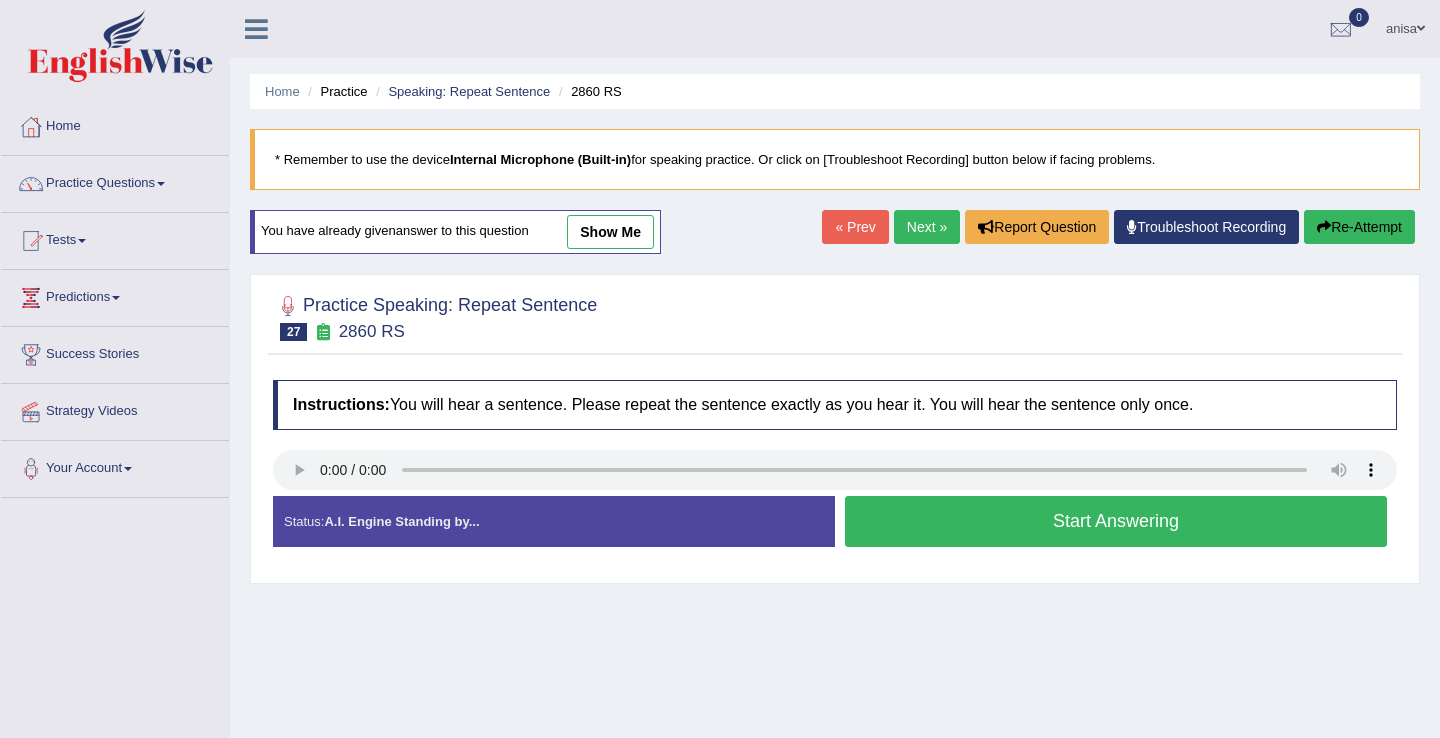 click on "Start Answering" at bounding box center [1116, 521] 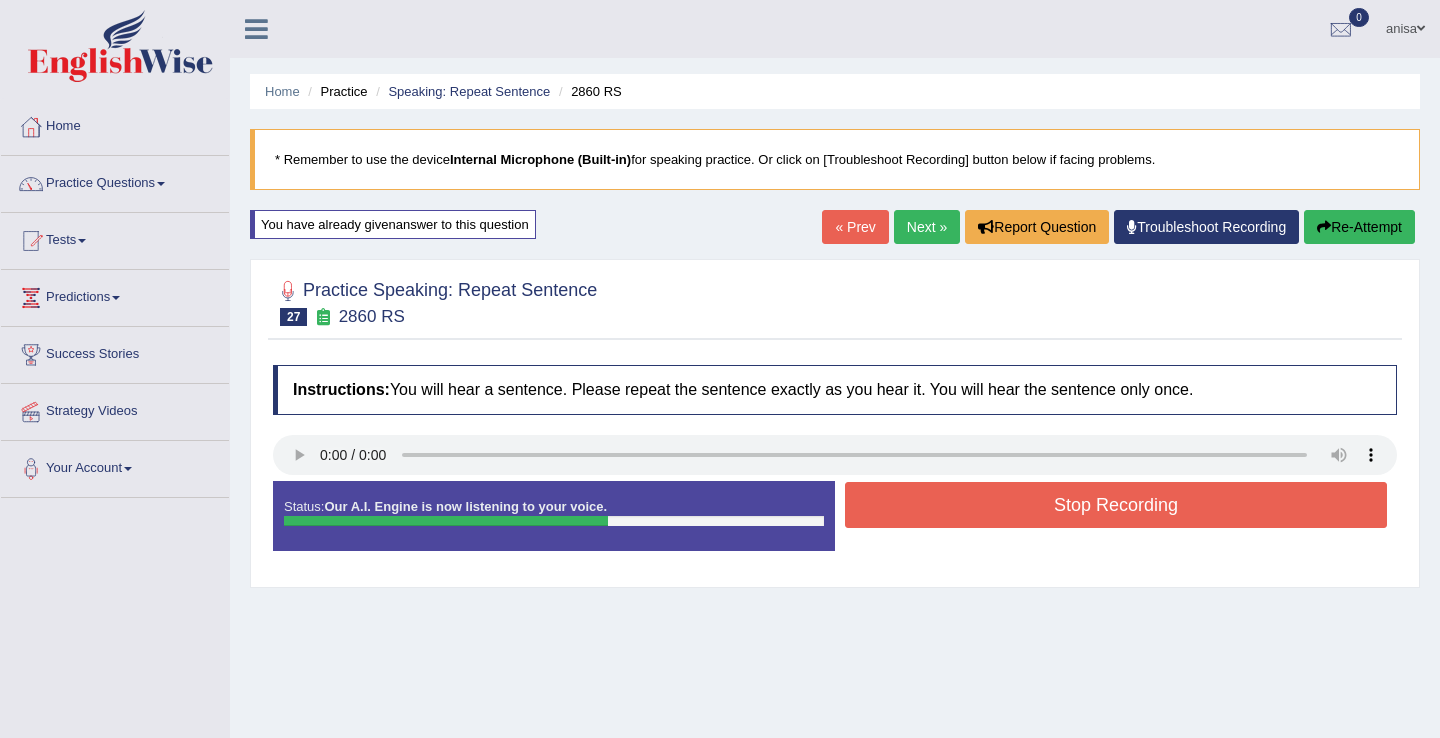 click on "Stop Recording" at bounding box center [1116, 505] 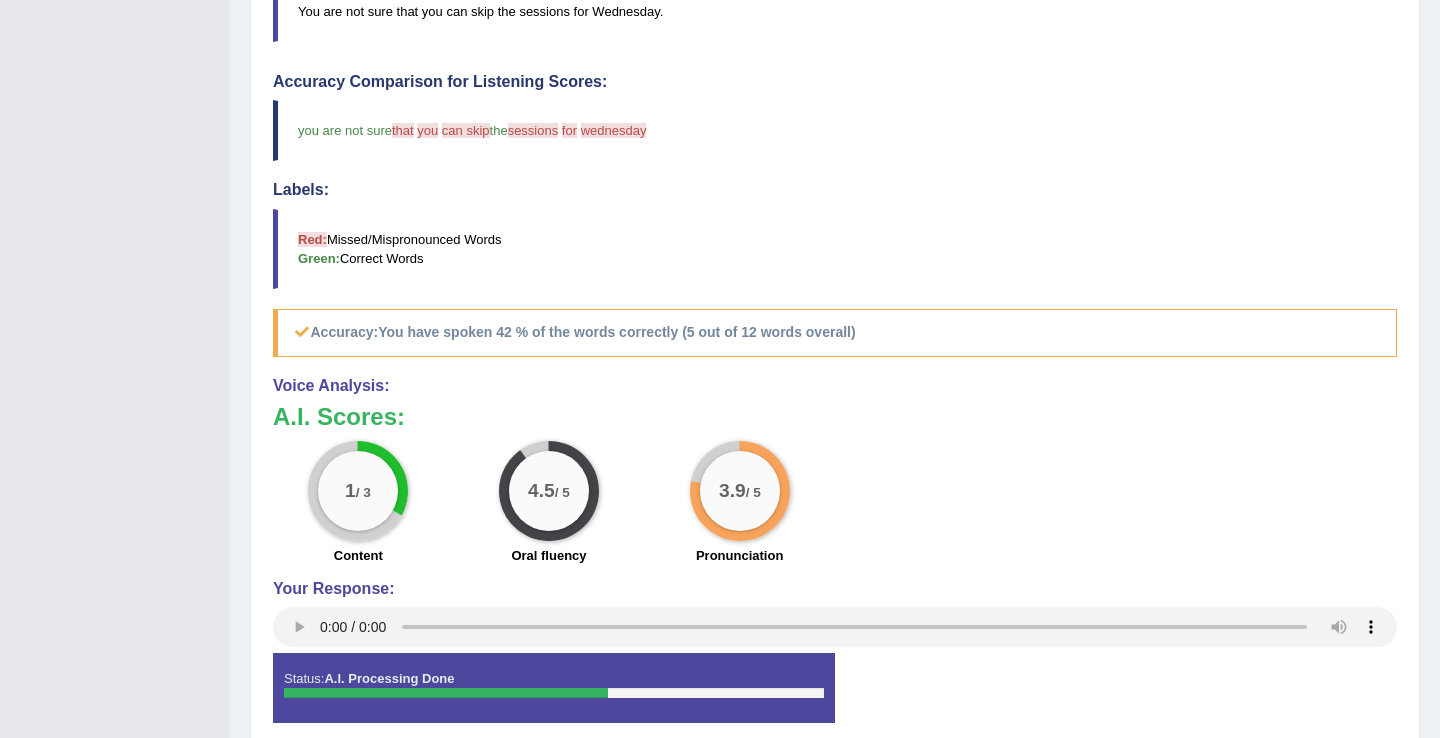 scroll, scrollTop: 0, scrollLeft: 0, axis: both 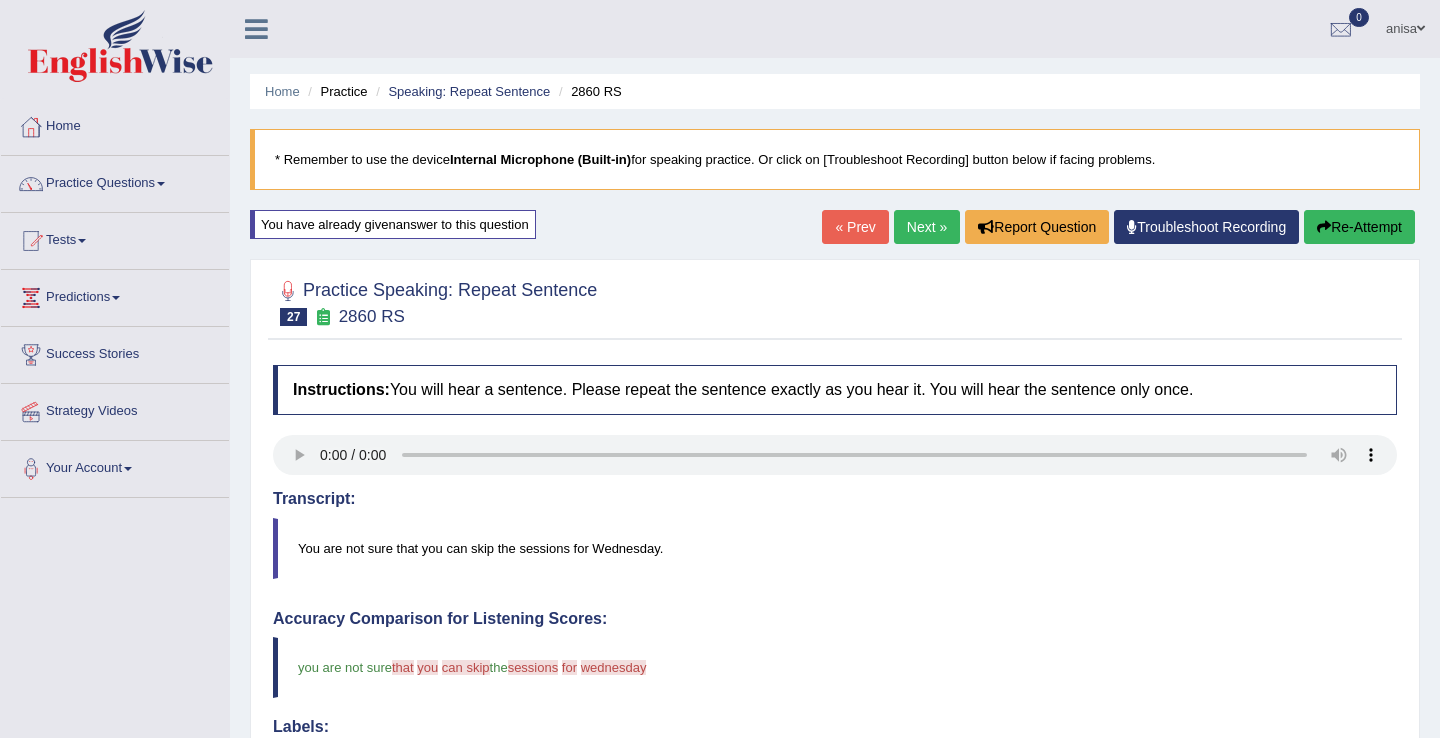 click on "Next »" at bounding box center [927, 227] 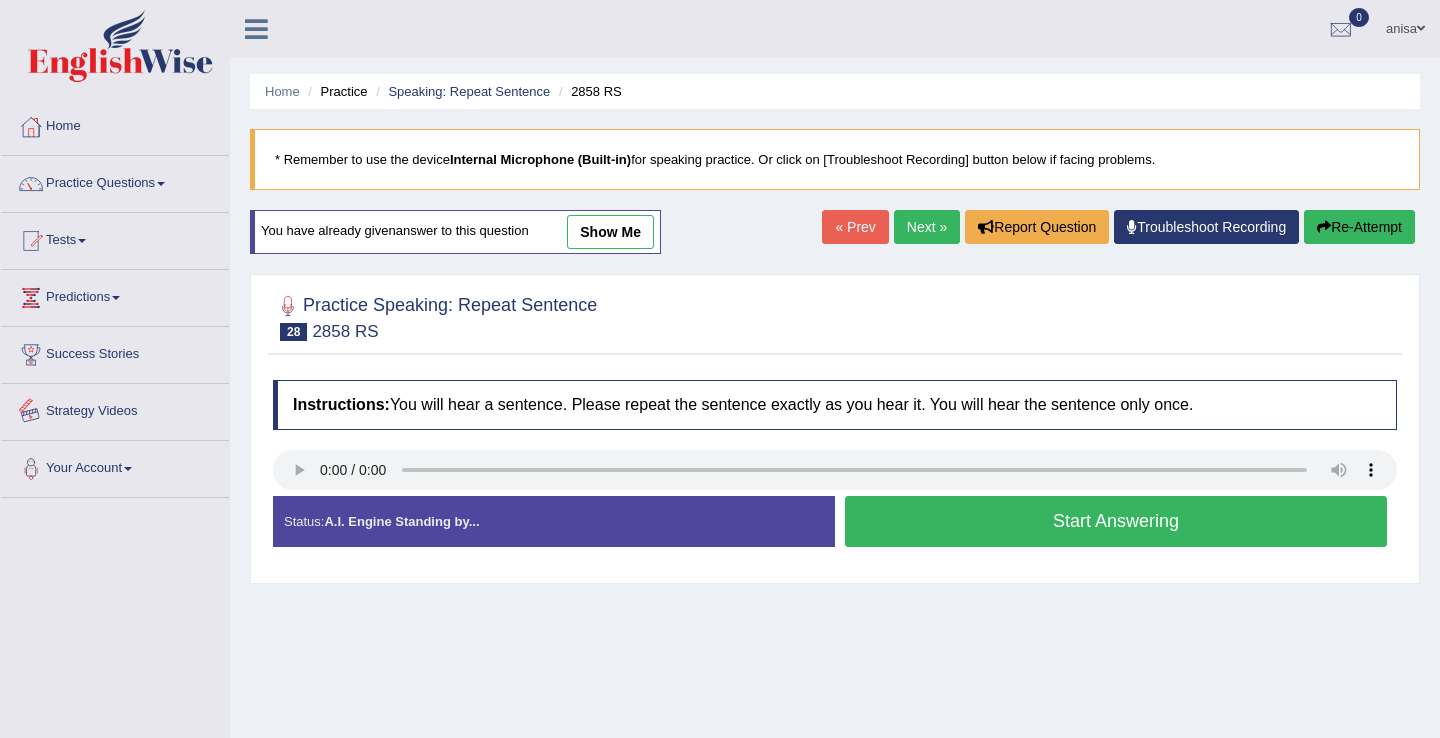 scroll, scrollTop: 0, scrollLeft: 0, axis: both 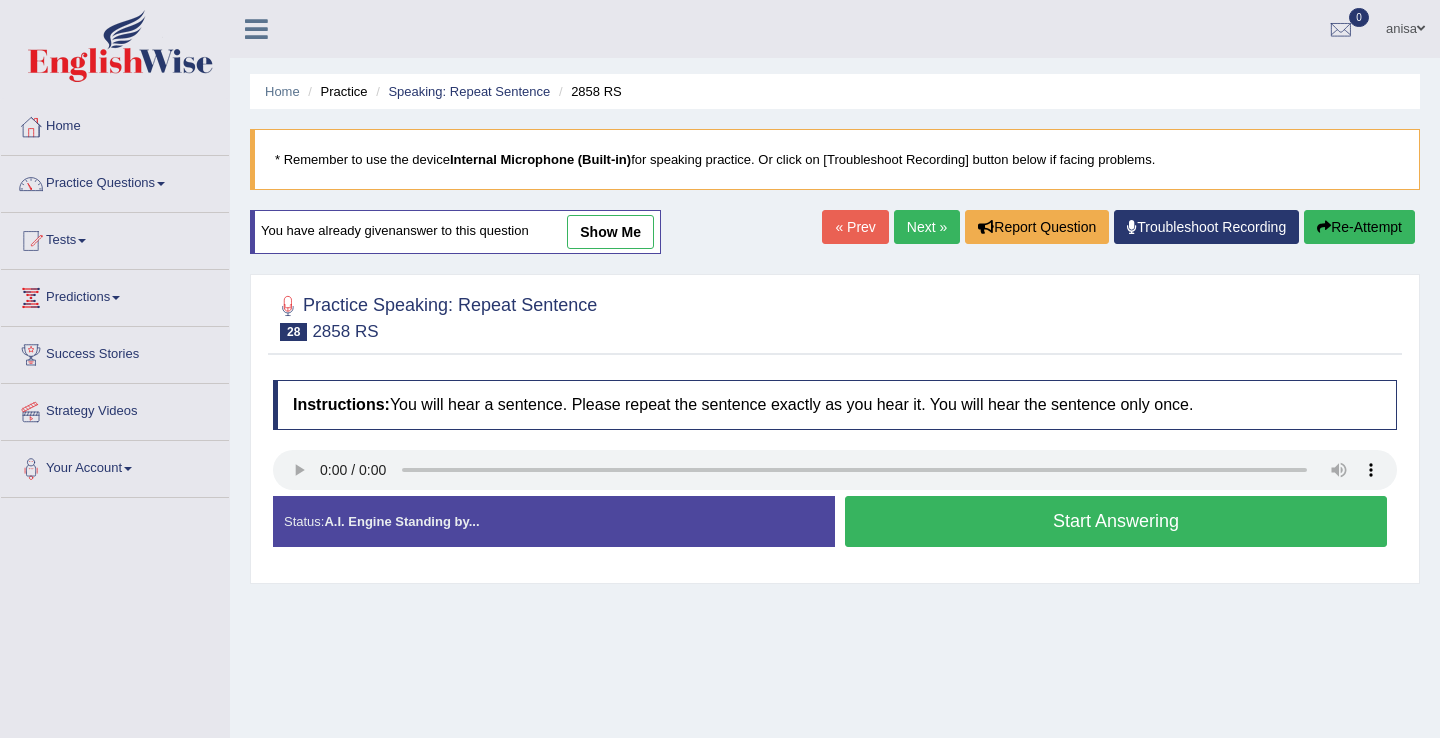 click on "Start Answering" at bounding box center [1116, 521] 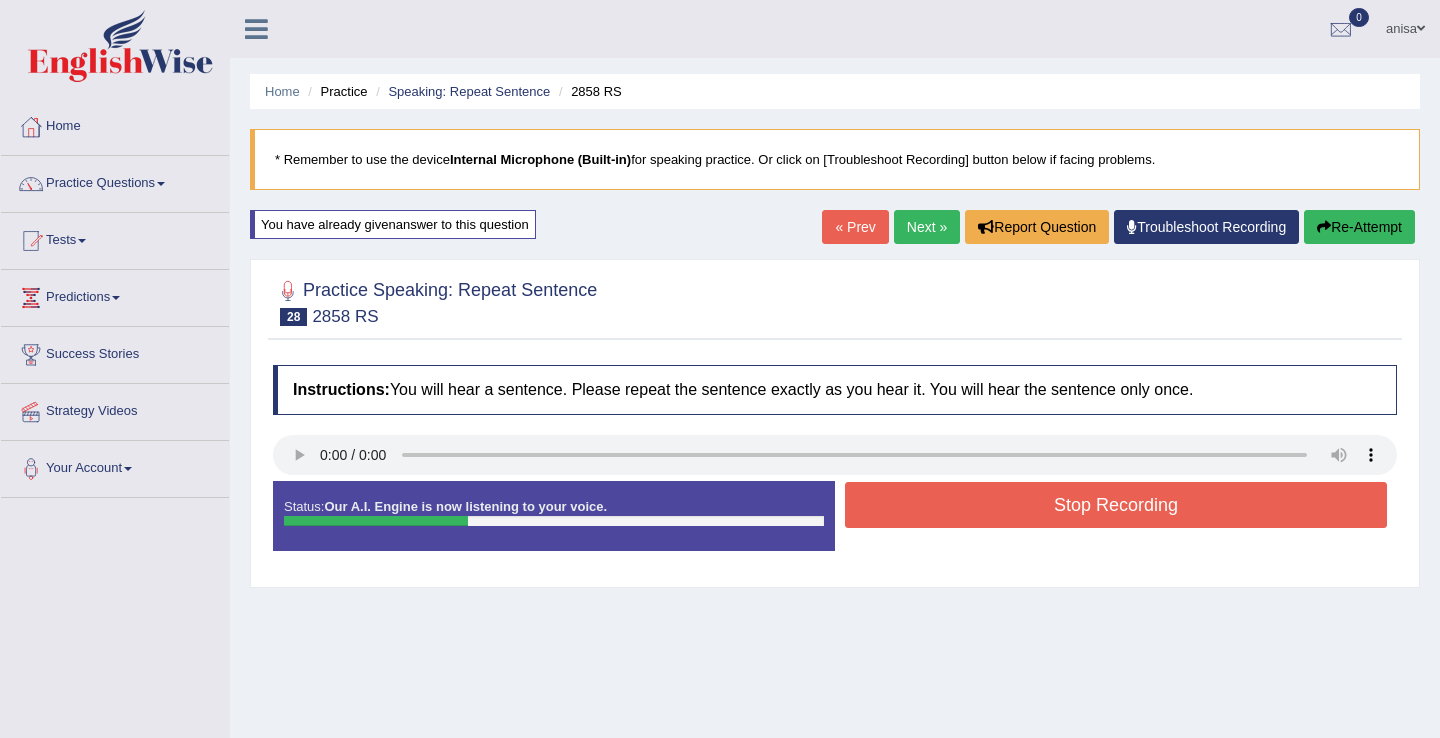 click on "Stop Recording" at bounding box center [1116, 505] 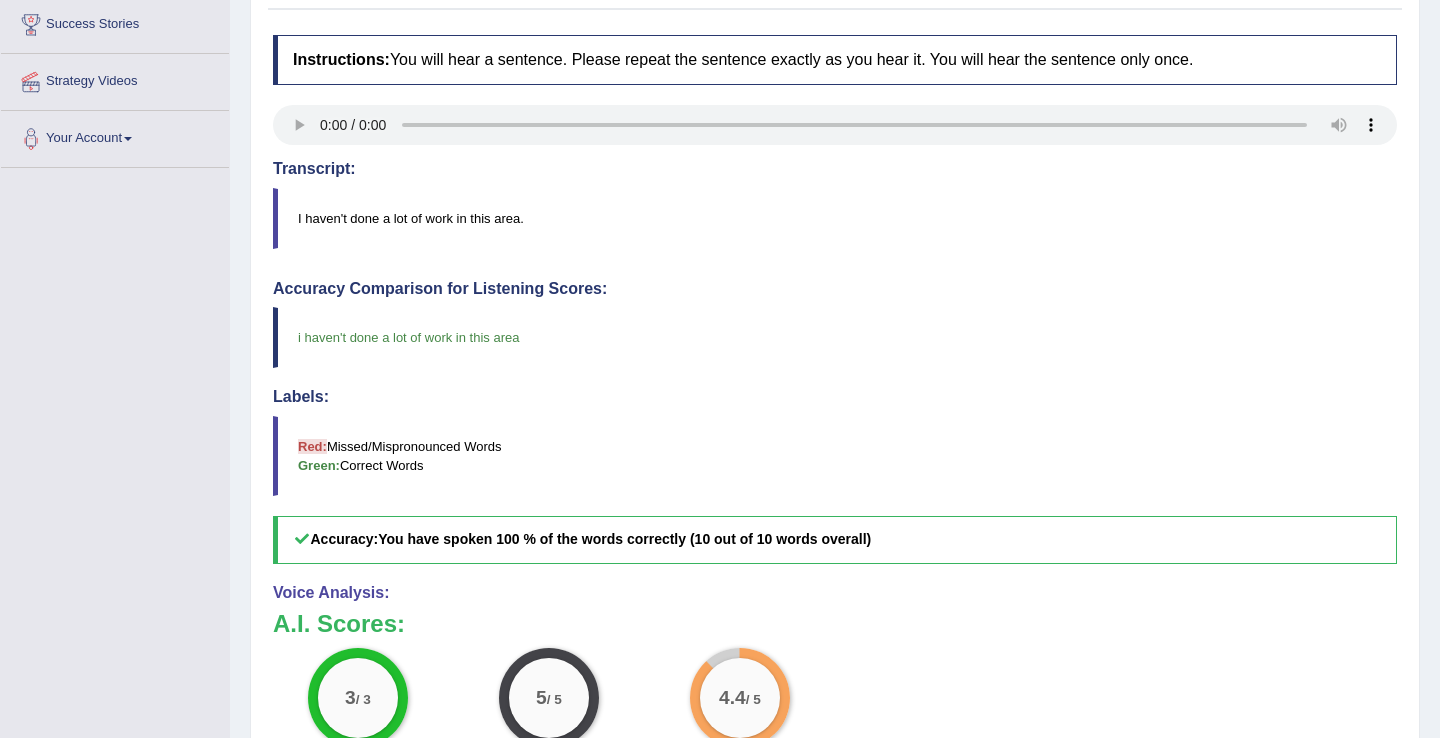 scroll, scrollTop: 0, scrollLeft: 0, axis: both 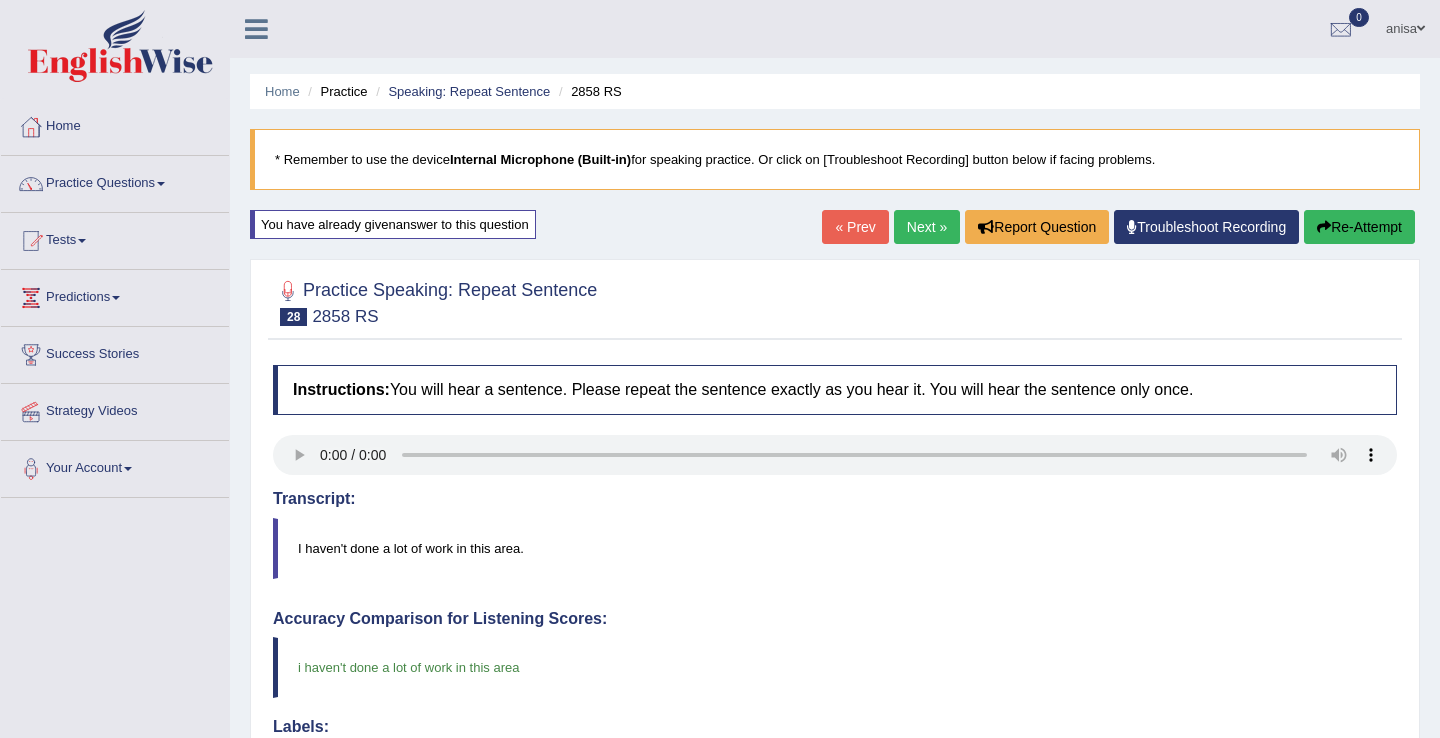 click on "Next »" at bounding box center [927, 227] 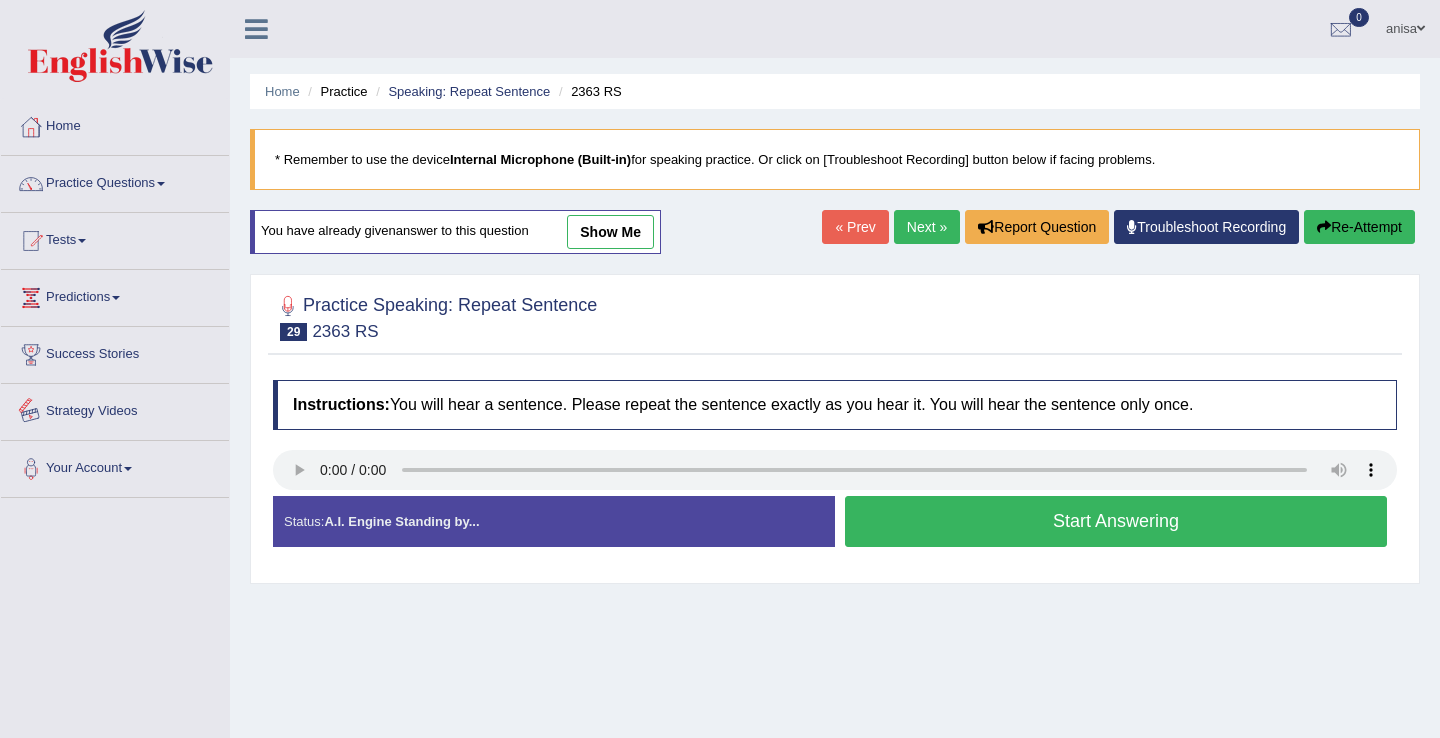 scroll, scrollTop: 0, scrollLeft: 0, axis: both 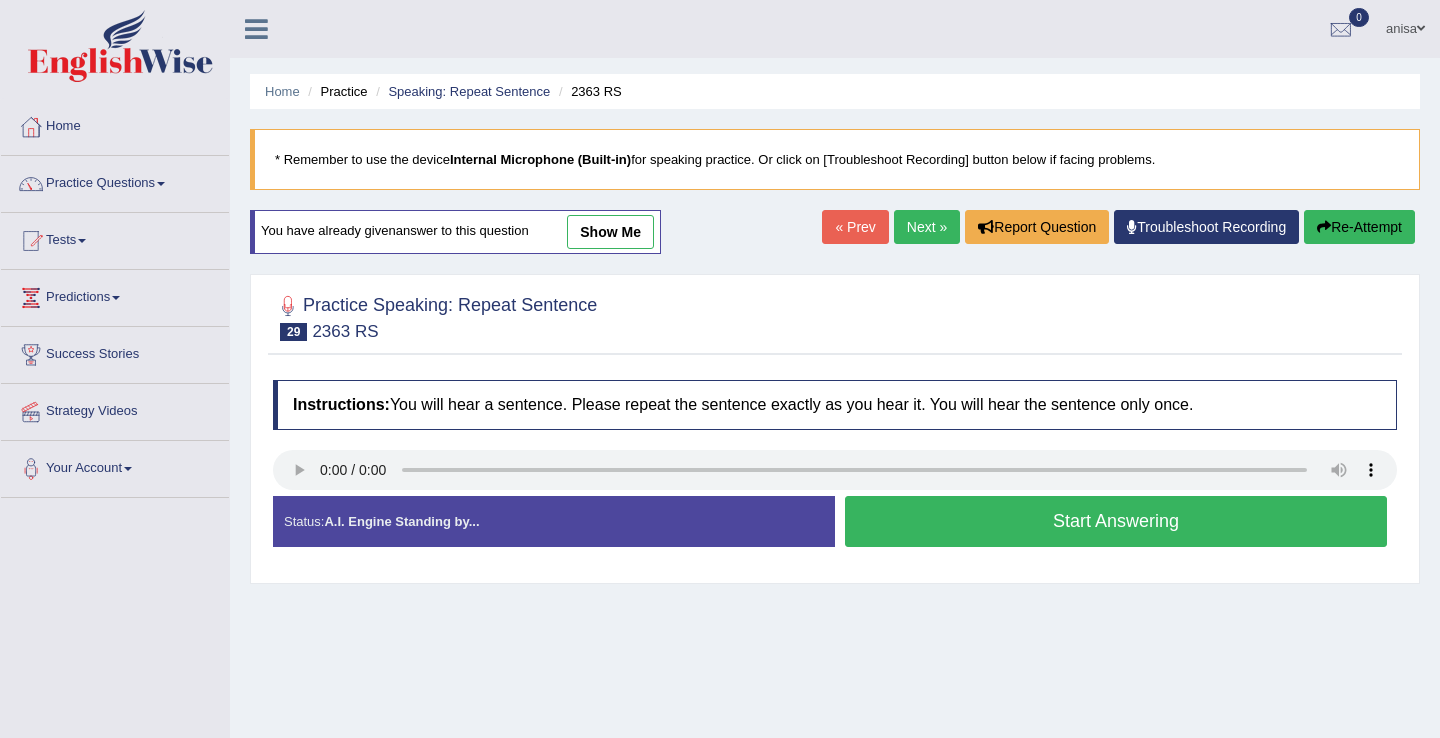 click on "Start Answering" at bounding box center (1116, 521) 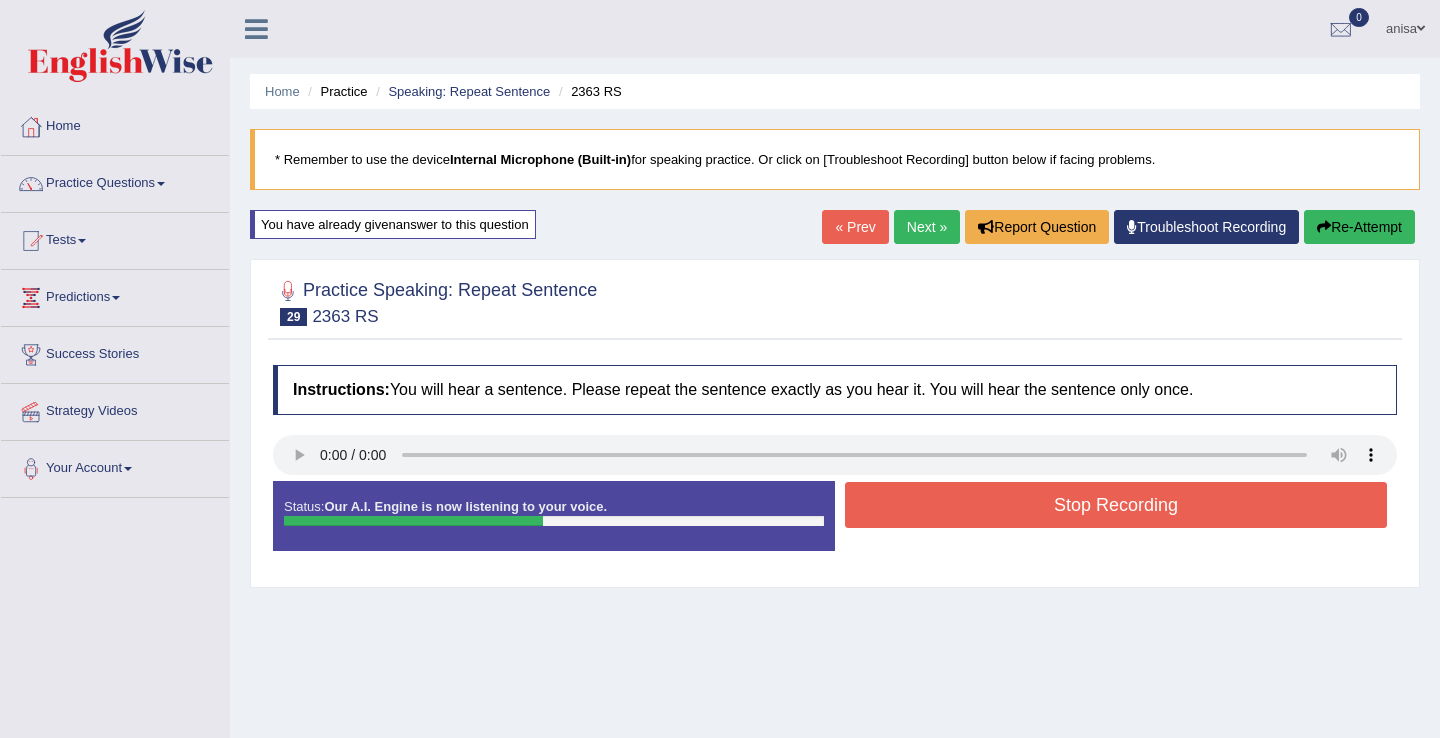 click on "Stop Recording" at bounding box center (1116, 505) 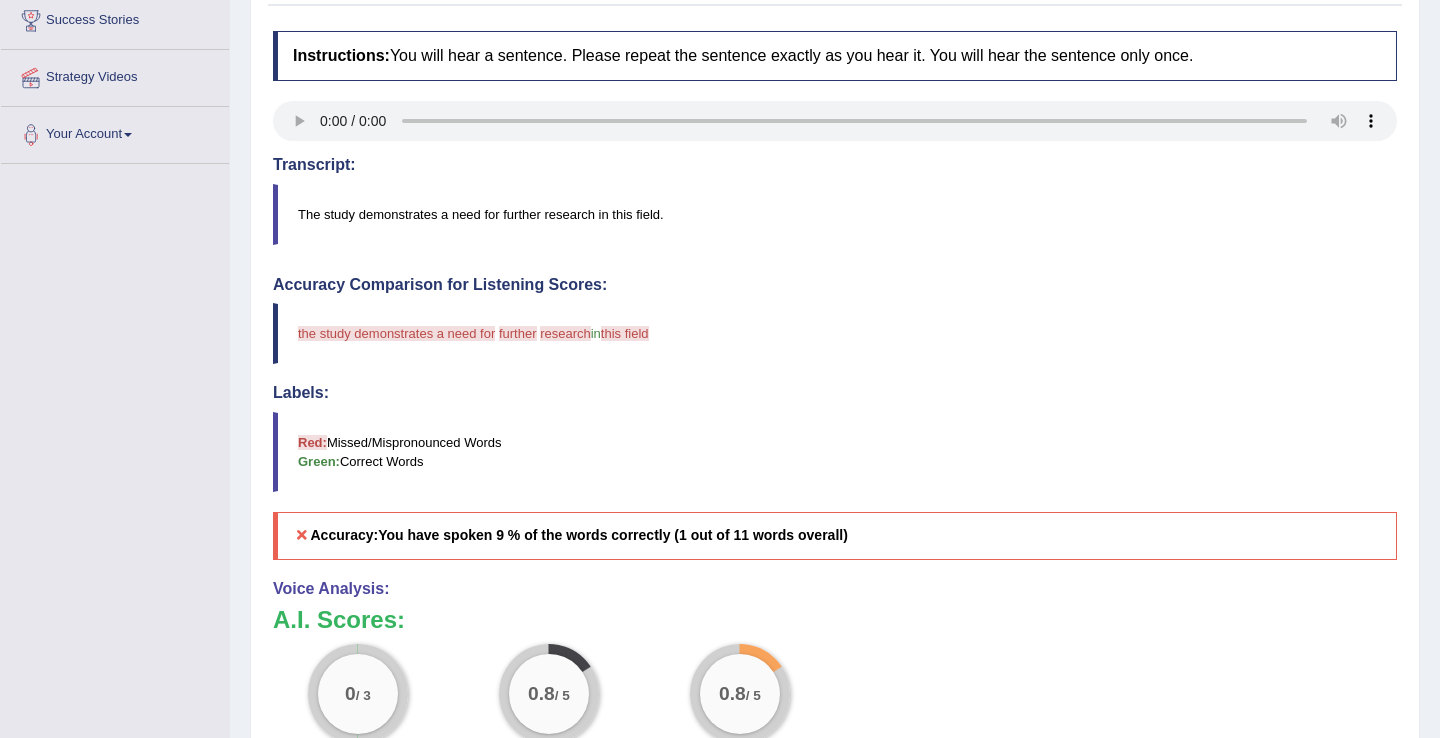 scroll, scrollTop: 0, scrollLeft: 0, axis: both 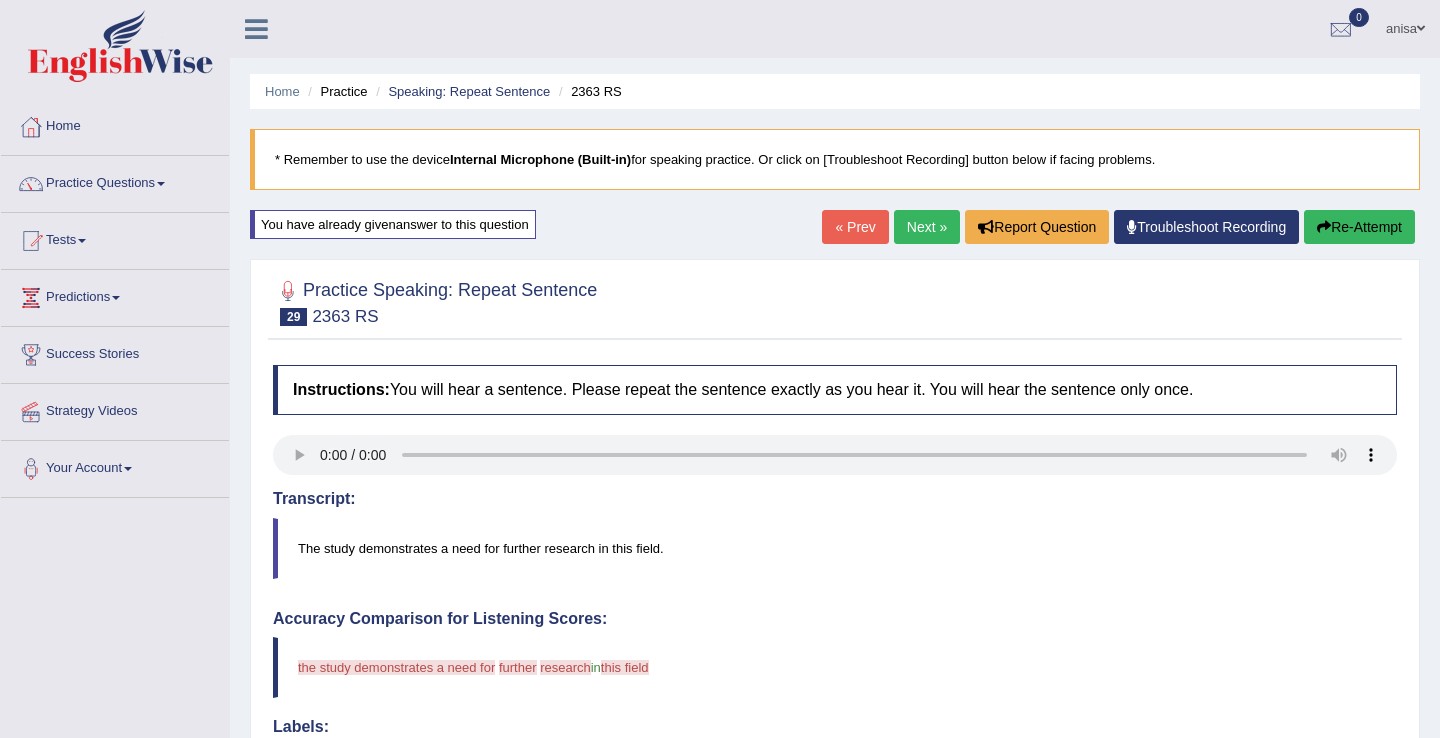 click on "« Prev" at bounding box center [855, 227] 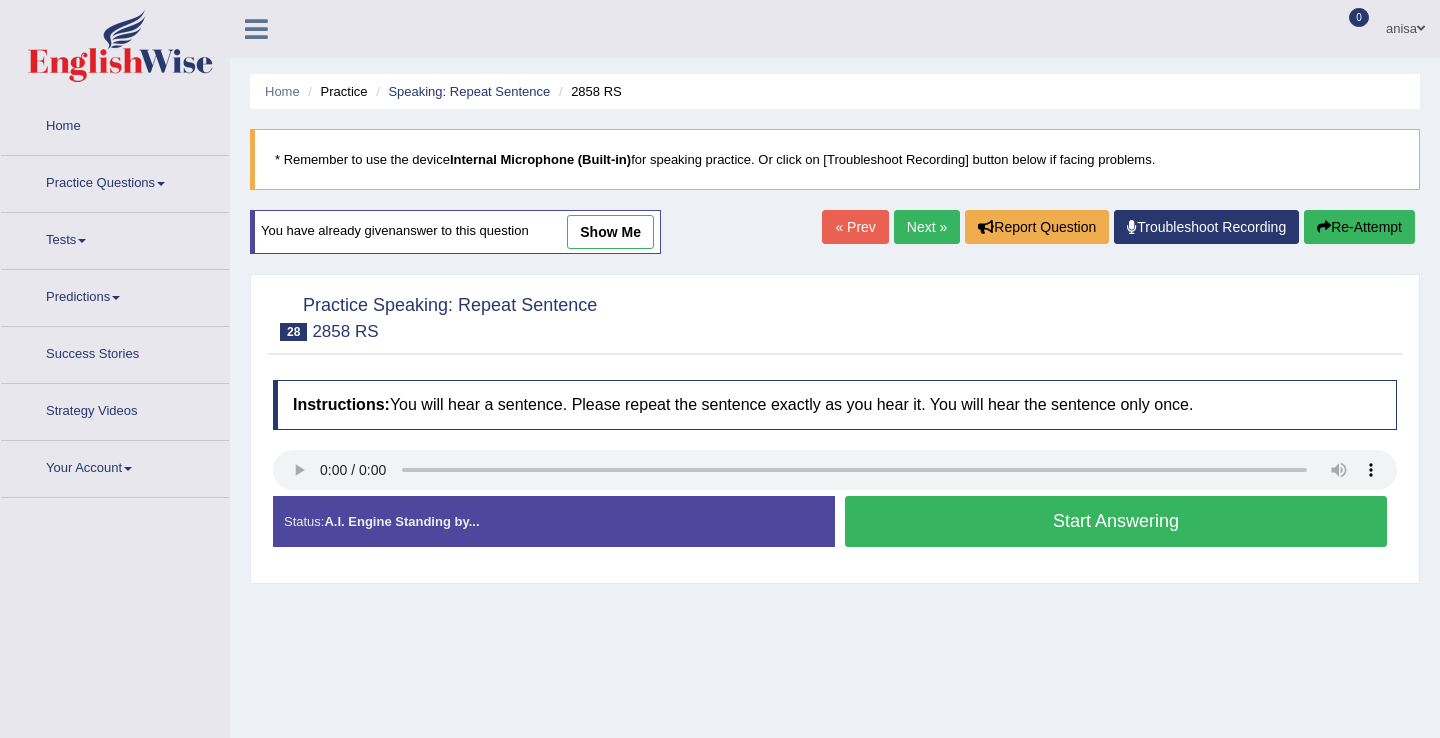 scroll, scrollTop: 0, scrollLeft: 0, axis: both 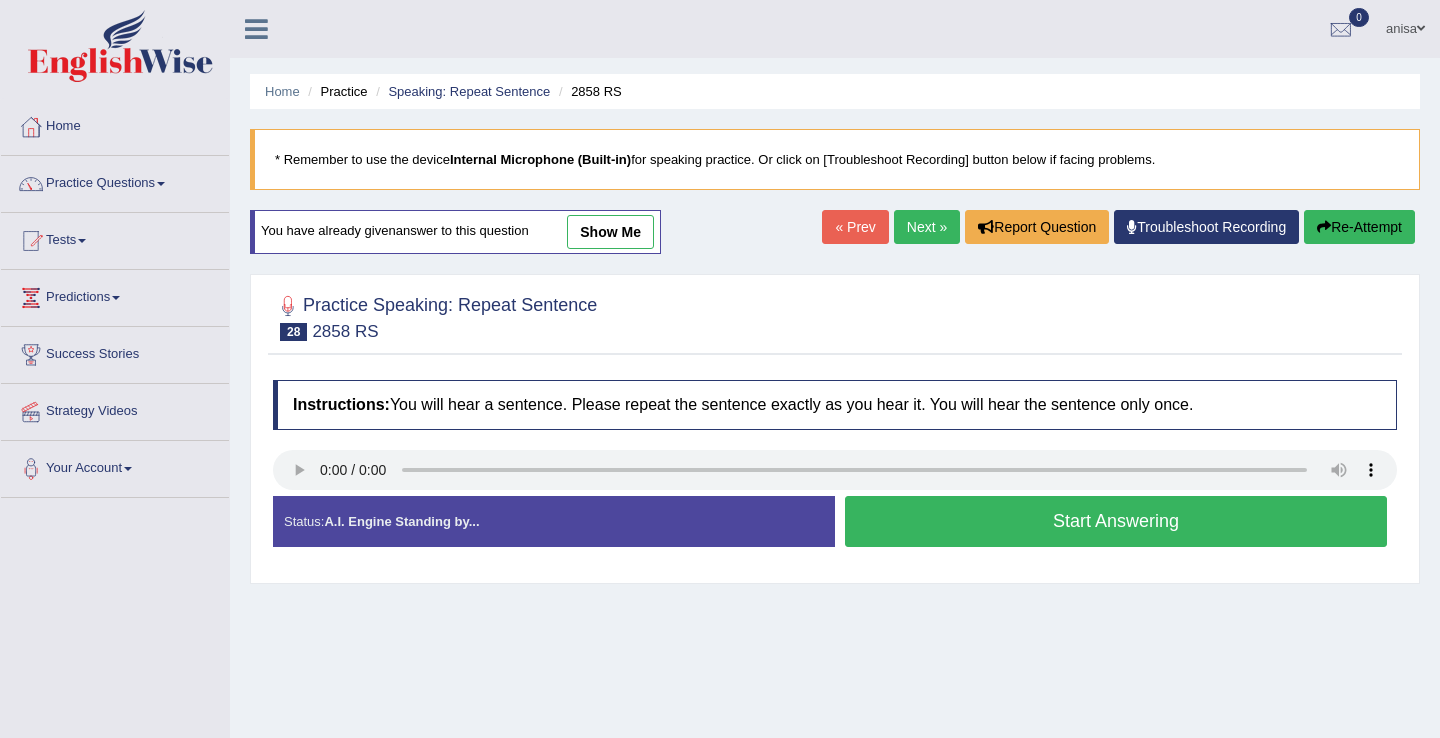 click on "Next »" at bounding box center (927, 227) 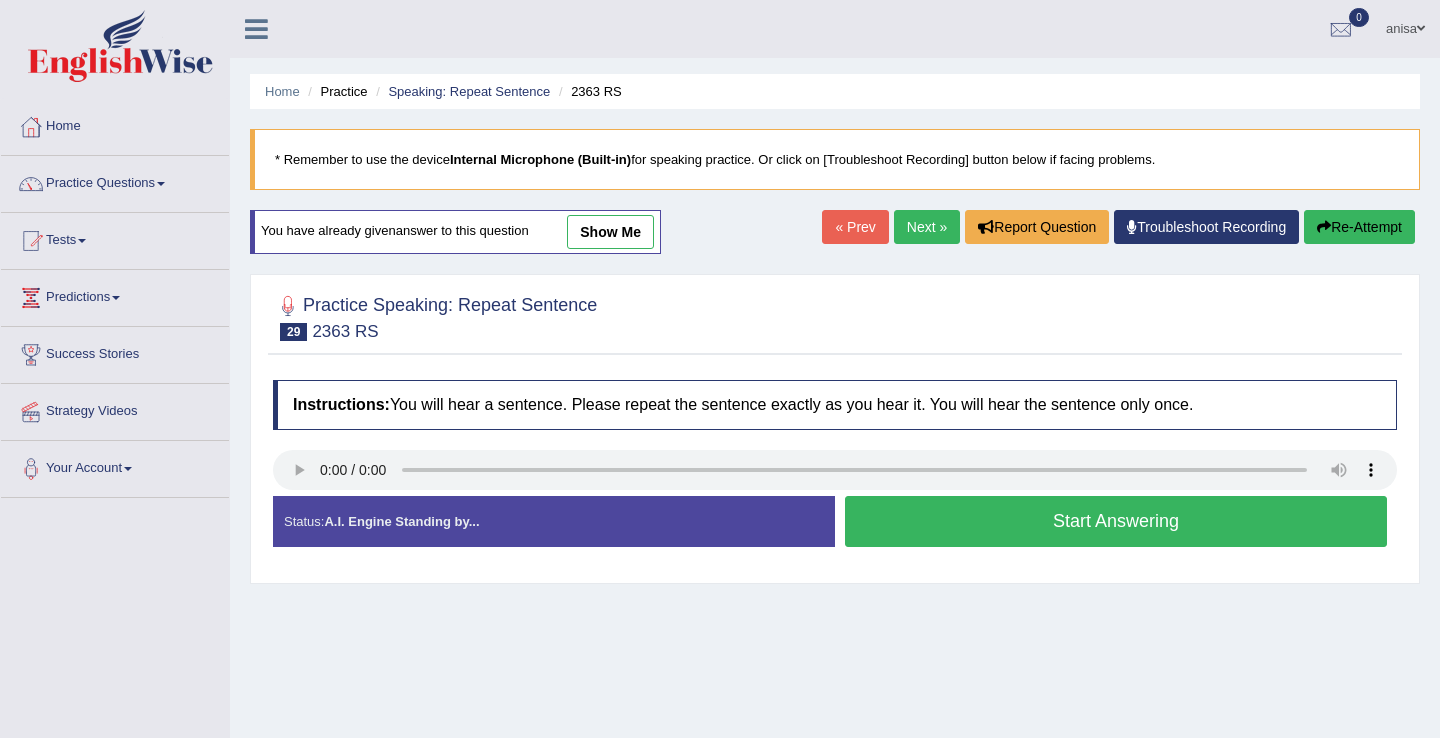 scroll, scrollTop: 0, scrollLeft: 0, axis: both 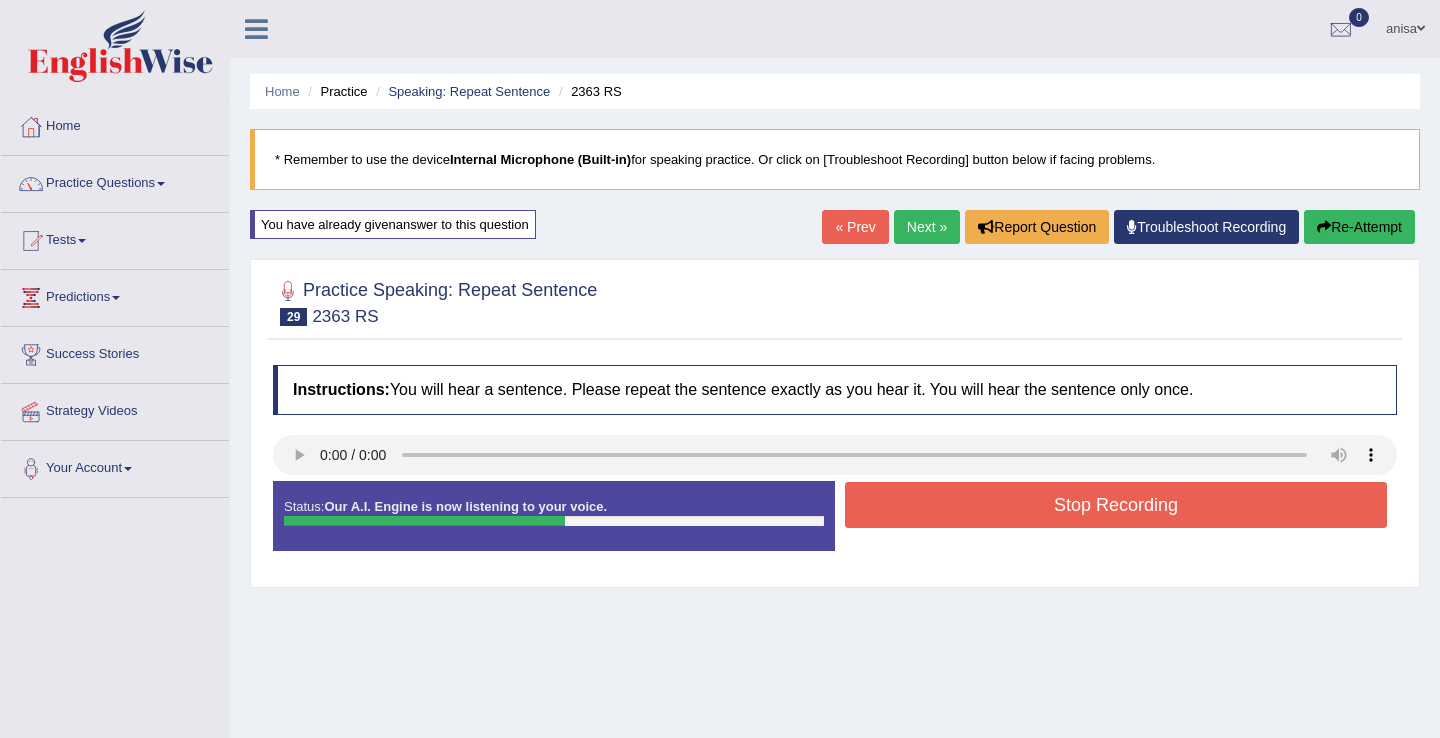 click on "Stop Recording" at bounding box center (1116, 505) 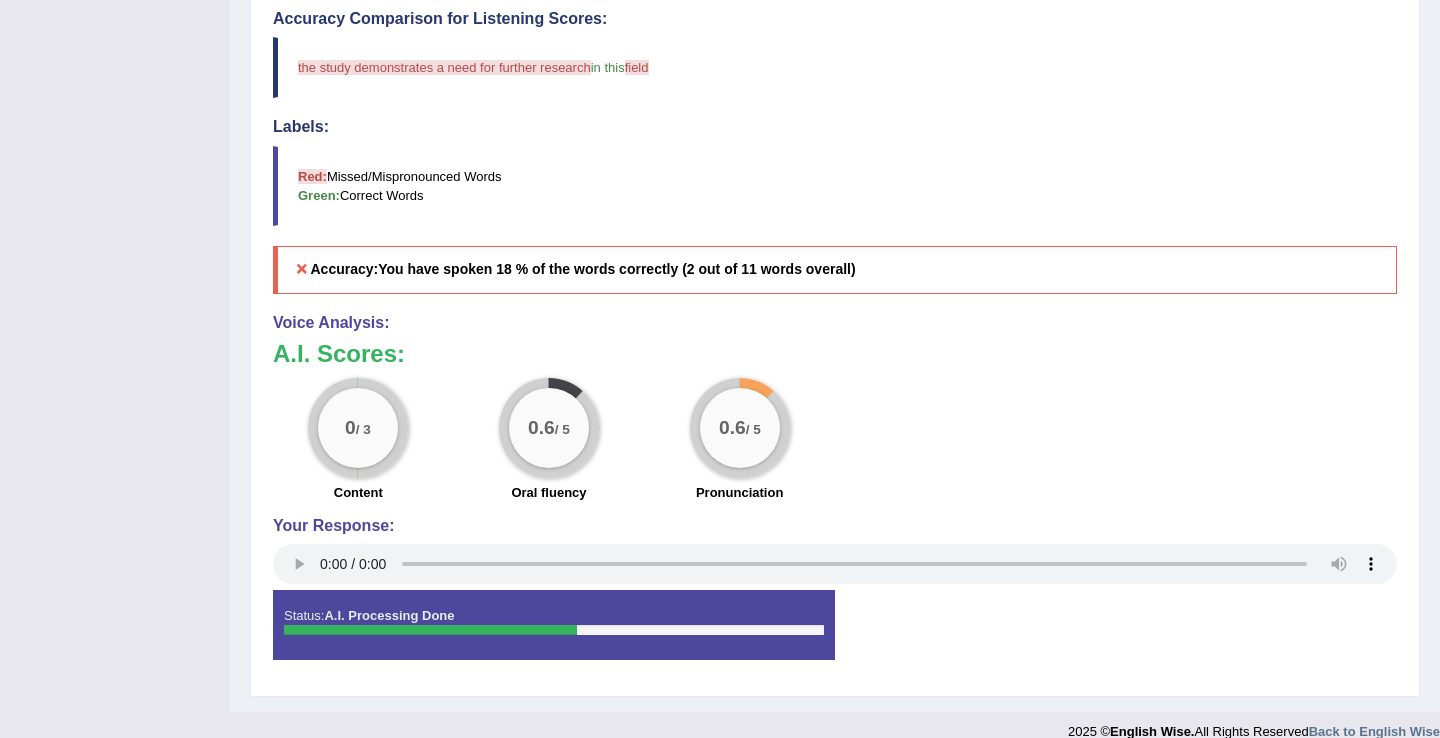 scroll, scrollTop: 625, scrollLeft: 0, axis: vertical 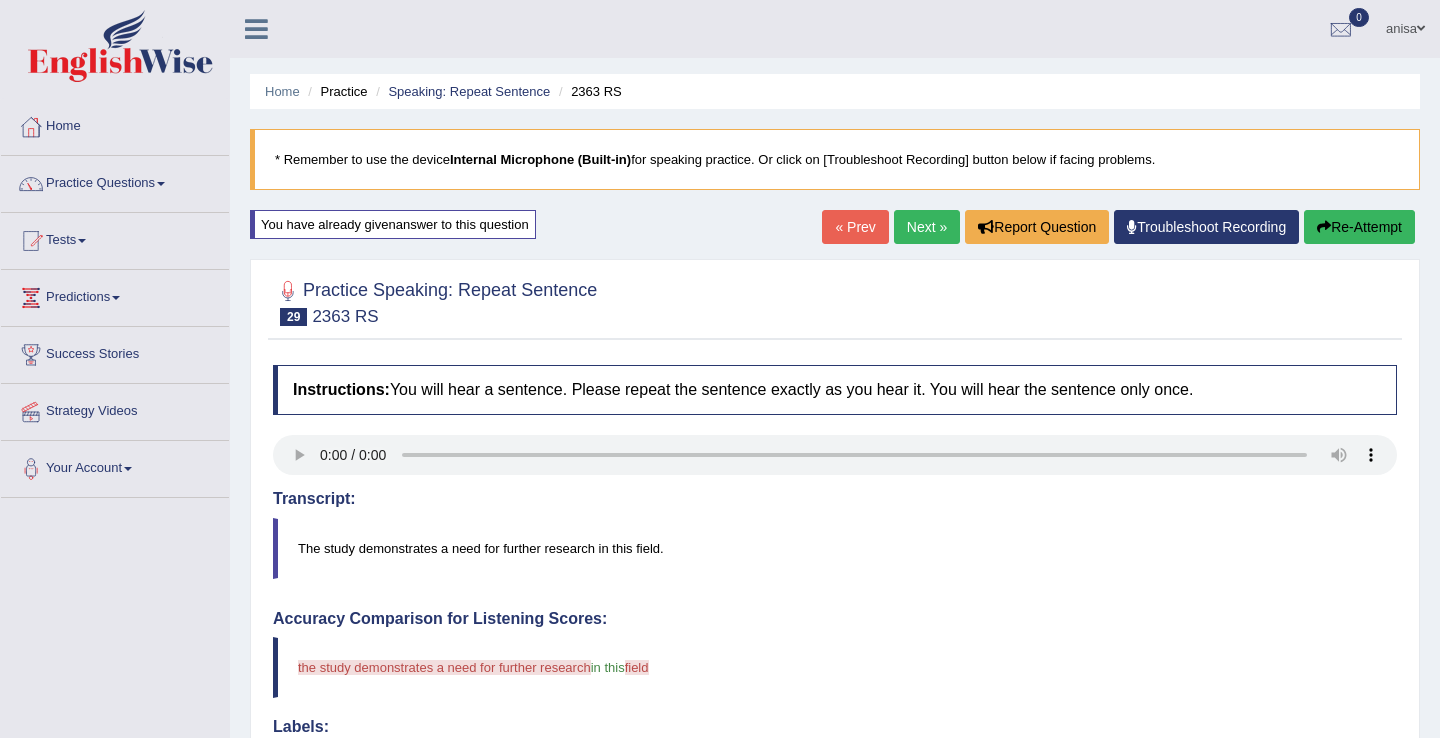 click on "« Prev" at bounding box center (855, 227) 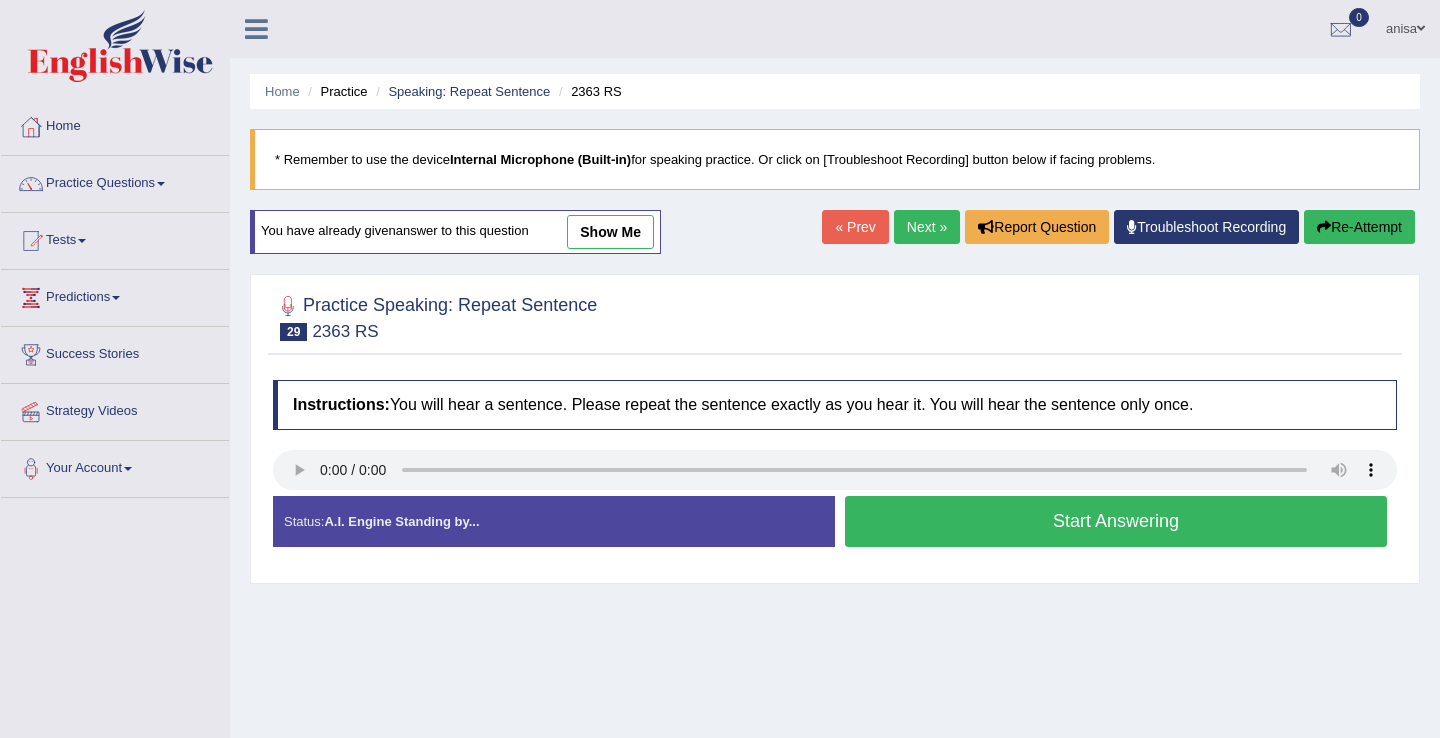 scroll, scrollTop: 0, scrollLeft: 0, axis: both 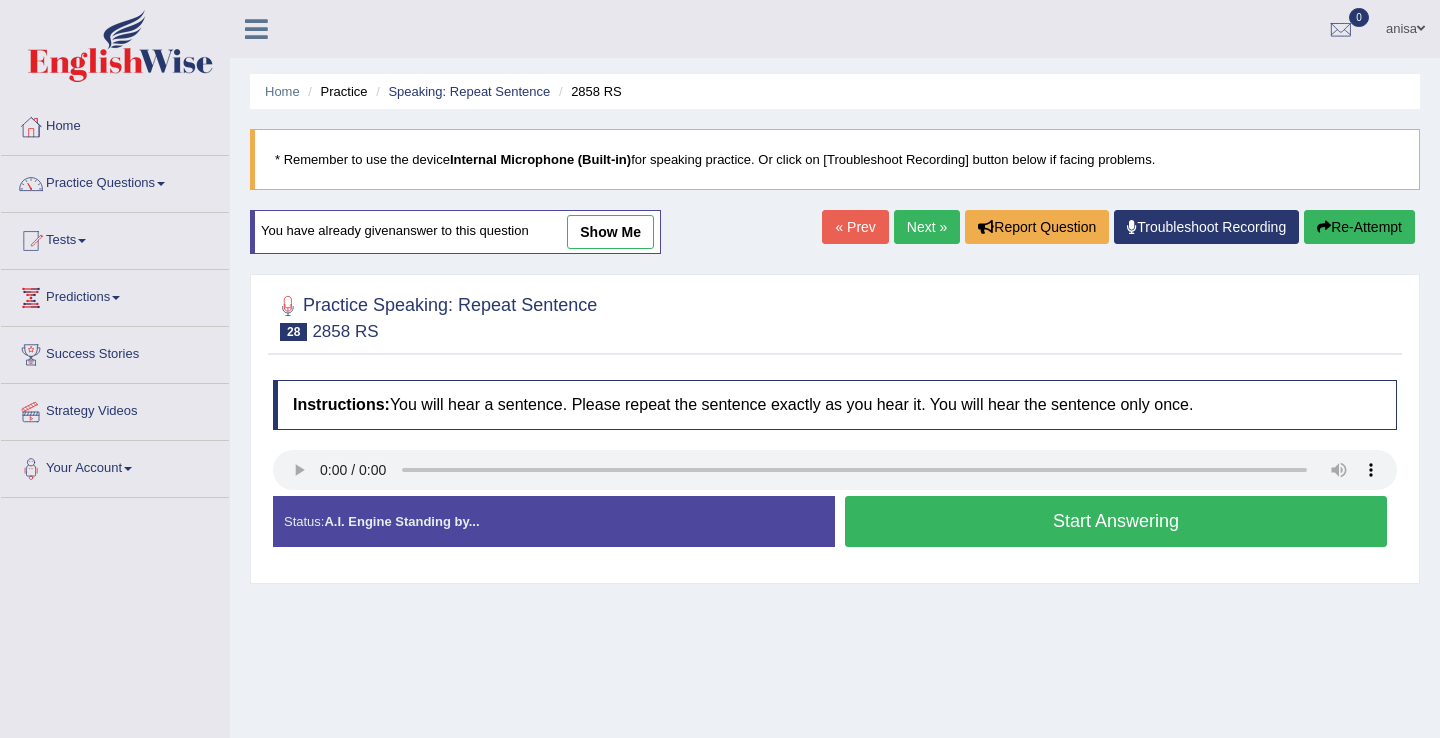 click on "« Prev" at bounding box center [855, 227] 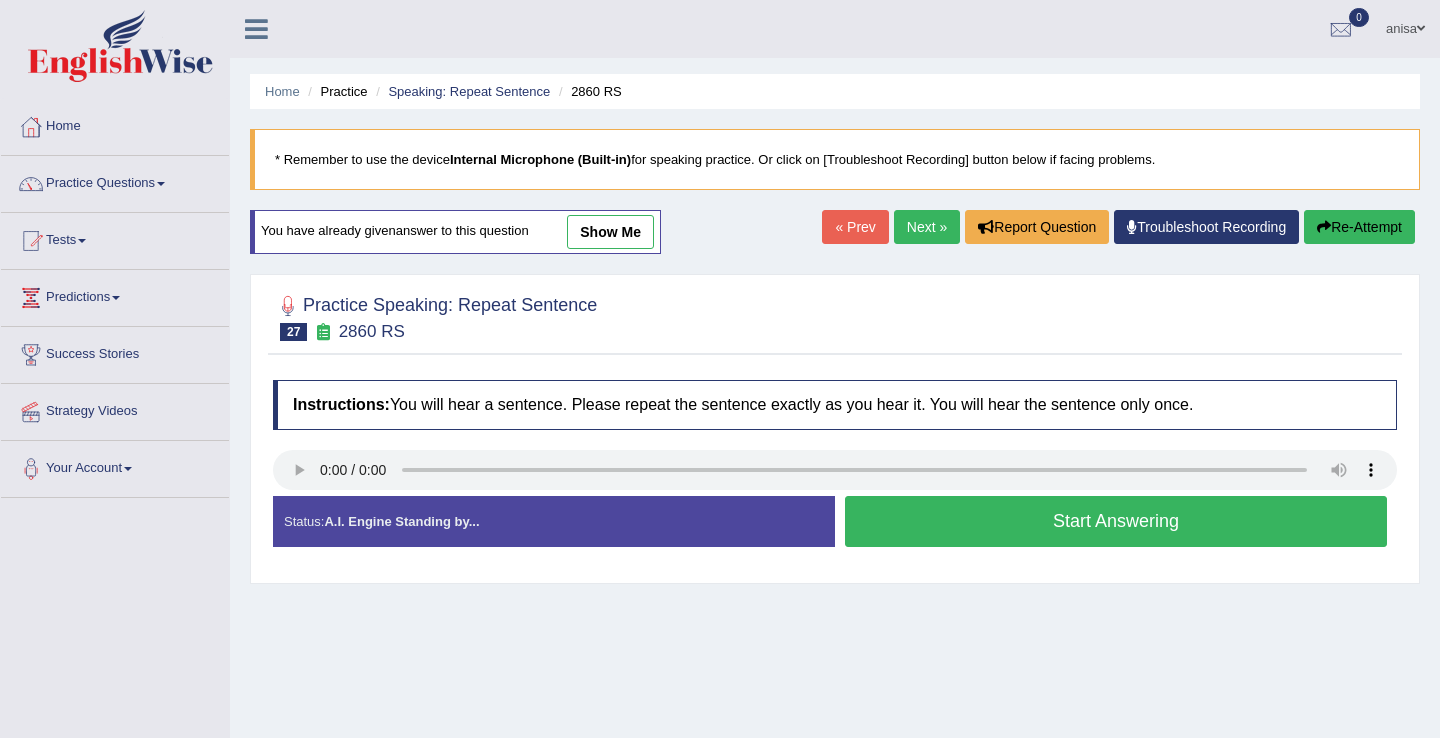 scroll, scrollTop: 0, scrollLeft: 0, axis: both 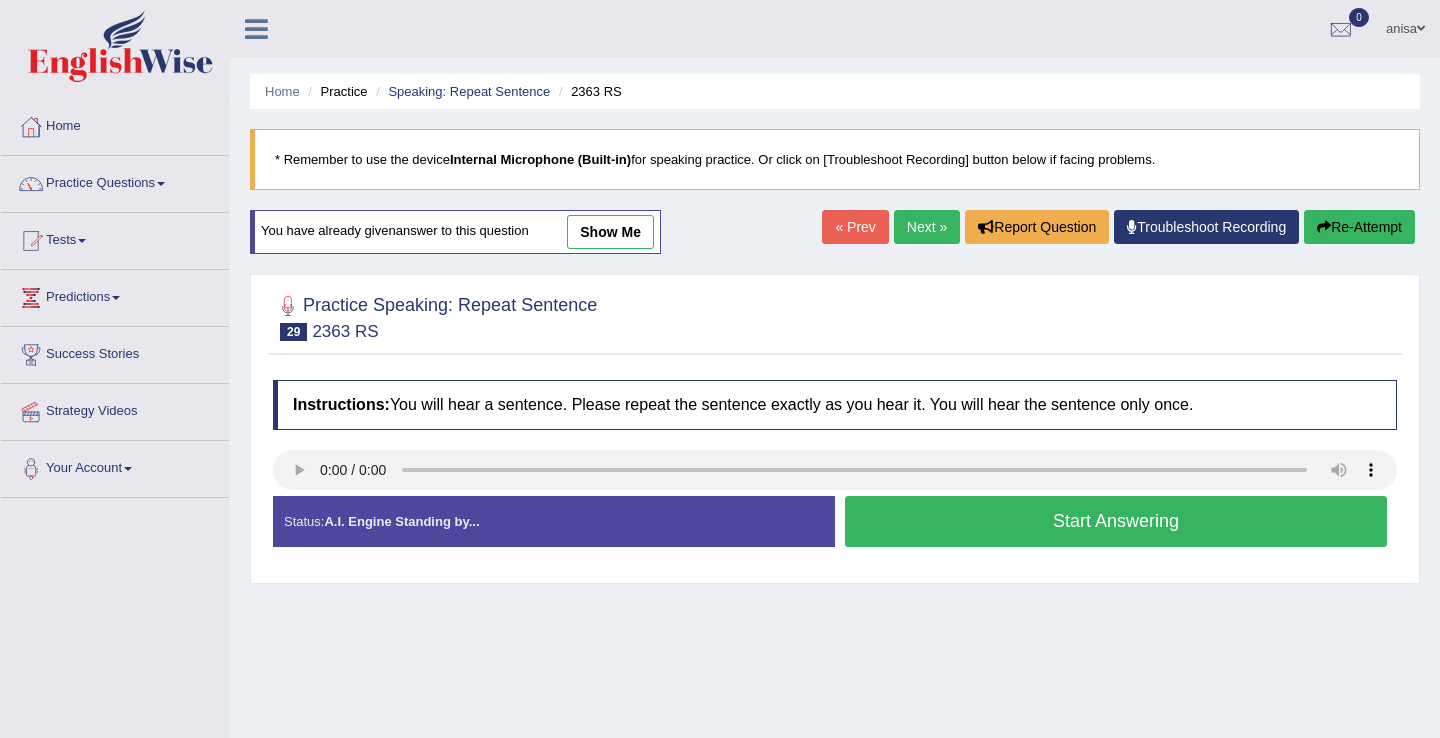 click on "Start Answering" at bounding box center (1116, 521) 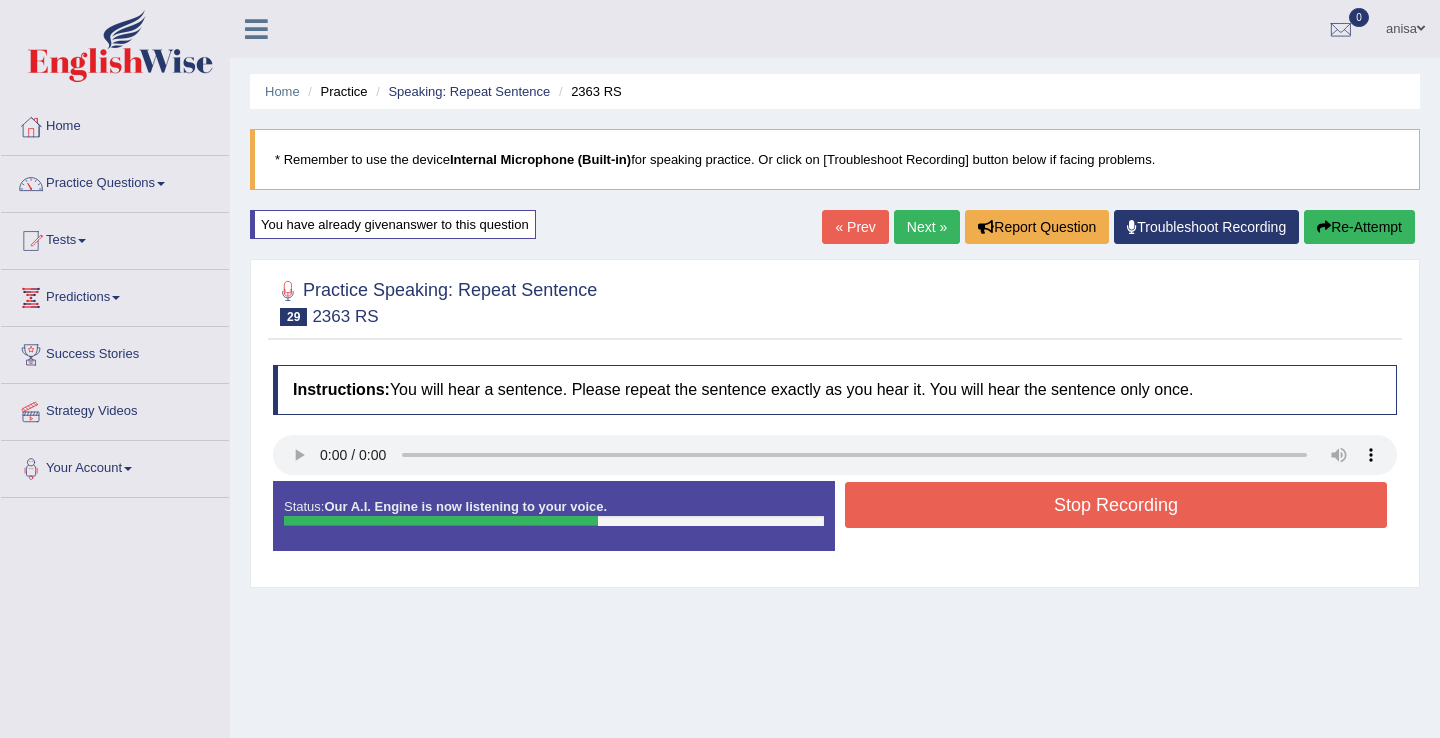 click on "Stop Recording" at bounding box center [1116, 505] 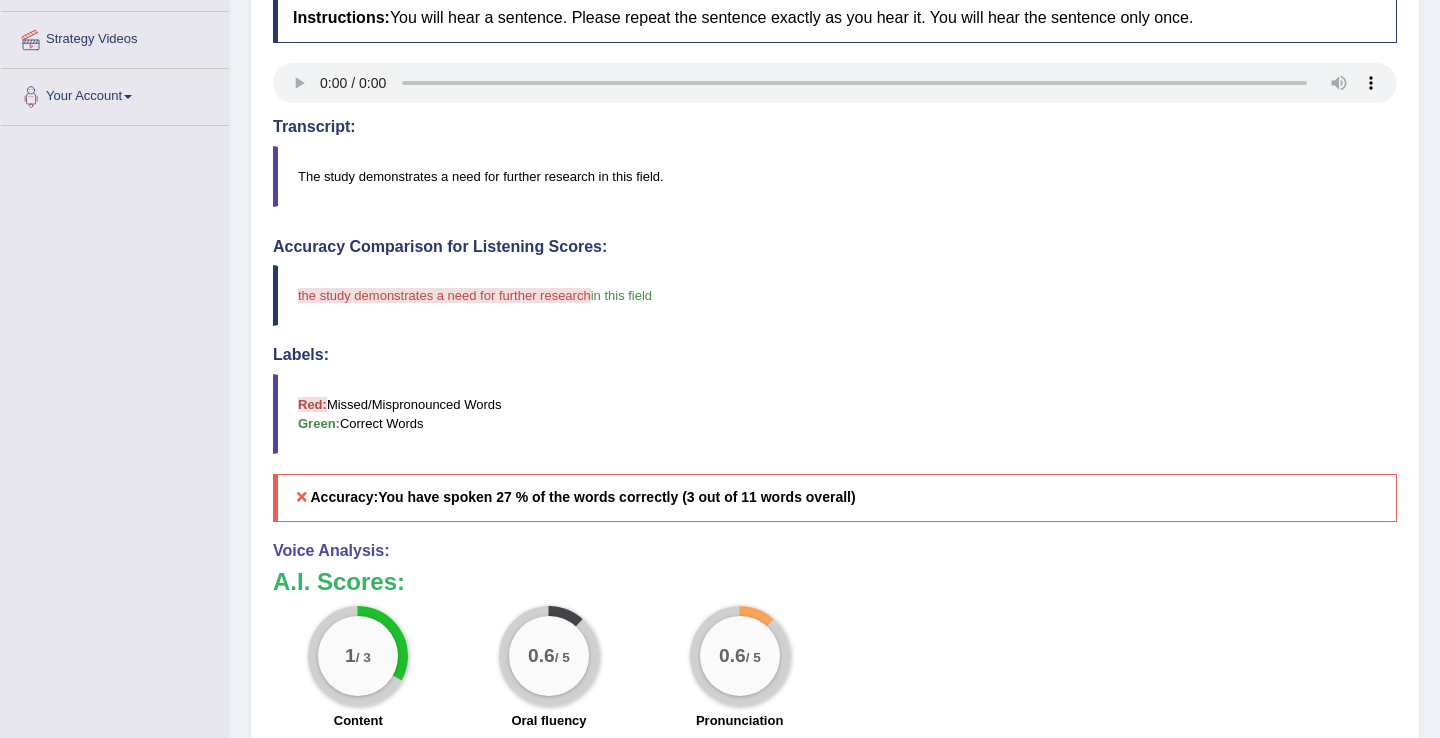 scroll, scrollTop: 0, scrollLeft: 0, axis: both 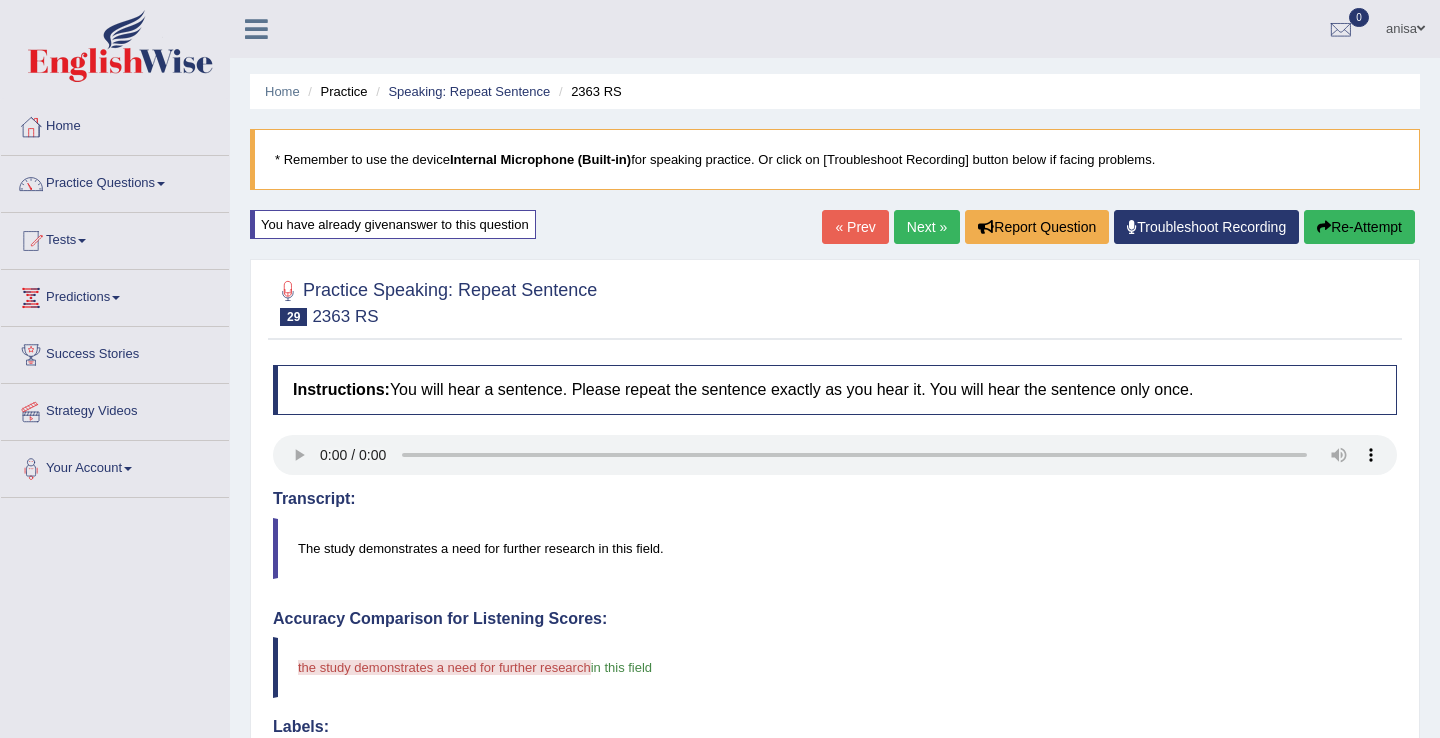 click on "« Prev" at bounding box center [855, 227] 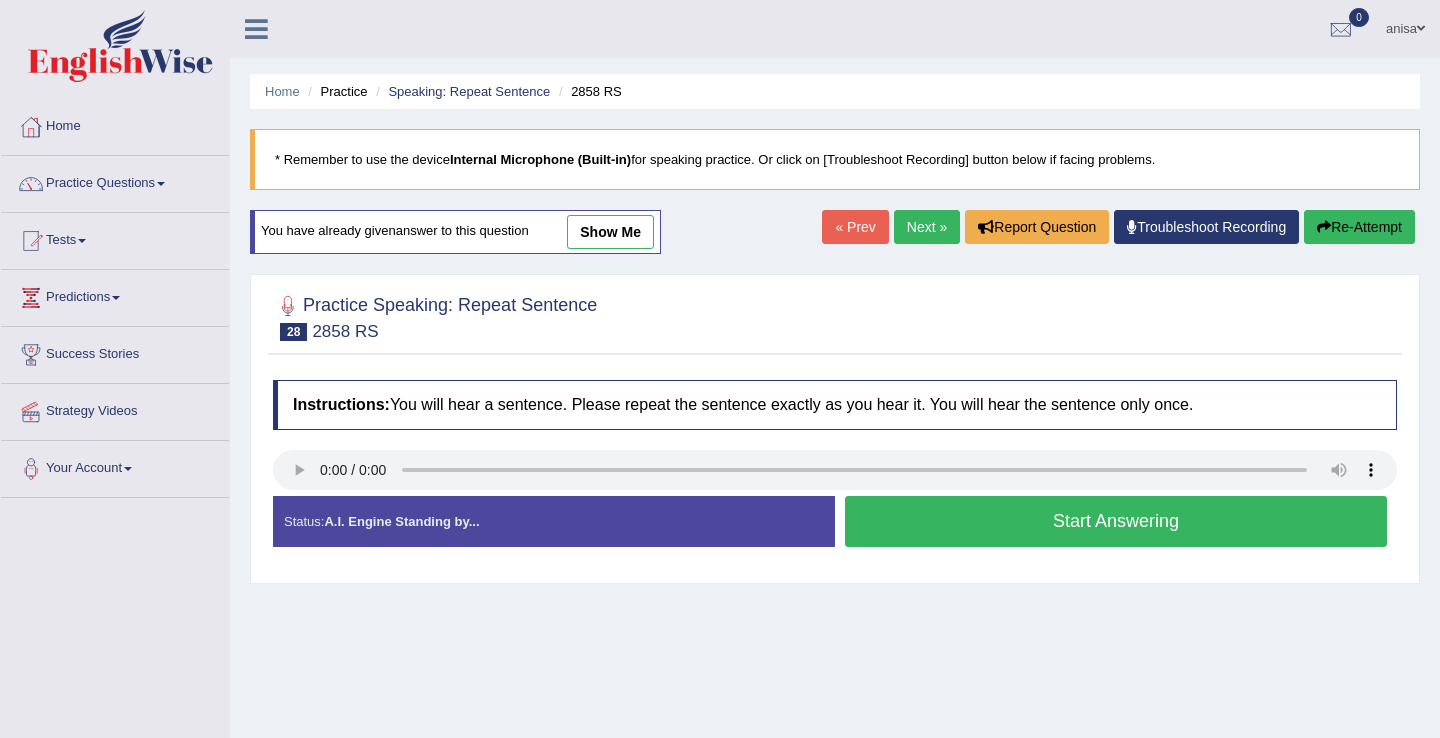 scroll, scrollTop: 0, scrollLeft: 0, axis: both 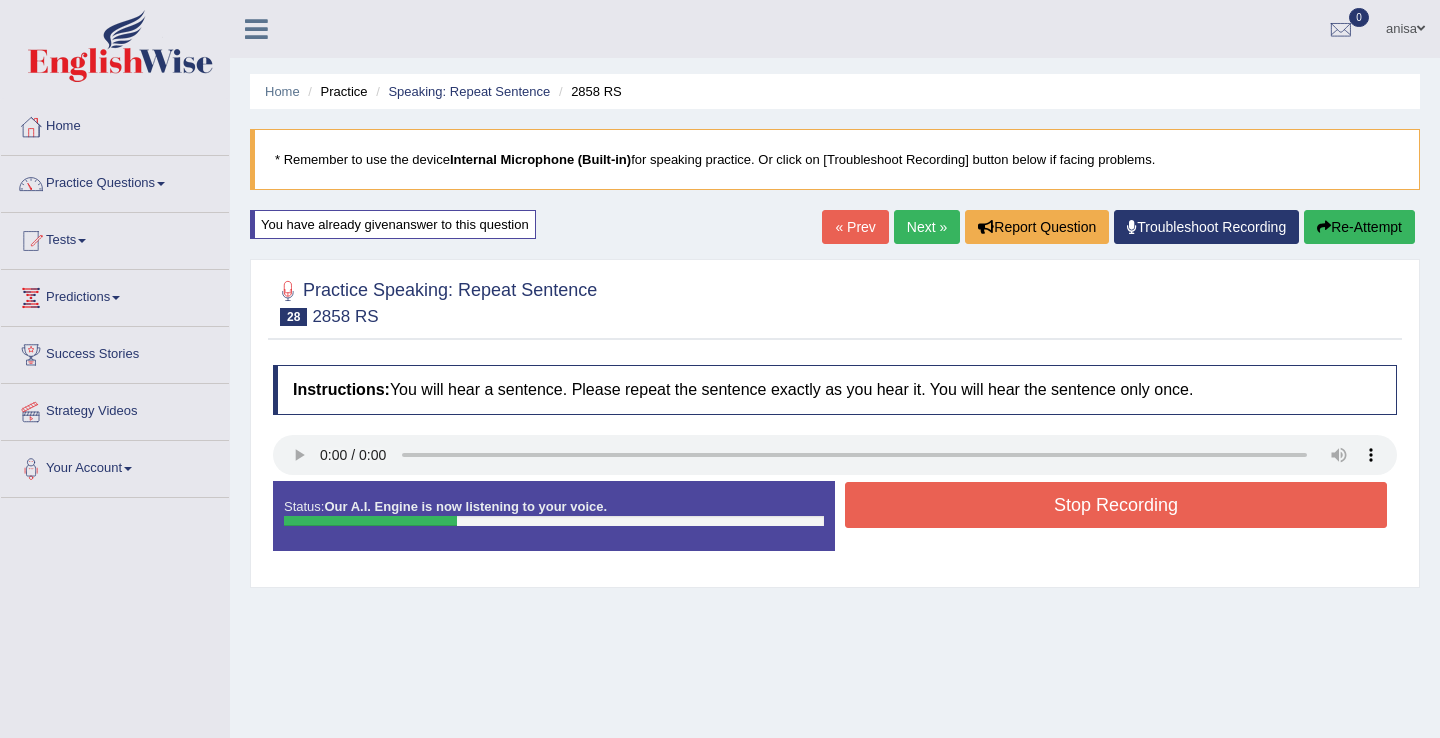 click on "Stop Recording" at bounding box center [1116, 505] 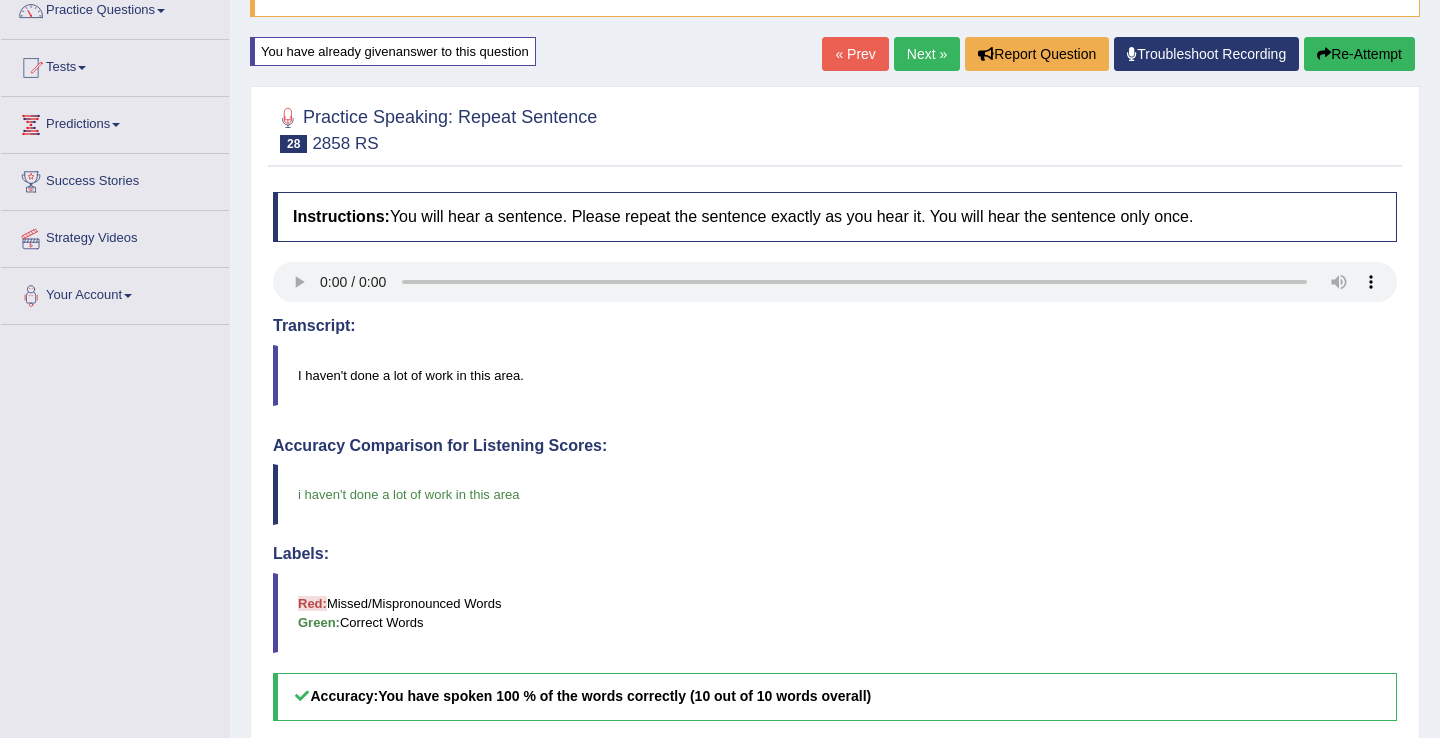 scroll, scrollTop: 0, scrollLeft: 0, axis: both 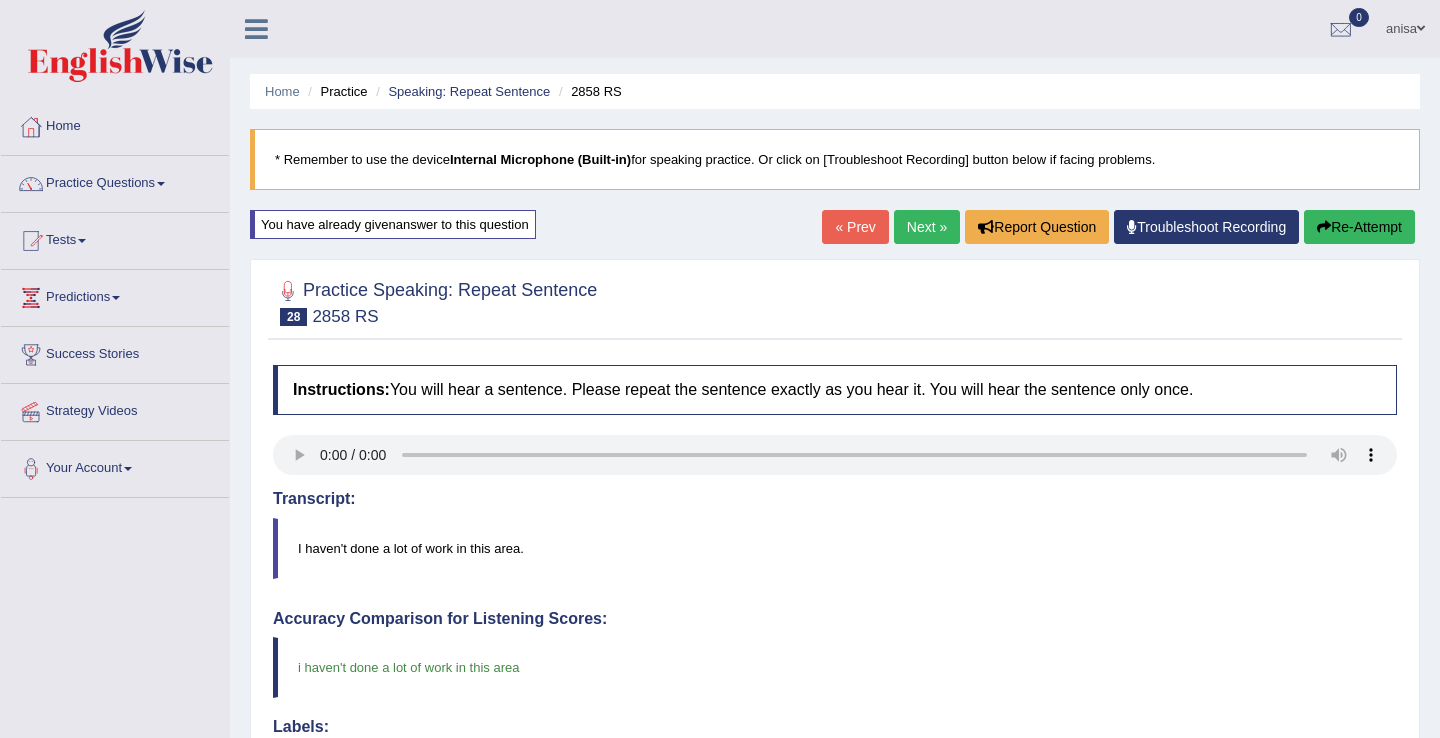 click on "Next »" at bounding box center (927, 227) 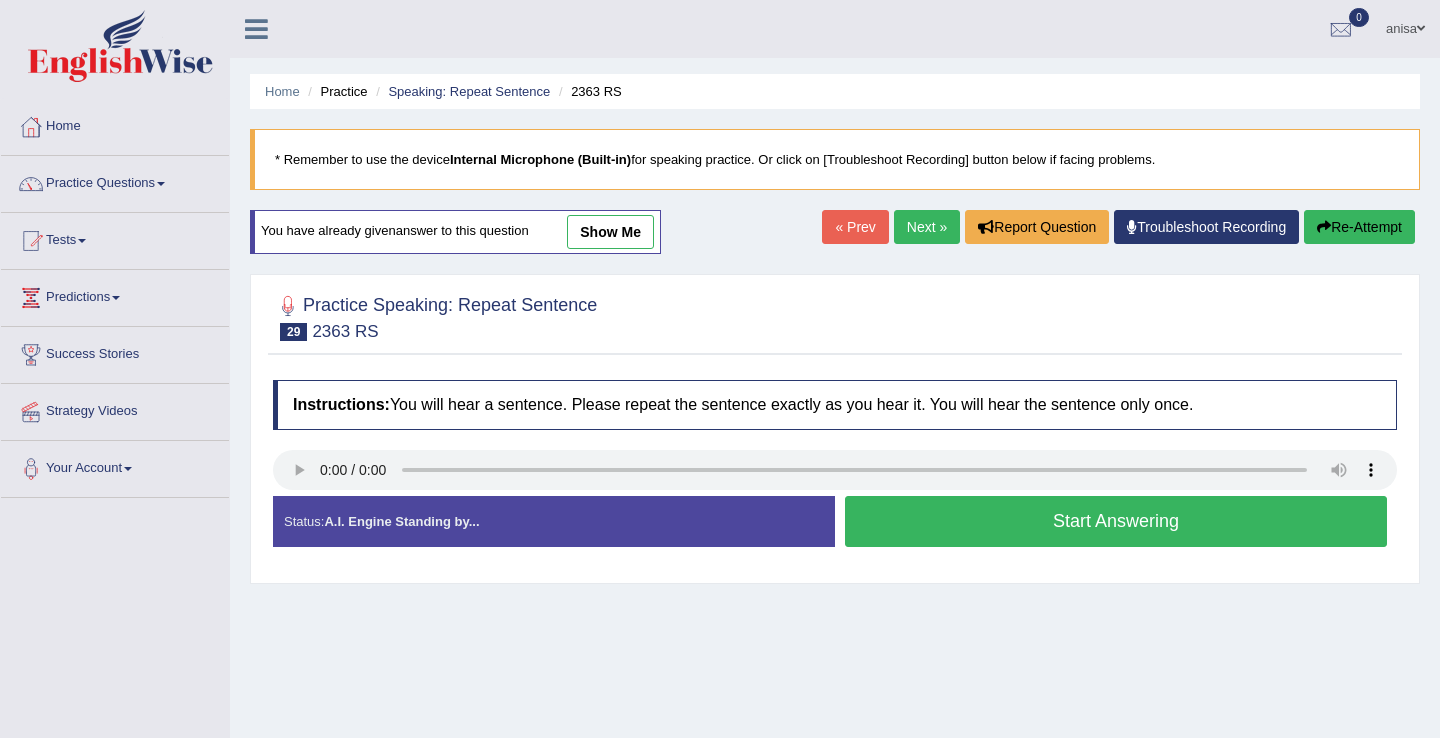 scroll, scrollTop: 0, scrollLeft: 0, axis: both 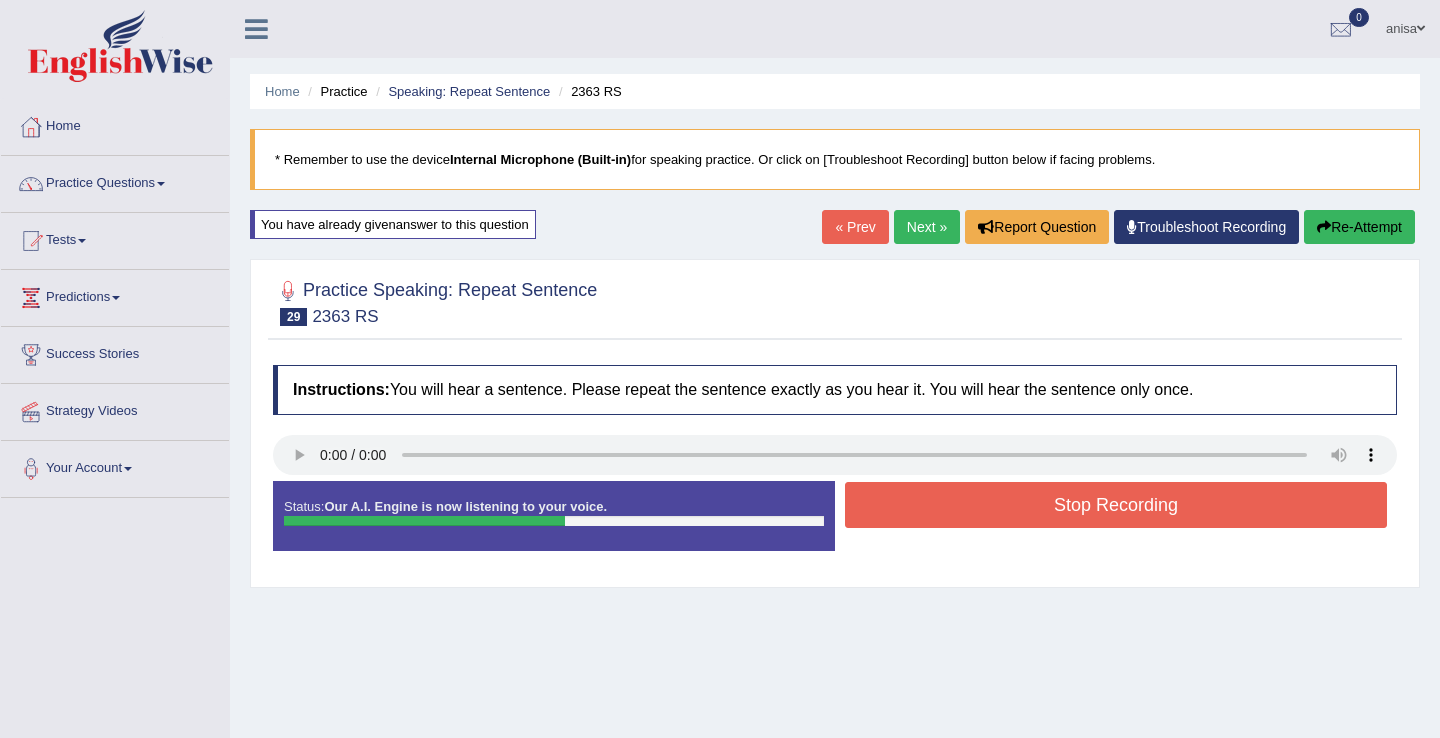 click on "Stop Recording" at bounding box center [1116, 505] 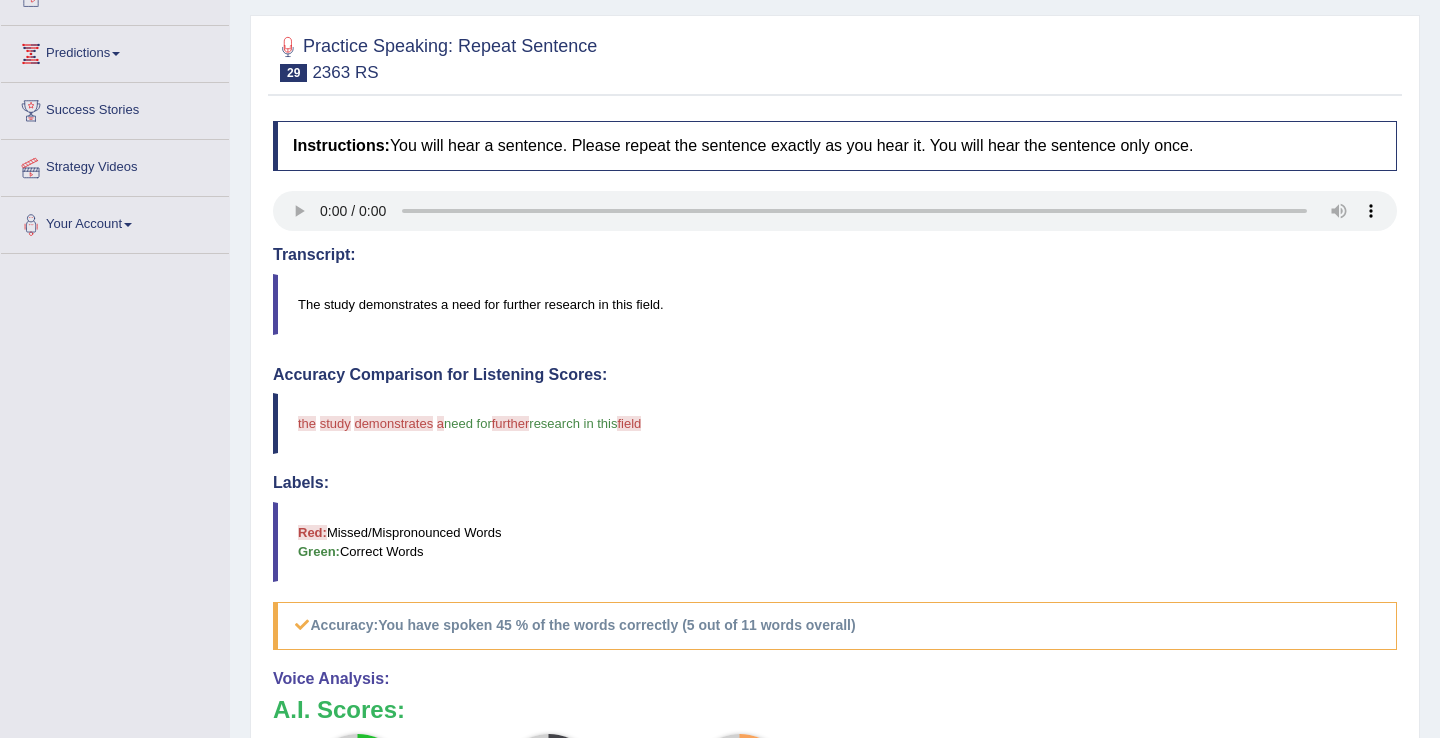 scroll, scrollTop: 0, scrollLeft: 0, axis: both 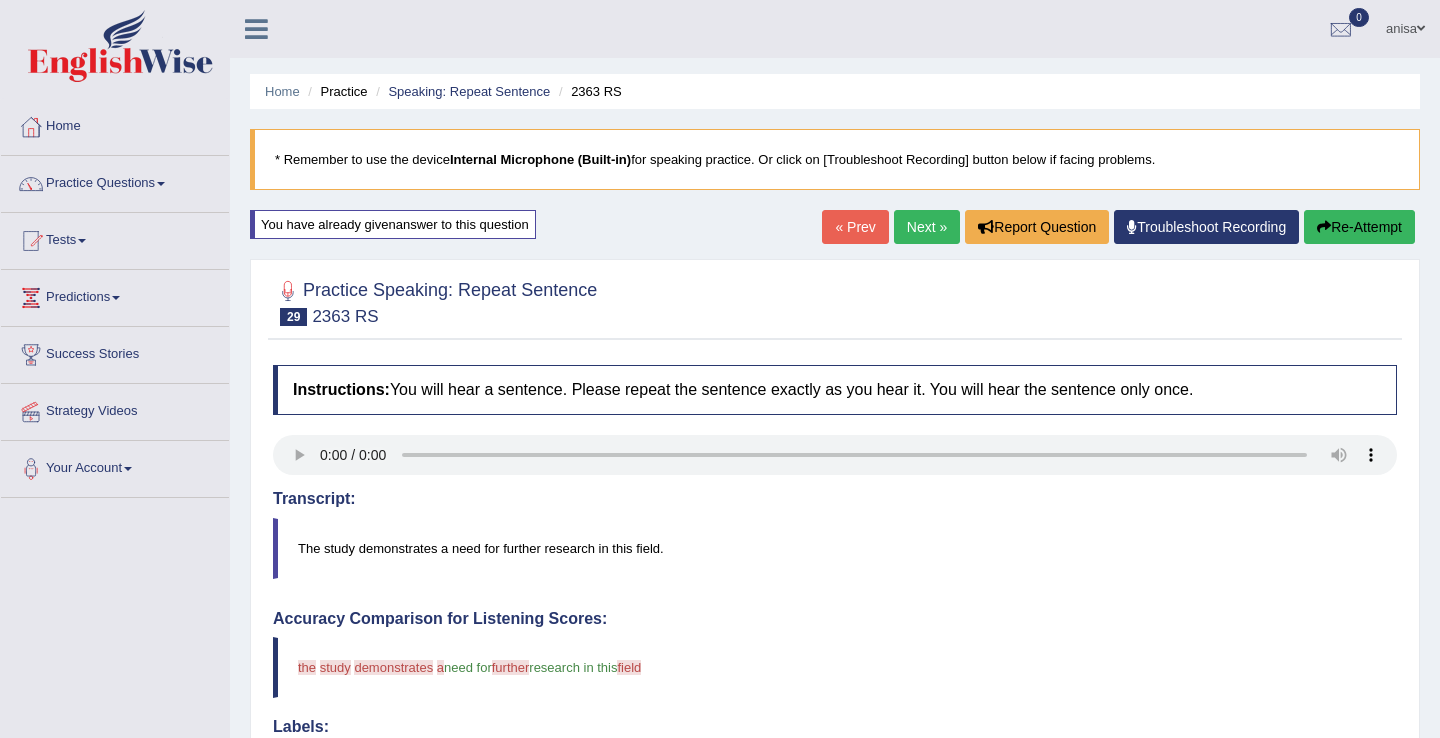 click on "Next »" at bounding box center (927, 227) 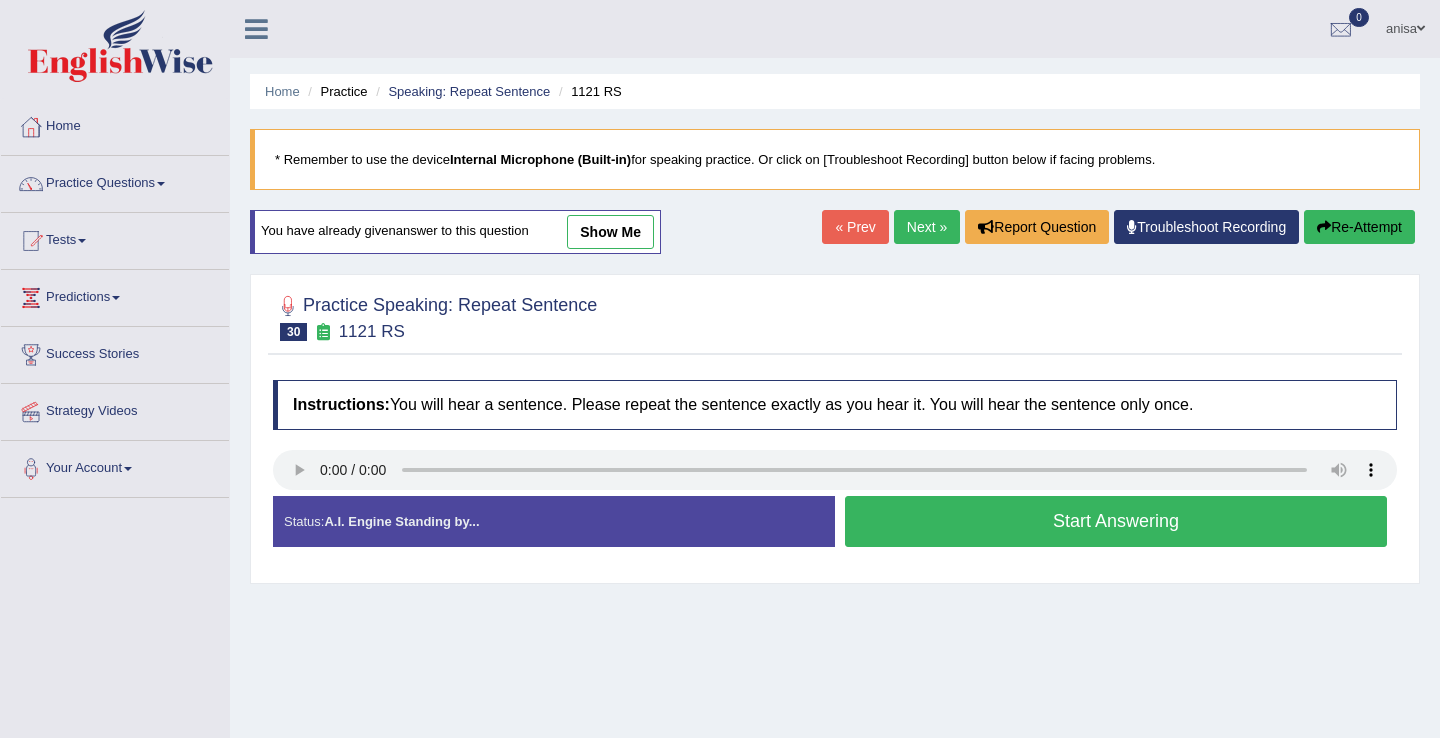 scroll, scrollTop: 0, scrollLeft: 0, axis: both 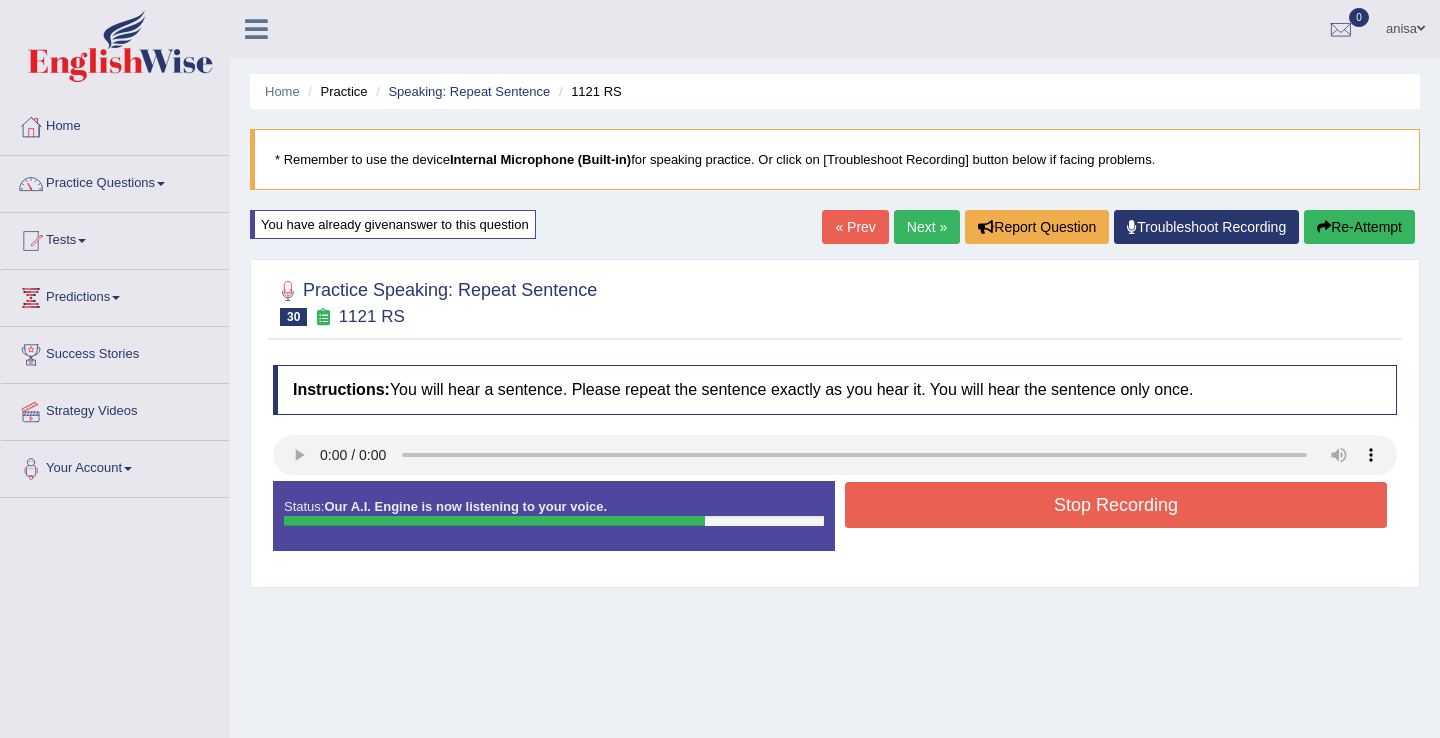 click on "Stop Recording" at bounding box center [1116, 505] 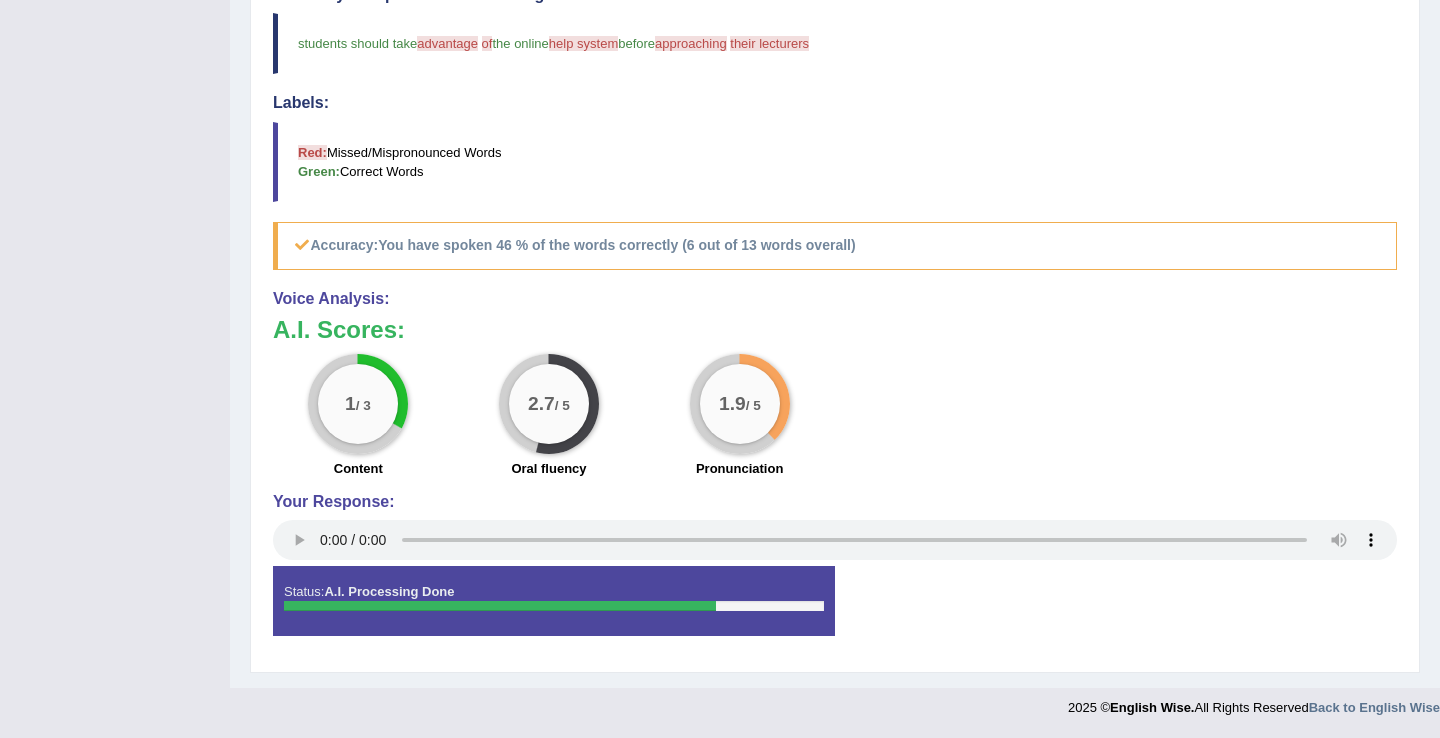 scroll, scrollTop: 0, scrollLeft: 0, axis: both 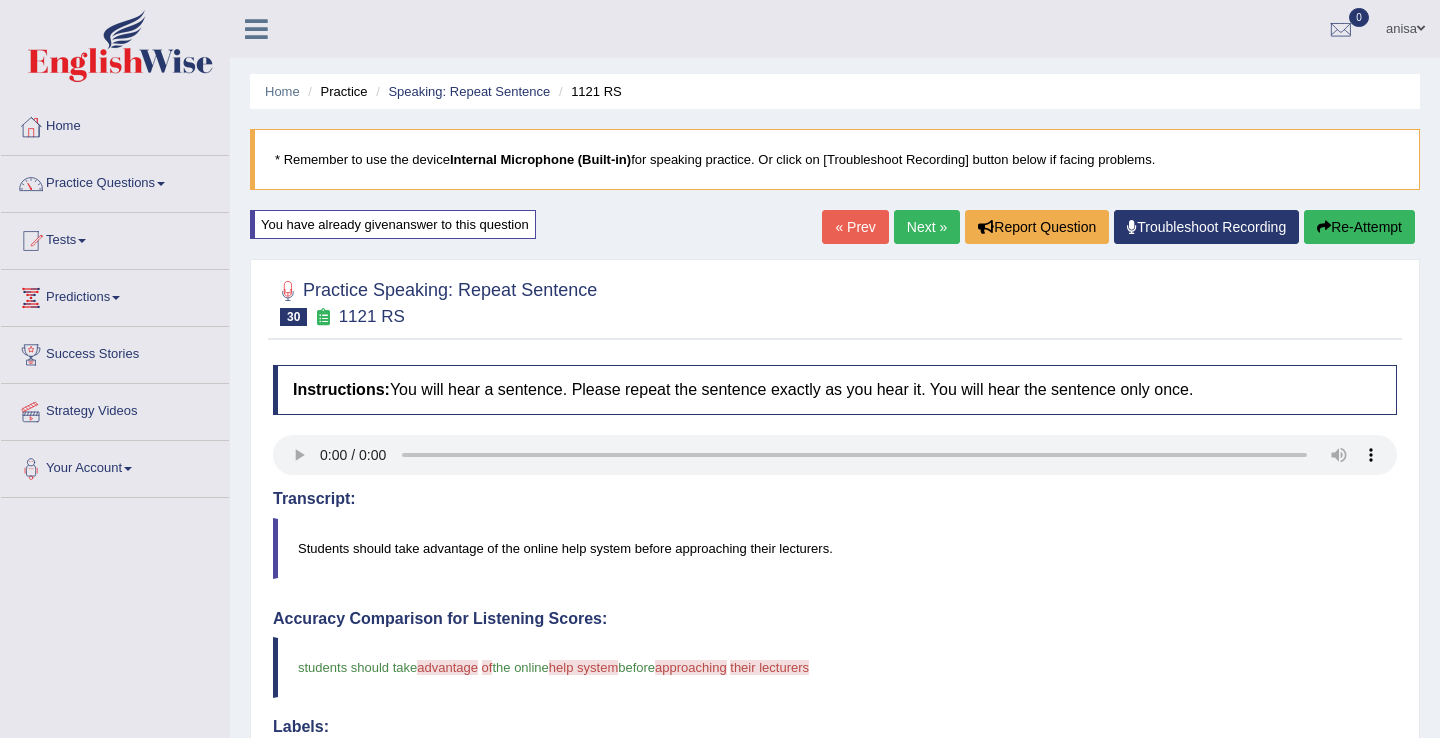 click on "« Prev" at bounding box center [855, 227] 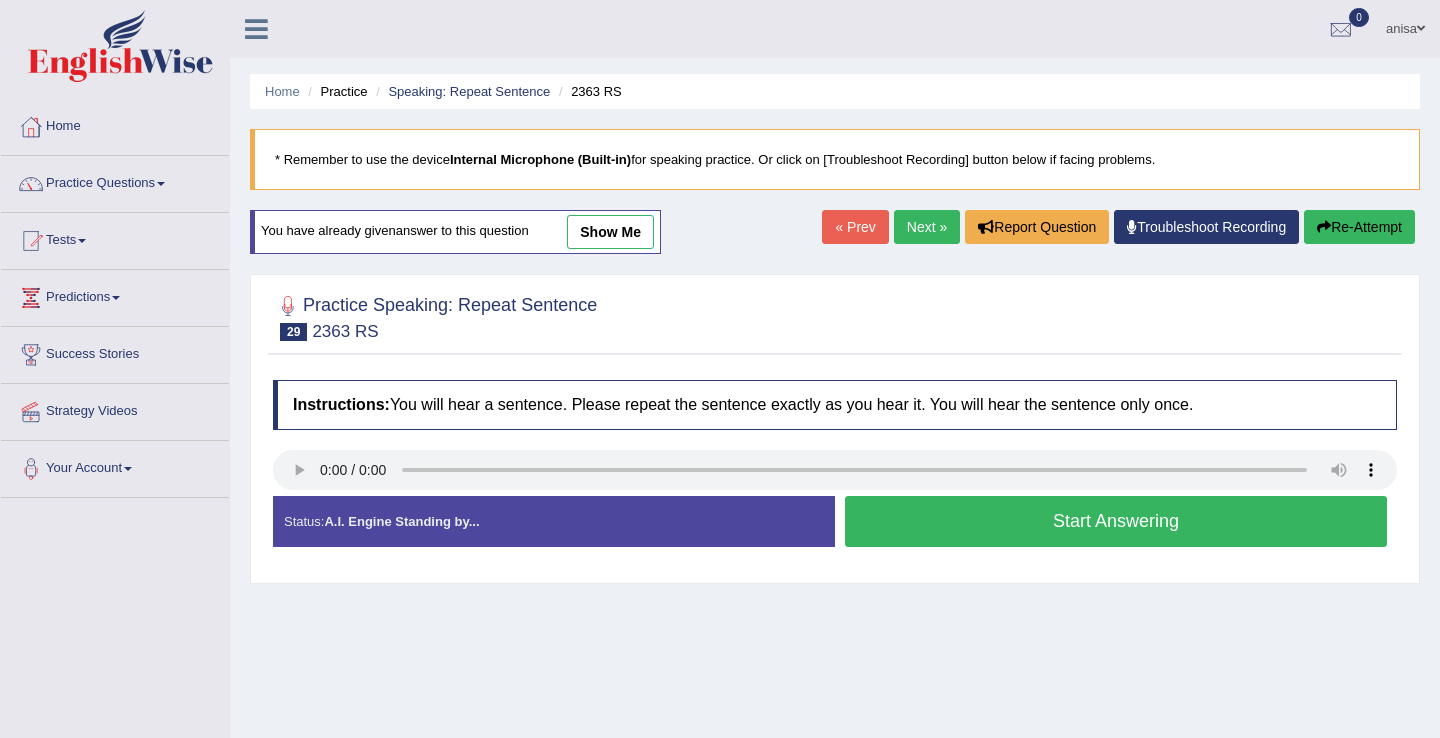 scroll, scrollTop: 0, scrollLeft: 0, axis: both 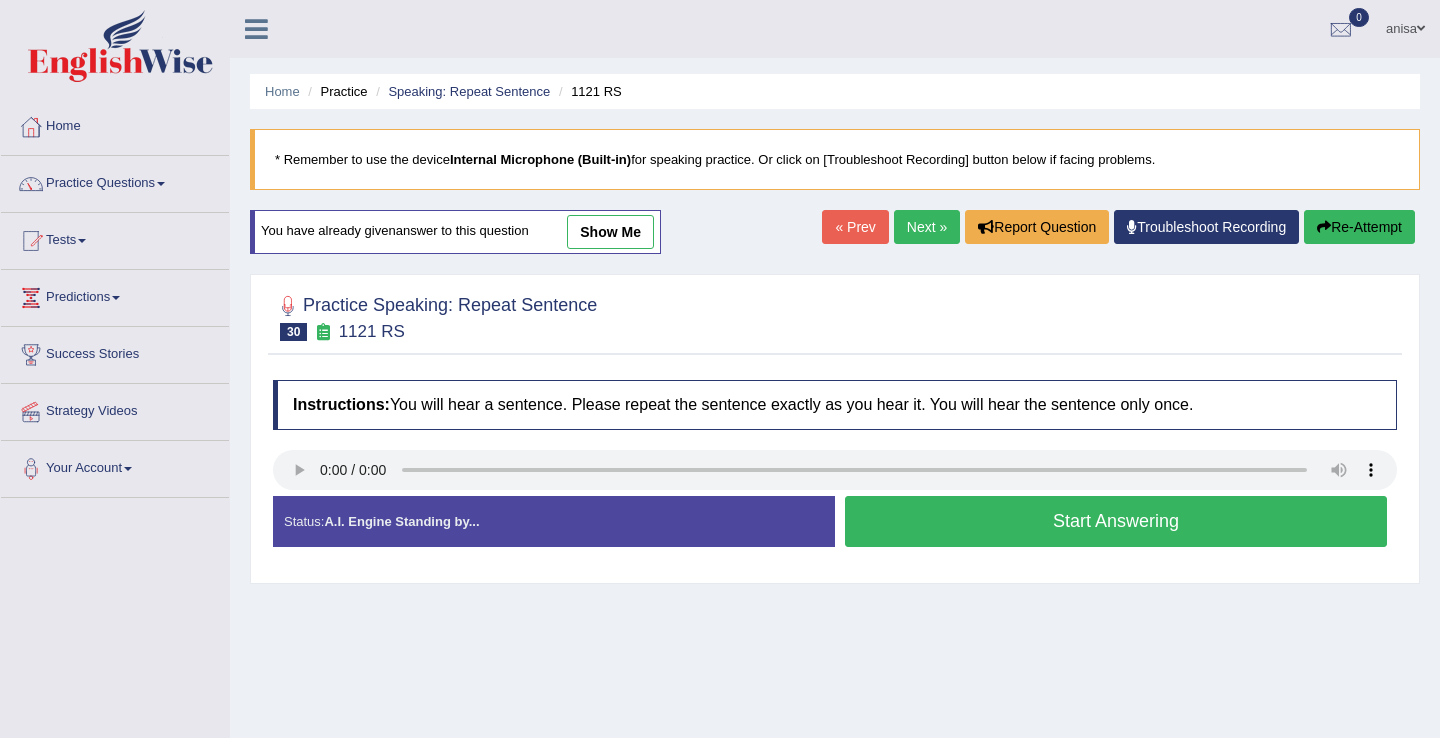 click on "Start Answering" at bounding box center [1116, 521] 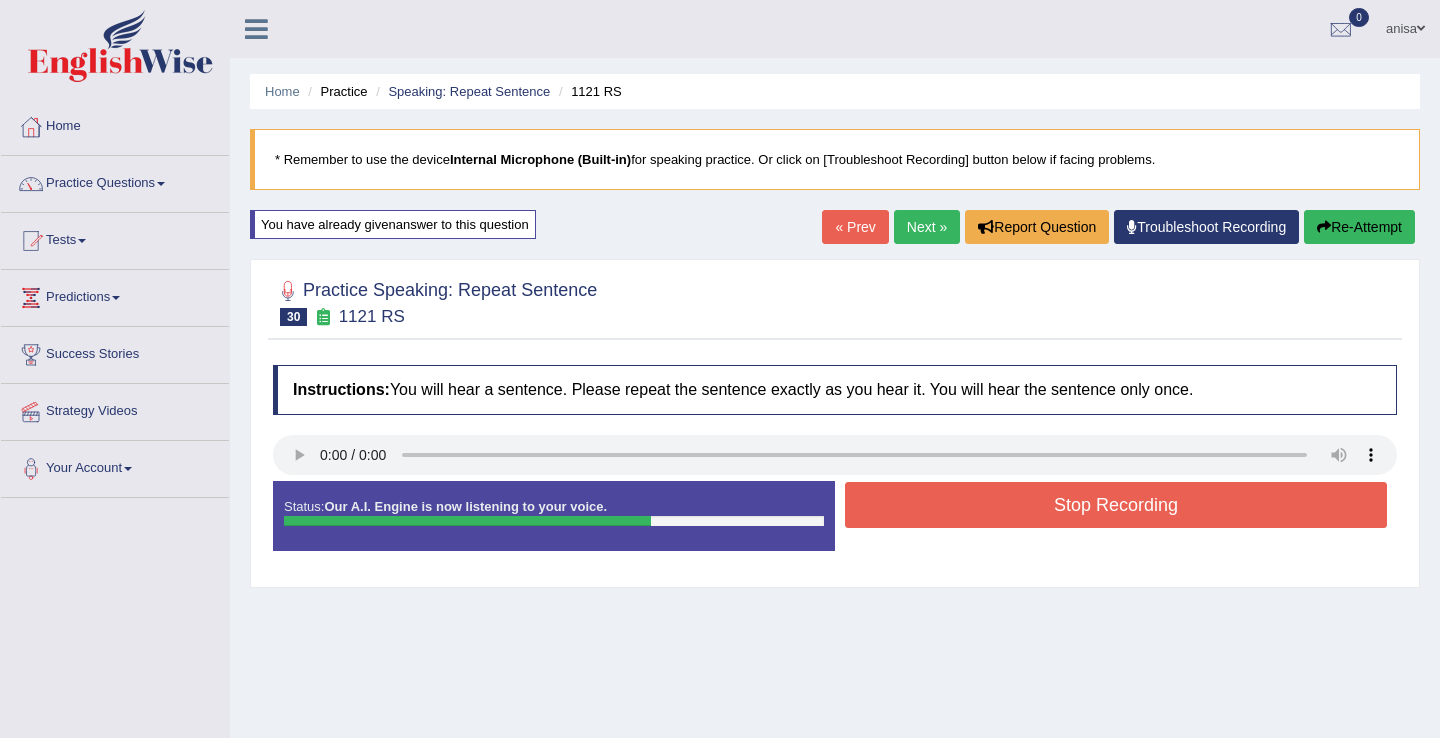 click on "Stop Recording" at bounding box center (1116, 505) 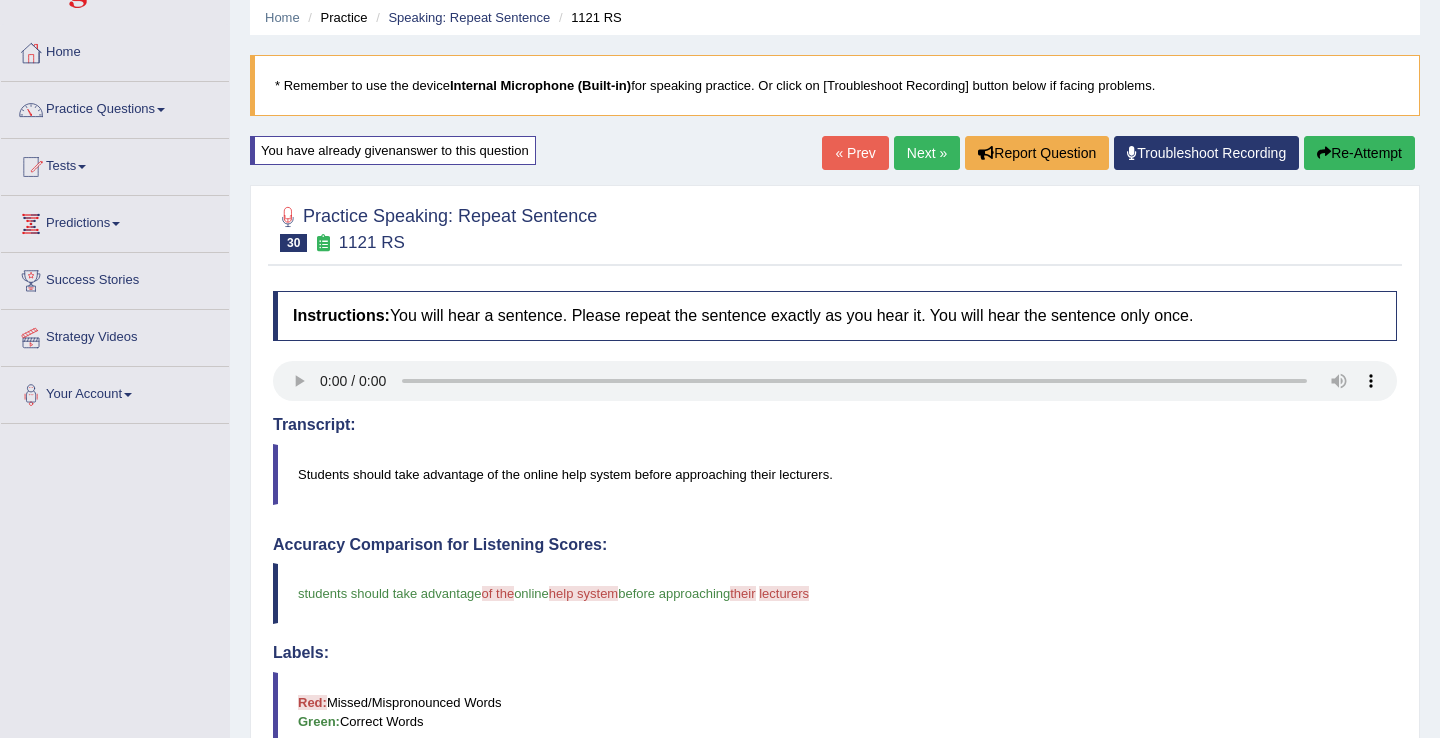scroll, scrollTop: 0, scrollLeft: 0, axis: both 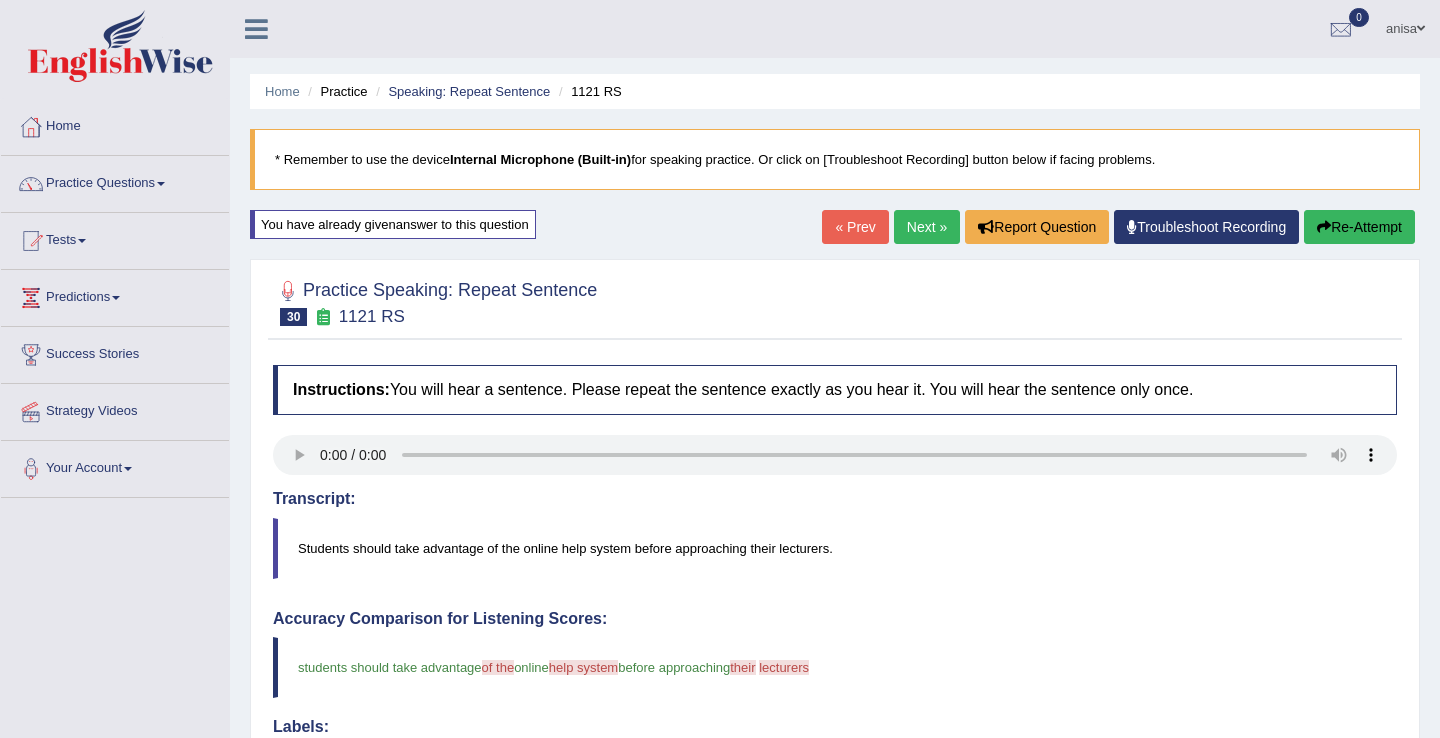 click on "Next »" at bounding box center (927, 227) 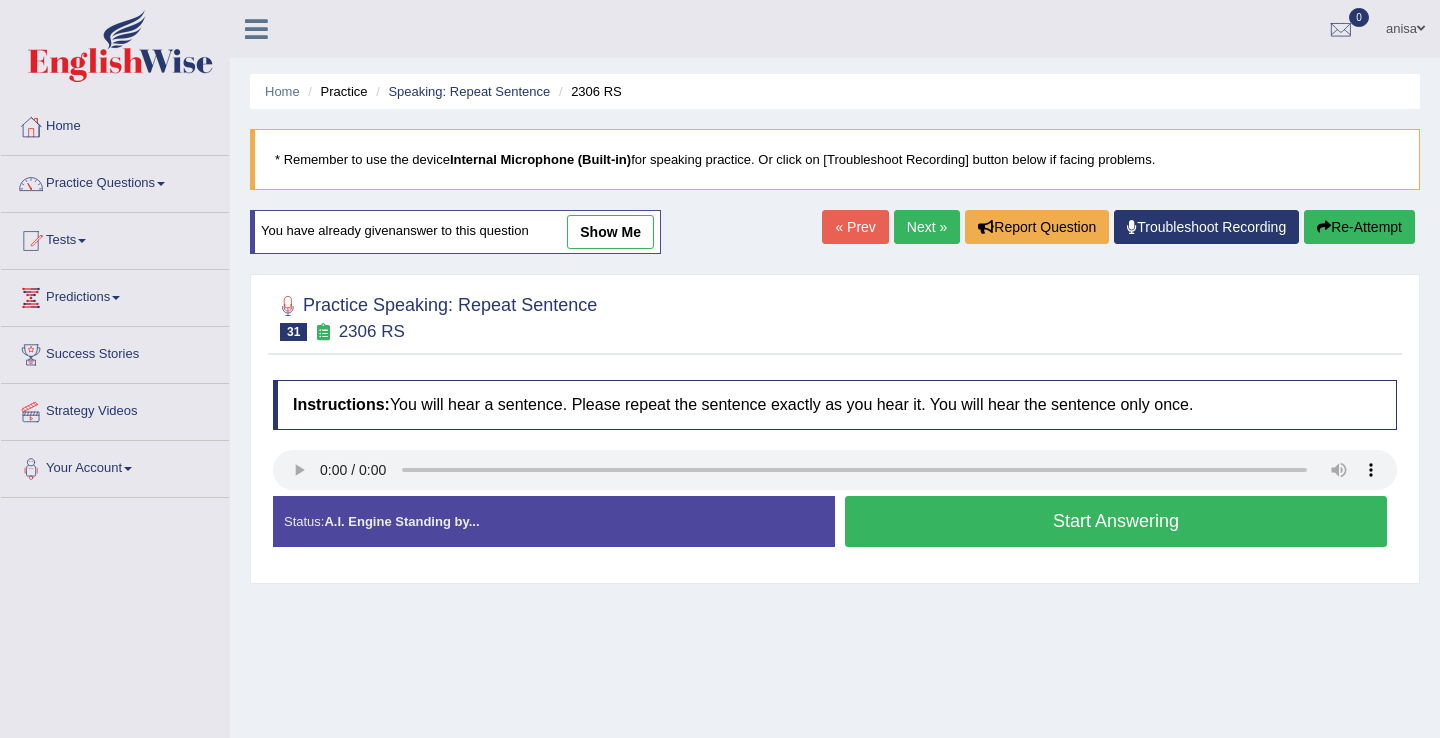 scroll, scrollTop: 0, scrollLeft: 0, axis: both 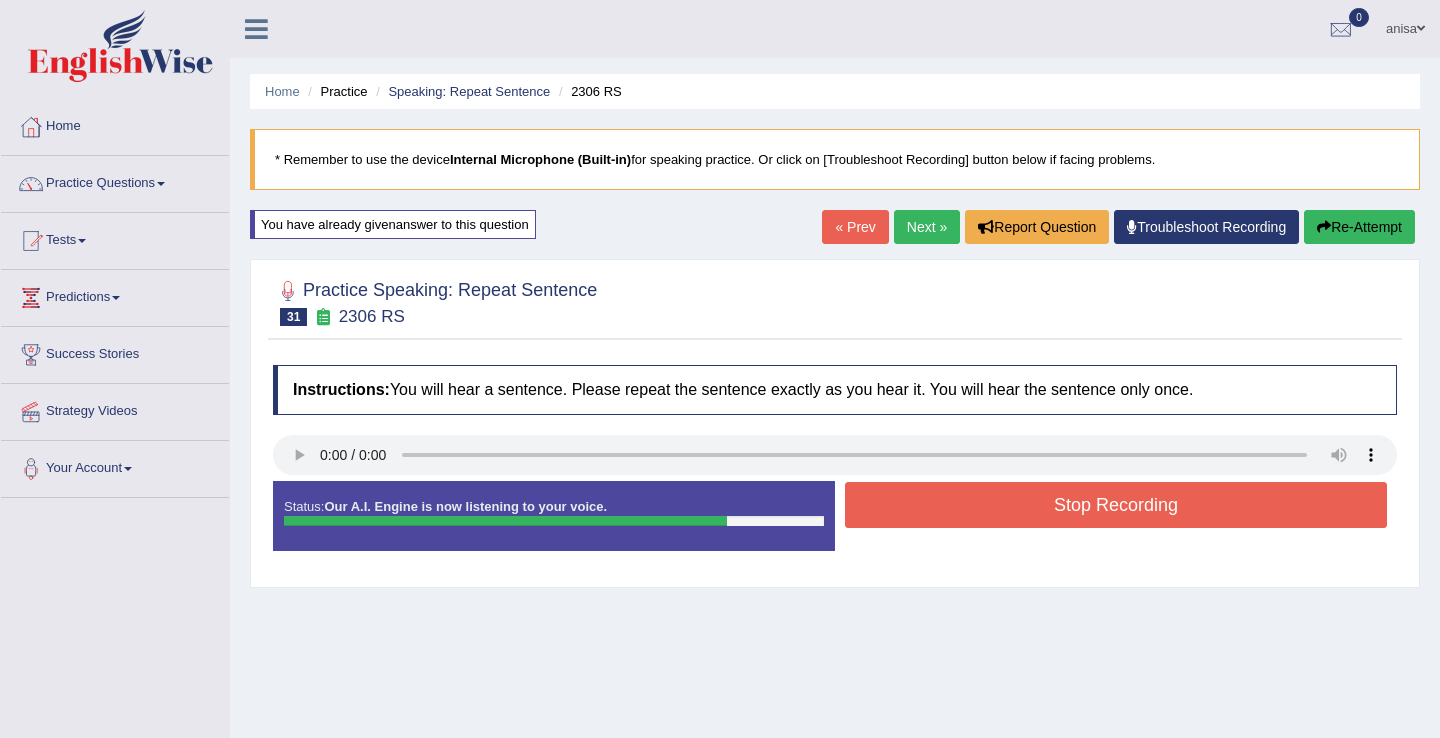 click on "Stop Recording" at bounding box center (1116, 505) 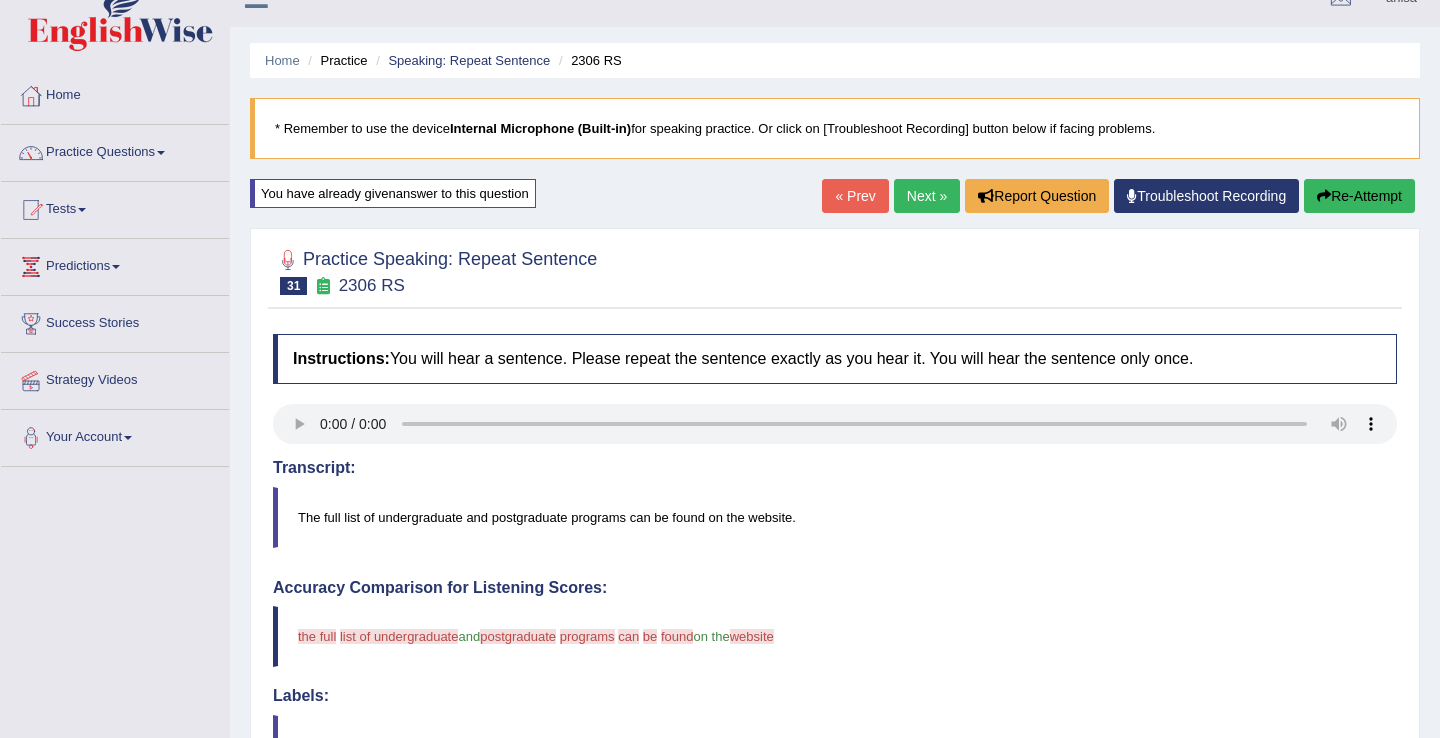 scroll, scrollTop: 26, scrollLeft: 0, axis: vertical 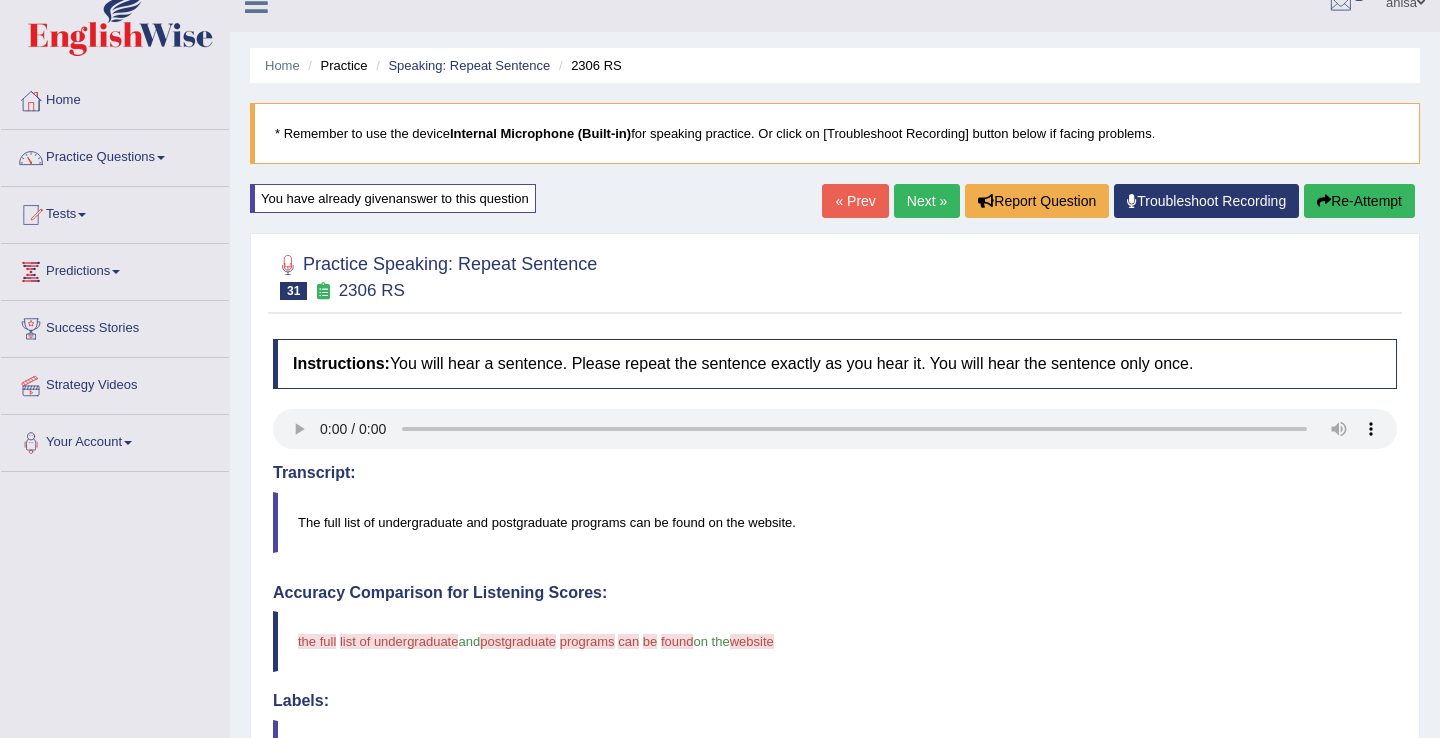 click on "« Prev" at bounding box center (855, 201) 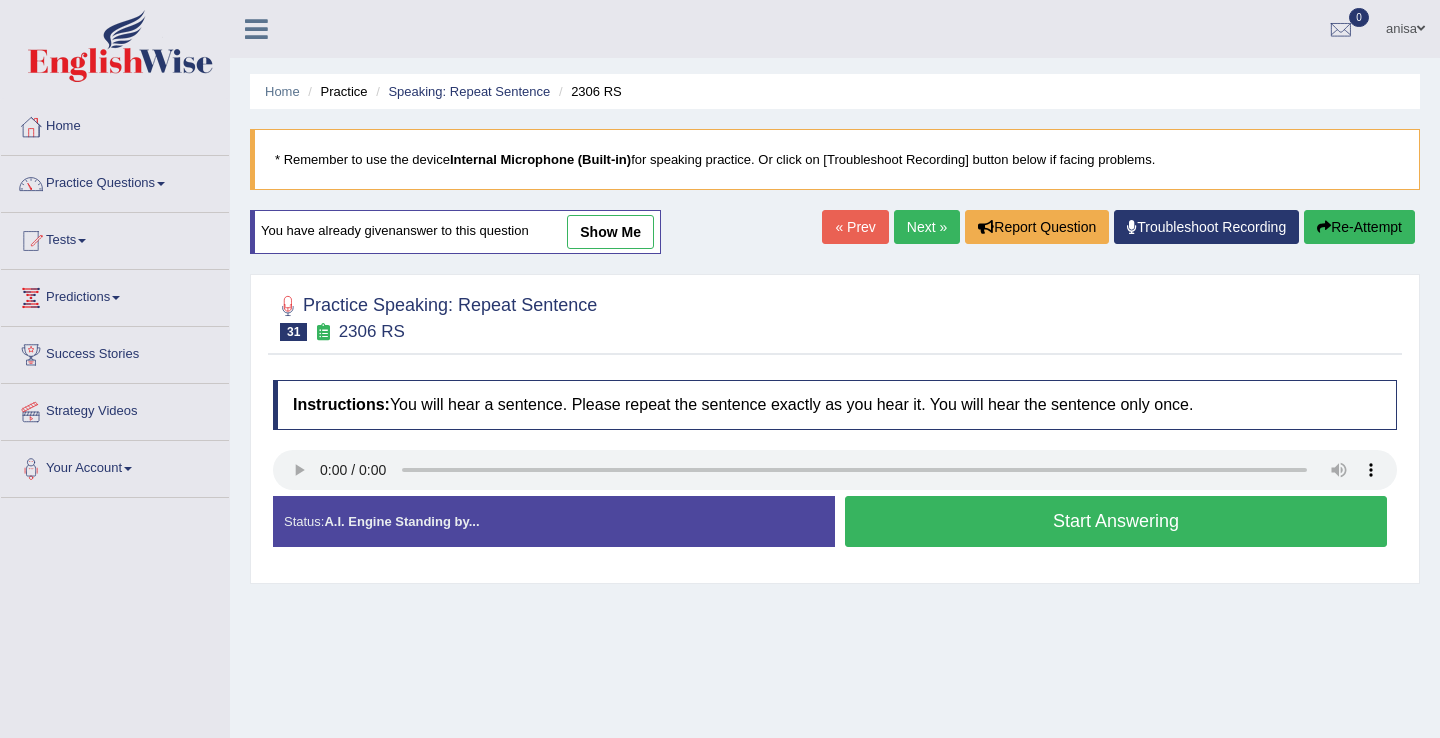 scroll, scrollTop: 0, scrollLeft: 0, axis: both 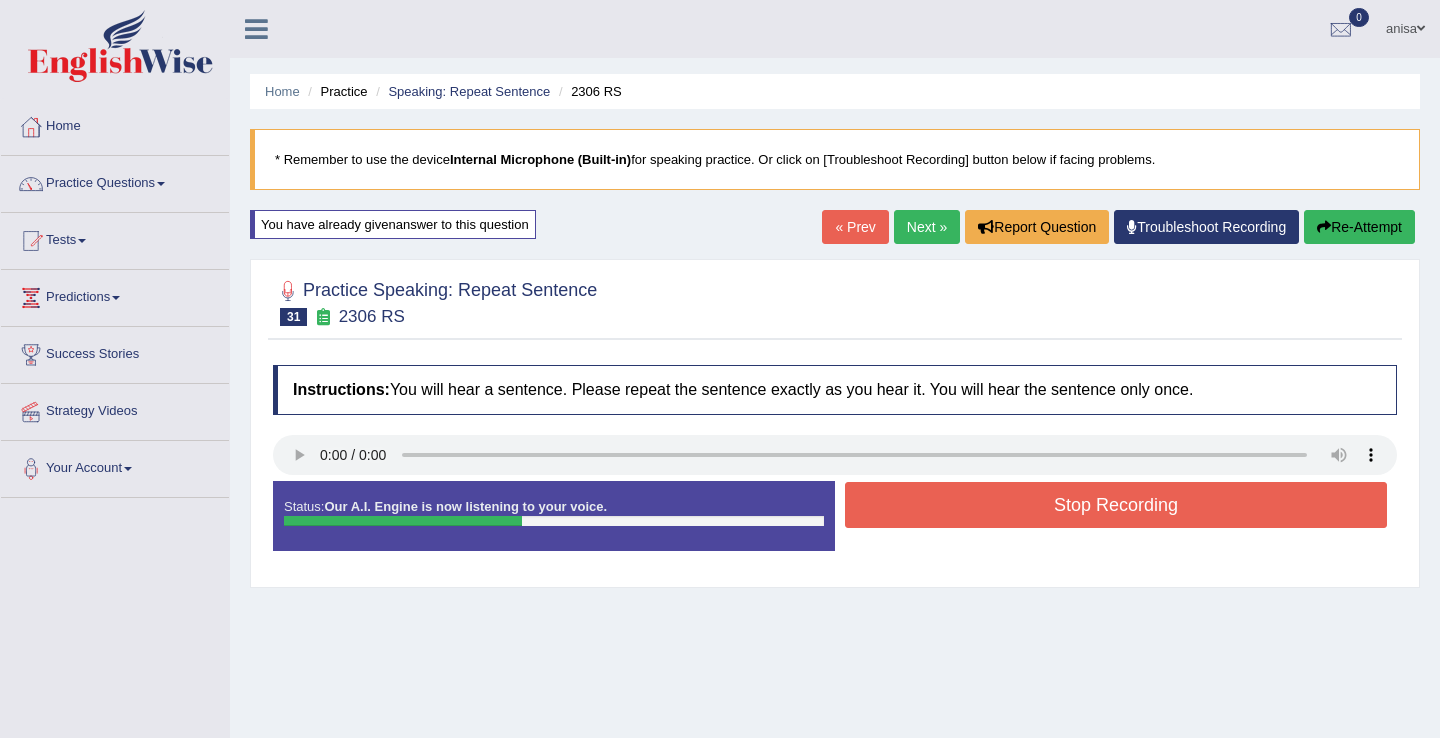 click on "« Prev" at bounding box center [855, 227] 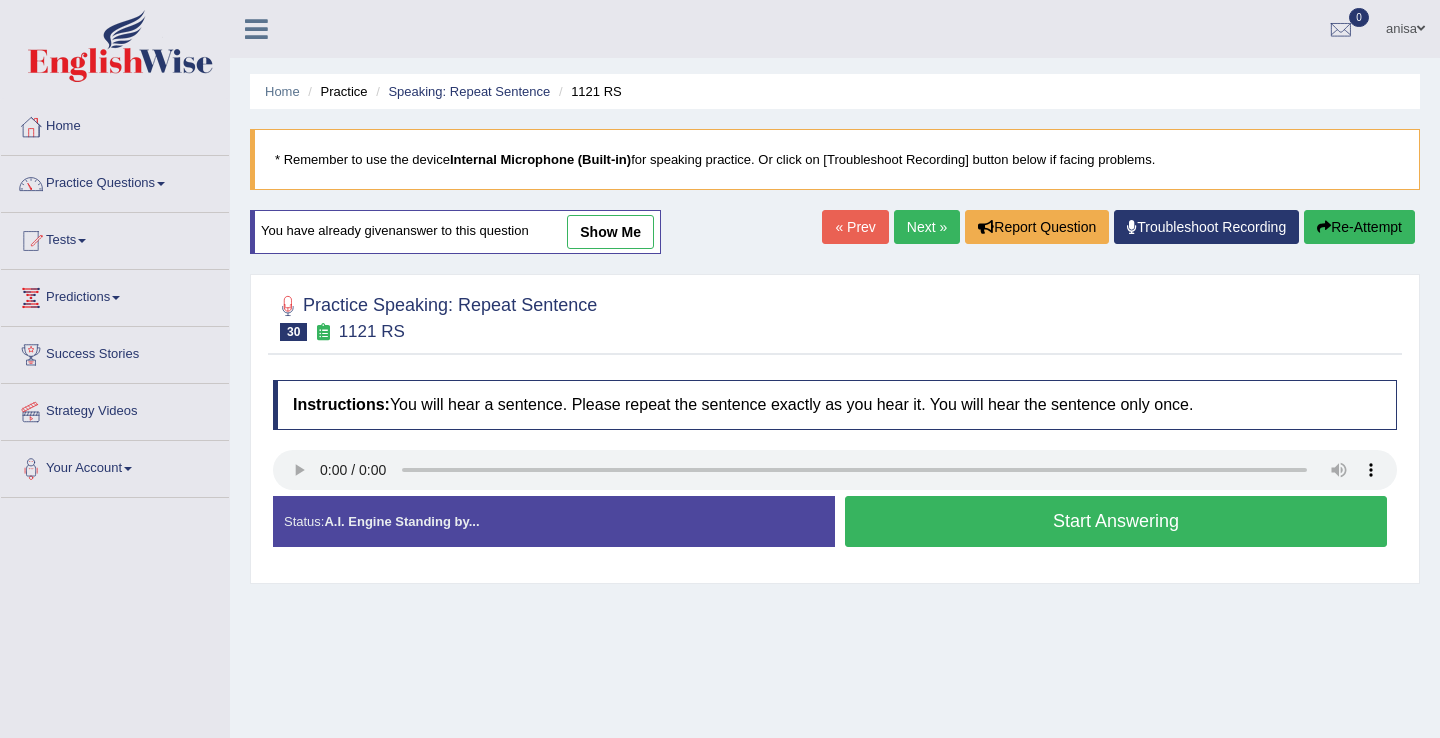 scroll, scrollTop: 0, scrollLeft: 0, axis: both 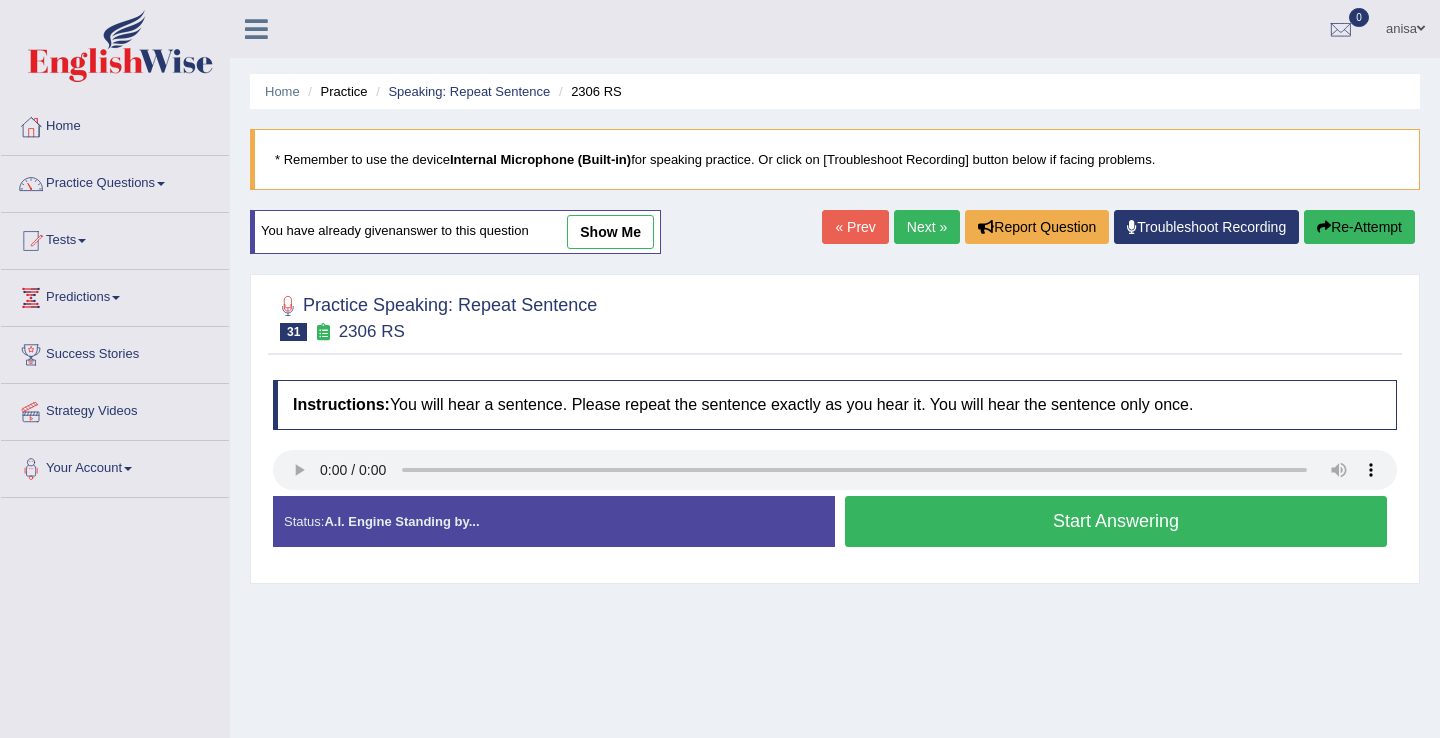 click on "Start Answering" at bounding box center [1116, 521] 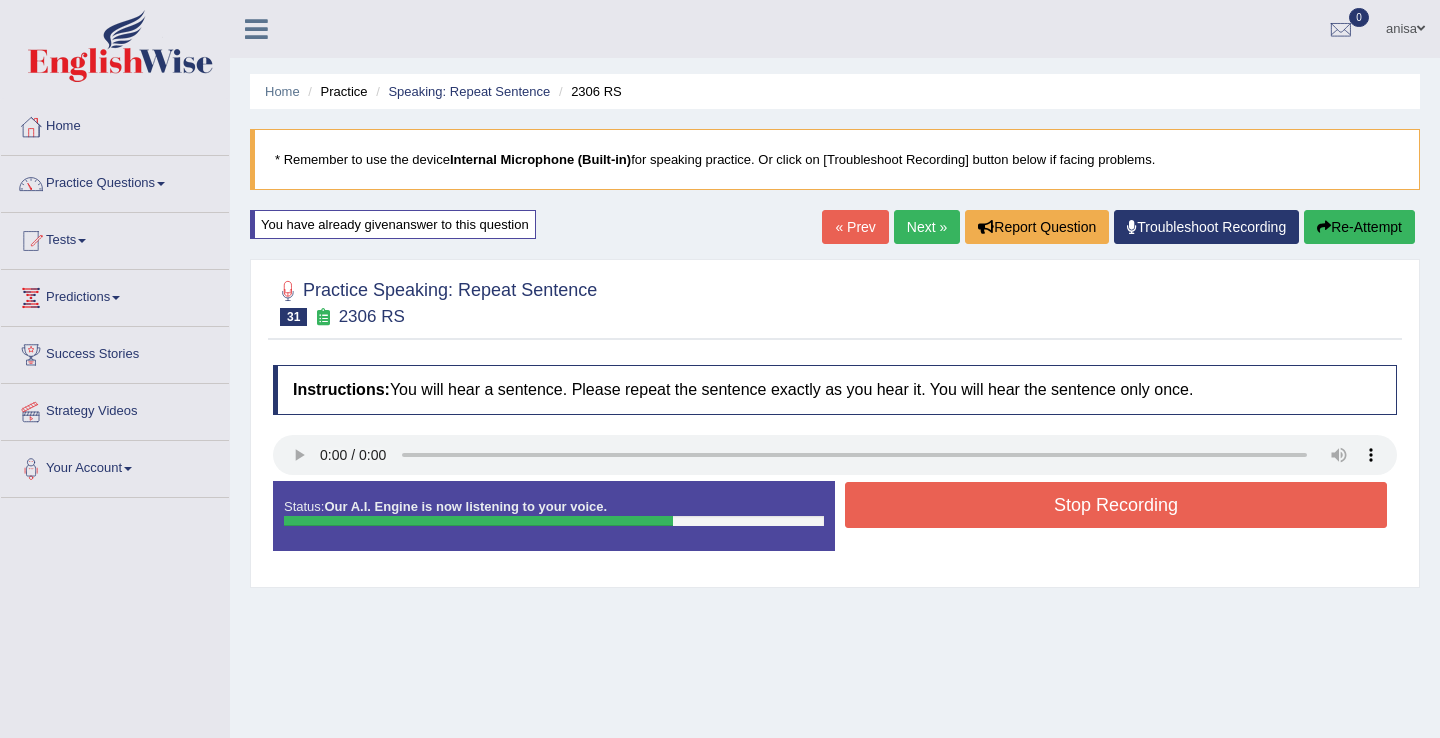click on "Stop Recording" at bounding box center (1116, 505) 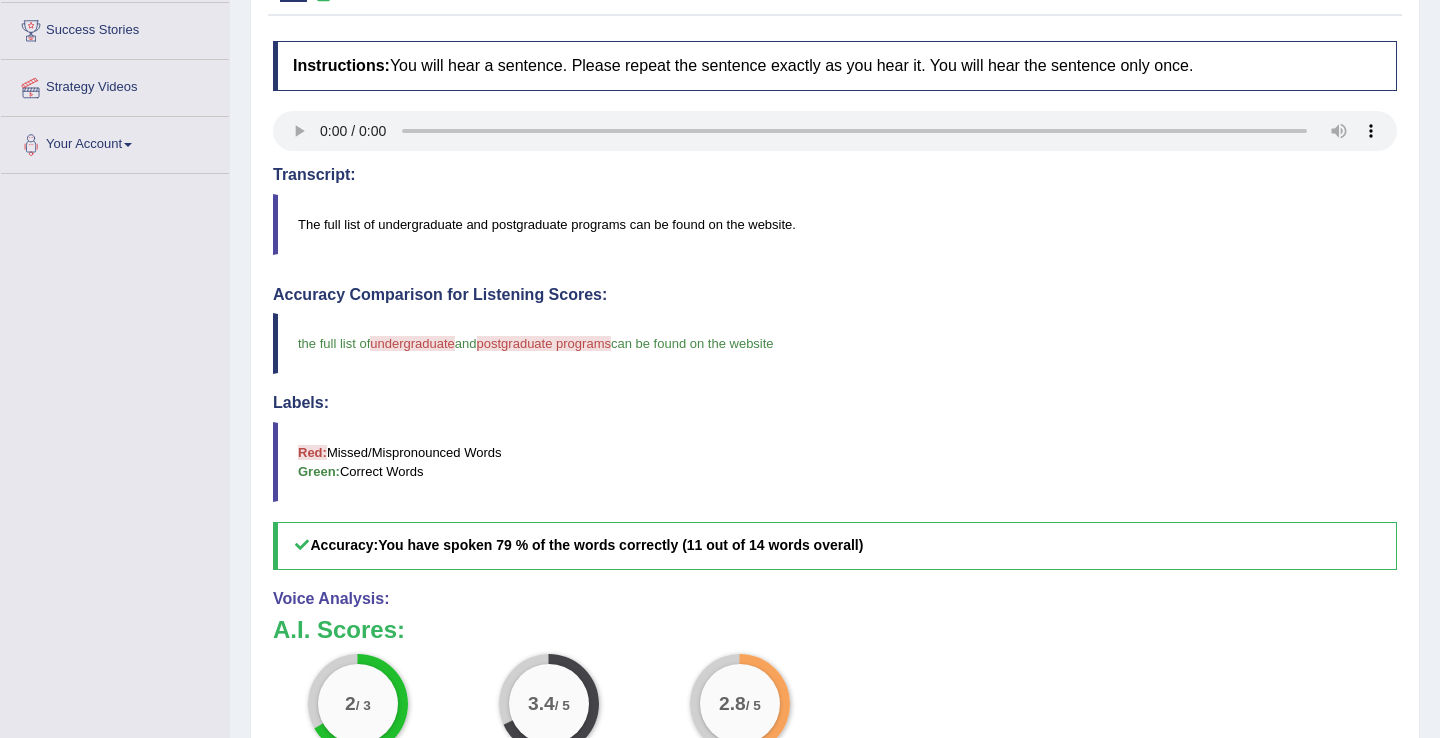 scroll, scrollTop: 0, scrollLeft: 0, axis: both 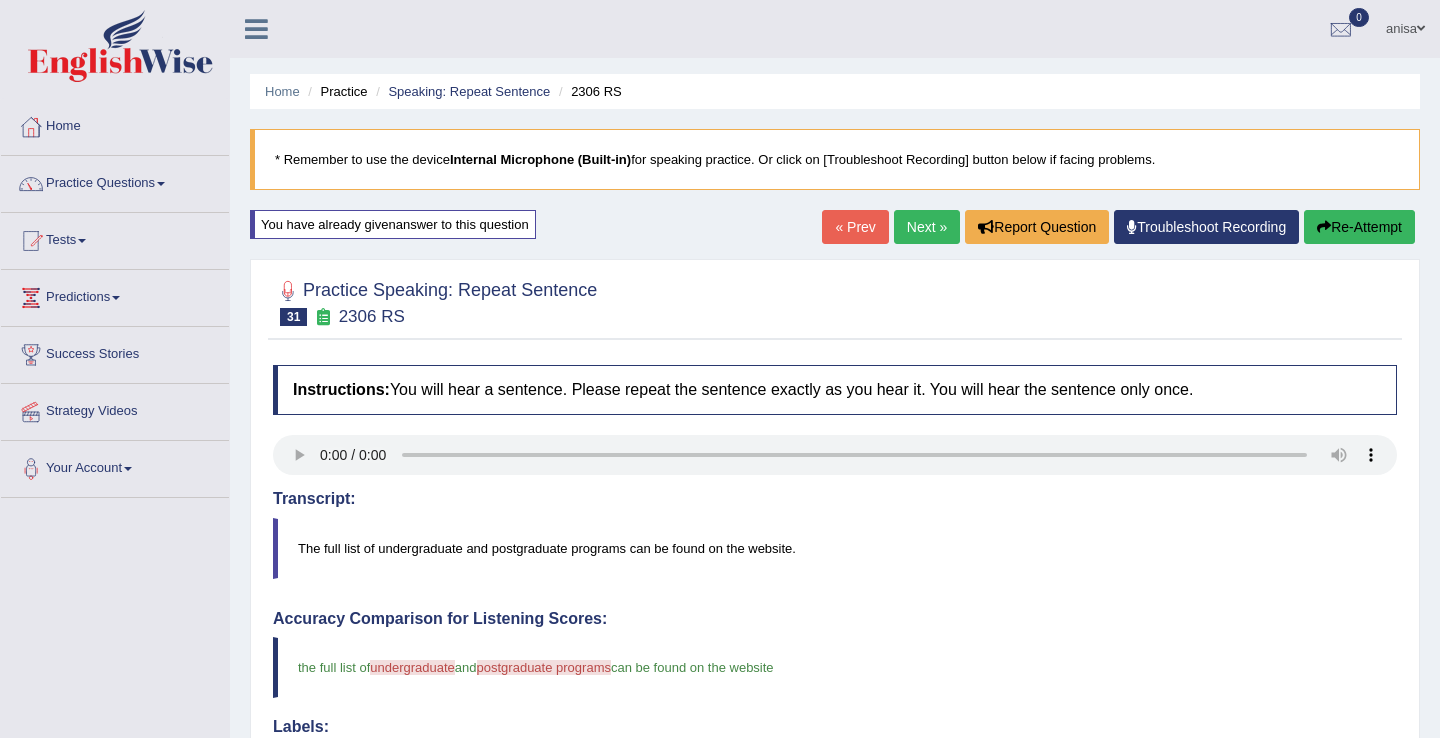 click on "Next »" at bounding box center [927, 227] 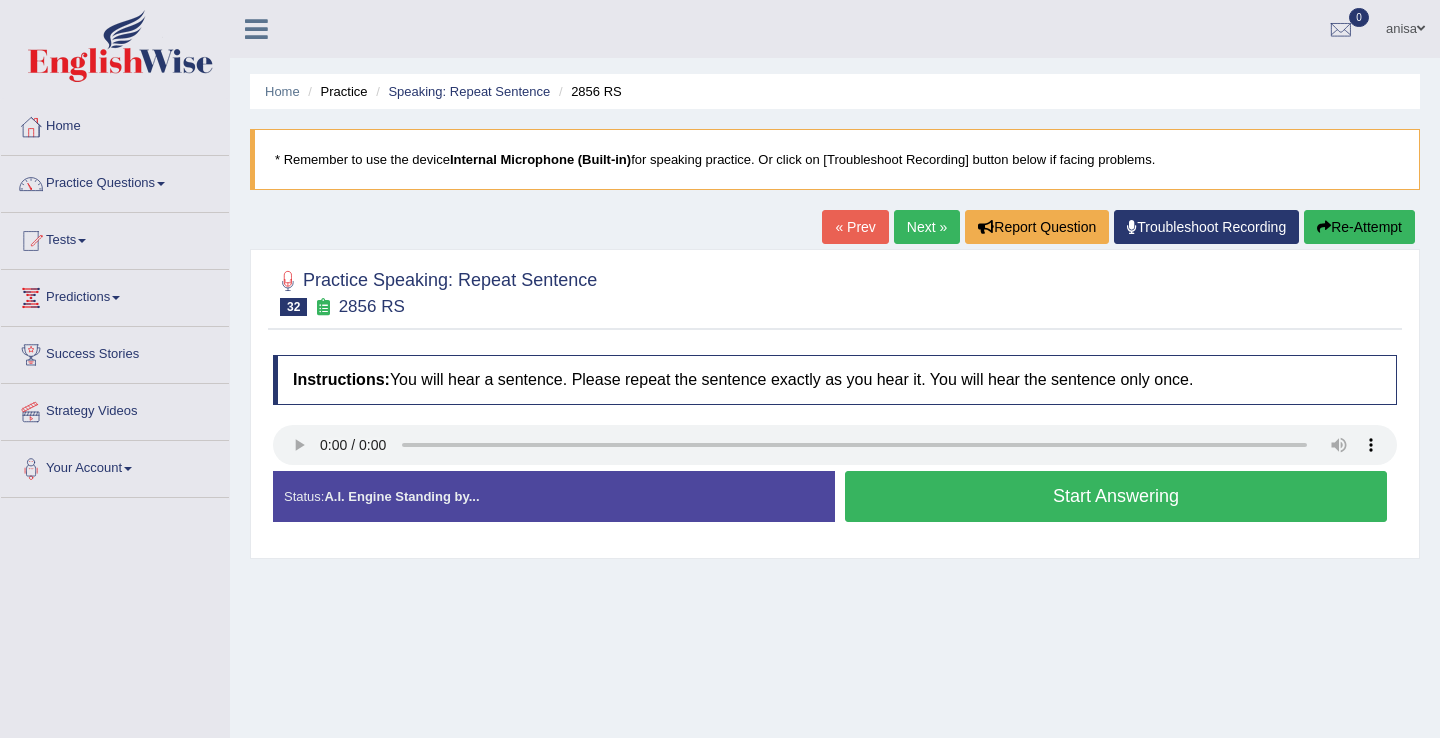 scroll, scrollTop: 0, scrollLeft: 0, axis: both 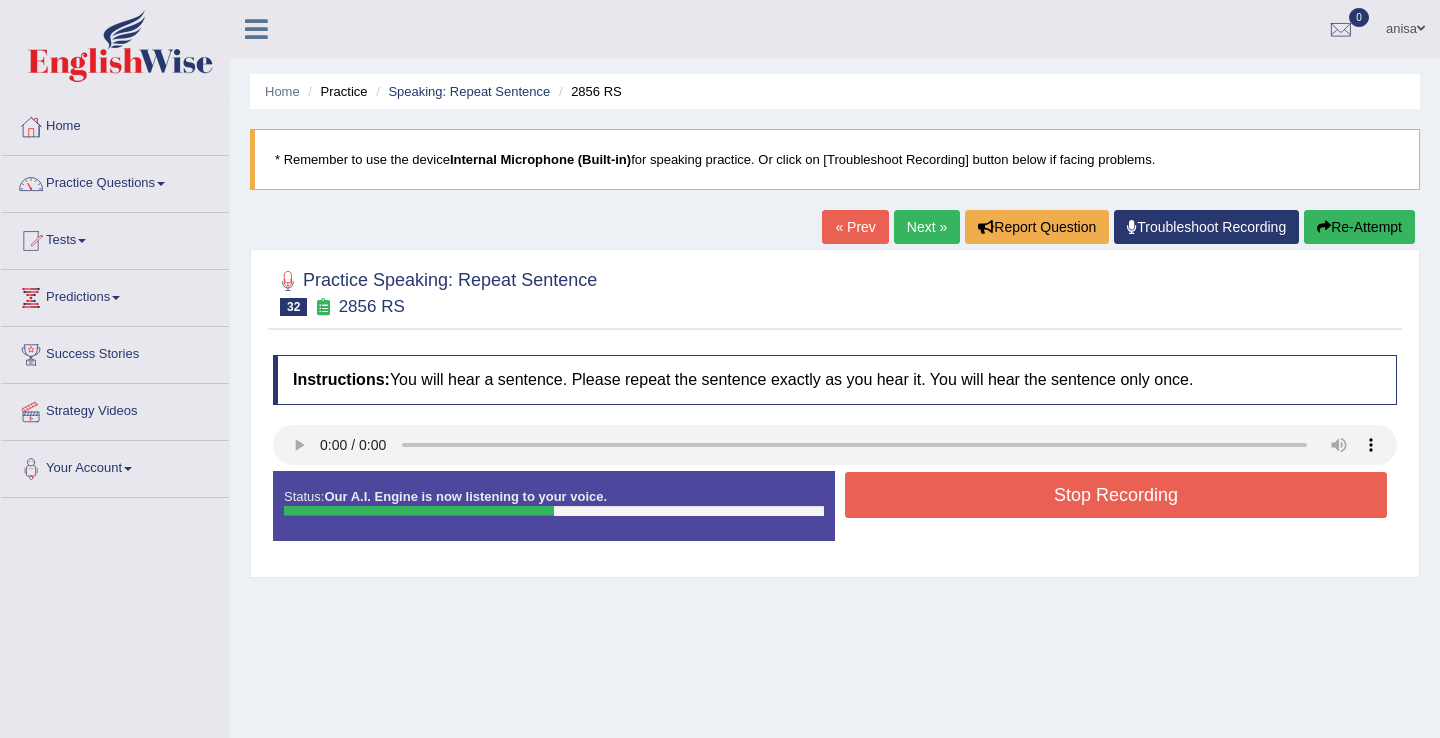 click on "Stop Recording" at bounding box center [1116, 497] 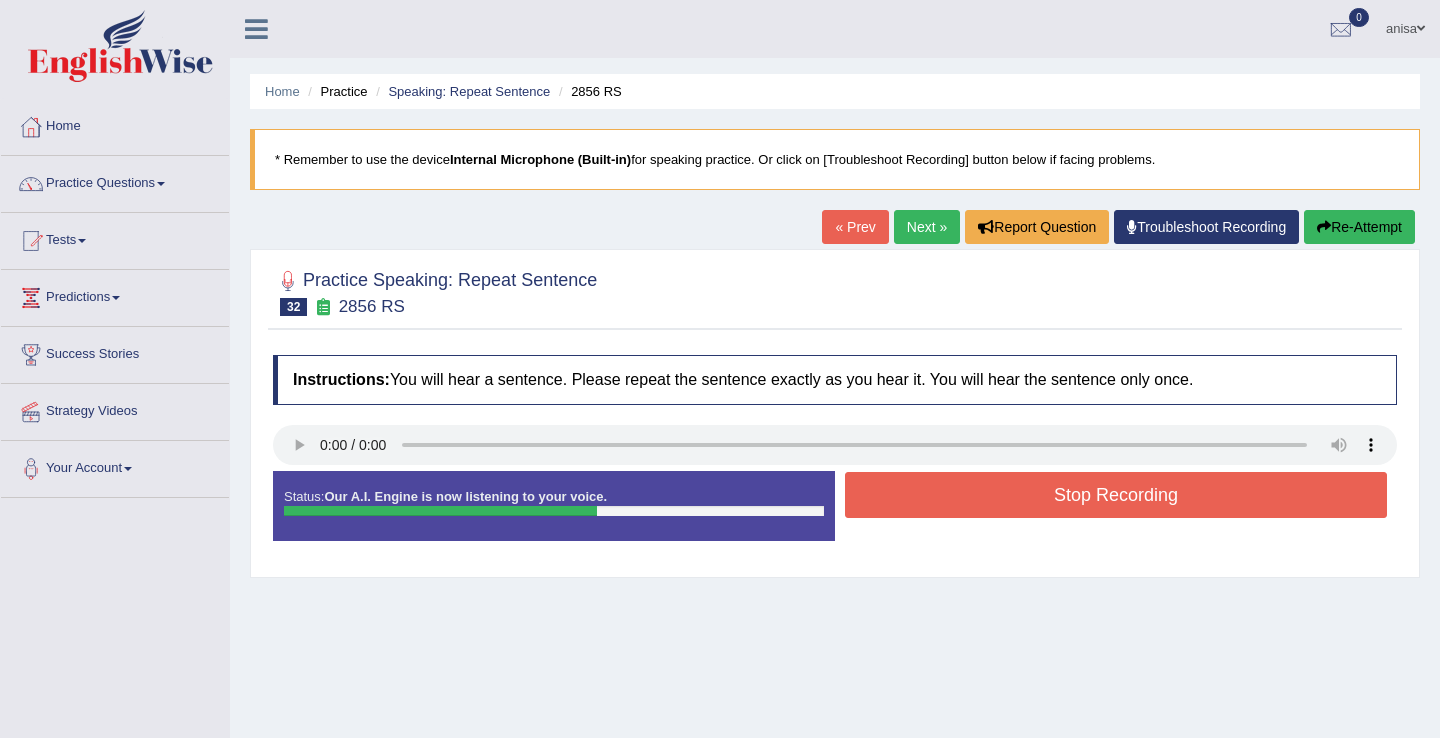 click on "Stop Recording" at bounding box center [1116, 495] 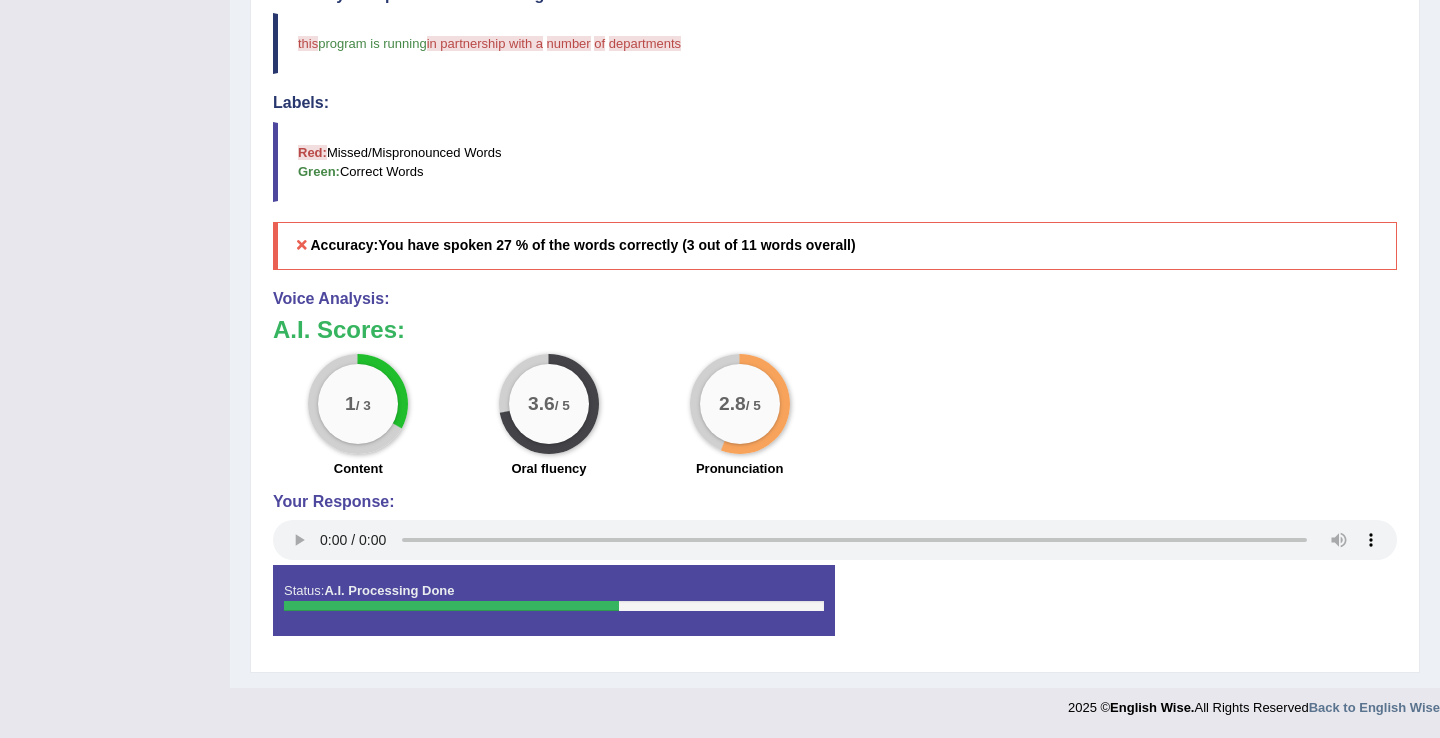 scroll, scrollTop: 0, scrollLeft: 0, axis: both 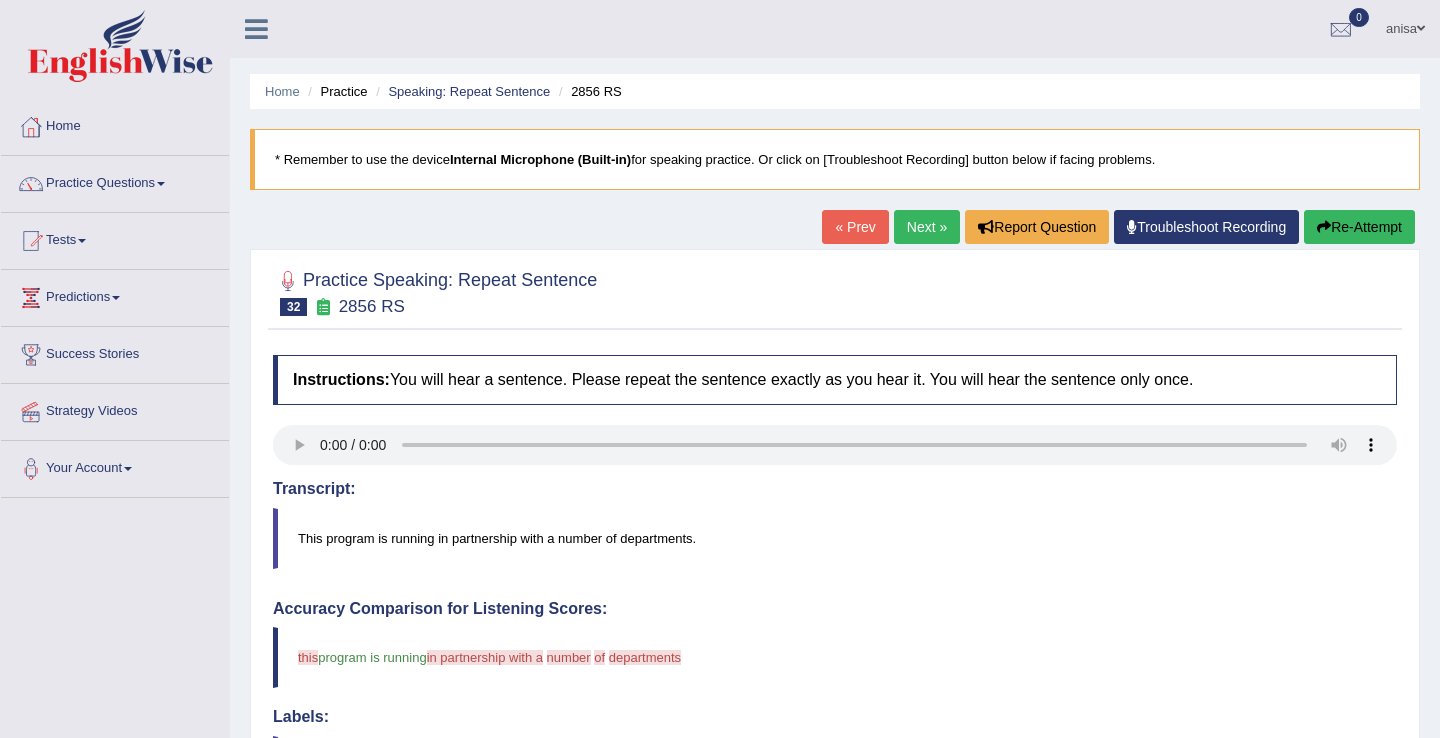 click on "« Prev" at bounding box center [855, 227] 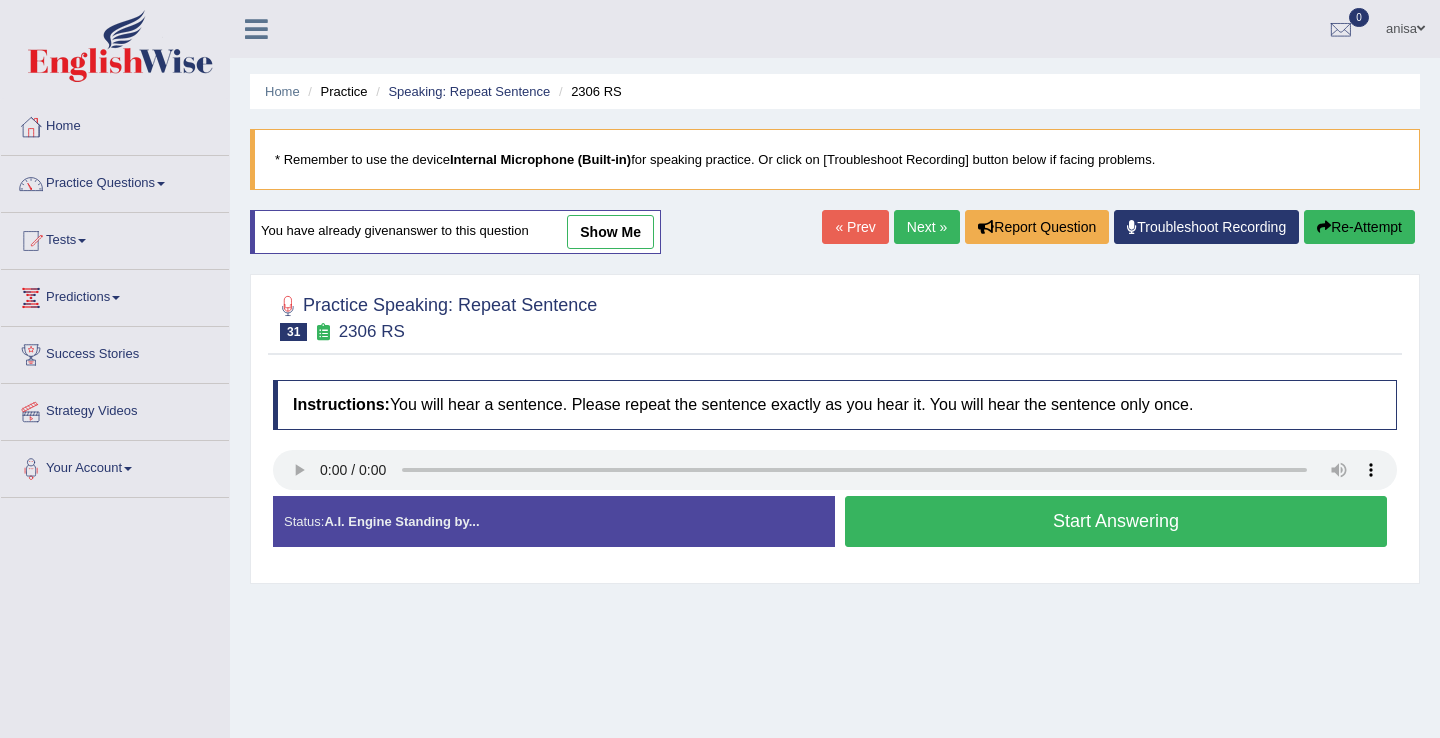scroll, scrollTop: 0, scrollLeft: 0, axis: both 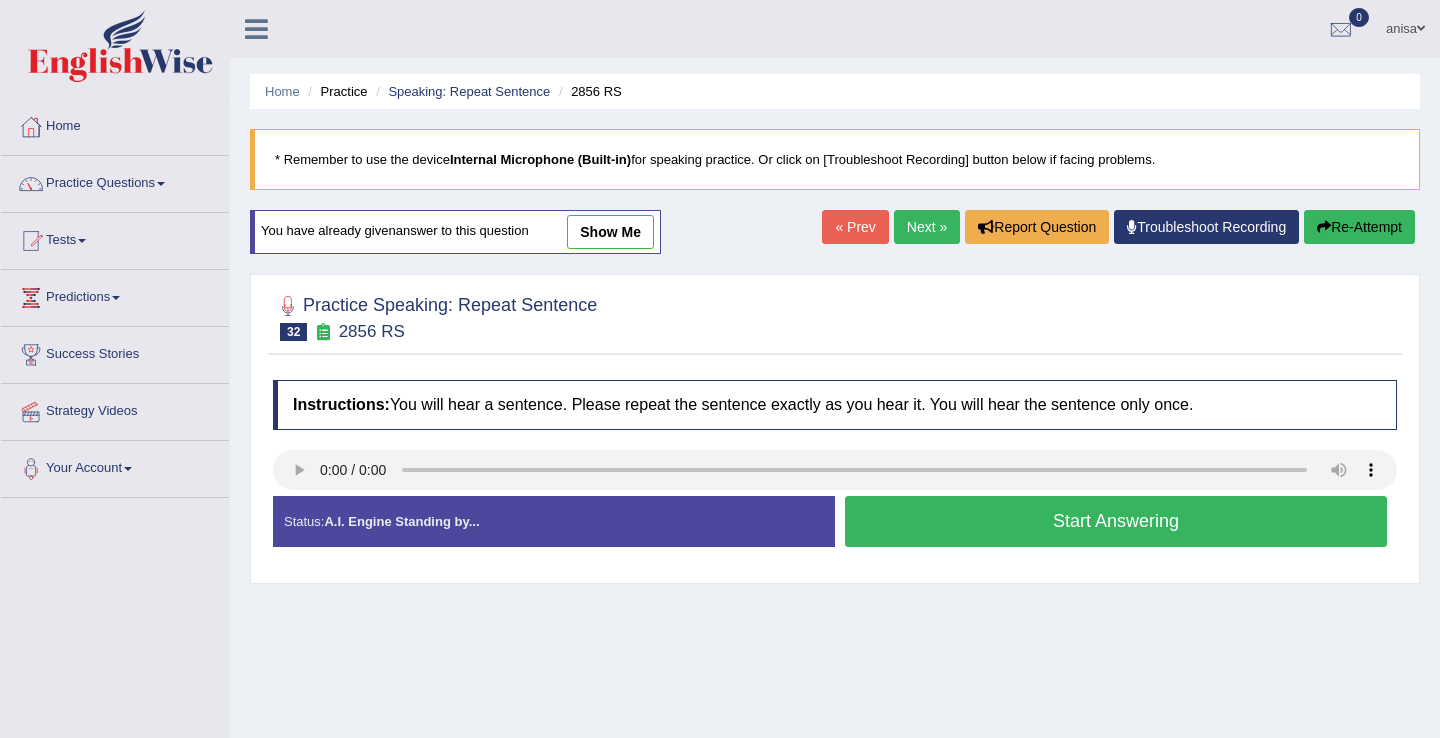 click on "Start Answering" at bounding box center (1116, 521) 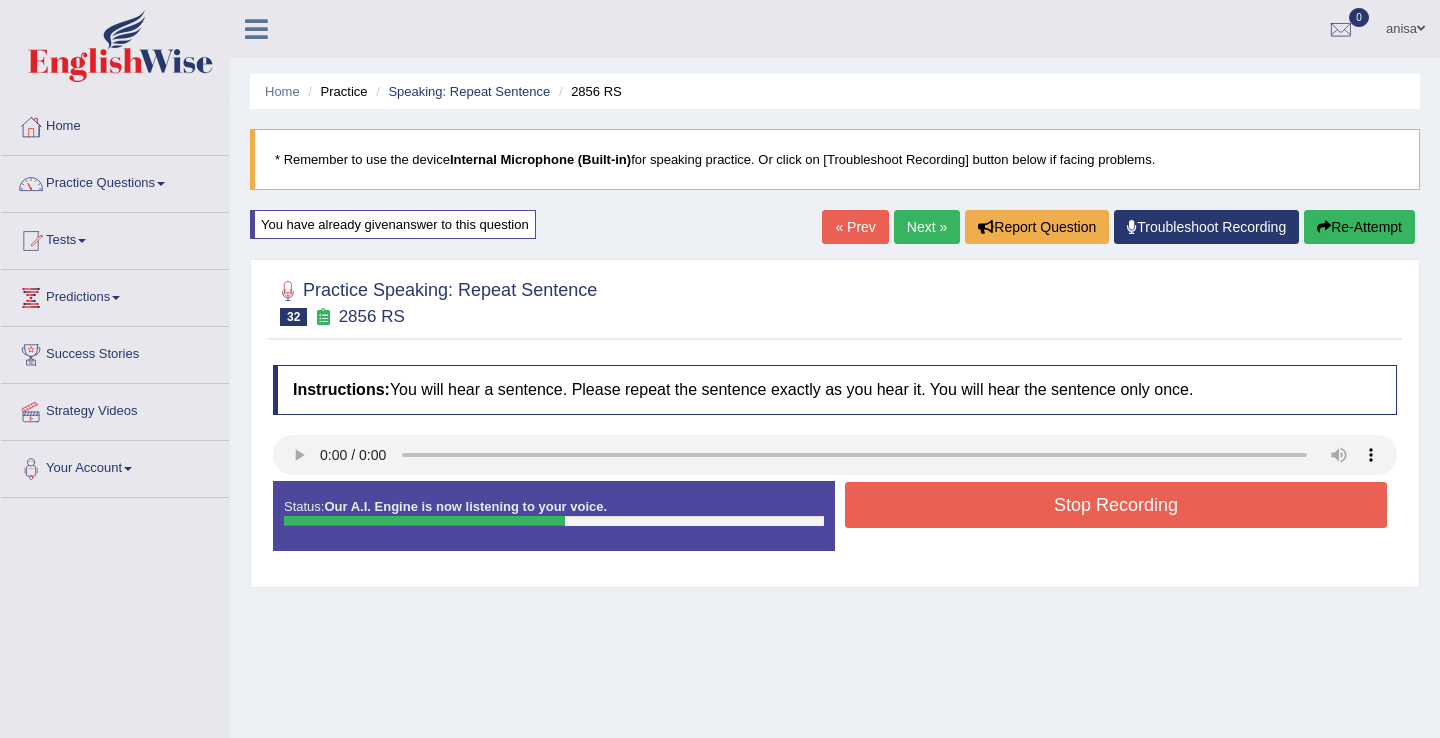 click on "Stop Recording" at bounding box center (1116, 505) 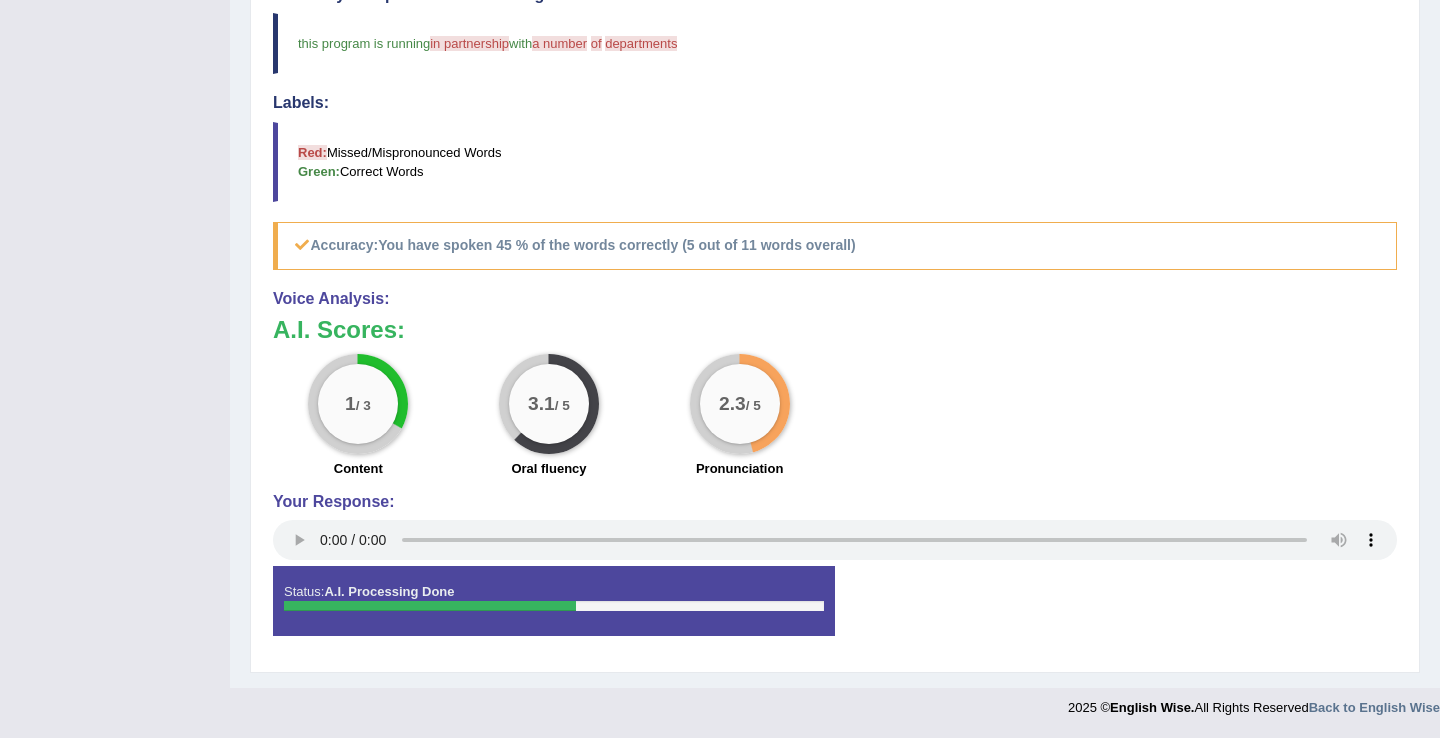 scroll, scrollTop: 0, scrollLeft: 0, axis: both 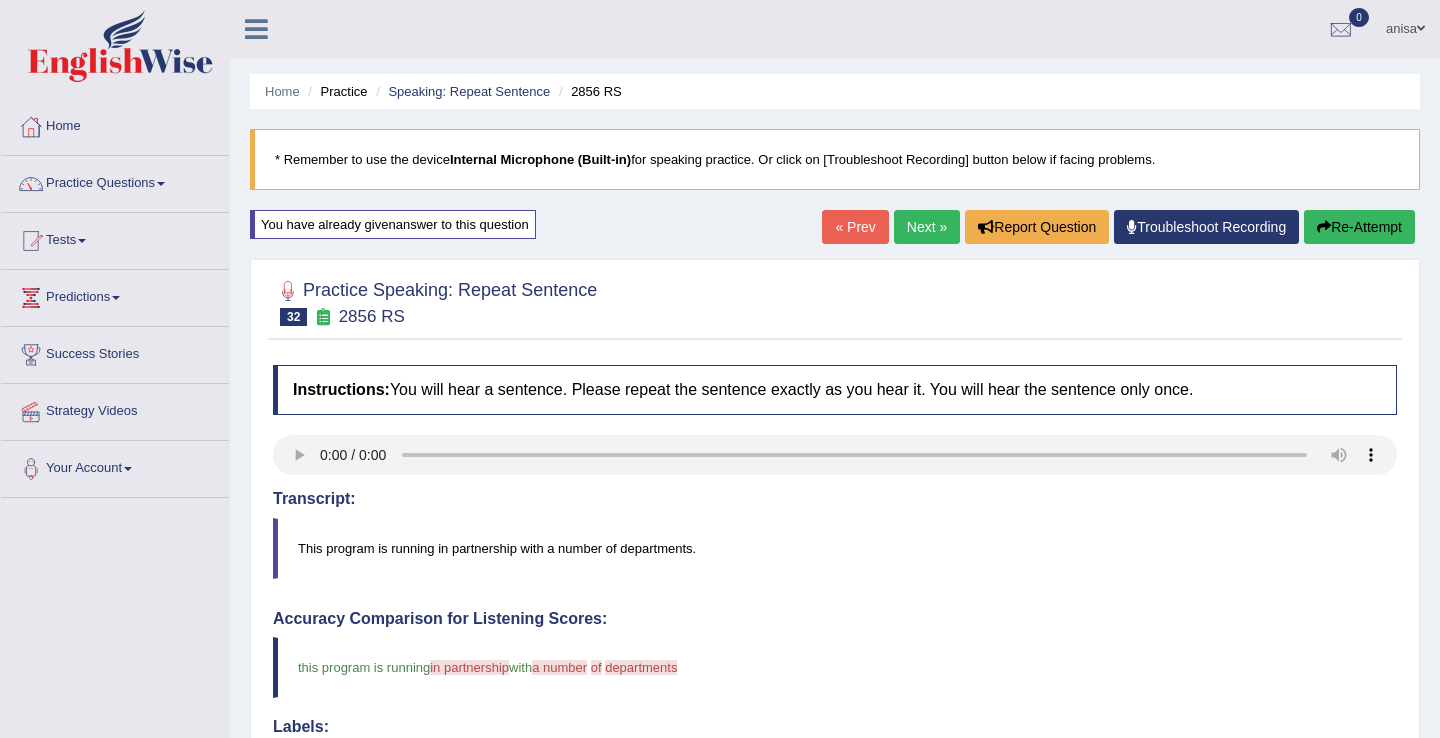 click on "Next »" at bounding box center [927, 227] 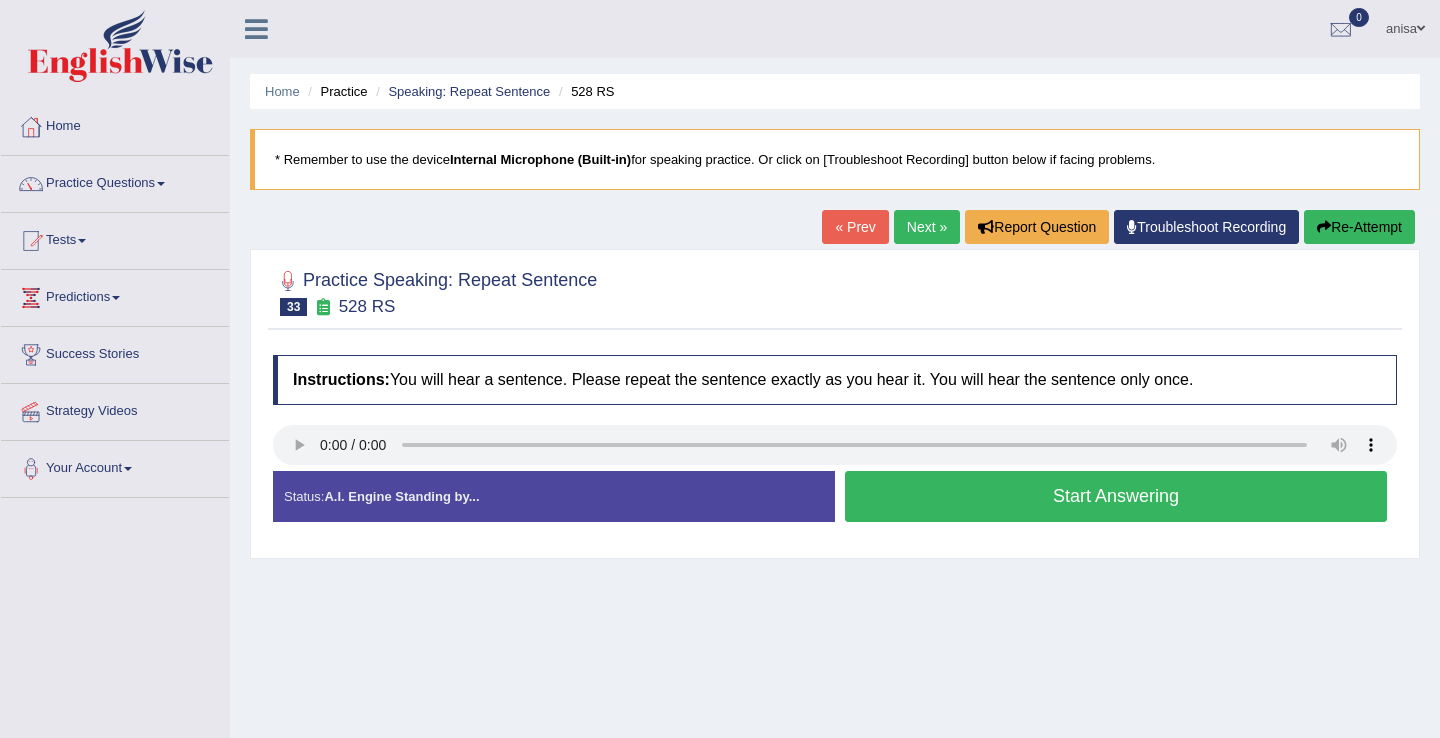 scroll, scrollTop: 0, scrollLeft: 0, axis: both 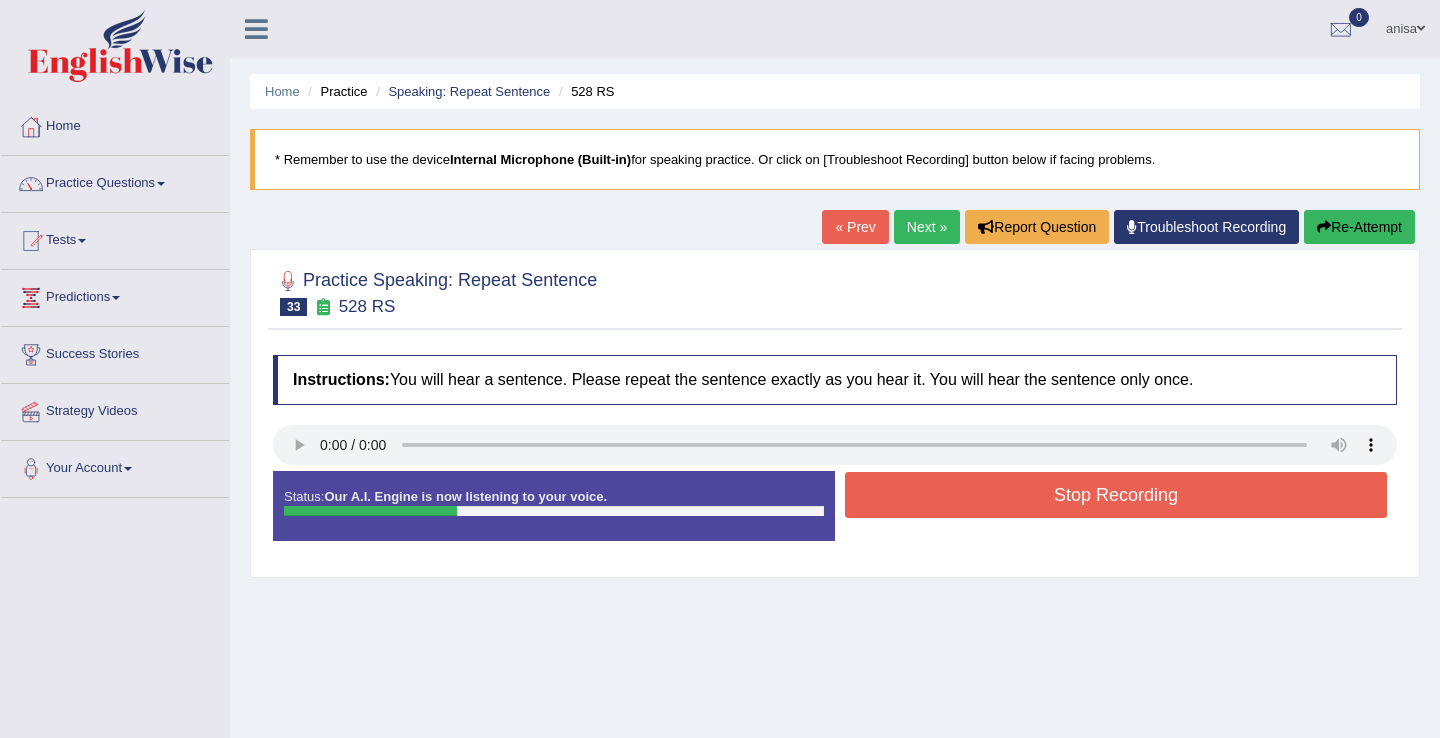 click on "Stop Recording" at bounding box center (1116, 495) 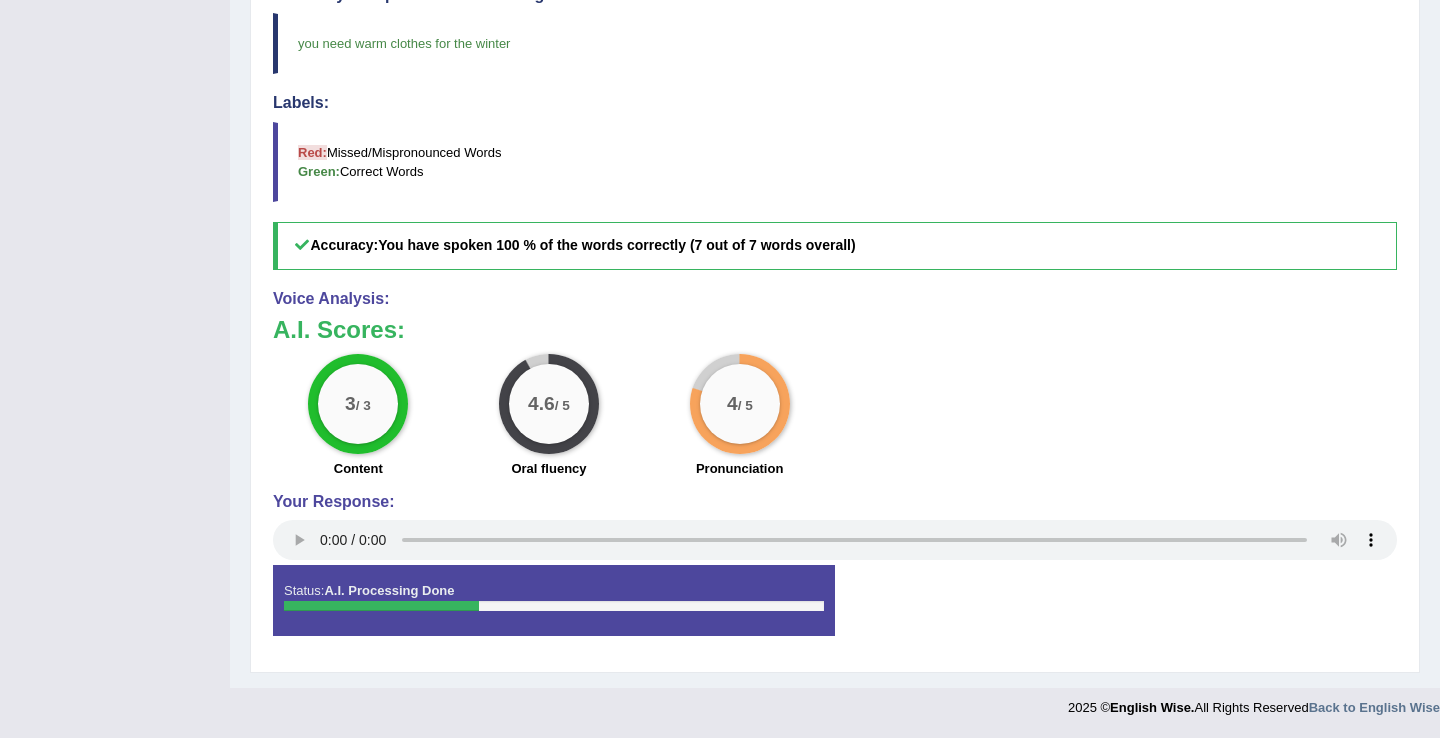 scroll, scrollTop: 0, scrollLeft: 0, axis: both 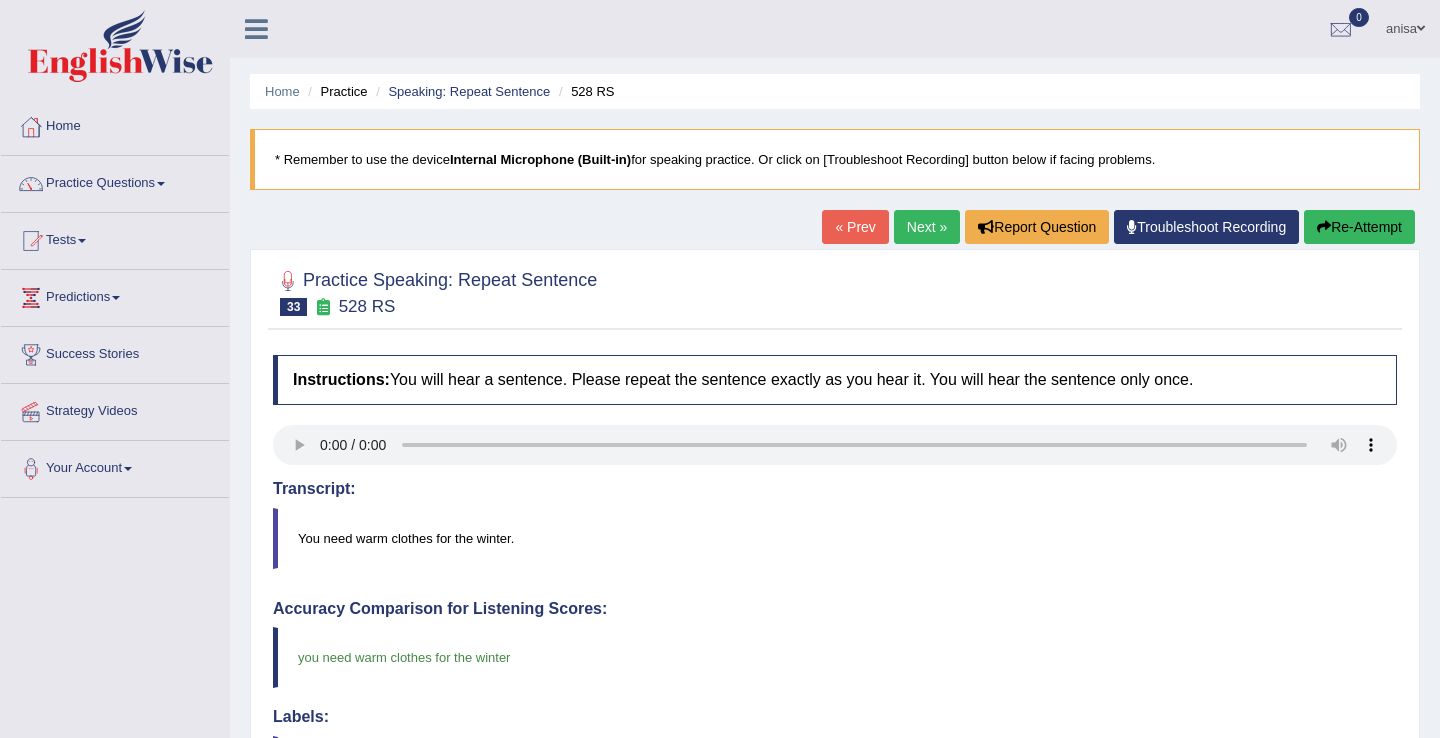 click on "Next »" at bounding box center (927, 227) 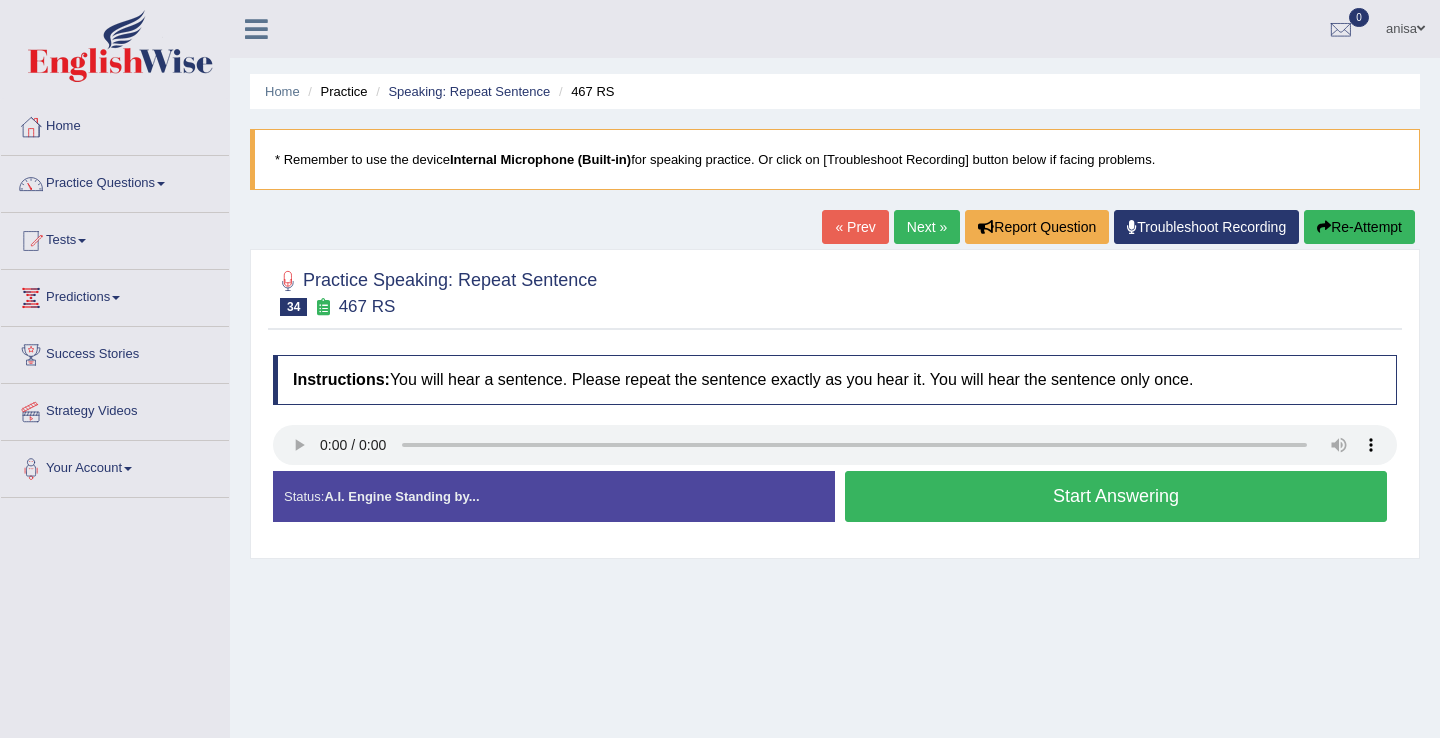 scroll, scrollTop: 0, scrollLeft: 0, axis: both 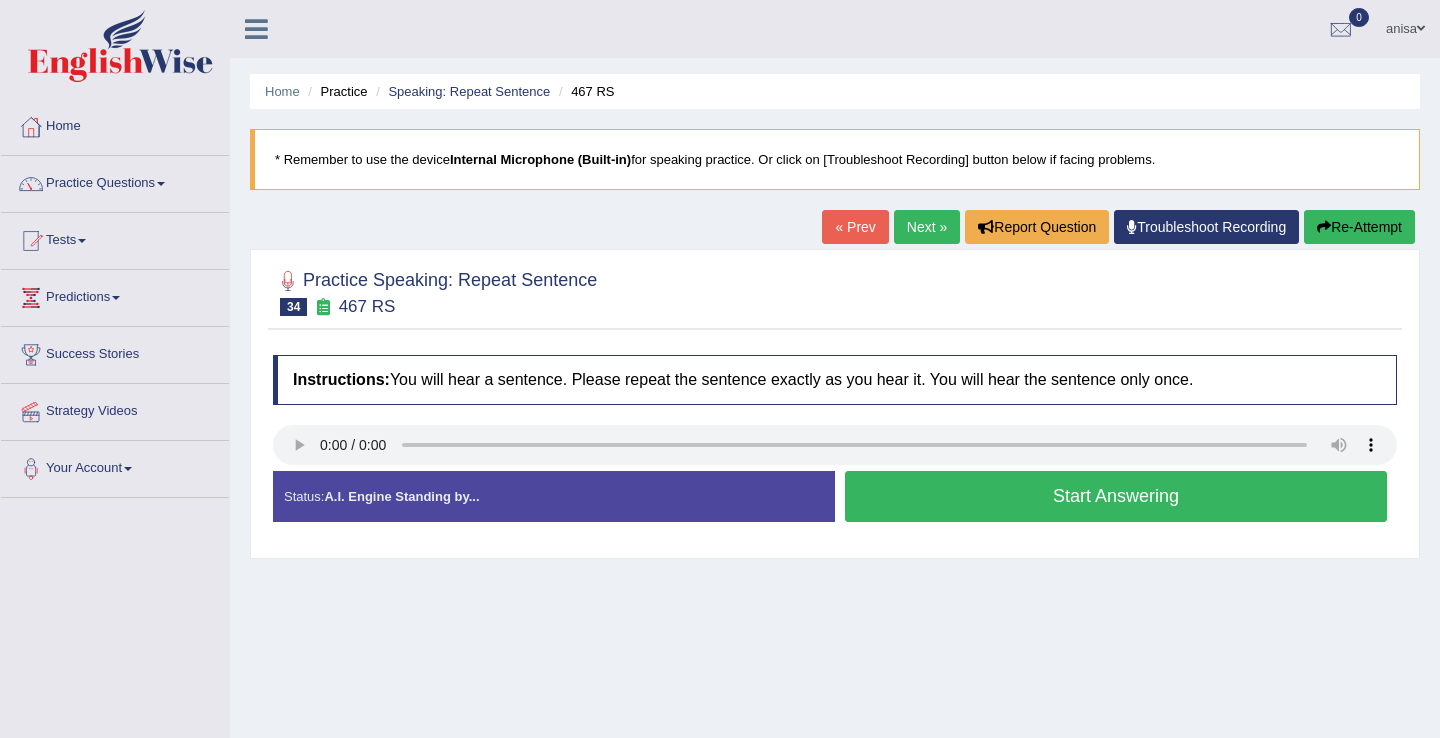 click on "Start Answering" at bounding box center (1116, 496) 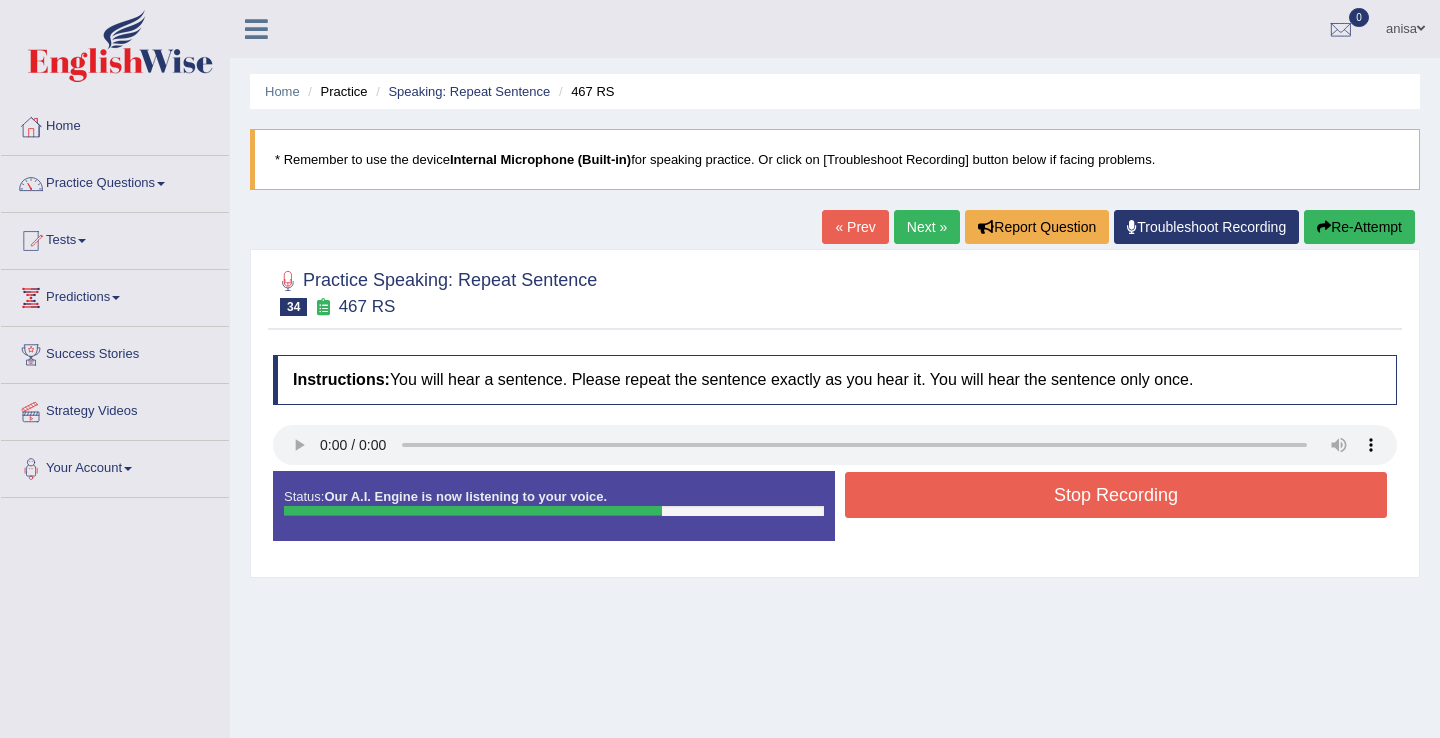 click on "Stop Recording" at bounding box center [1116, 495] 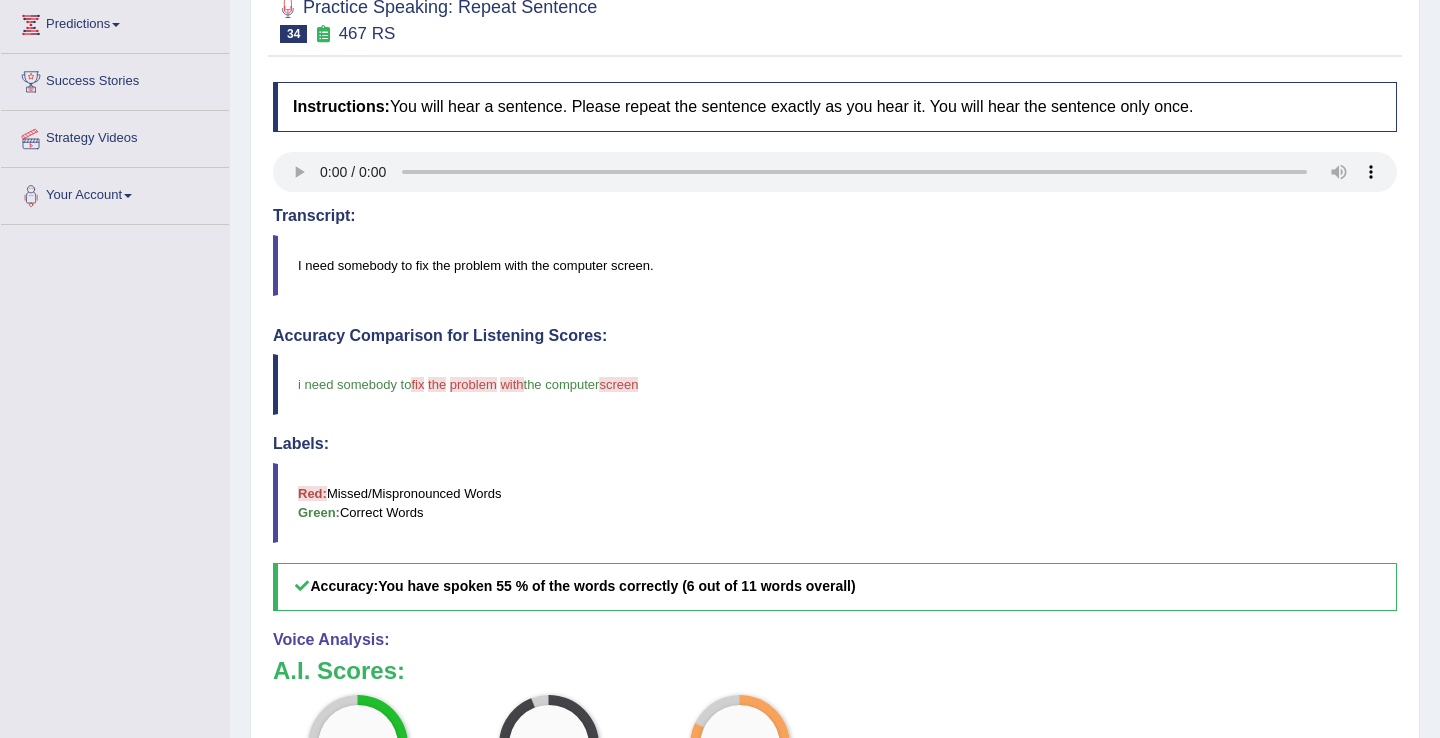 scroll, scrollTop: 0, scrollLeft: 0, axis: both 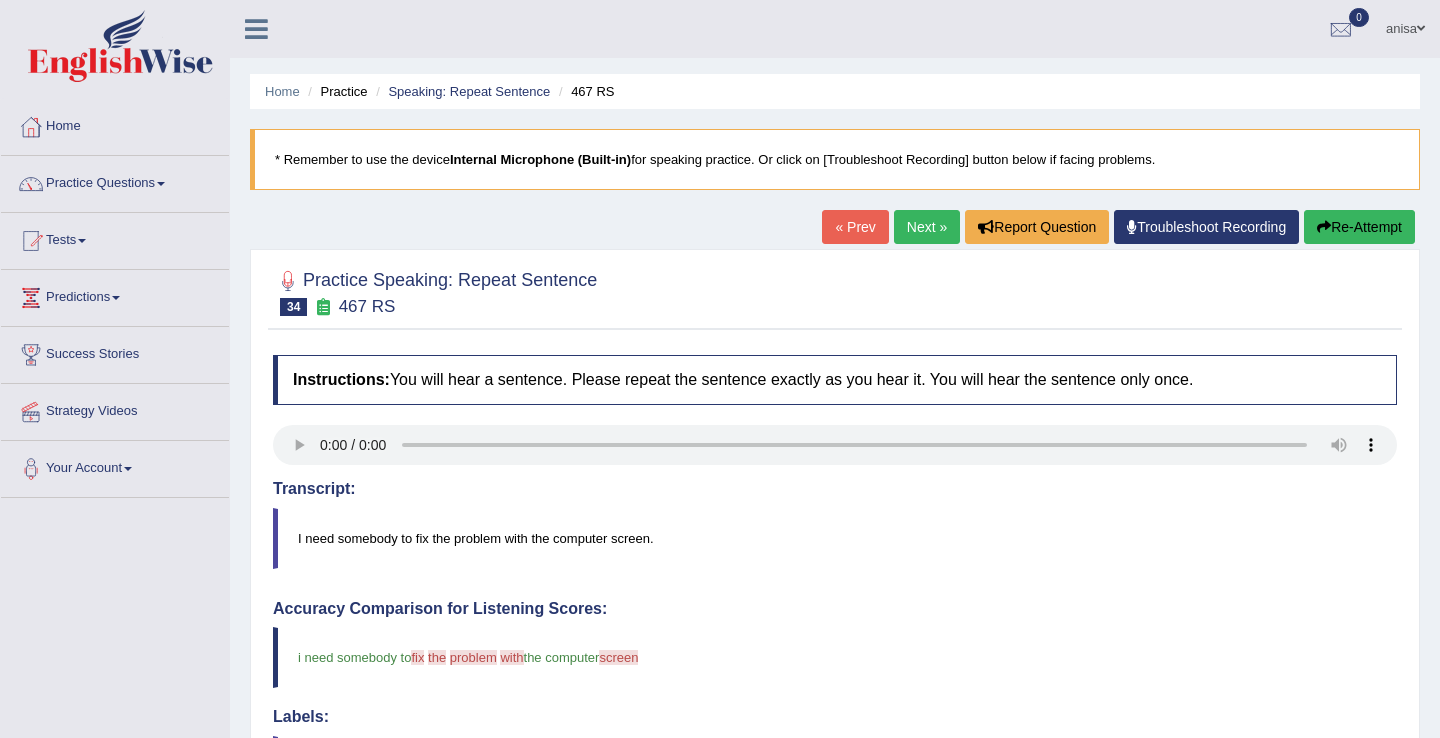 click on "Next »" at bounding box center [927, 227] 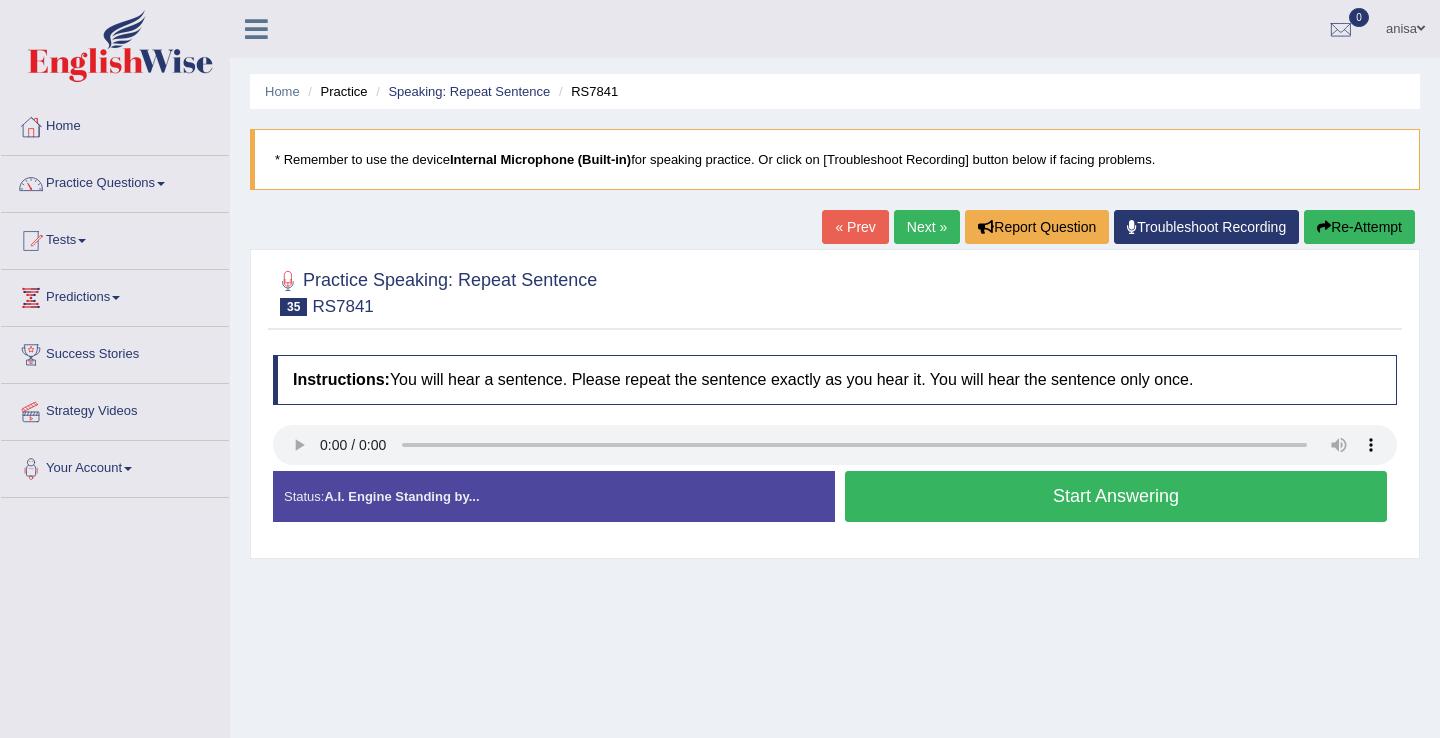 scroll, scrollTop: 0, scrollLeft: 0, axis: both 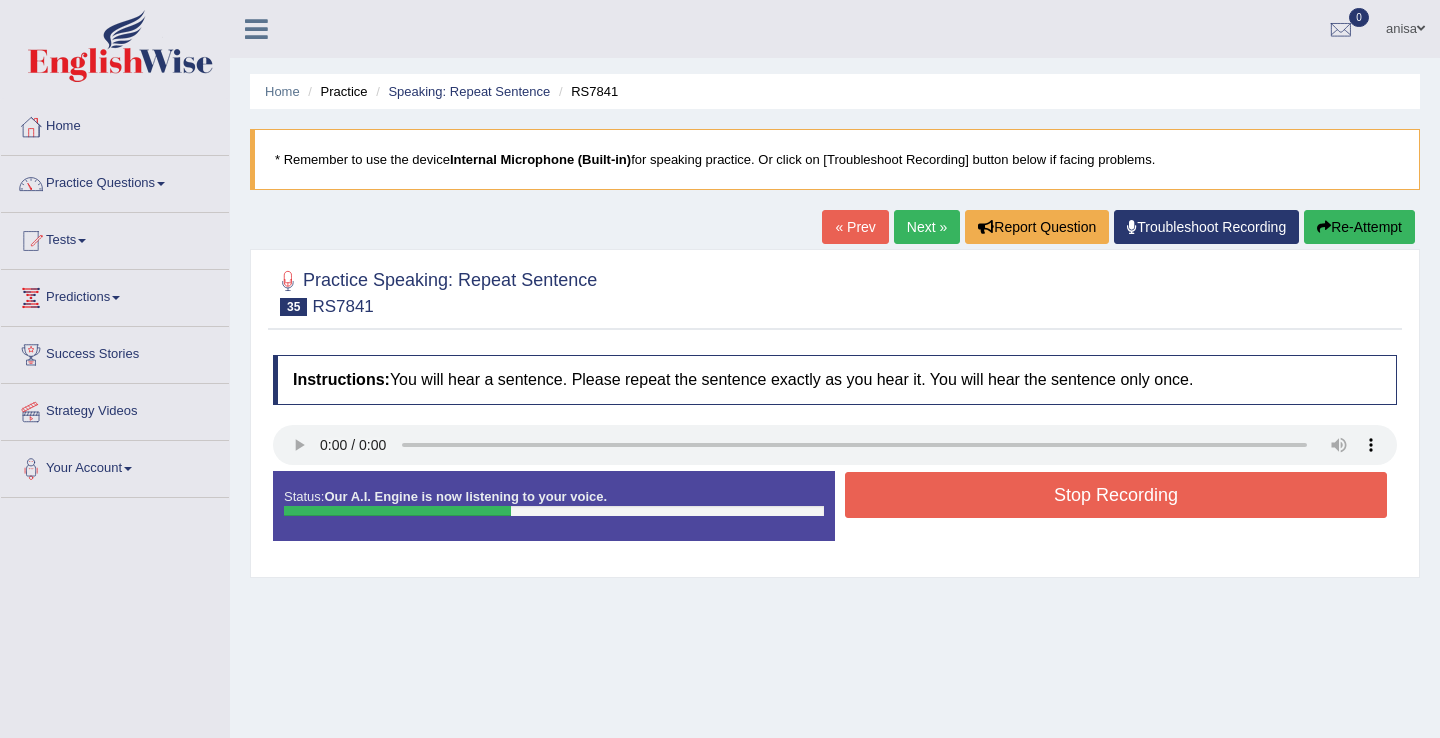 click on "Stop Recording" at bounding box center (1116, 495) 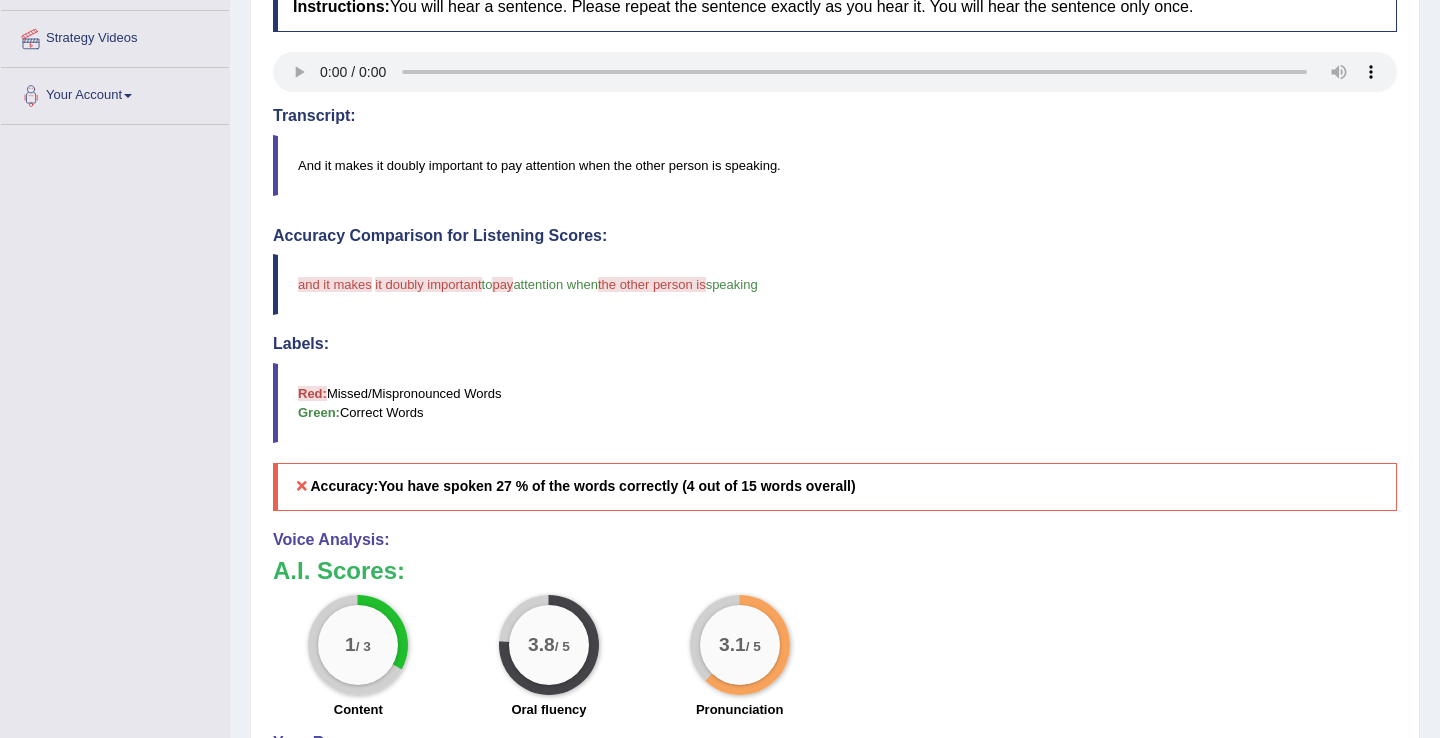 scroll, scrollTop: 0, scrollLeft: 0, axis: both 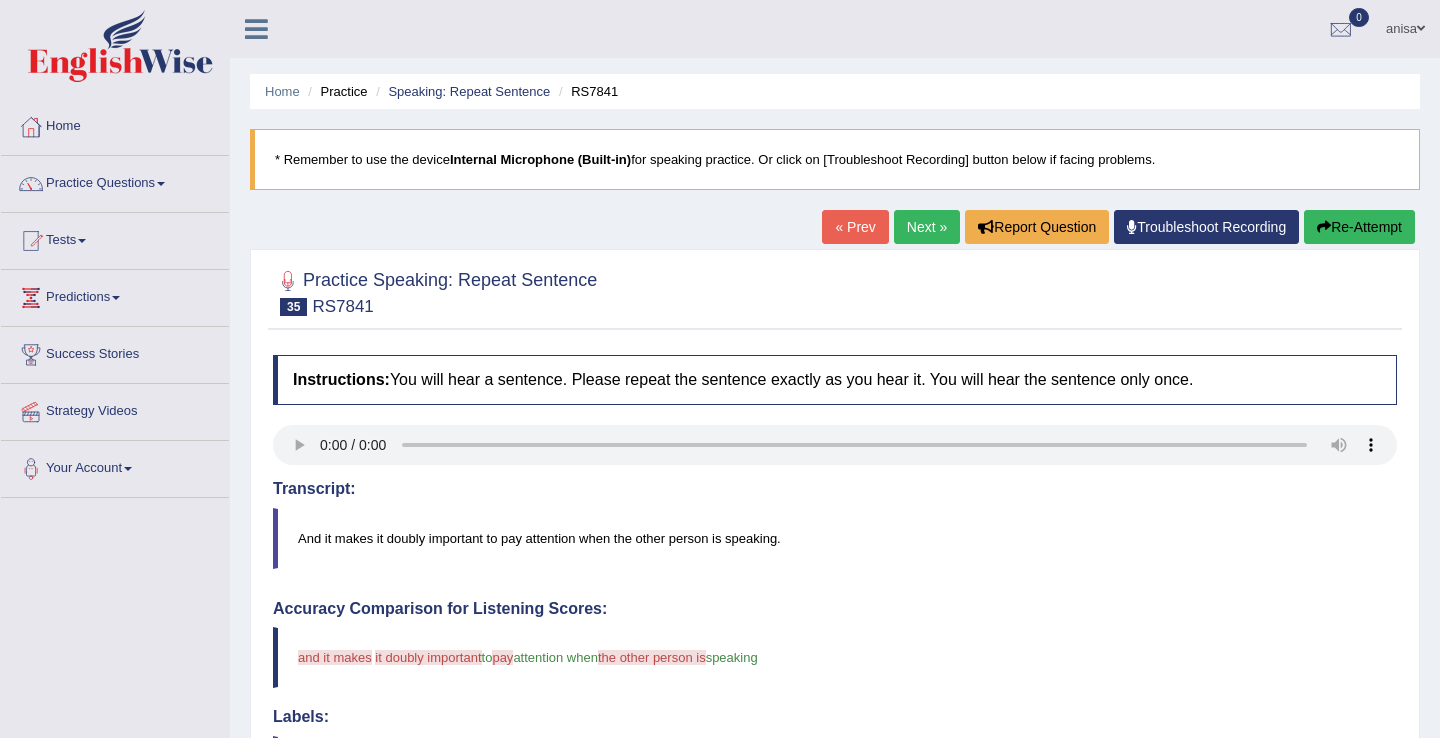 click on "Next »" at bounding box center (927, 227) 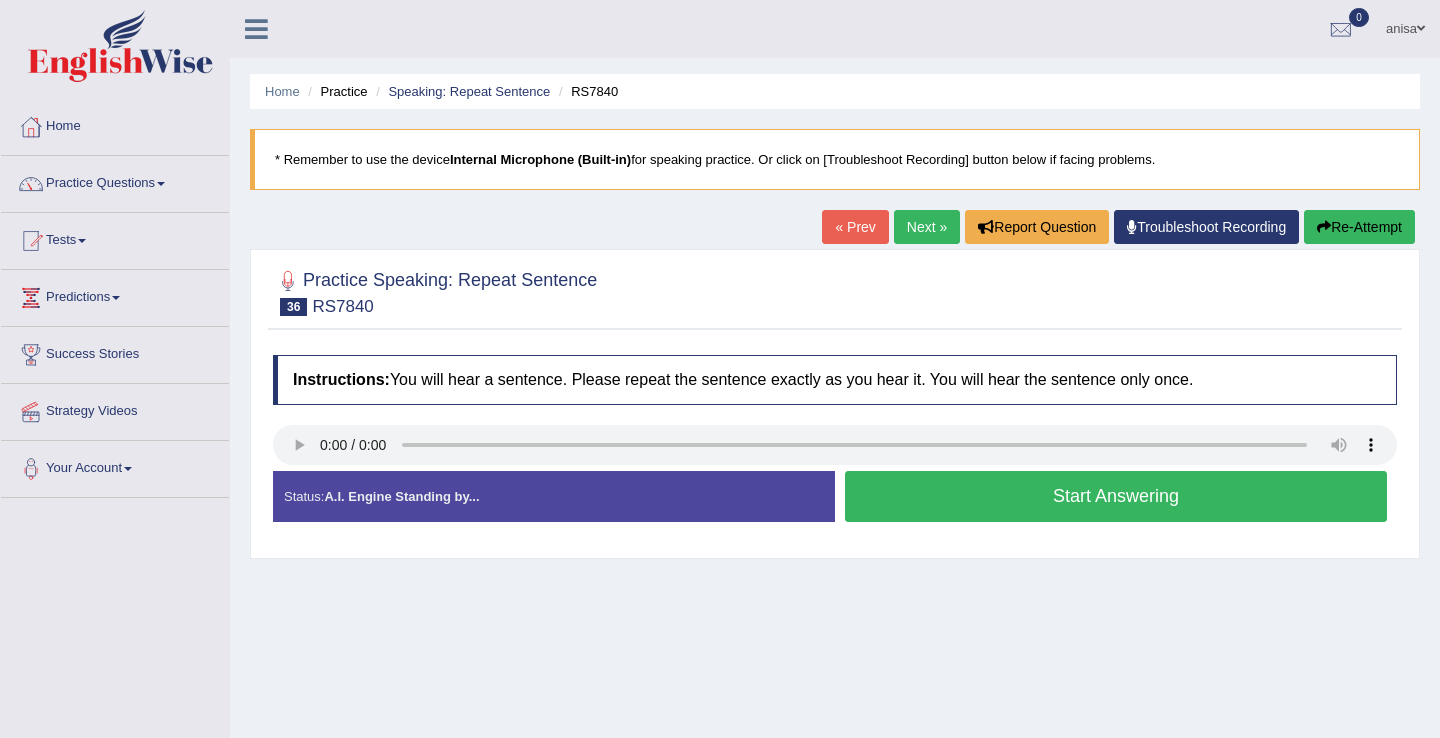 scroll, scrollTop: 0, scrollLeft: 0, axis: both 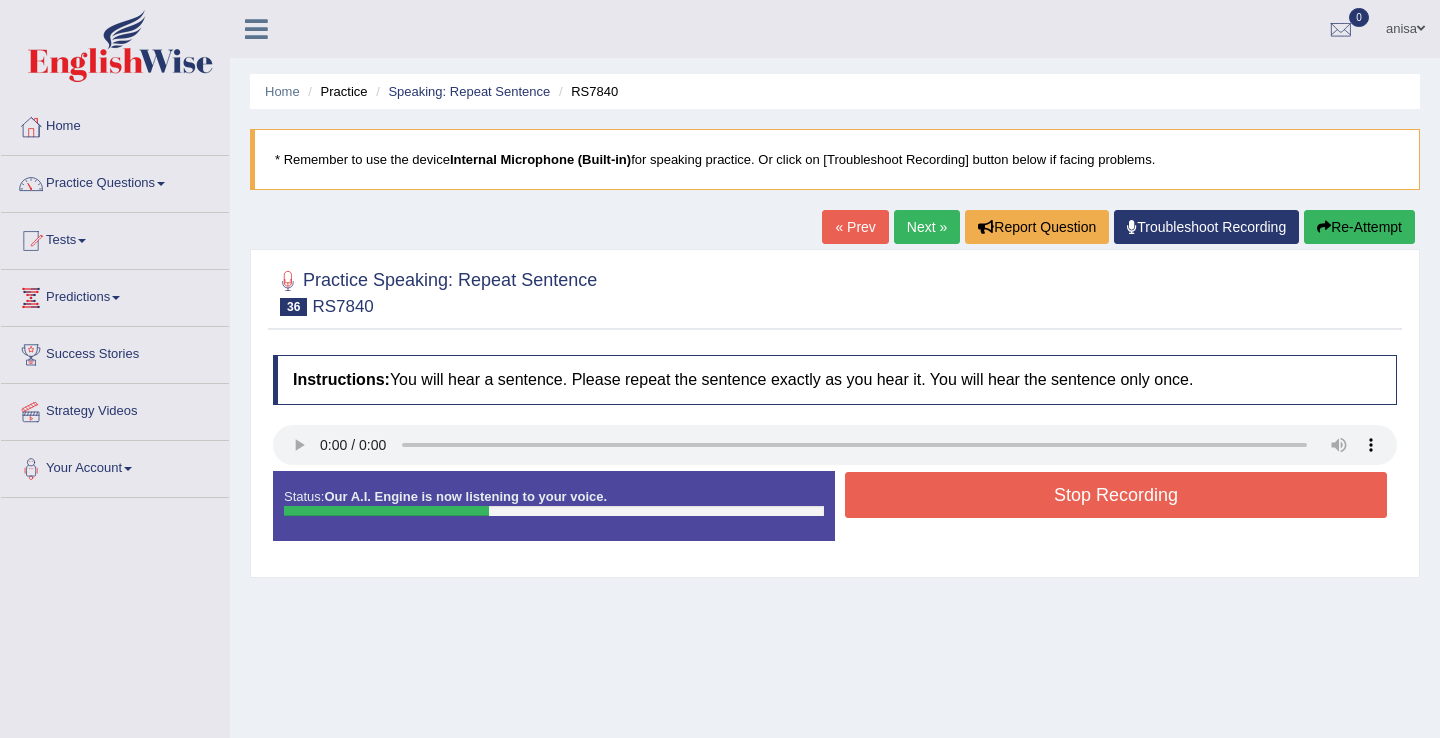 click on "Stop Recording" at bounding box center [1116, 495] 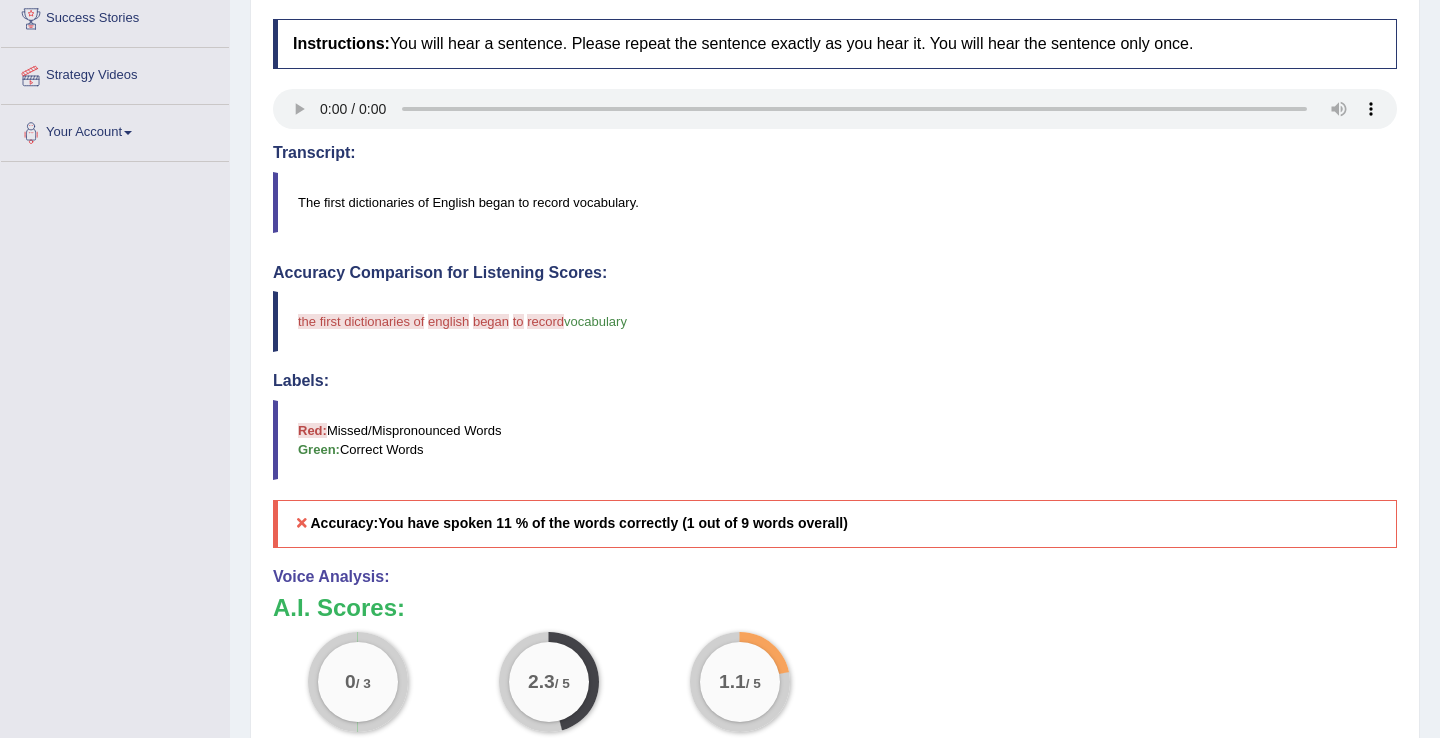scroll, scrollTop: 0, scrollLeft: 0, axis: both 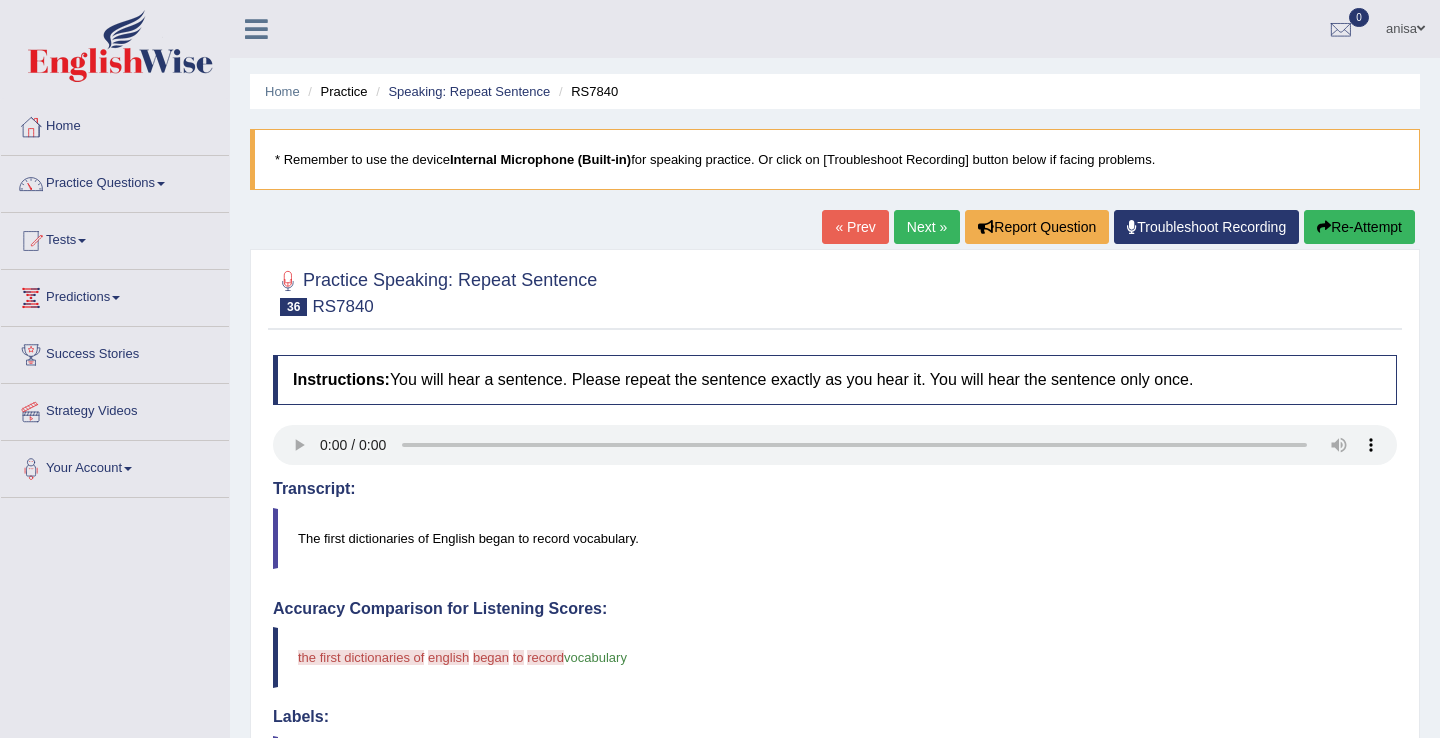 click on "« Prev" at bounding box center [855, 227] 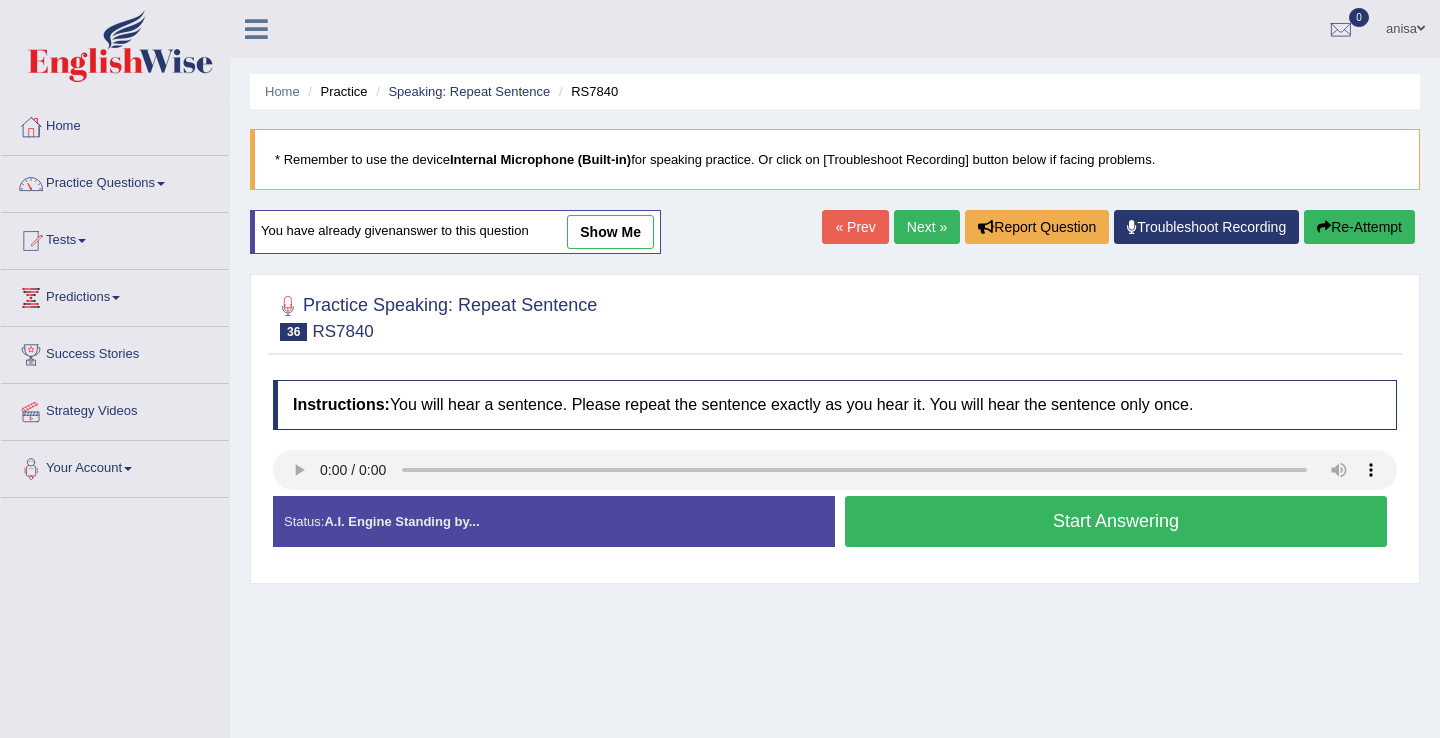 scroll, scrollTop: 0, scrollLeft: 0, axis: both 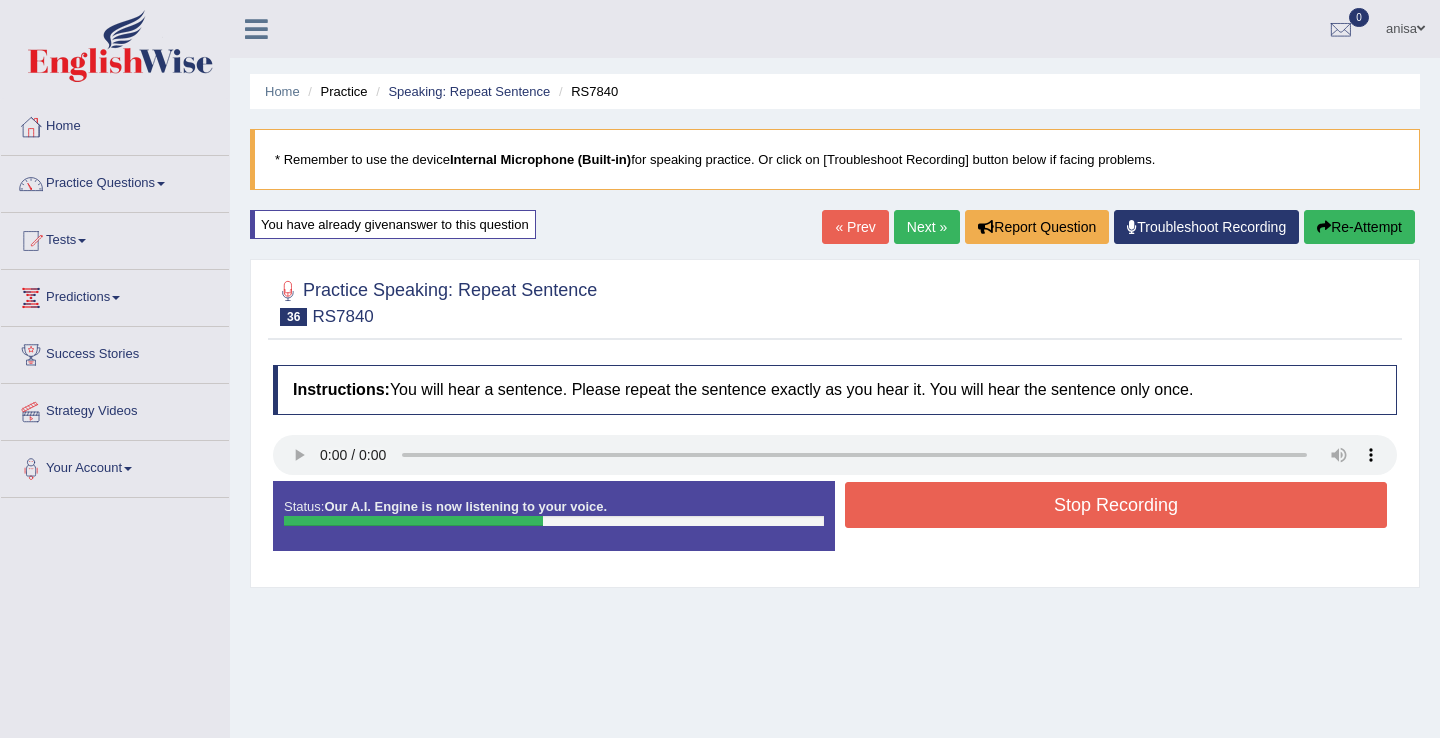click on "Stop Recording" at bounding box center (1116, 505) 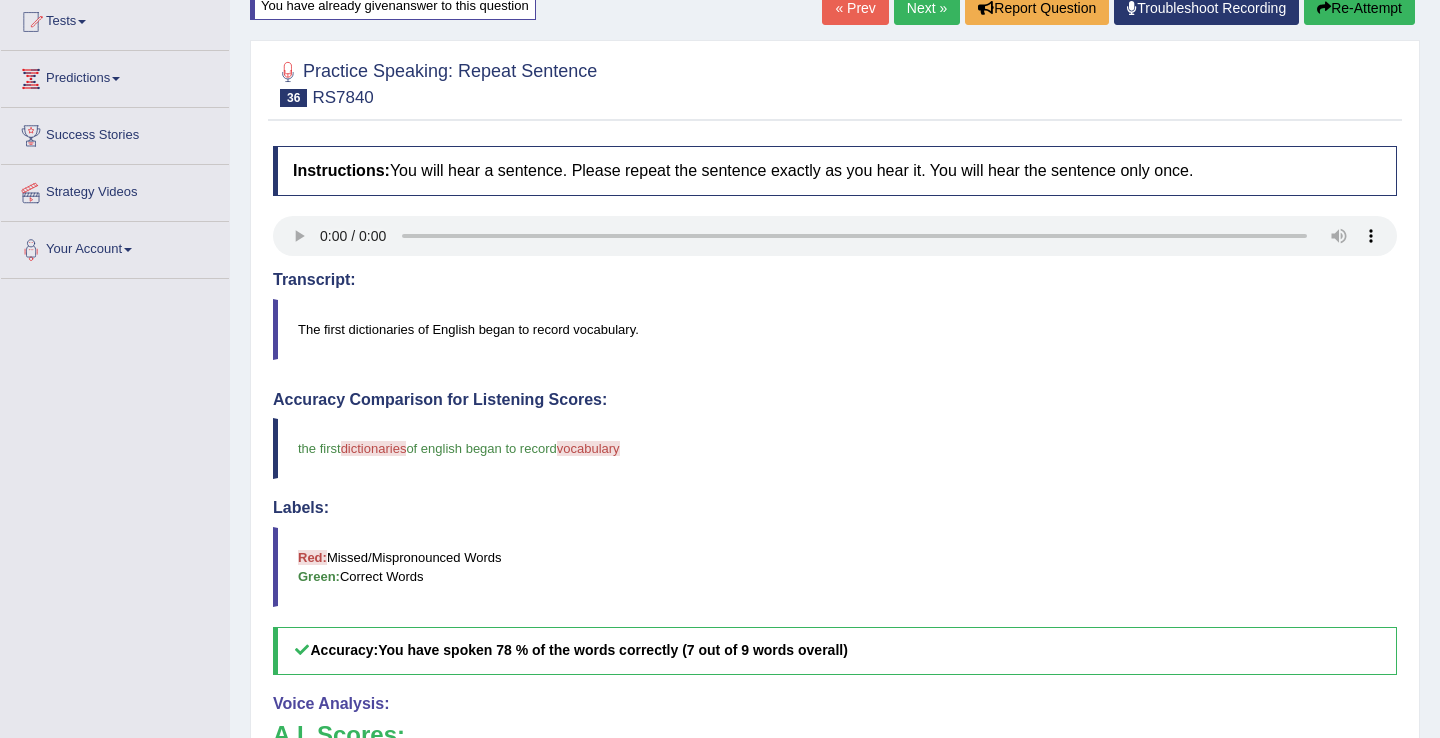 scroll, scrollTop: 0, scrollLeft: 0, axis: both 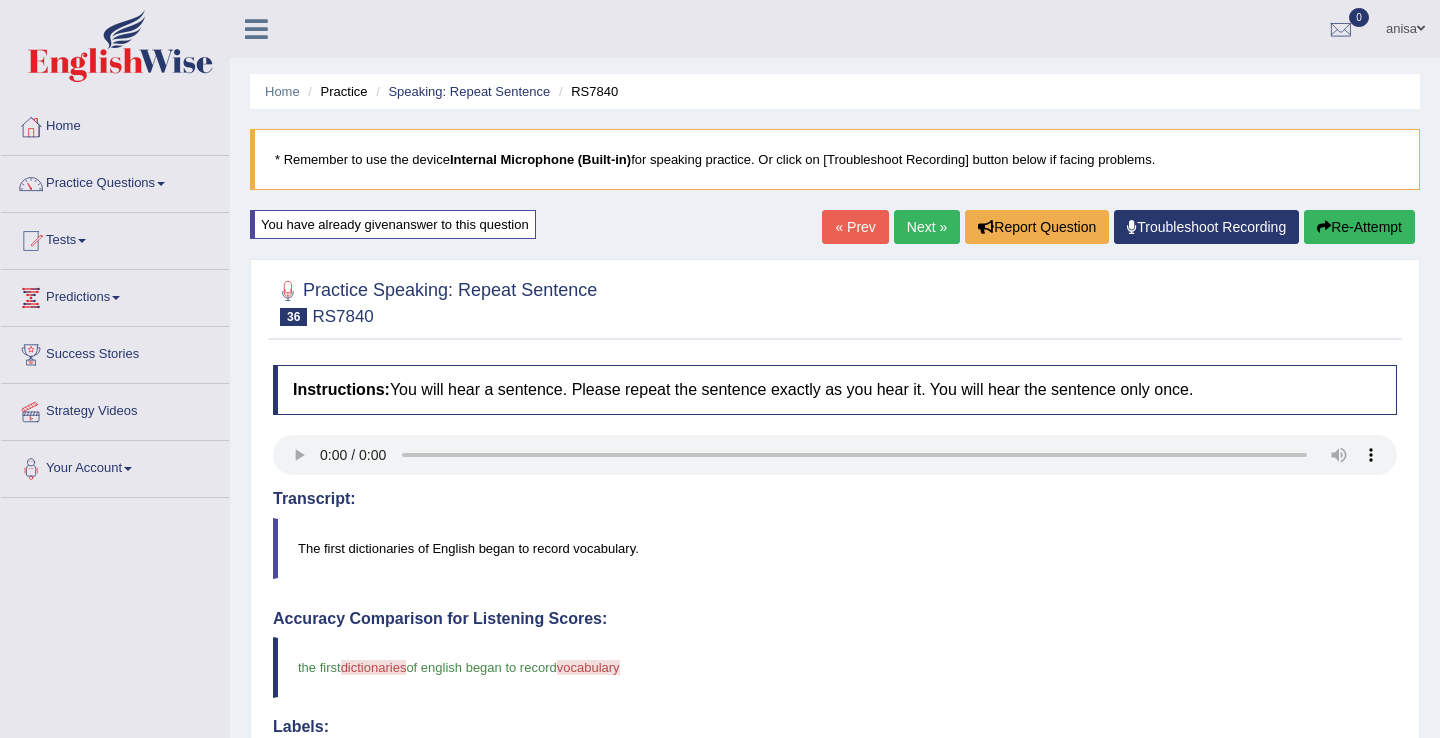 click on "Next »" at bounding box center [927, 227] 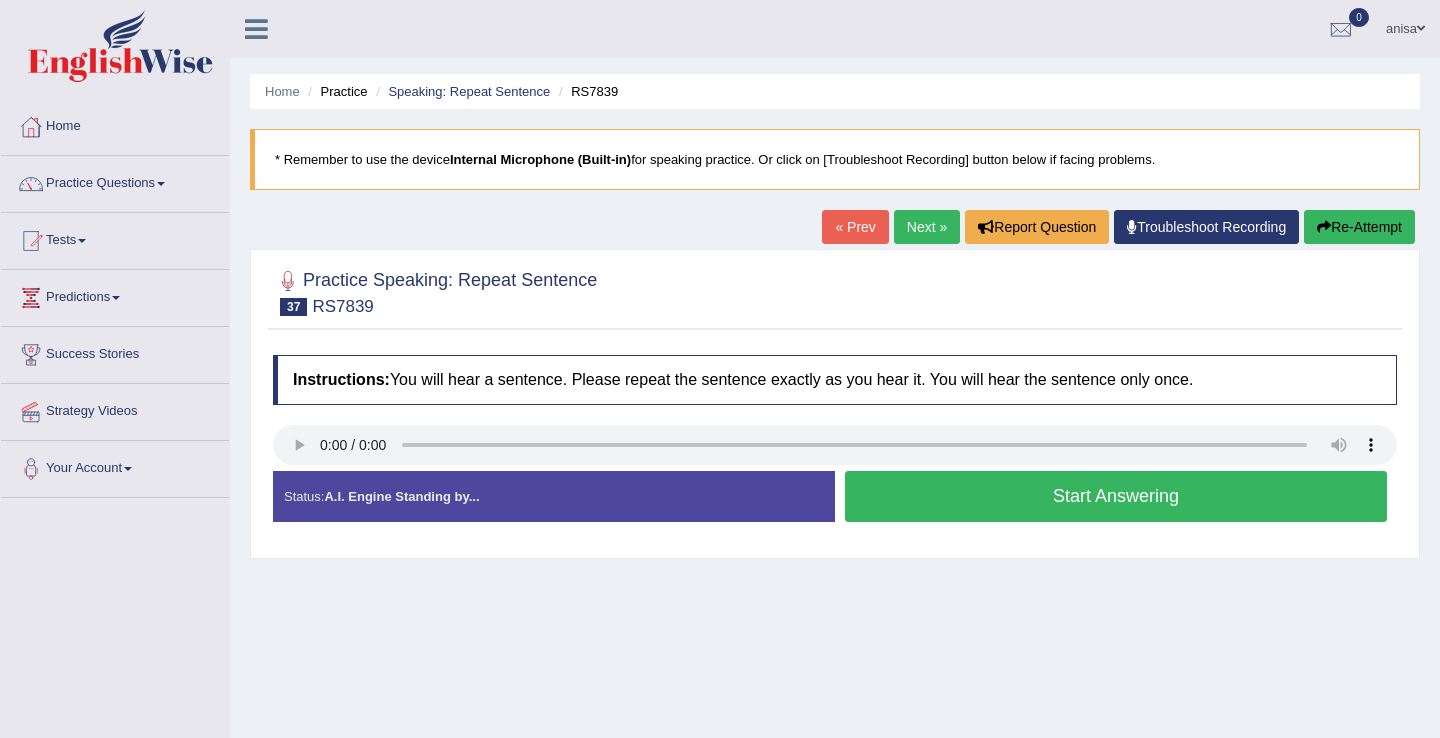 scroll, scrollTop: 0, scrollLeft: 0, axis: both 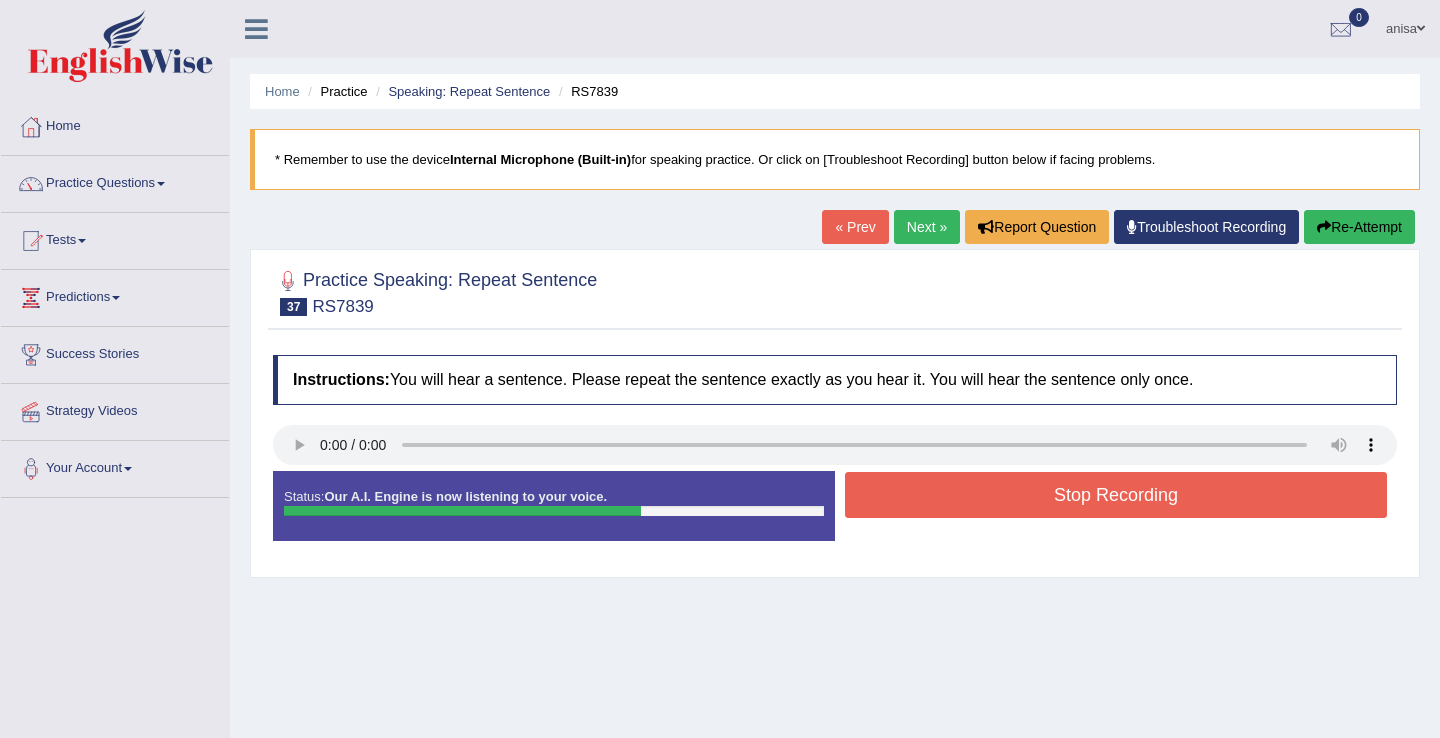 click on "Stop Recording" at bounding box center [1116, 495] 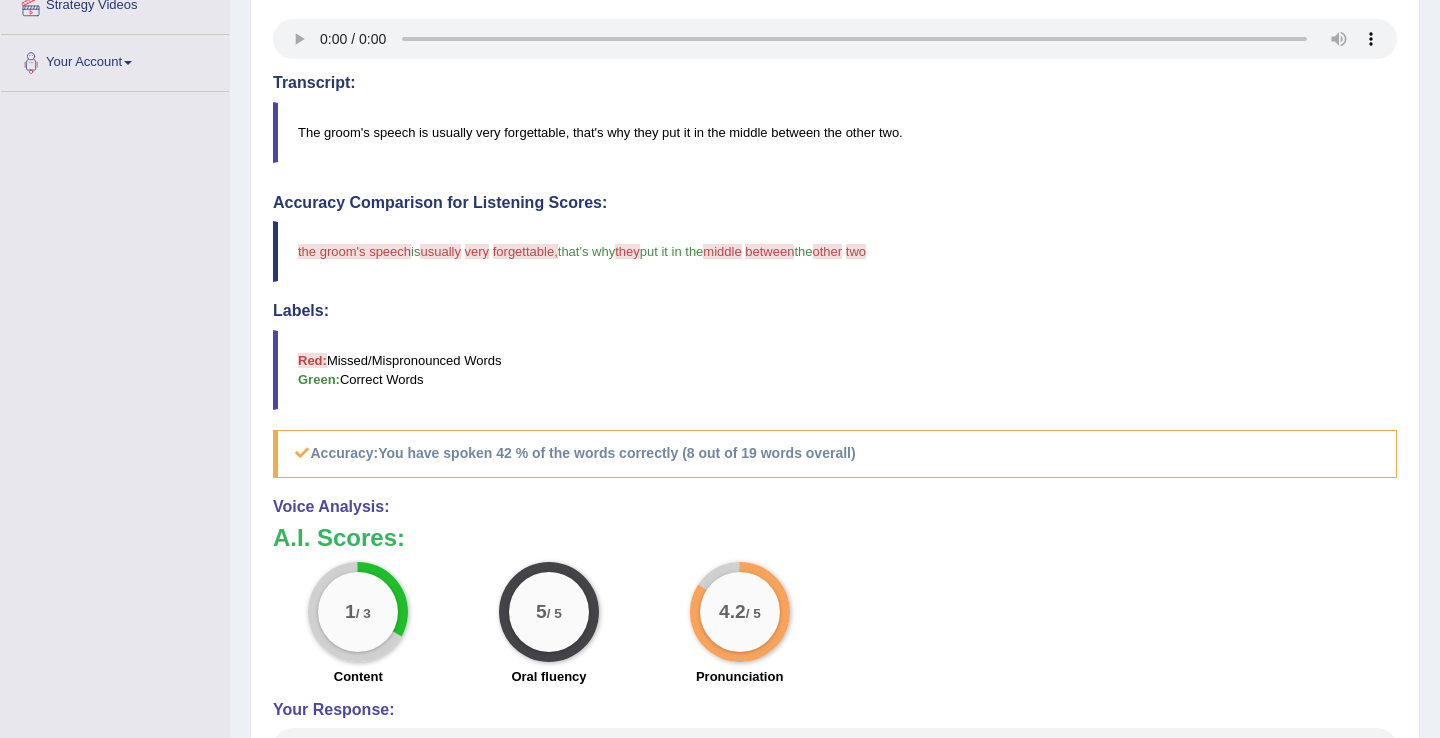 scroll, scrollTop: 0, scrollLeft: 0, axis: both 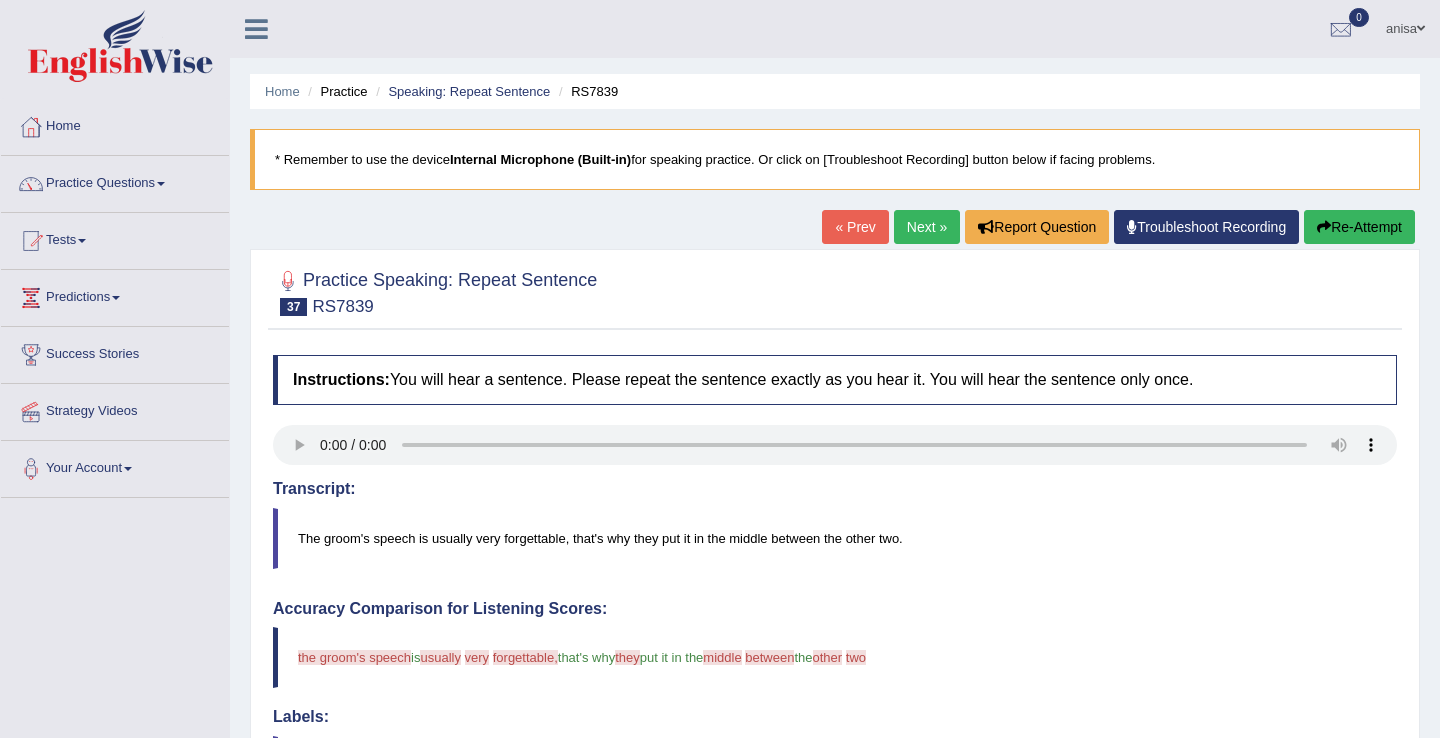 click on "Next »" at bounding box center (927, 227) 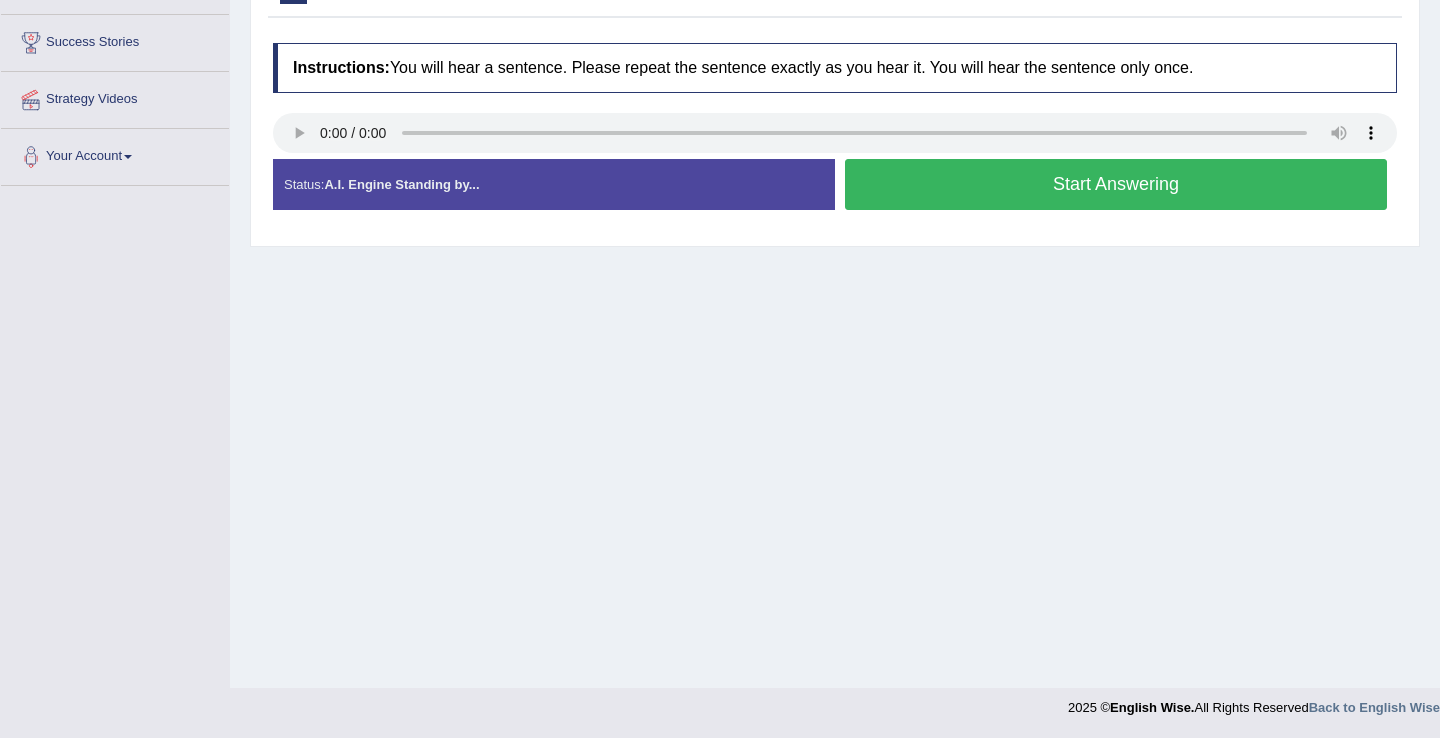 scroll, scrollTop: 312, scrollLeft: 0, axis: vertical 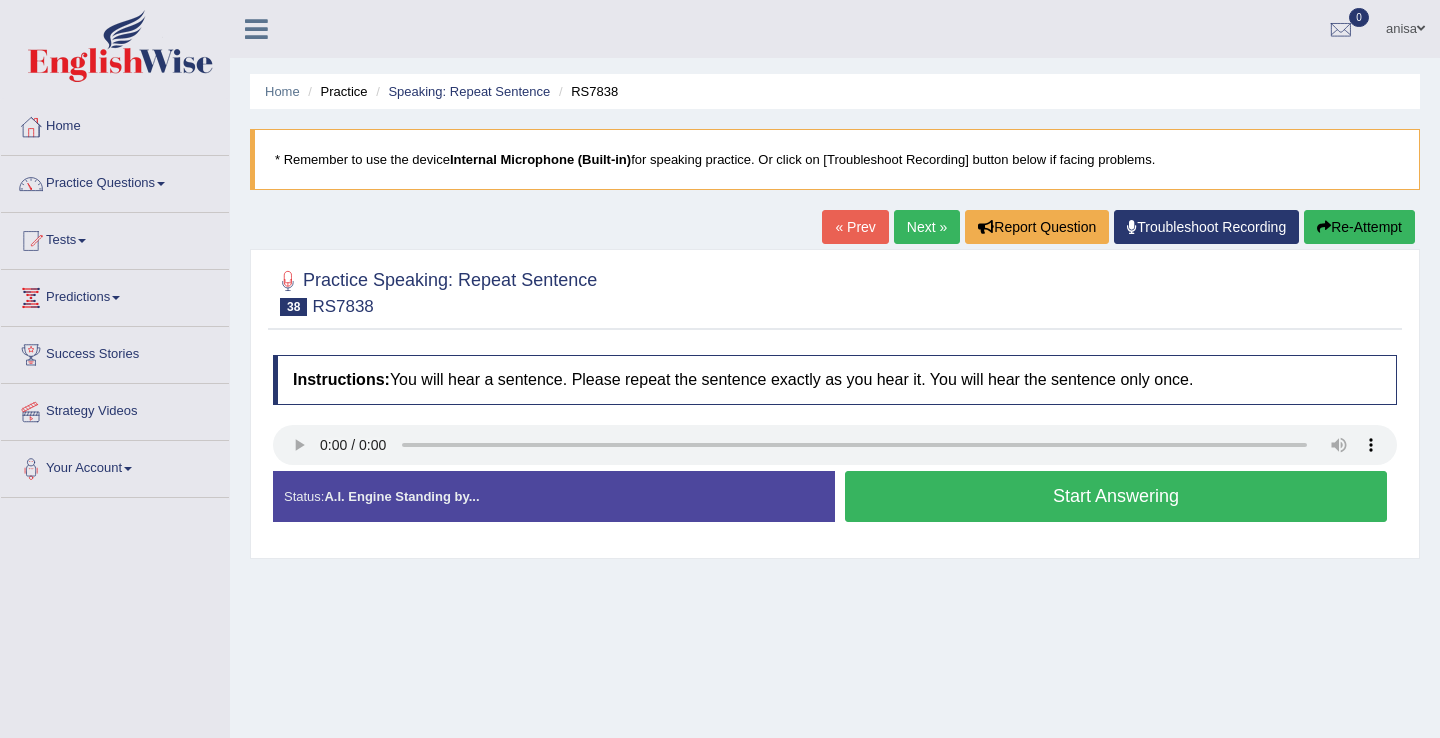 click on "« Prev" at bounding box center (855, 227) 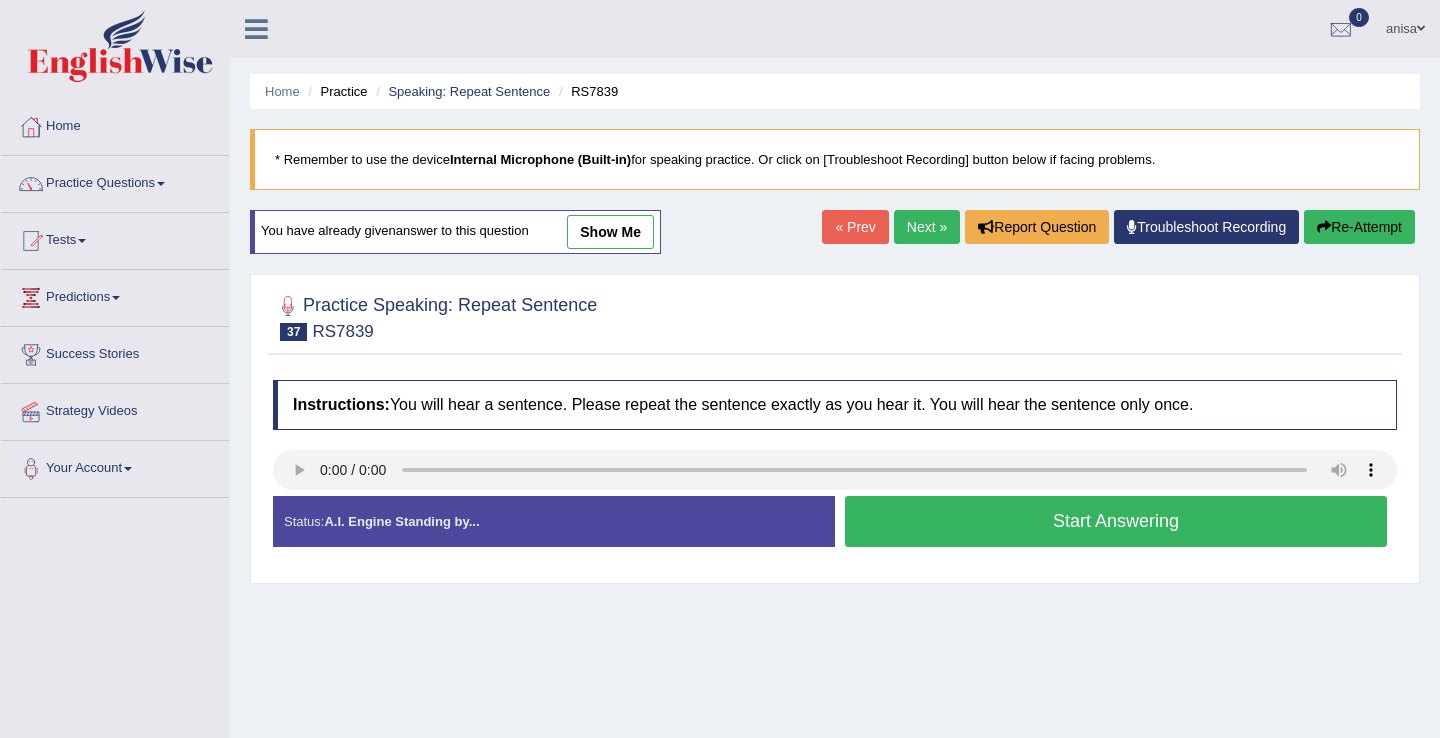 scroll, scrollTop: 0, scrollLeft: 0, axis: both 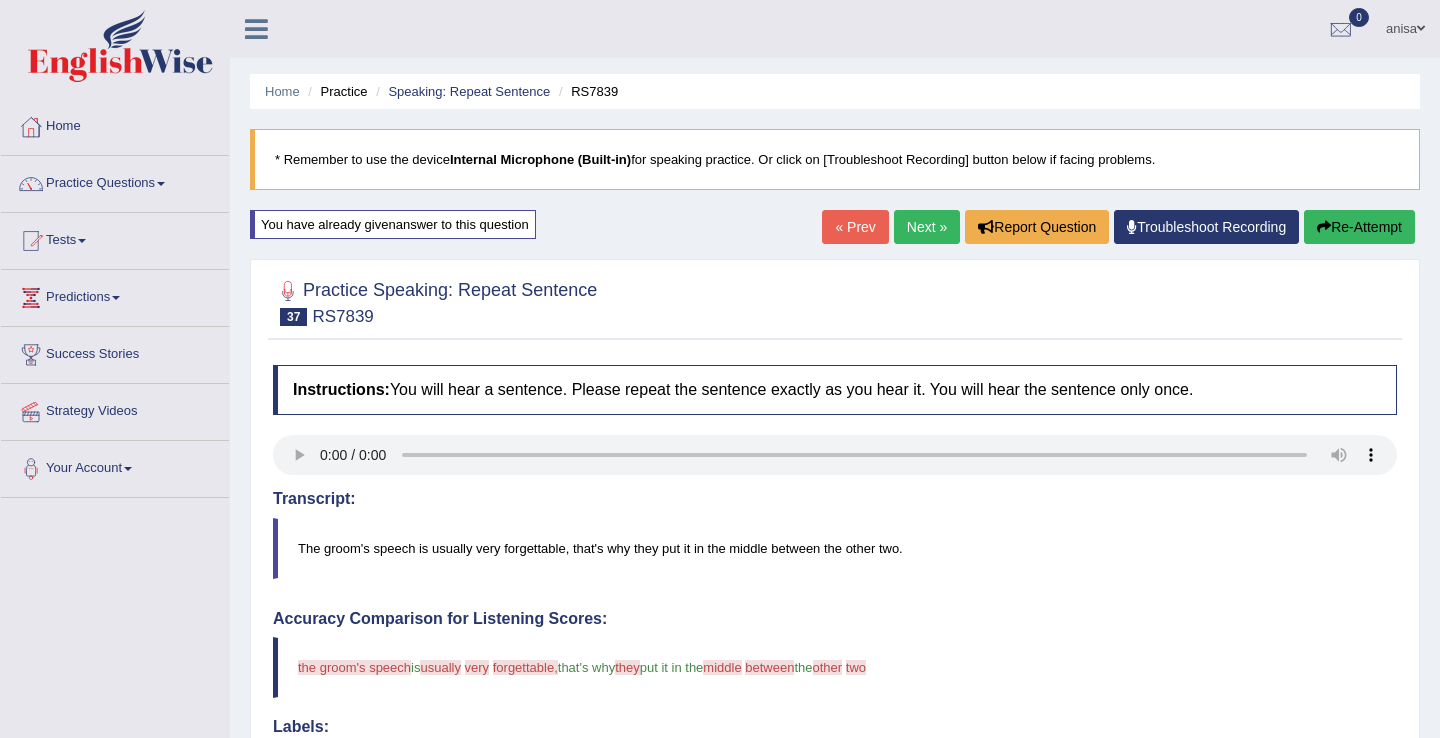 click on "Next »" at bounding box center [927, 227] 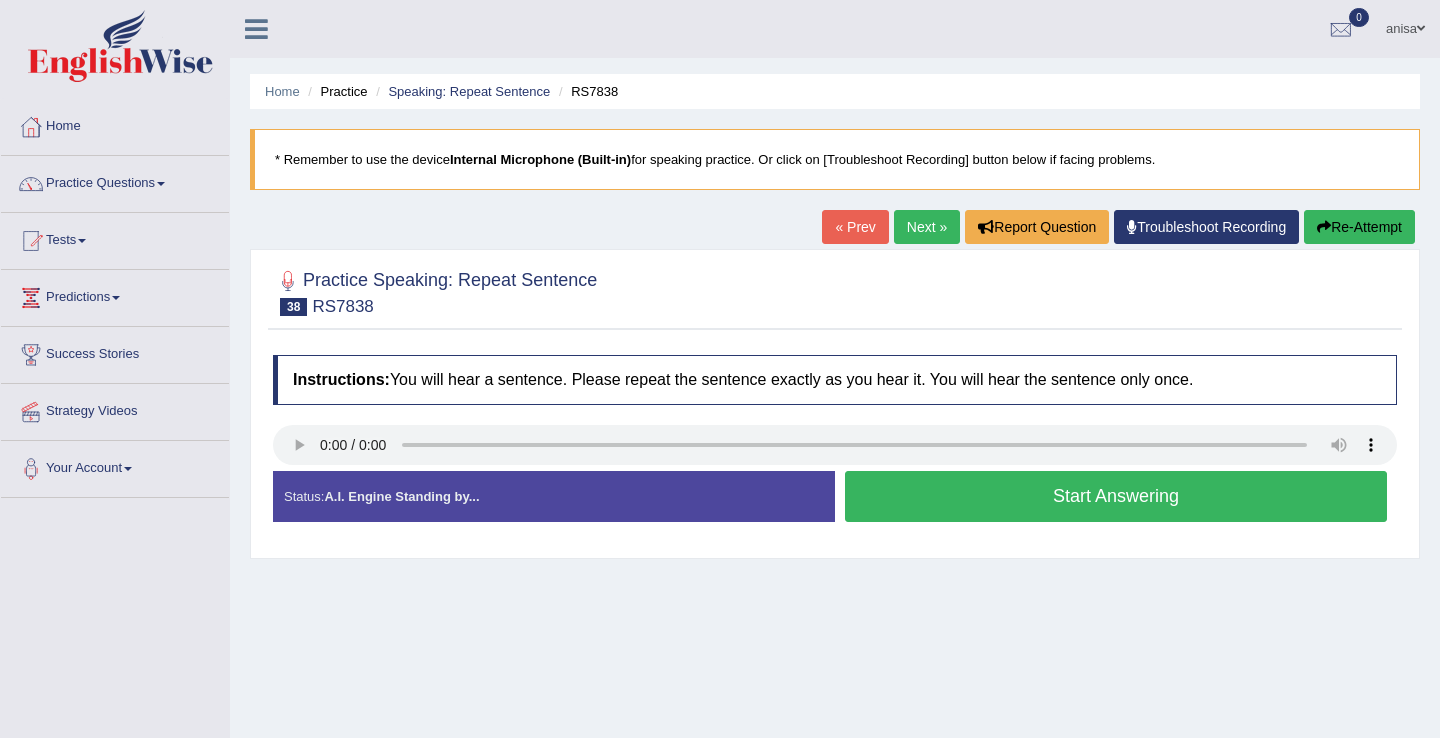 scroll, scrollTop: 0, scrollLeft: 0, axis: both 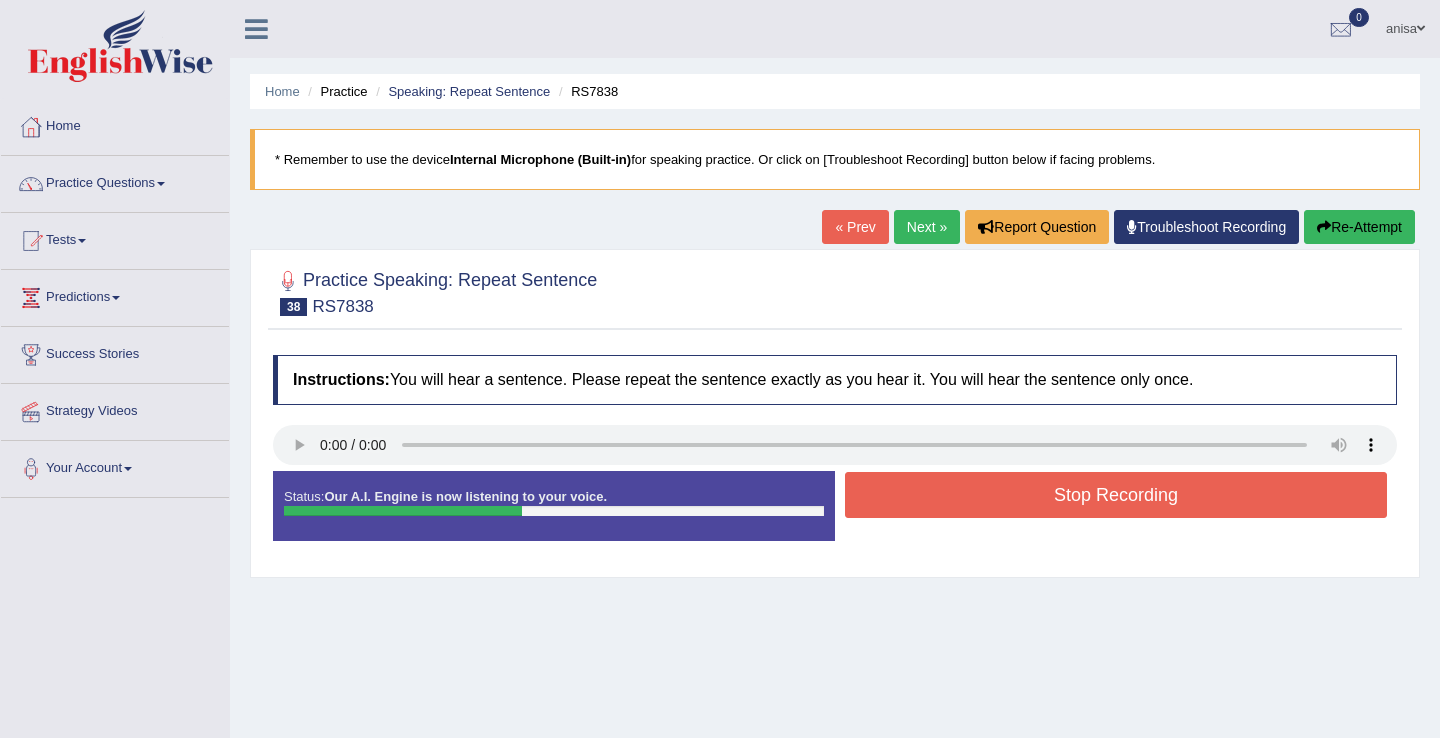 click on "Stop Recording" at bounding box center [1116, 495] 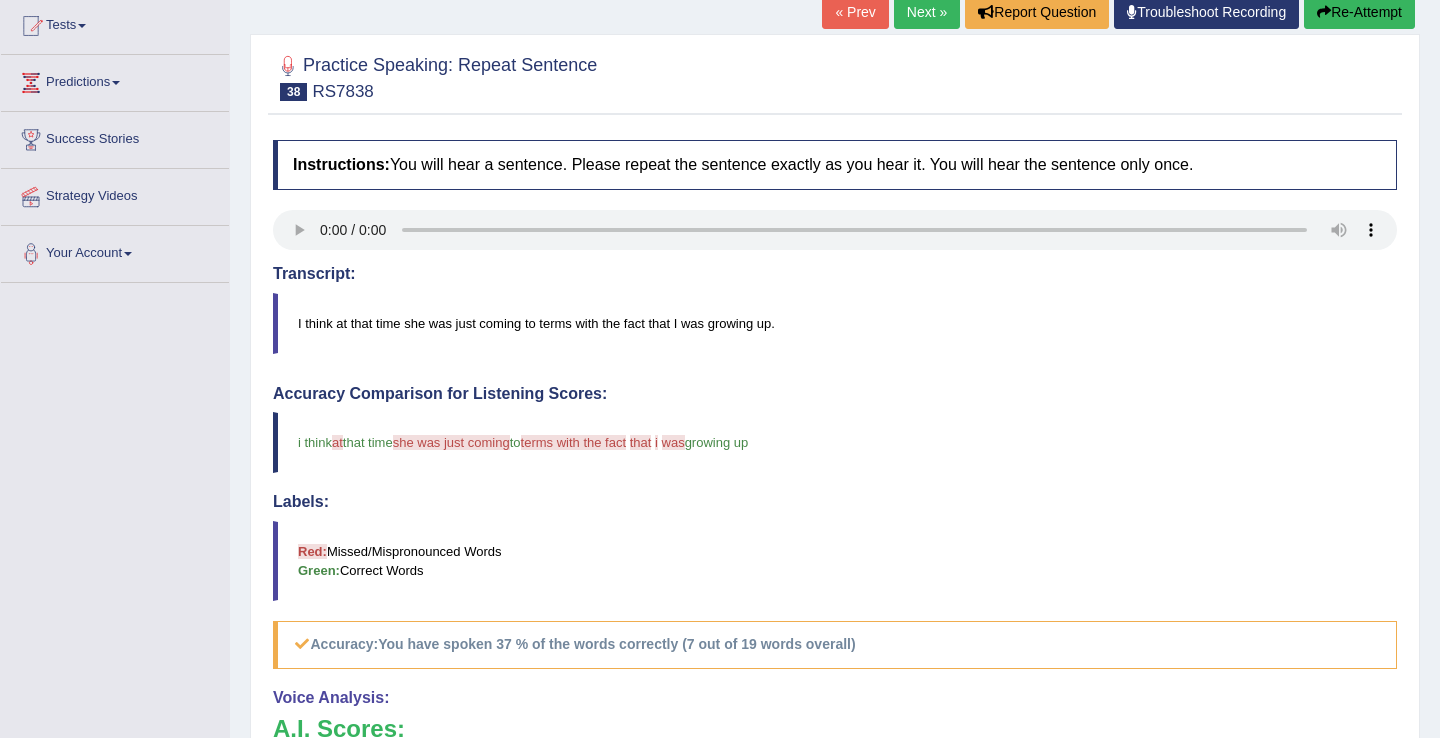 scroll, scrollTop: 615, scrollLeft: 0, axis: vertical 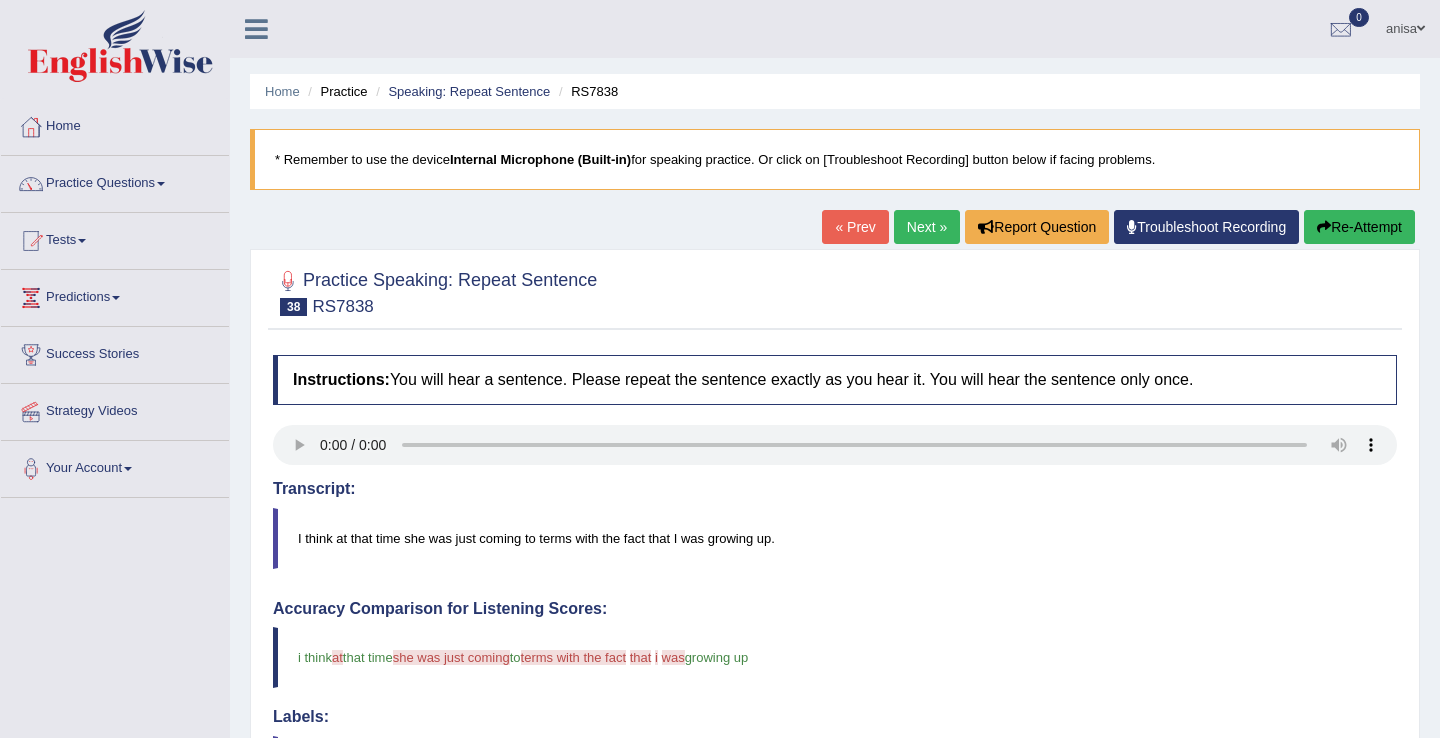 click on "Next »" at bounding box center [927, 227] 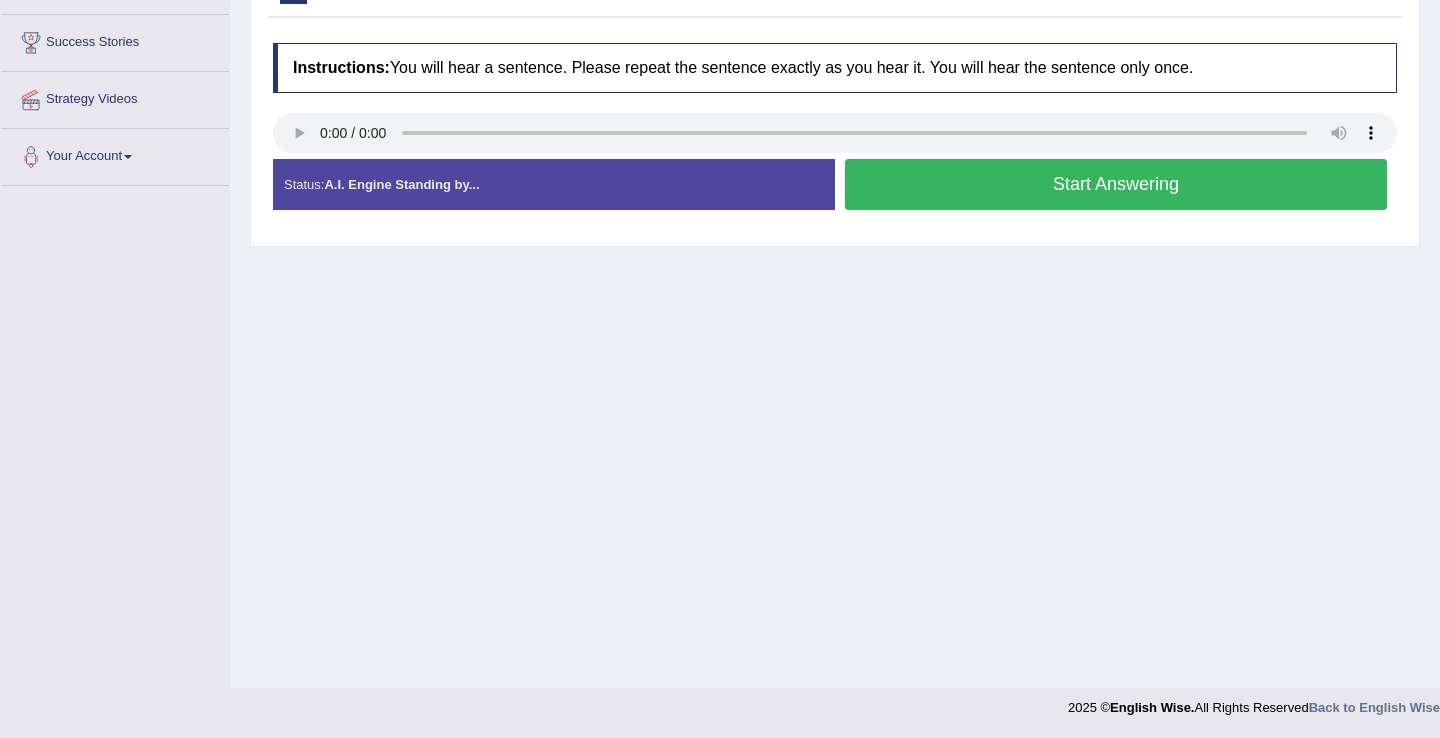 scroll, scrollTop: 312, scrollLeft: 0, axis: vertical 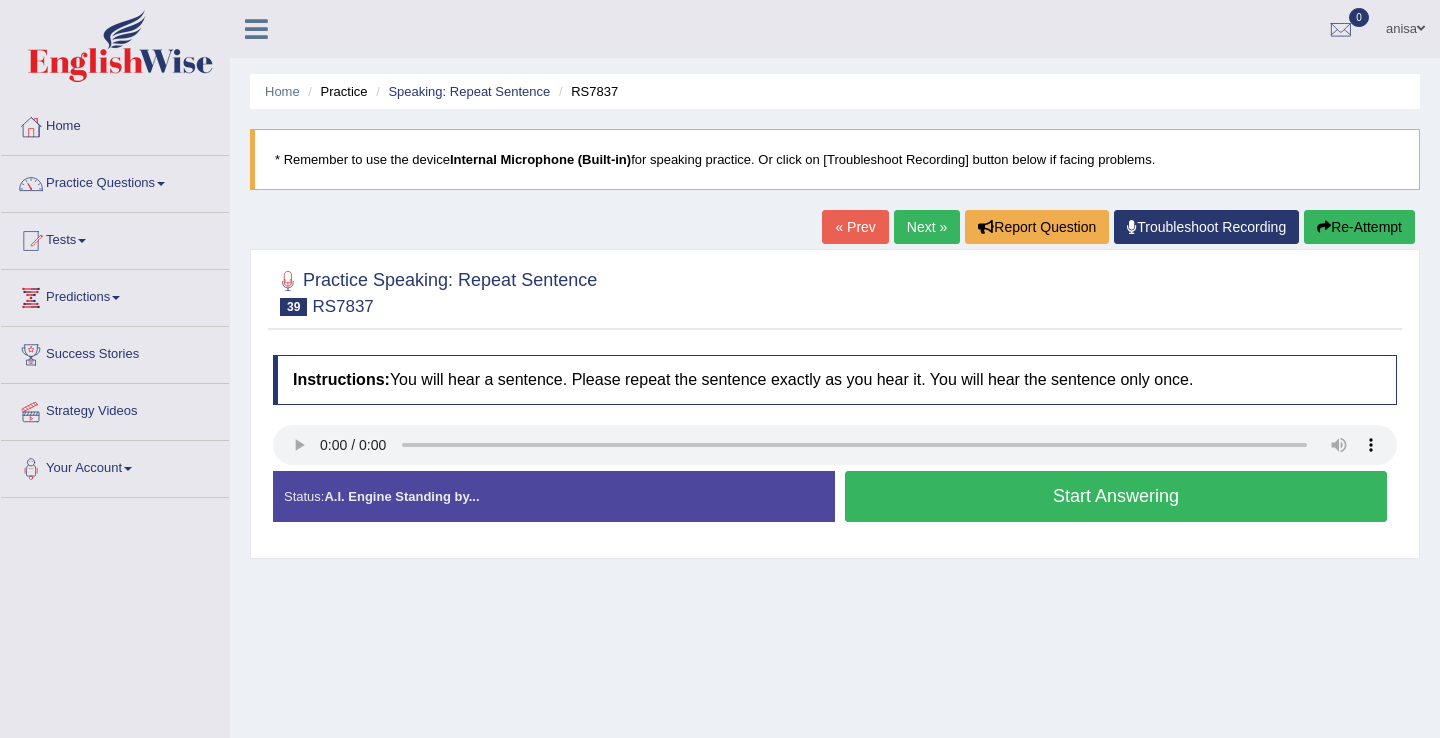 click on "Start Answering" at bounding box center [1116, 496] 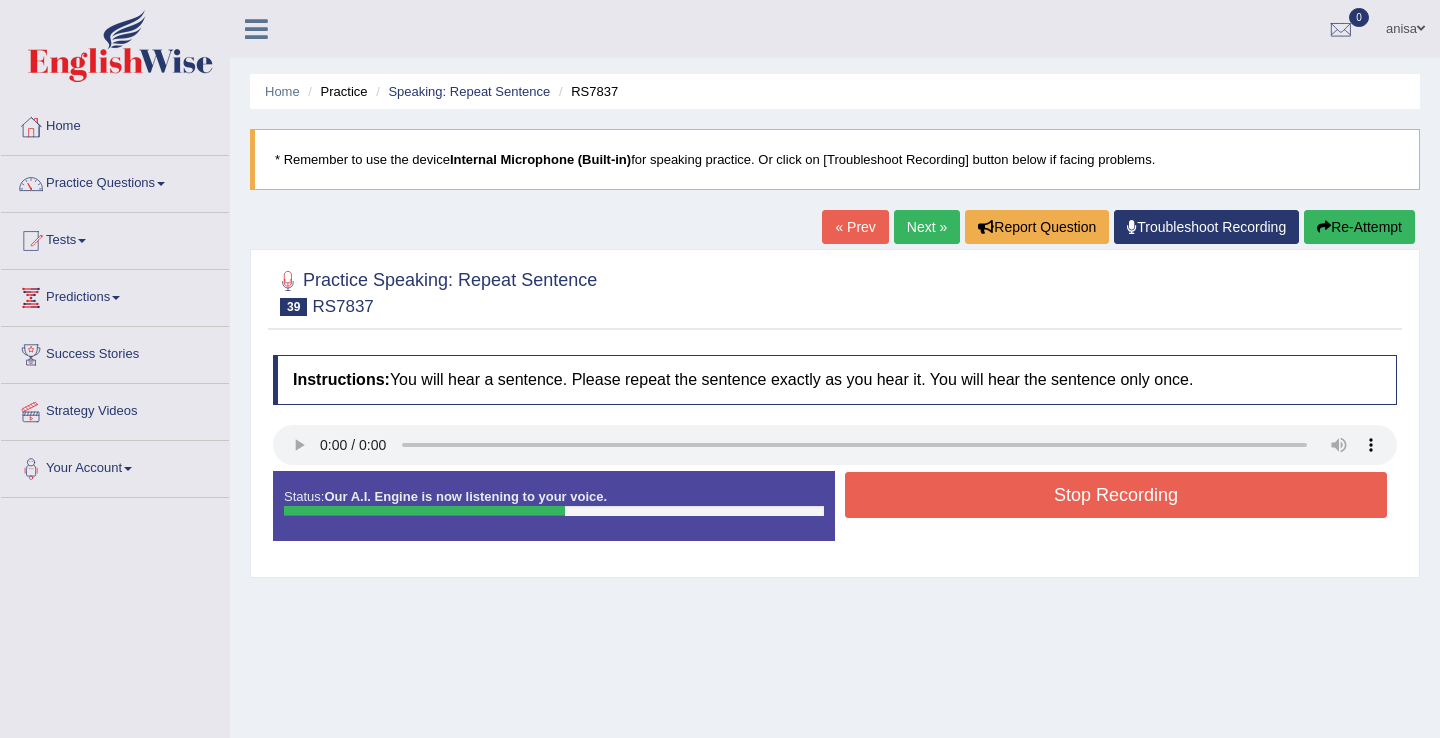 click on "Stop Recording" at bounding box center (1116, 495) 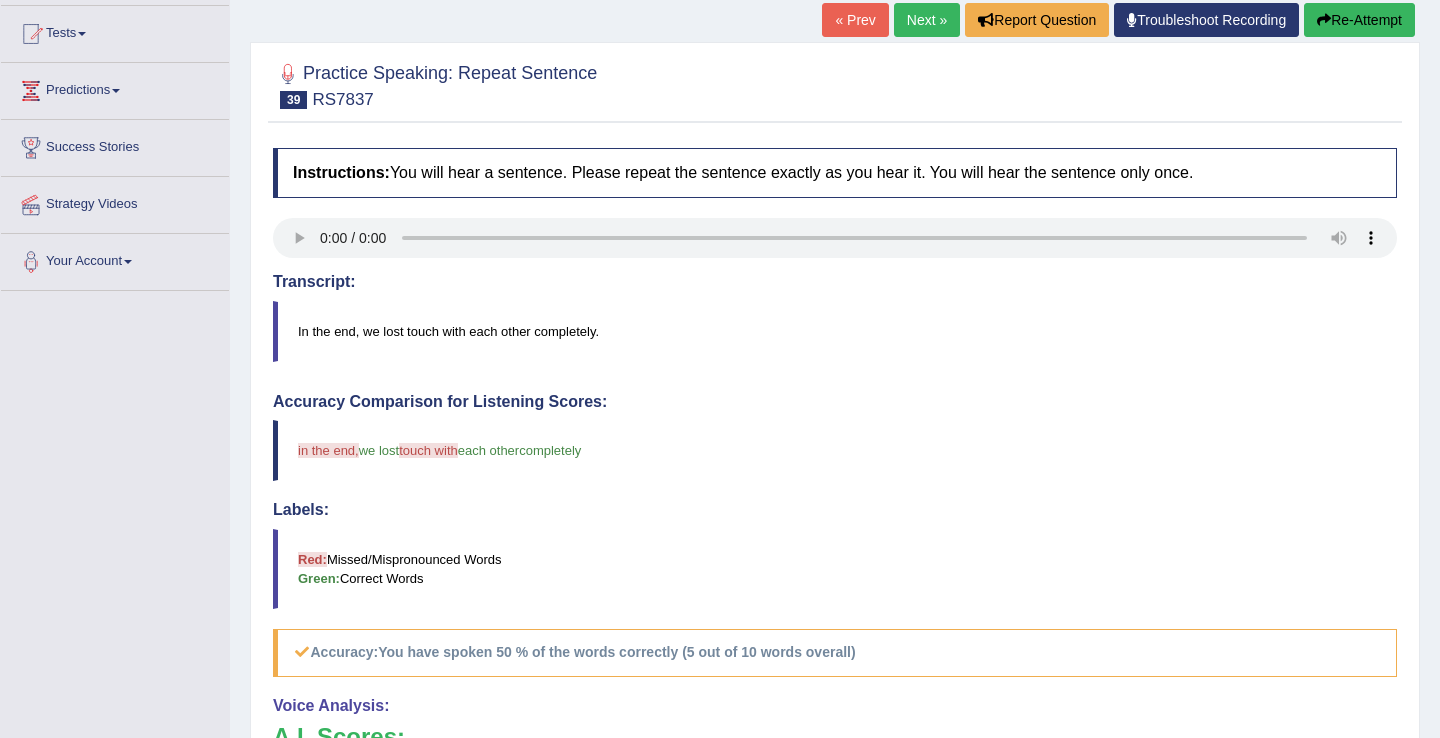 scroll, scrollTop: 0, scrollLeft: 0, axis: both 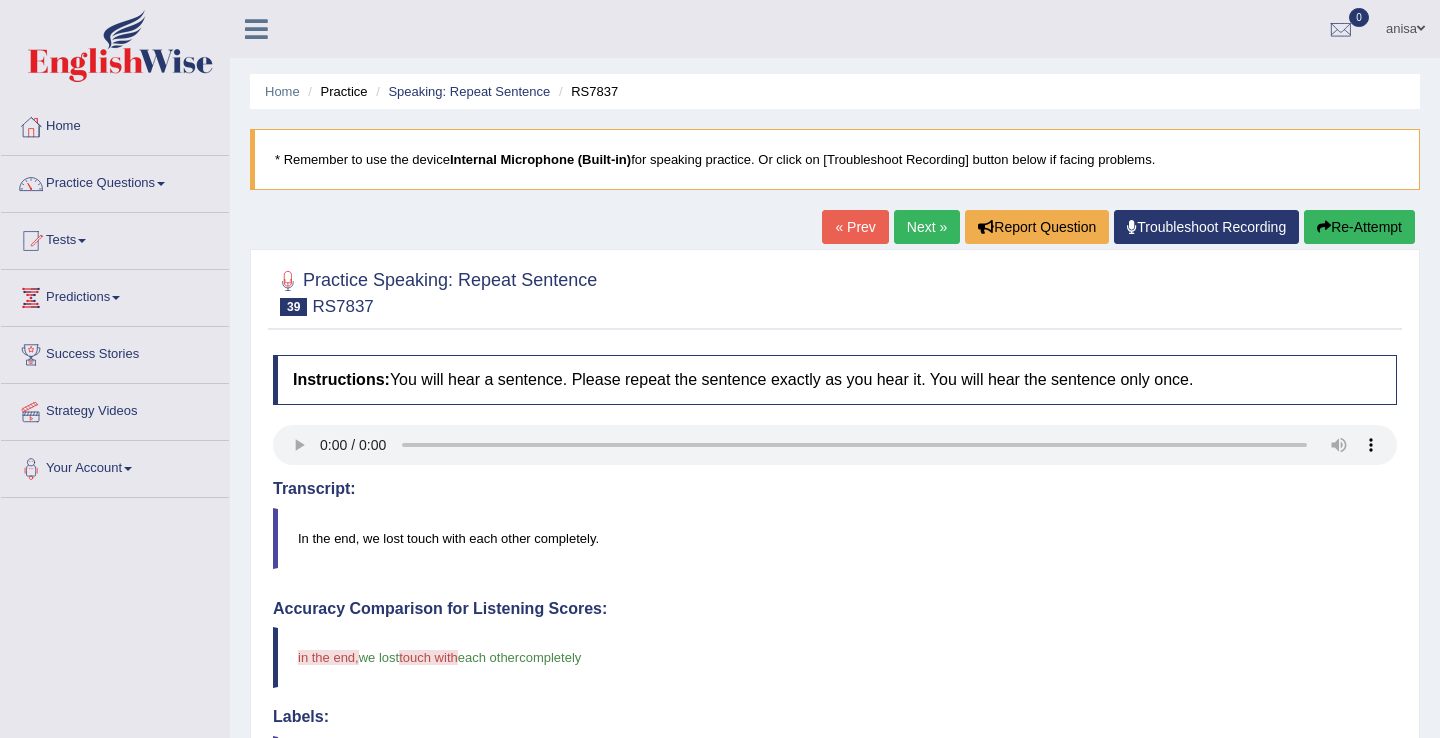 click on "Next »" at bounding box center [927, 227] 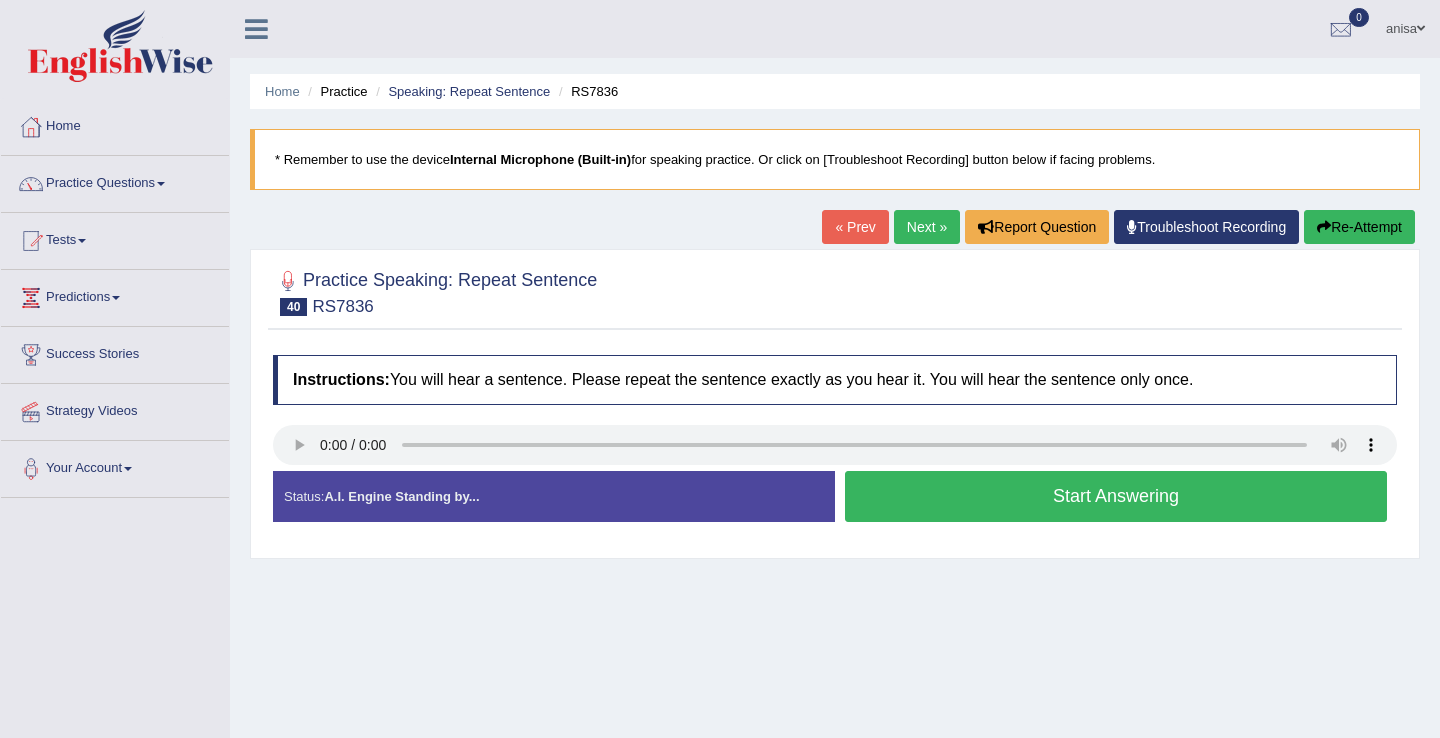 scroll, scrollTop: 0, scrollLeft: 0, axis: both 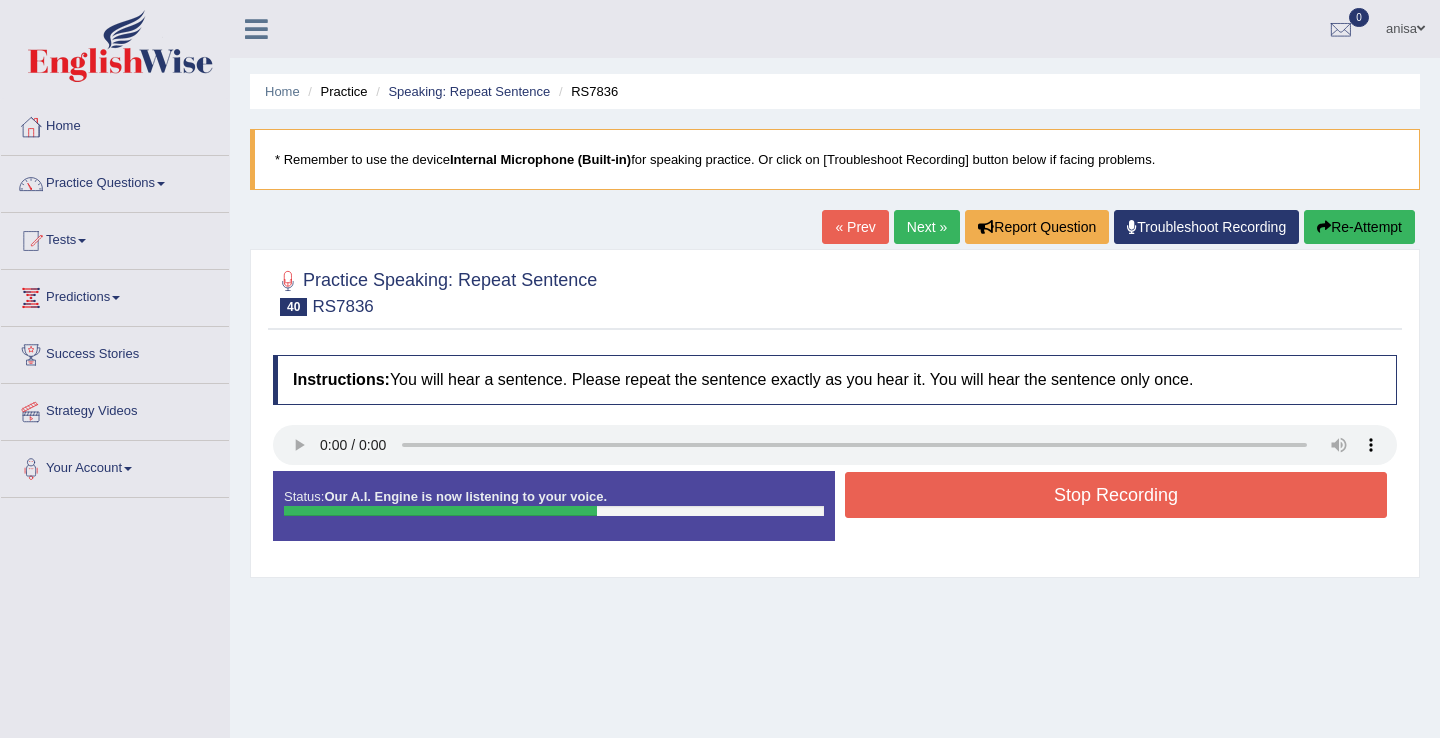 click on "Stop Recording" at bounding box center (1116, 495) 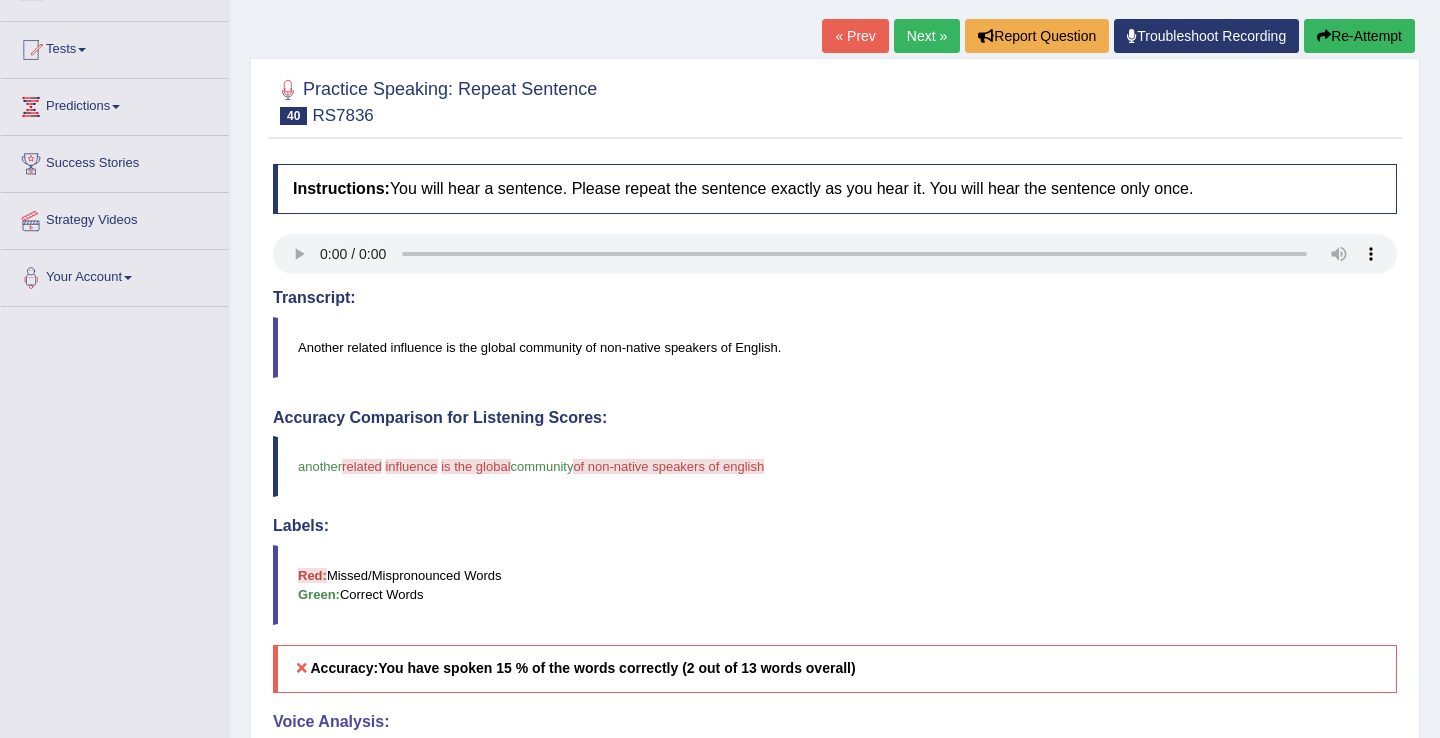 scroll, scrollTop: 615, scrollLeft: 0, axis: vertical 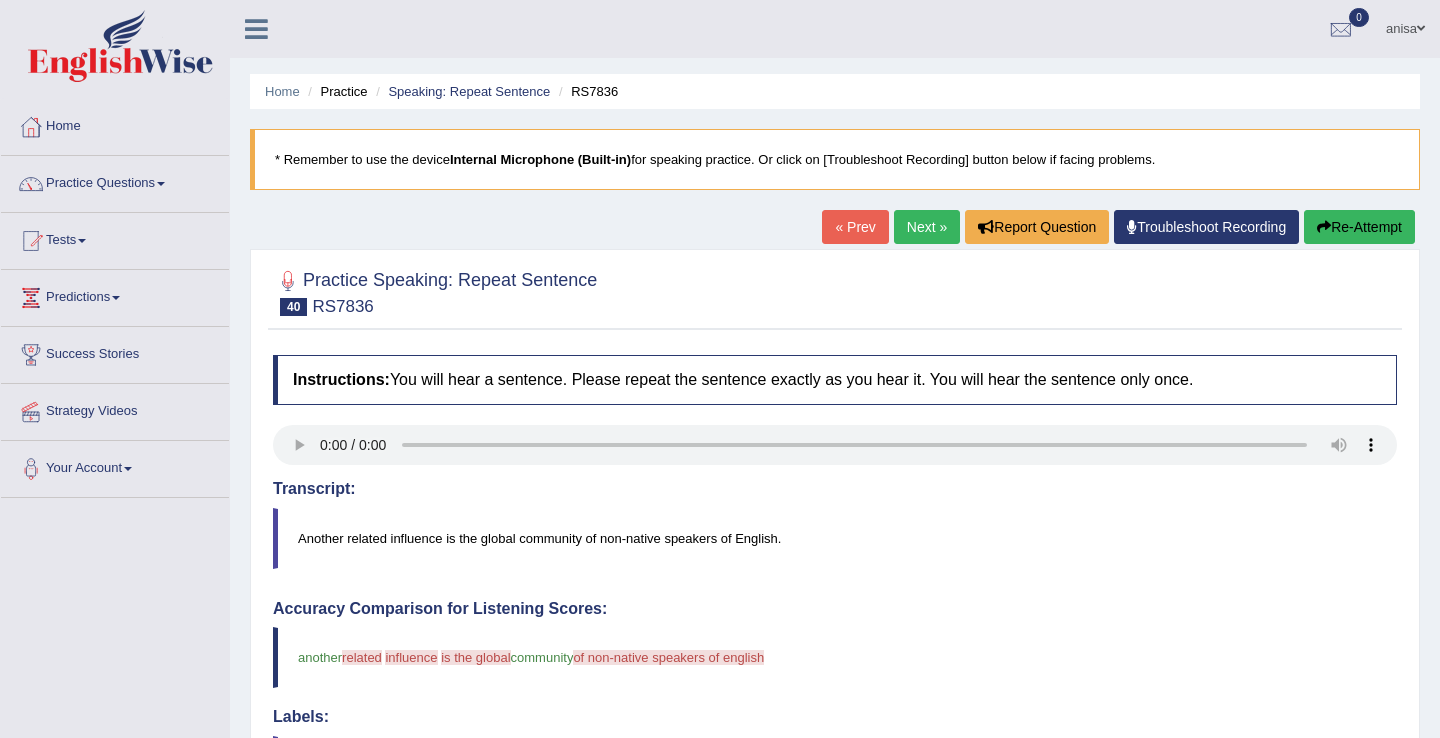 click on "« Prev" at bounding box center [855, 227] 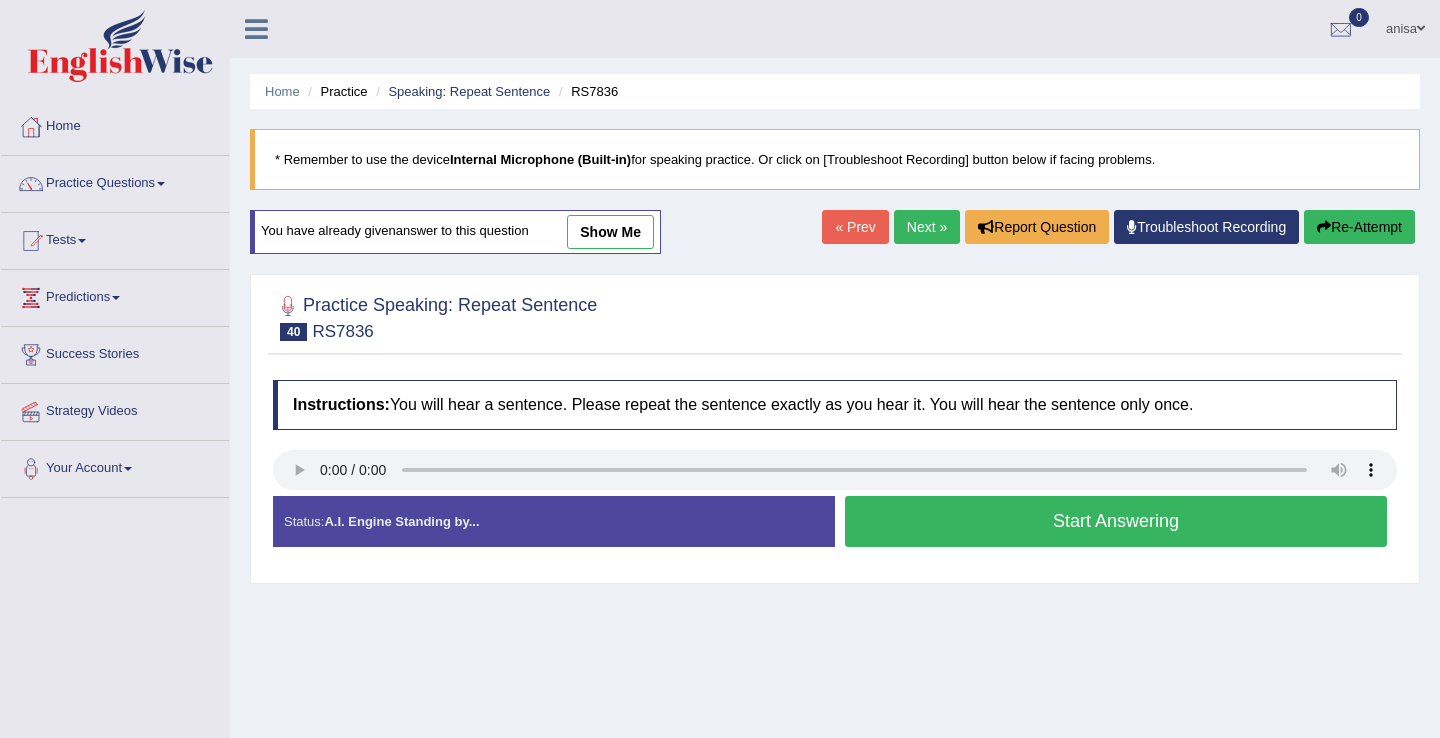 scroll, scrollTop: 0, scrollLeft: 0, axis: both 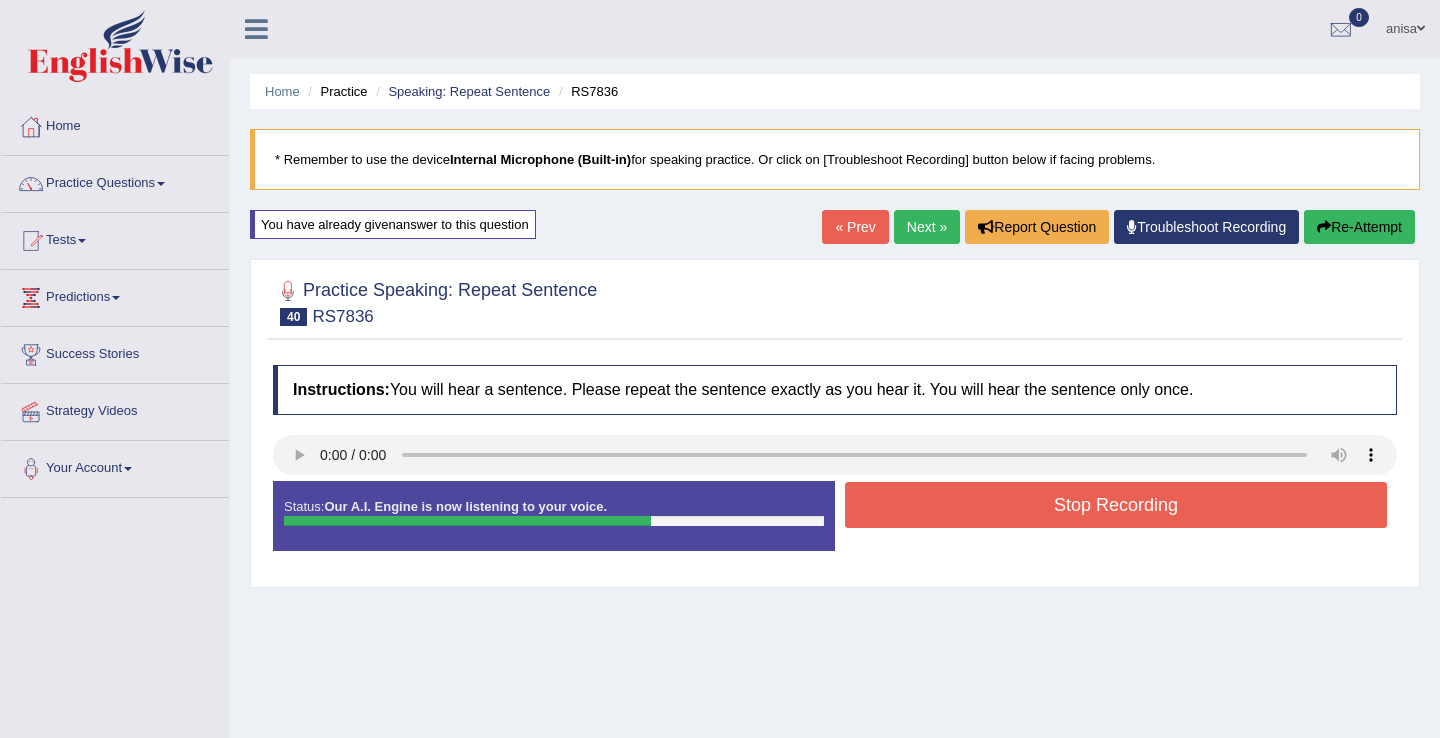 click on "Stop Recording" at bounding box center (1116, 505) 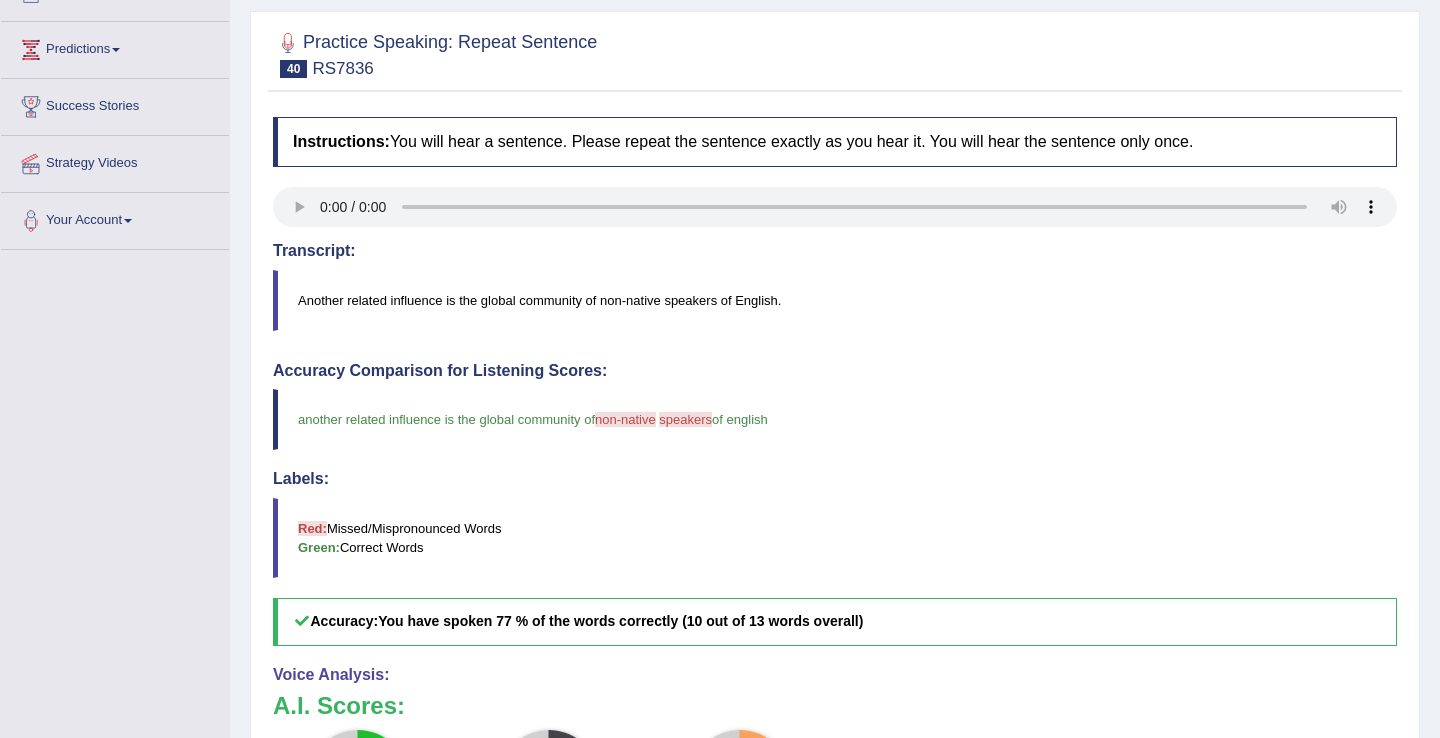 scroll, scrollTop: 0, scrollLeft: 0, axis: both 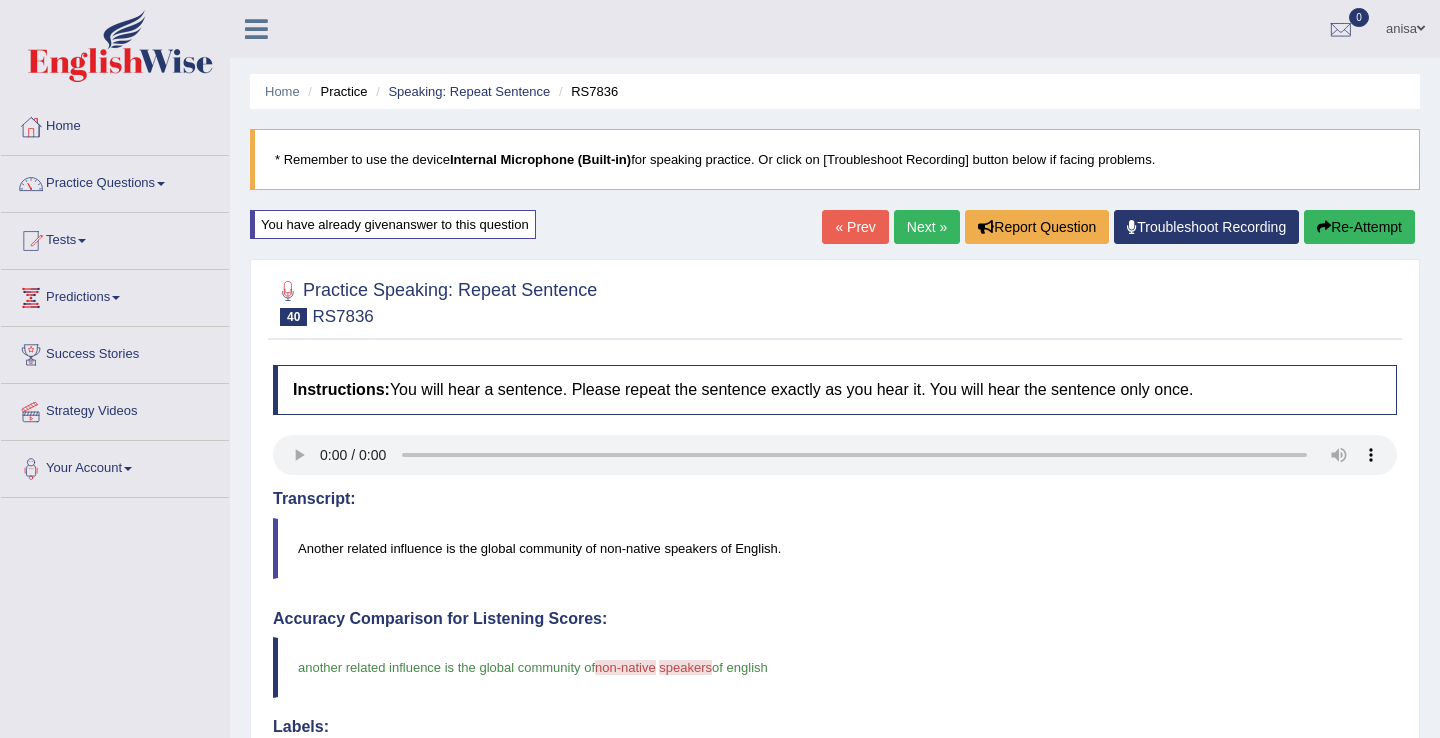 click on "Next »" at bounding box center [927, 227] 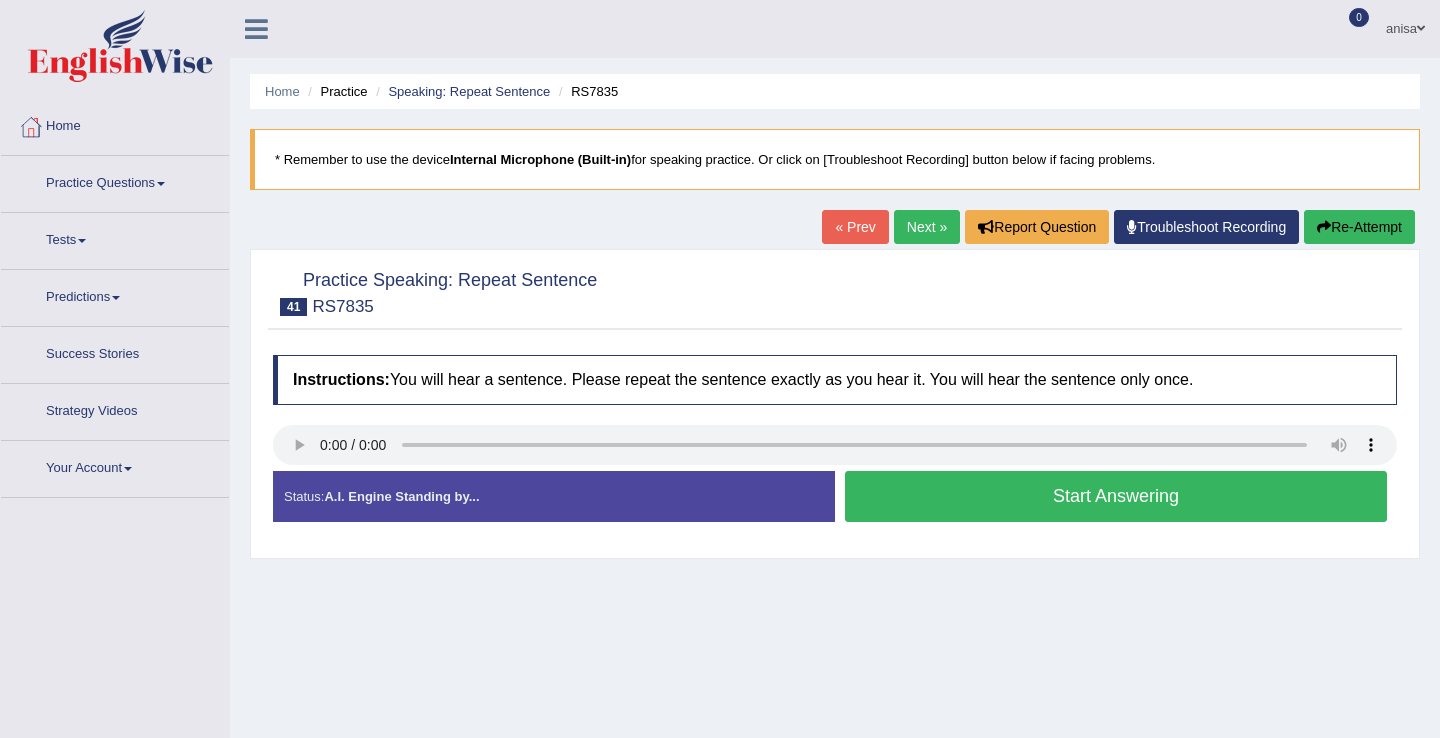 scroll, scrollTop: 0, scrollLeft: 0, axis: both 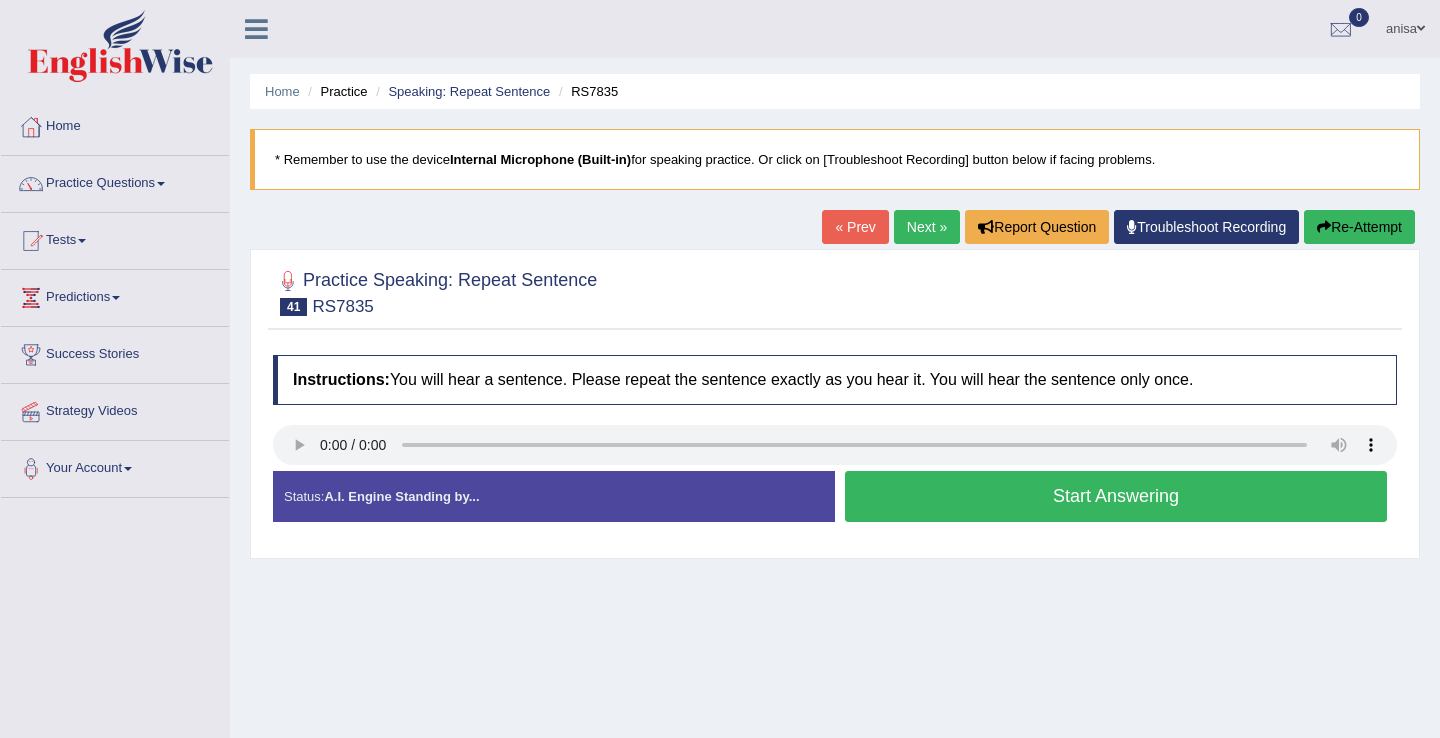 click on "Start Answering" at bounding box center (1116, 496) 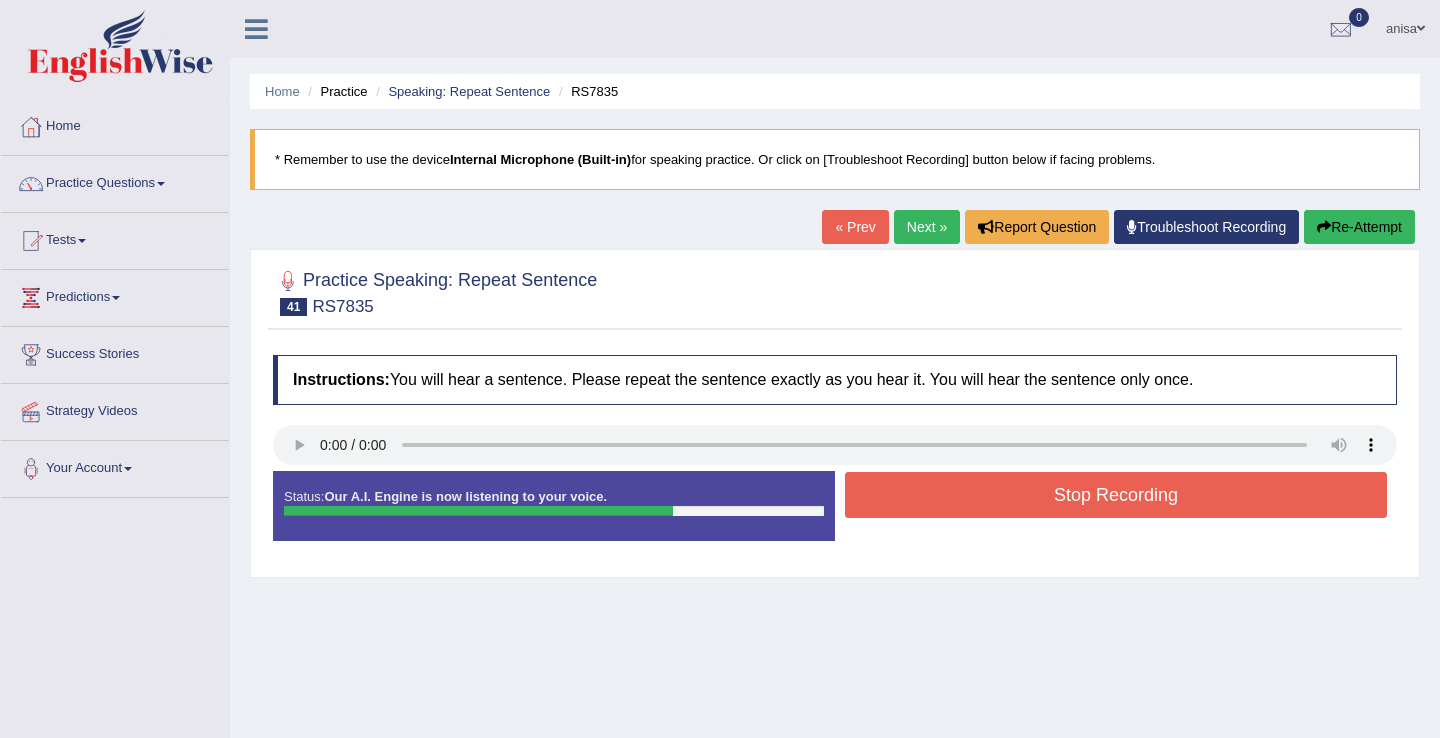 click on "Stop Recording" at bounding box center (1116, 495) 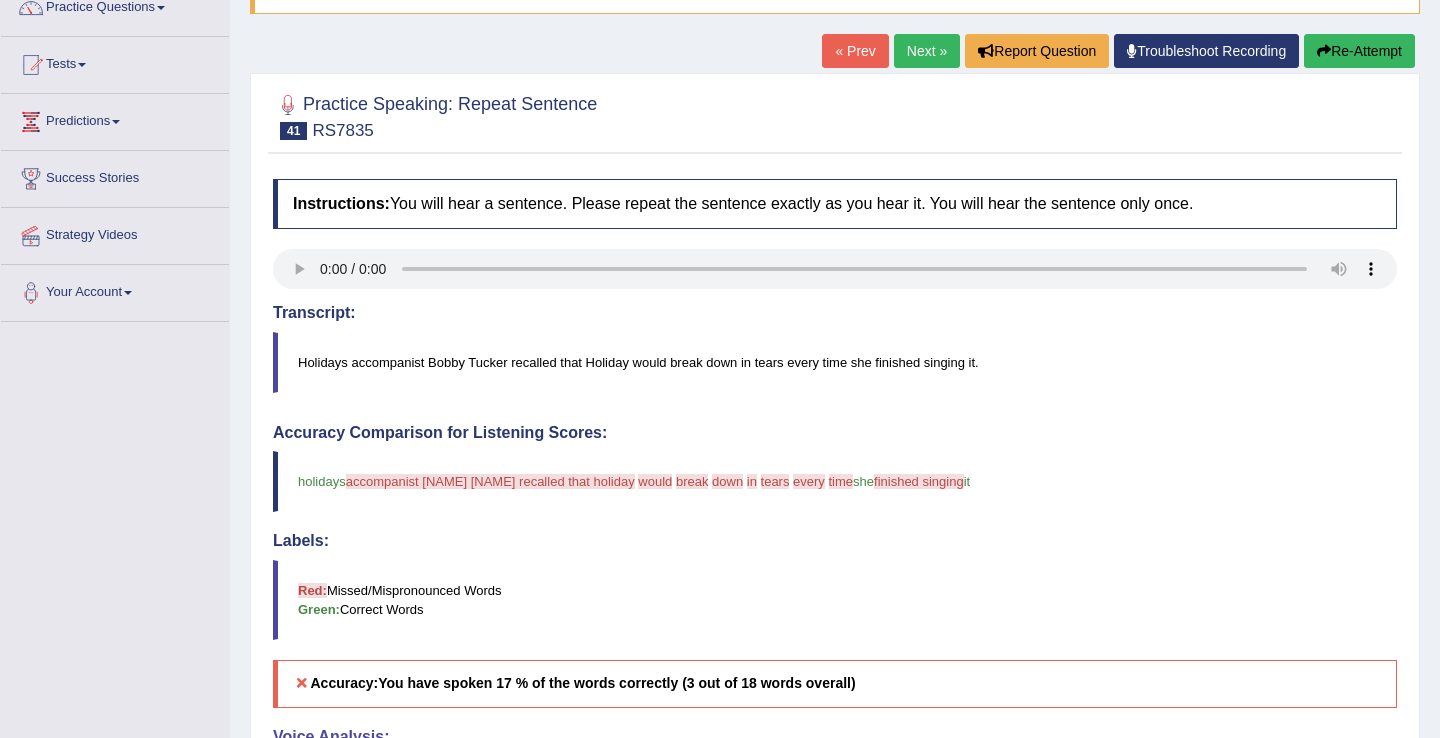 scroll, scrollTop: 0, scrollLeft: 0, axis: both 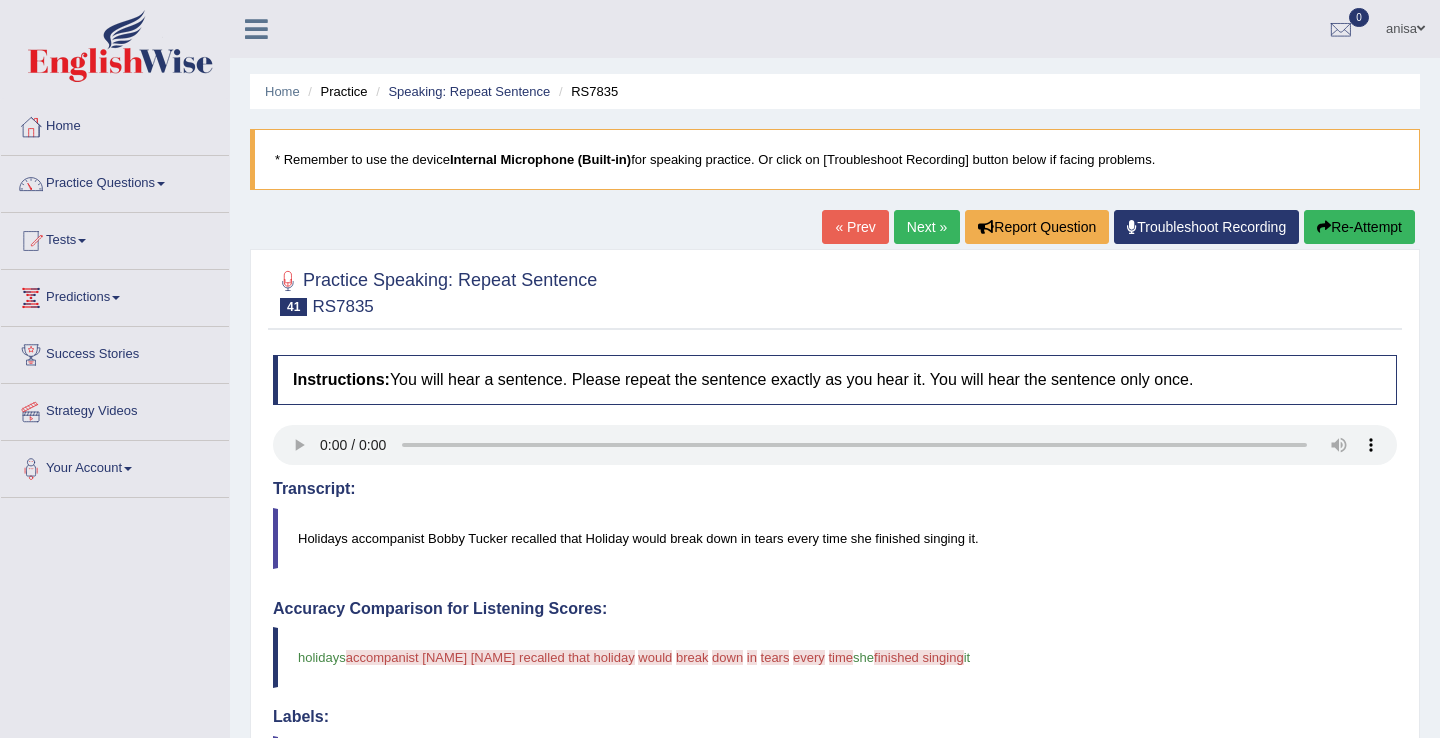click on "Next »" at bounding box center (927, 227) 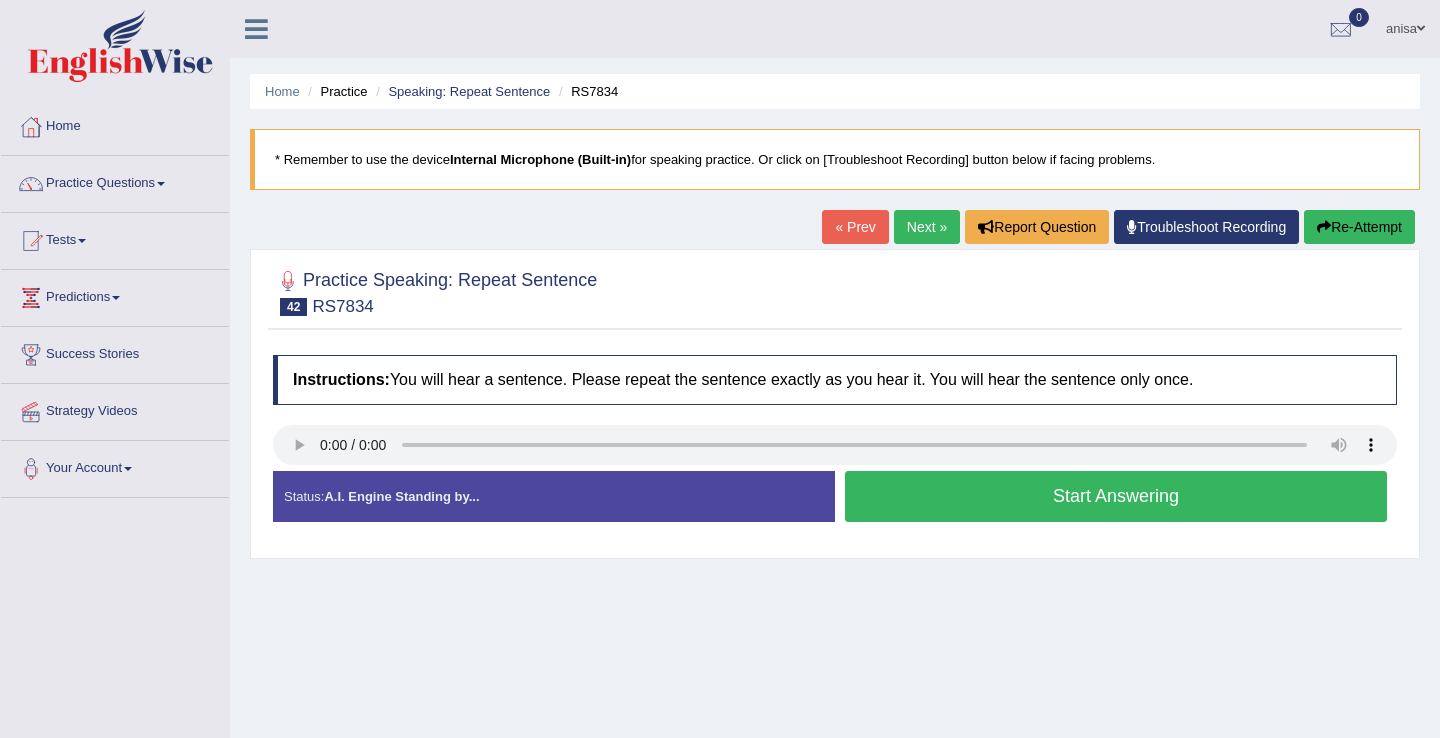 scroll, scrollTop: 0, scrollLeft: 0, axis: both 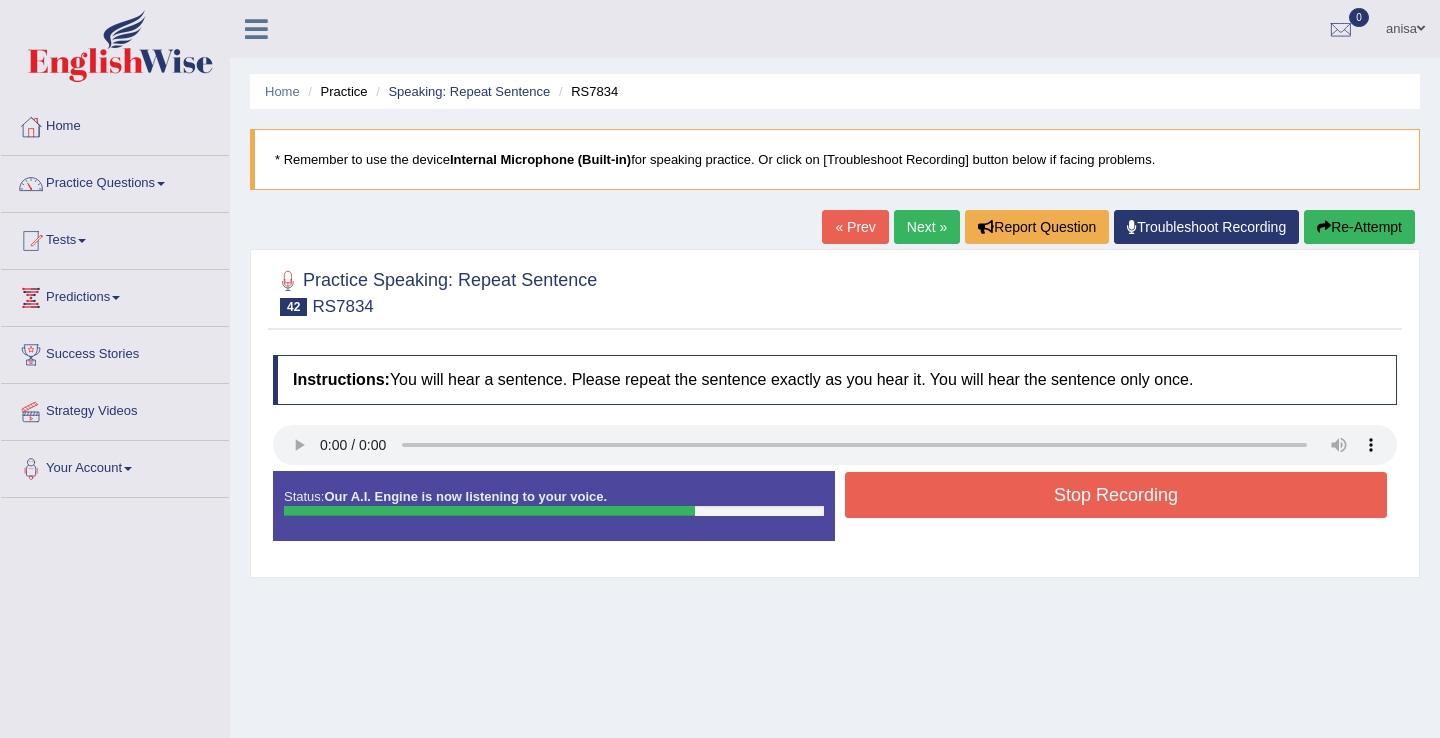 click on "Stop Recording" at bounding box center (1116, 495) 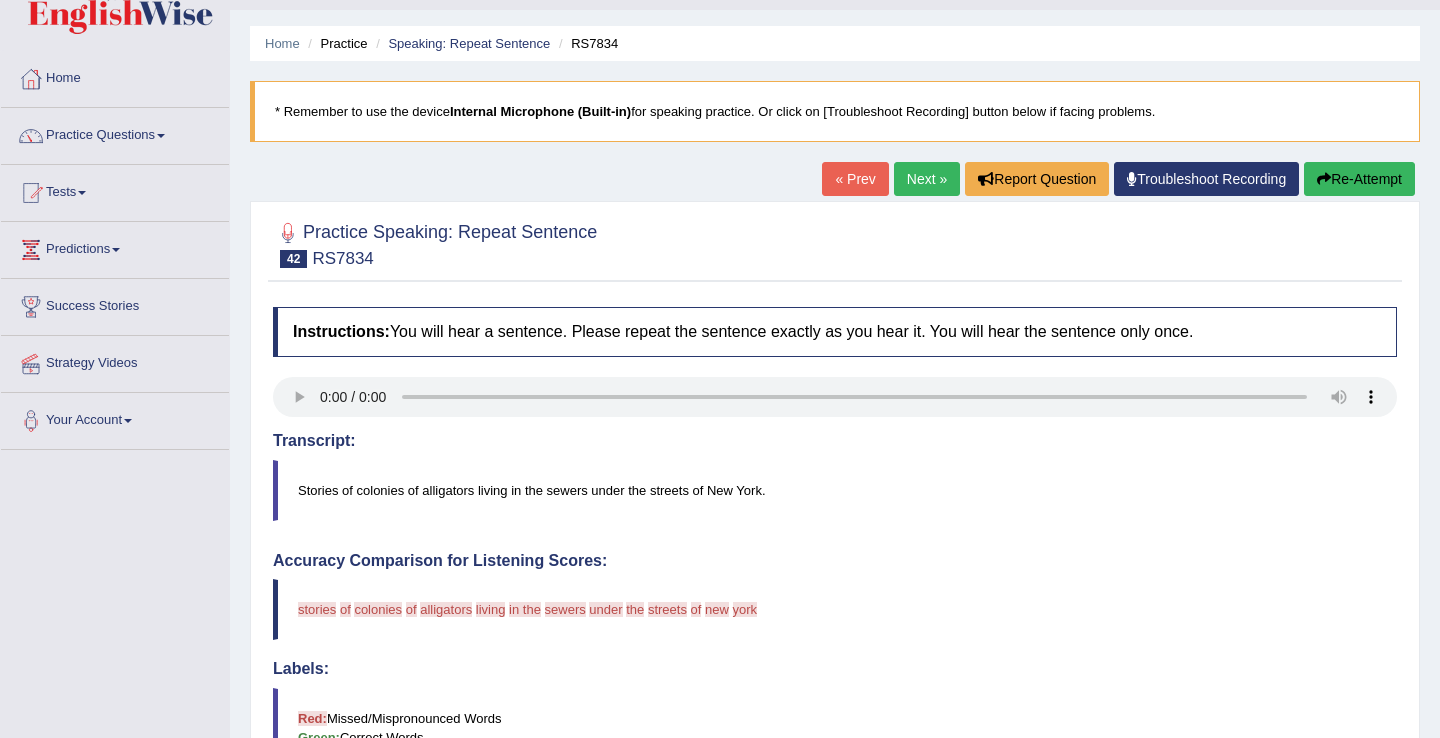 scroll, scrollTop: 0, scrollLeft: 0, axis: both 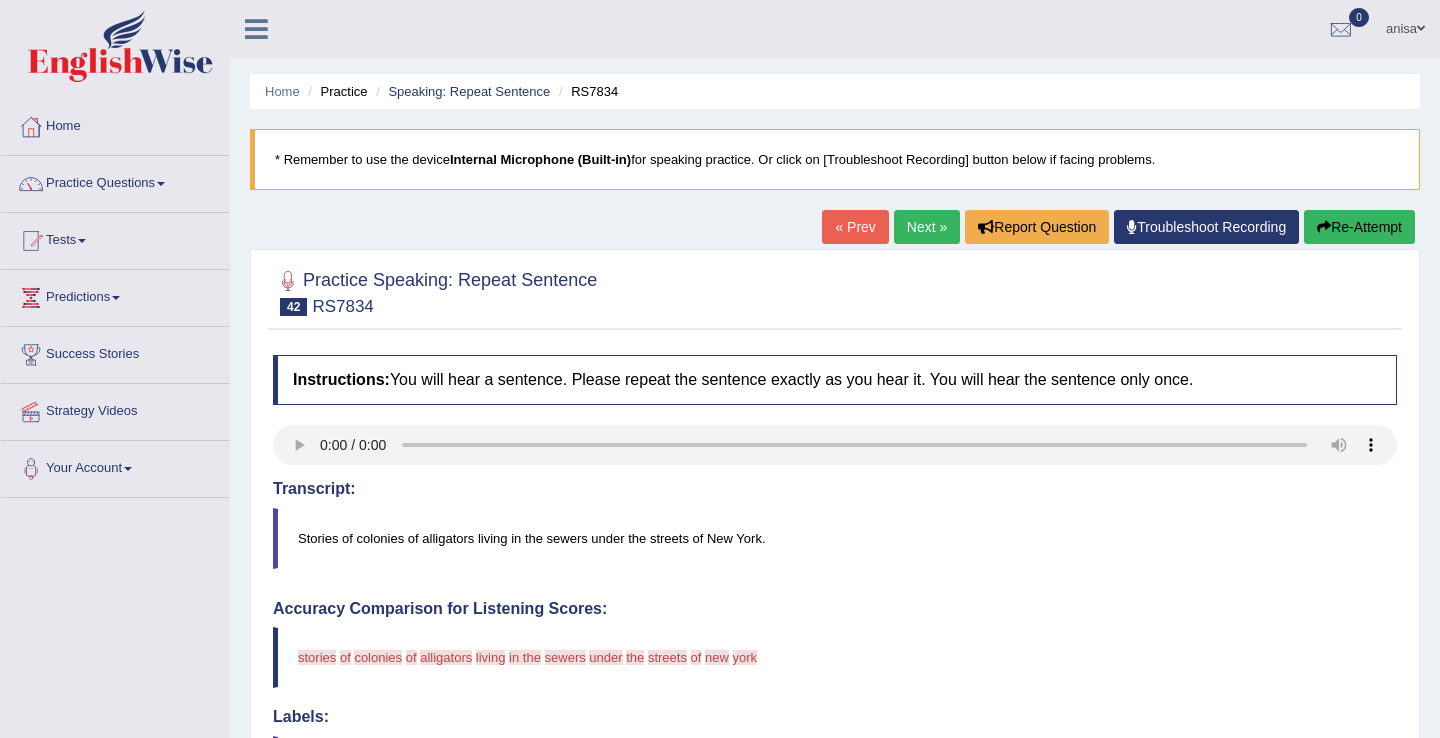 click on "« Prev" at bounding box center [855, 227] 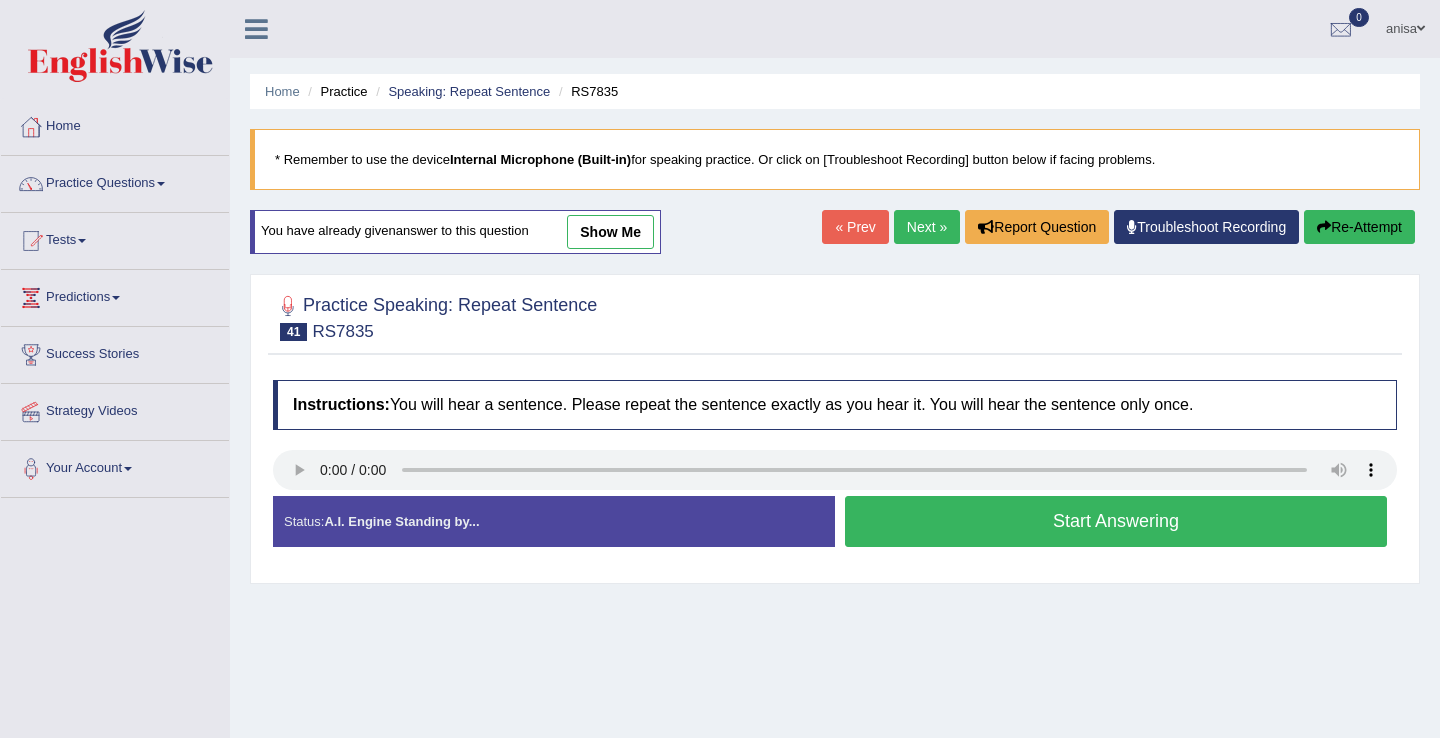 scroll, scrollTop: 0, scrollLeft: 0, axis: both 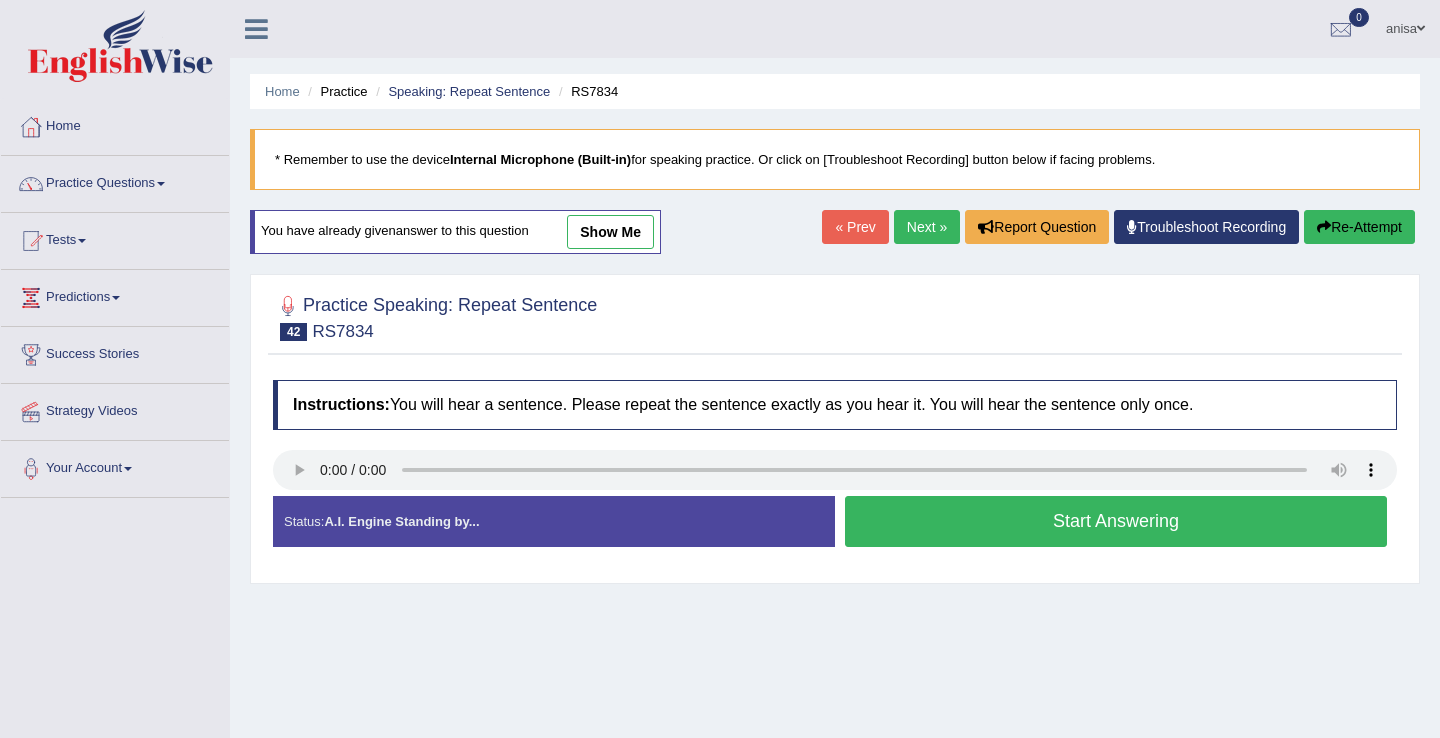 click on "Start Answering" at bounding box center [1116, 521] 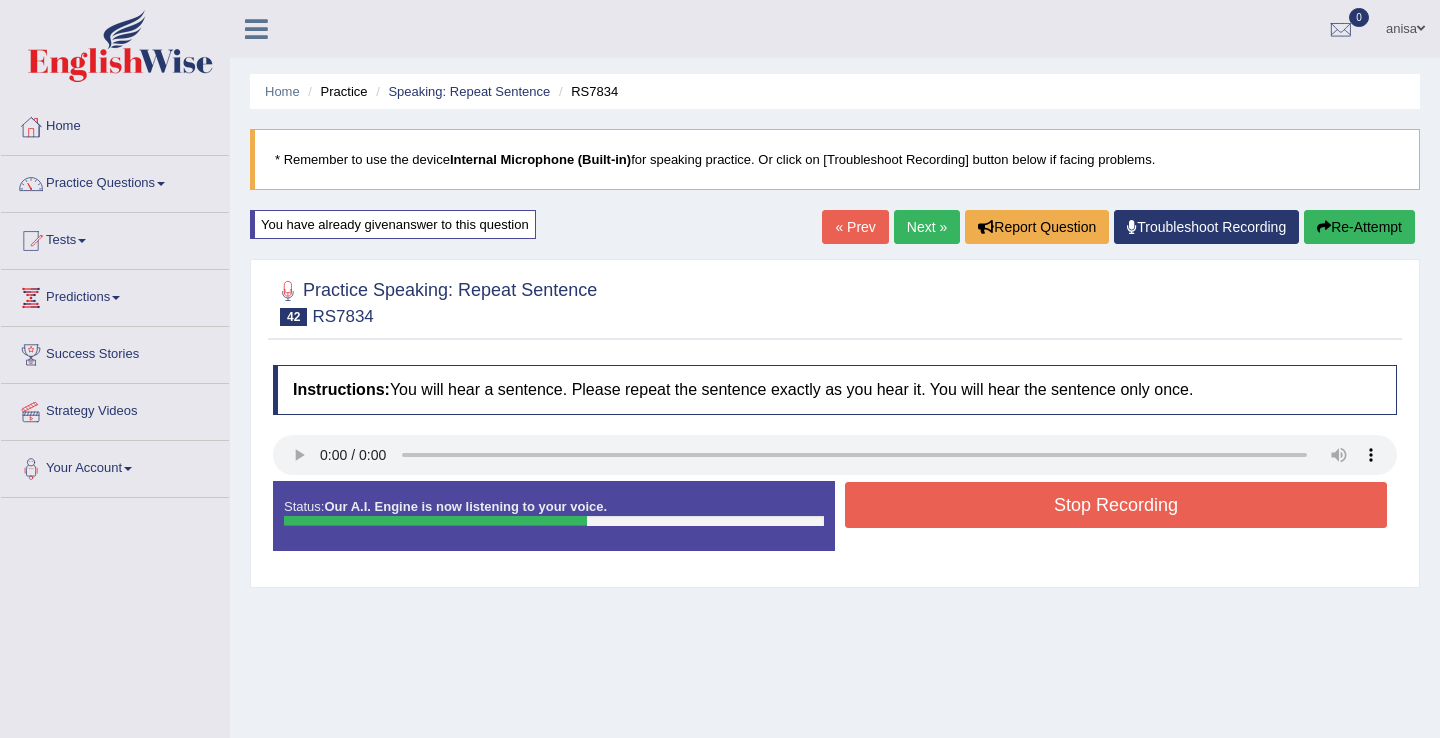 click on "Stop Recording" at bounding box center (1116, 505) 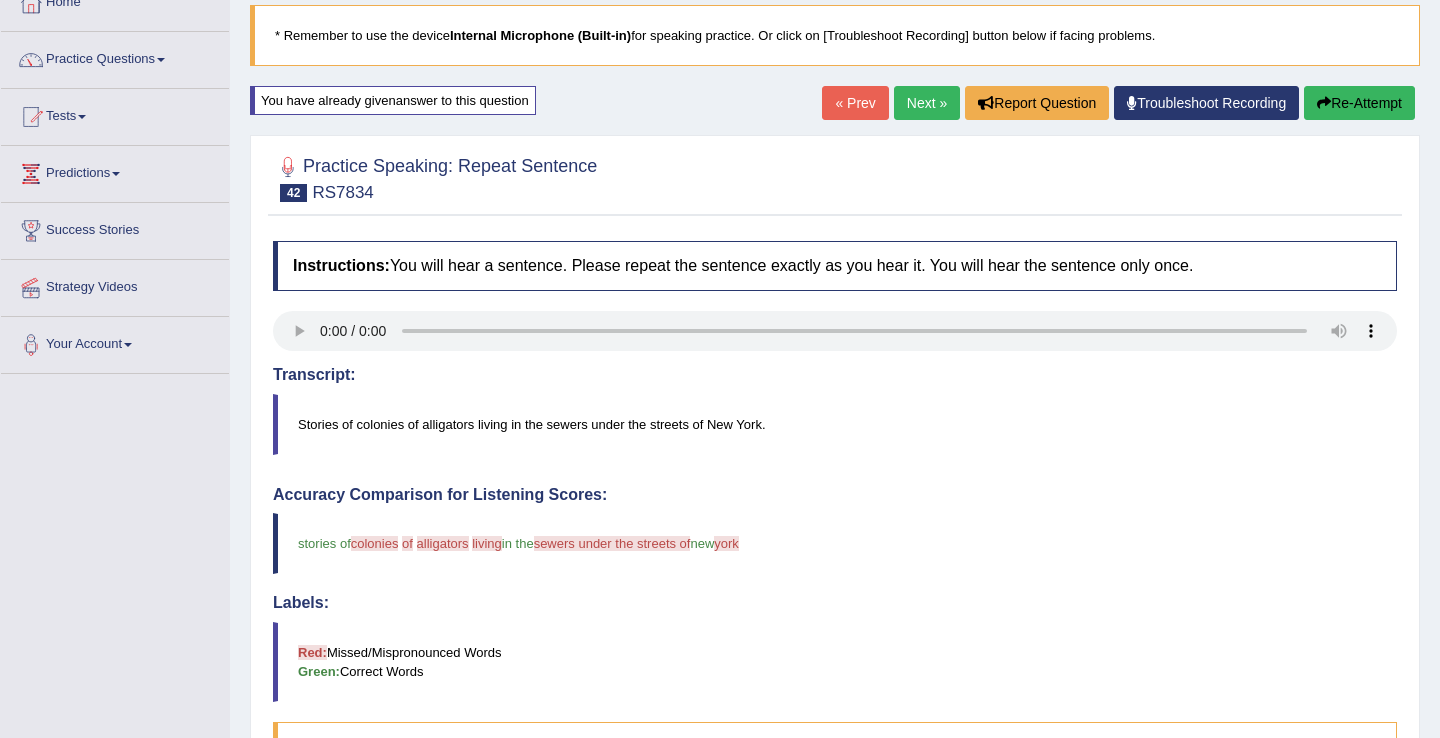 scroll, scrollTop: 0, scrollLeft: 0, axis: both 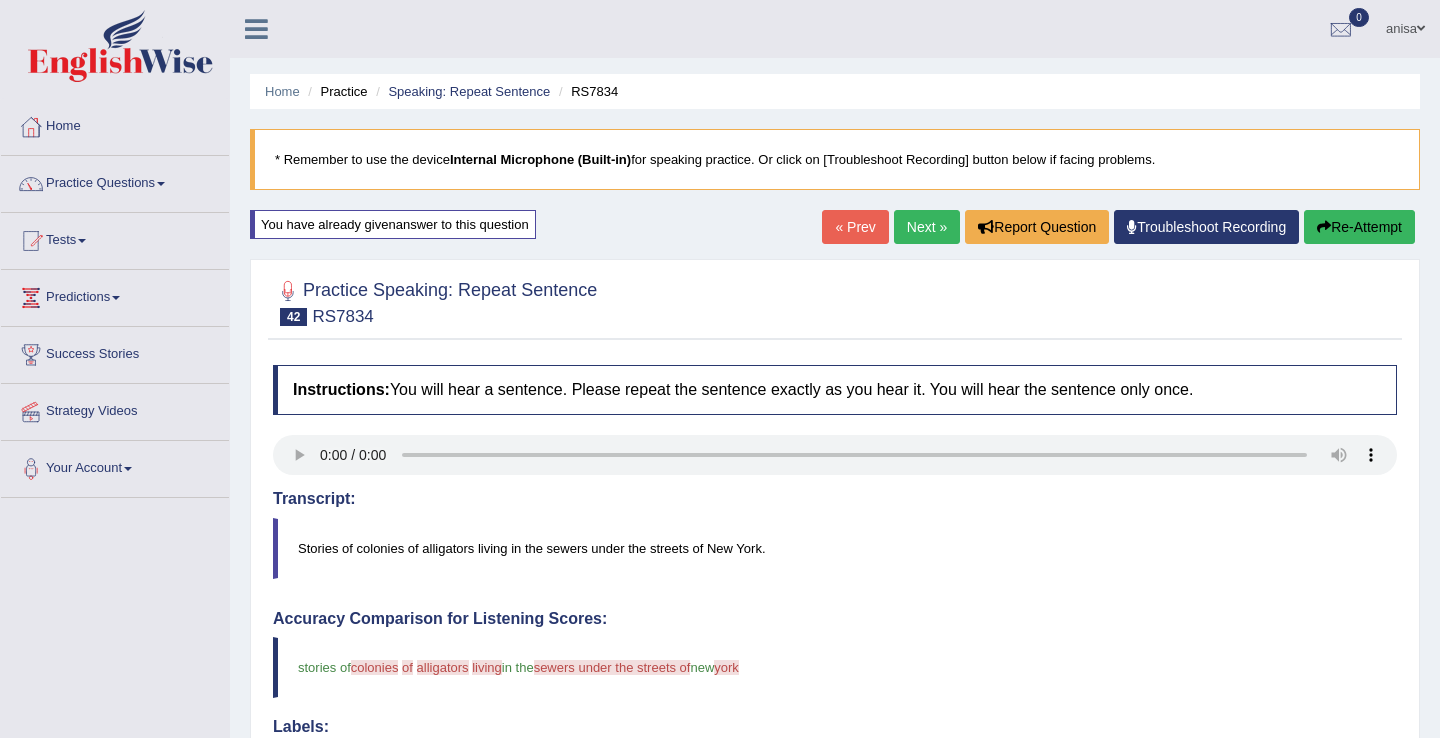 click on "Next »" at bounding box center (927, 227) 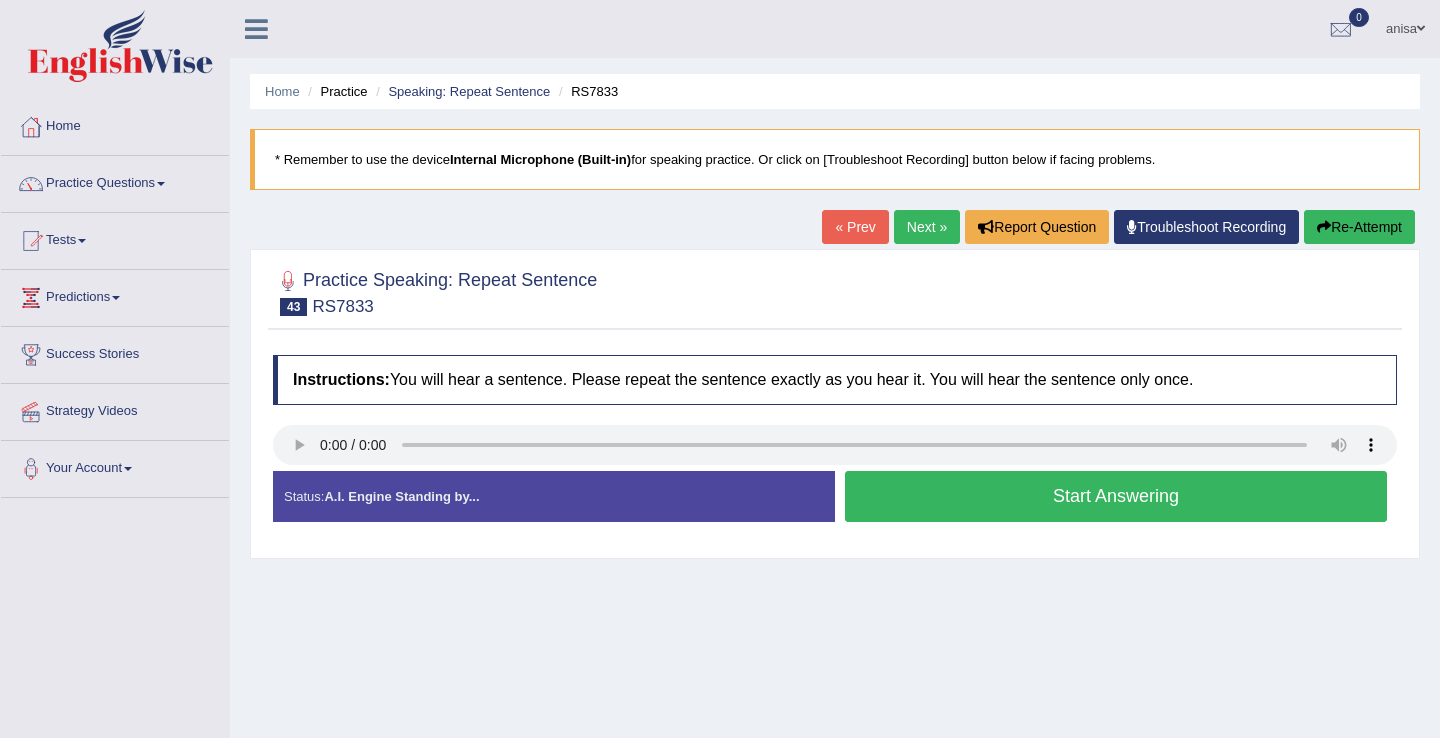 scroll, scrollTop: 0, scrollLeft: 0, axis: both 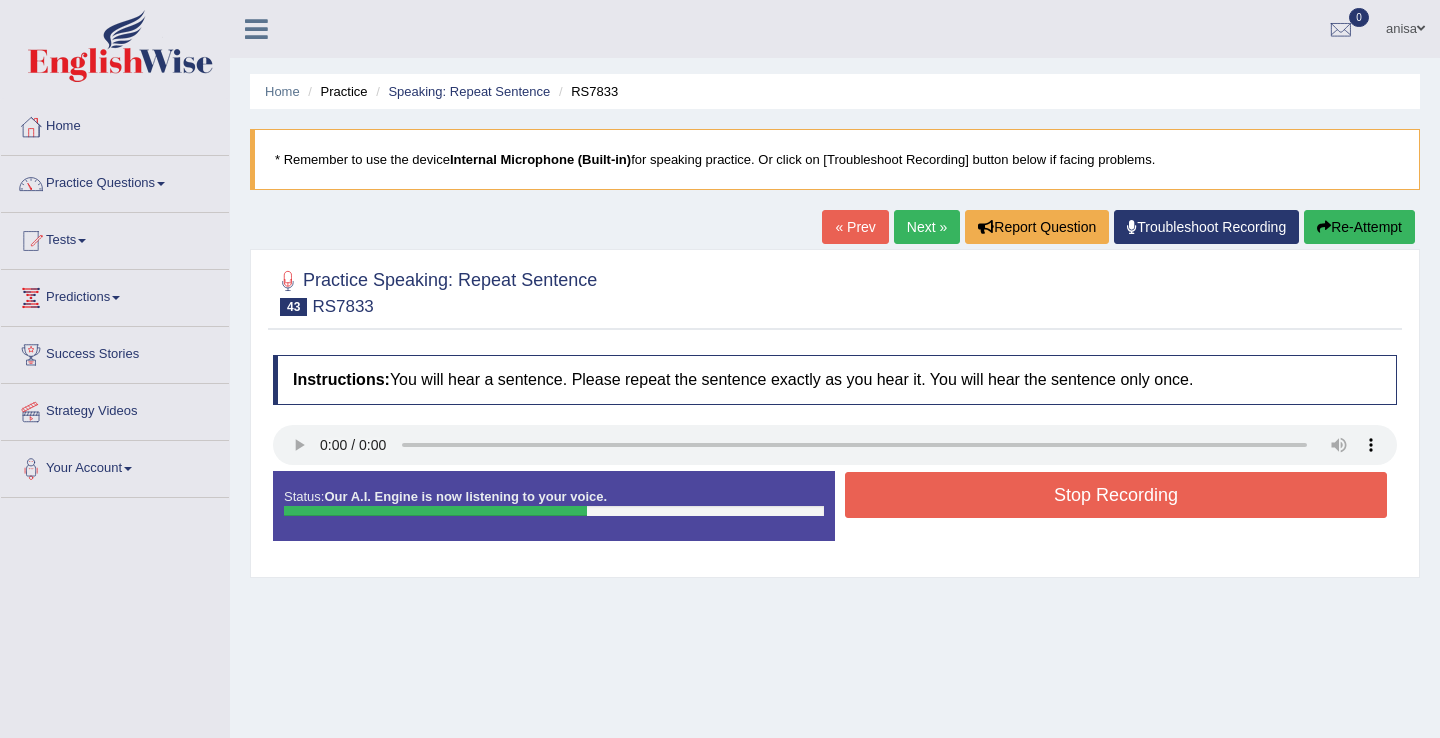 click on "Stop Recording" at bounding box center [1116, 495] 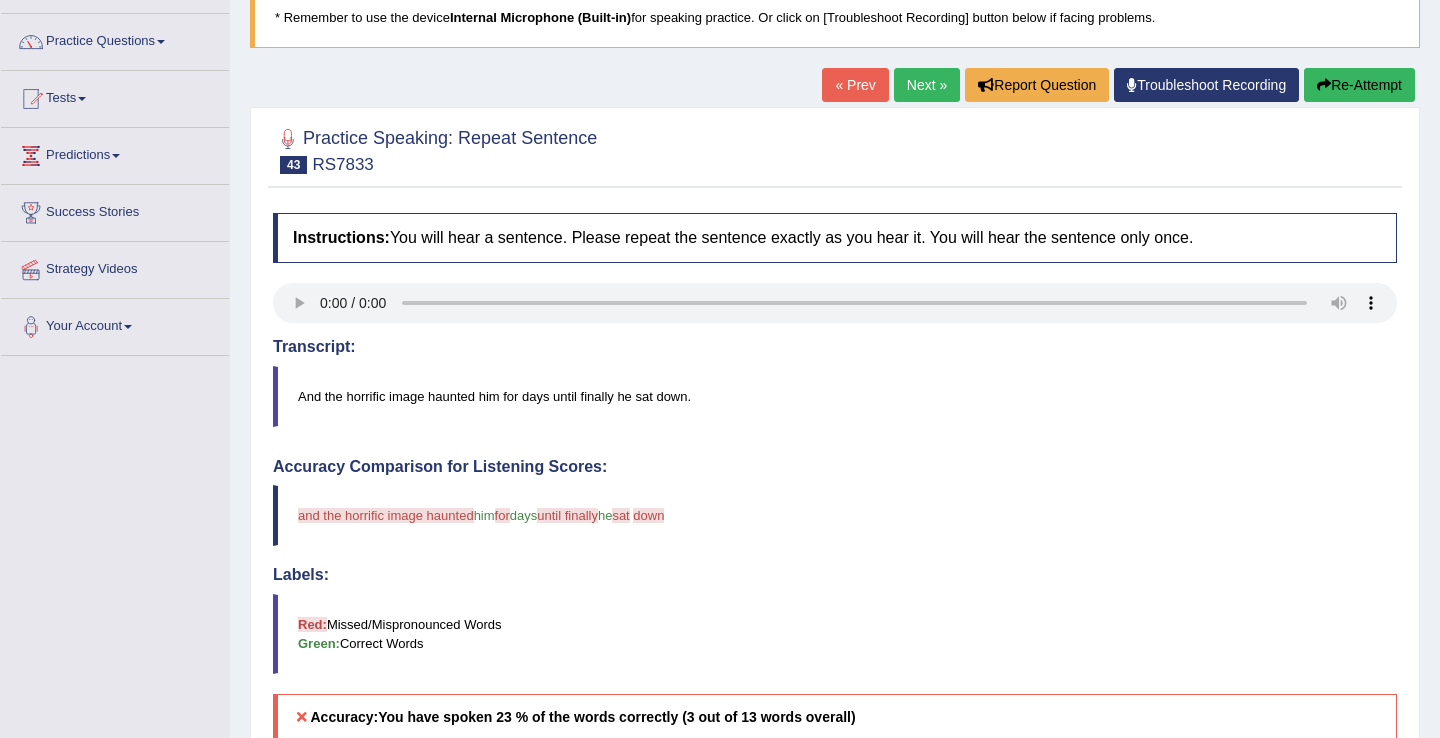 scroll, scrollTop: 0, scrollLeft: 0, axis: both 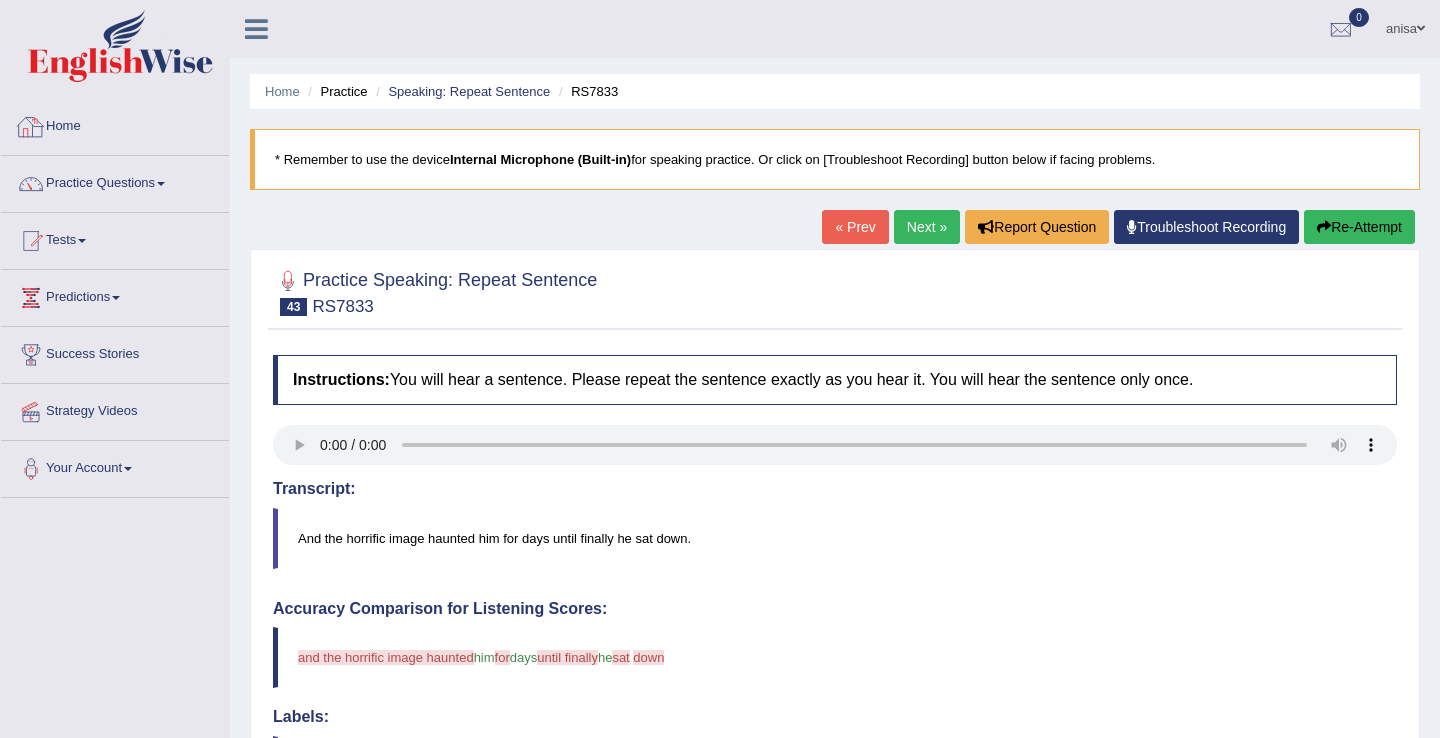 click on "Home" at bounding box center [115, 124] 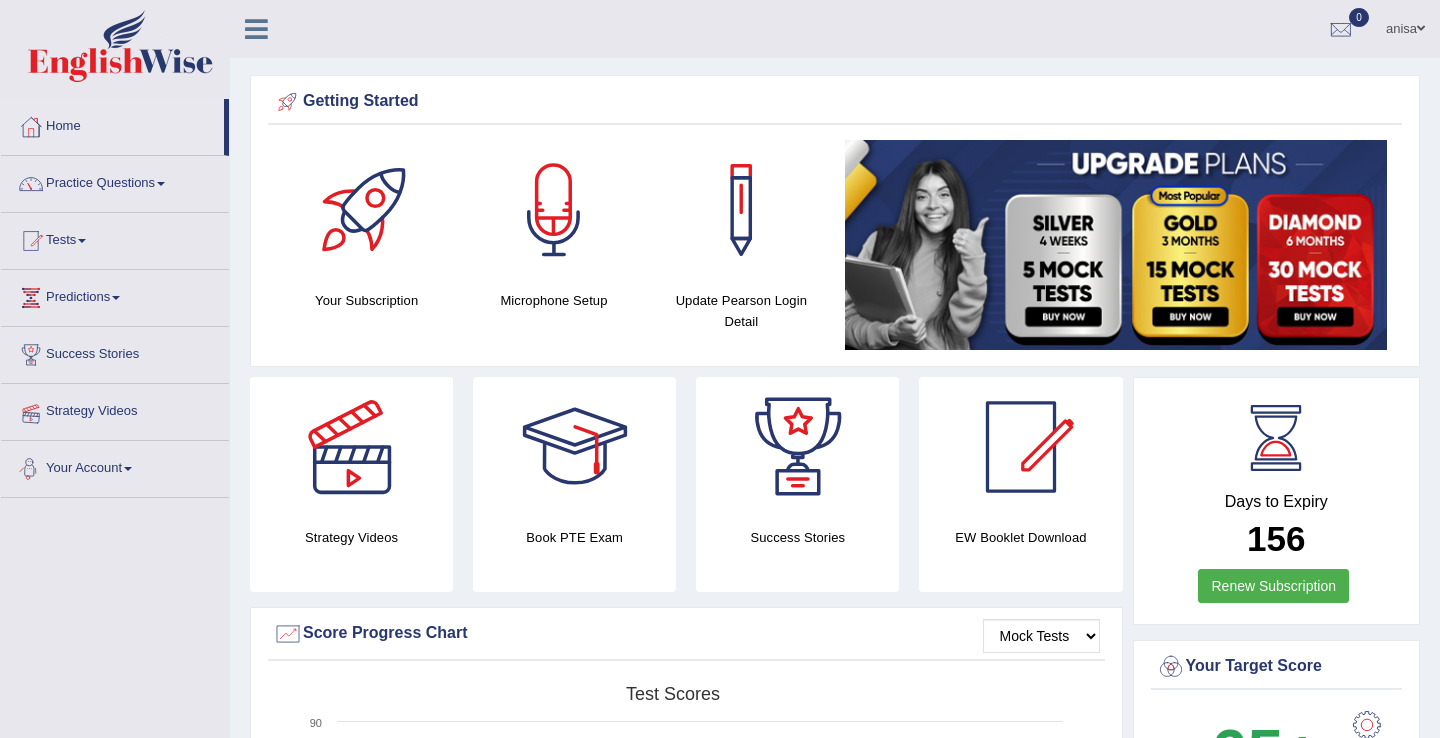 scroll, scrollTop: 0, scrollLeft: 0, axis: both 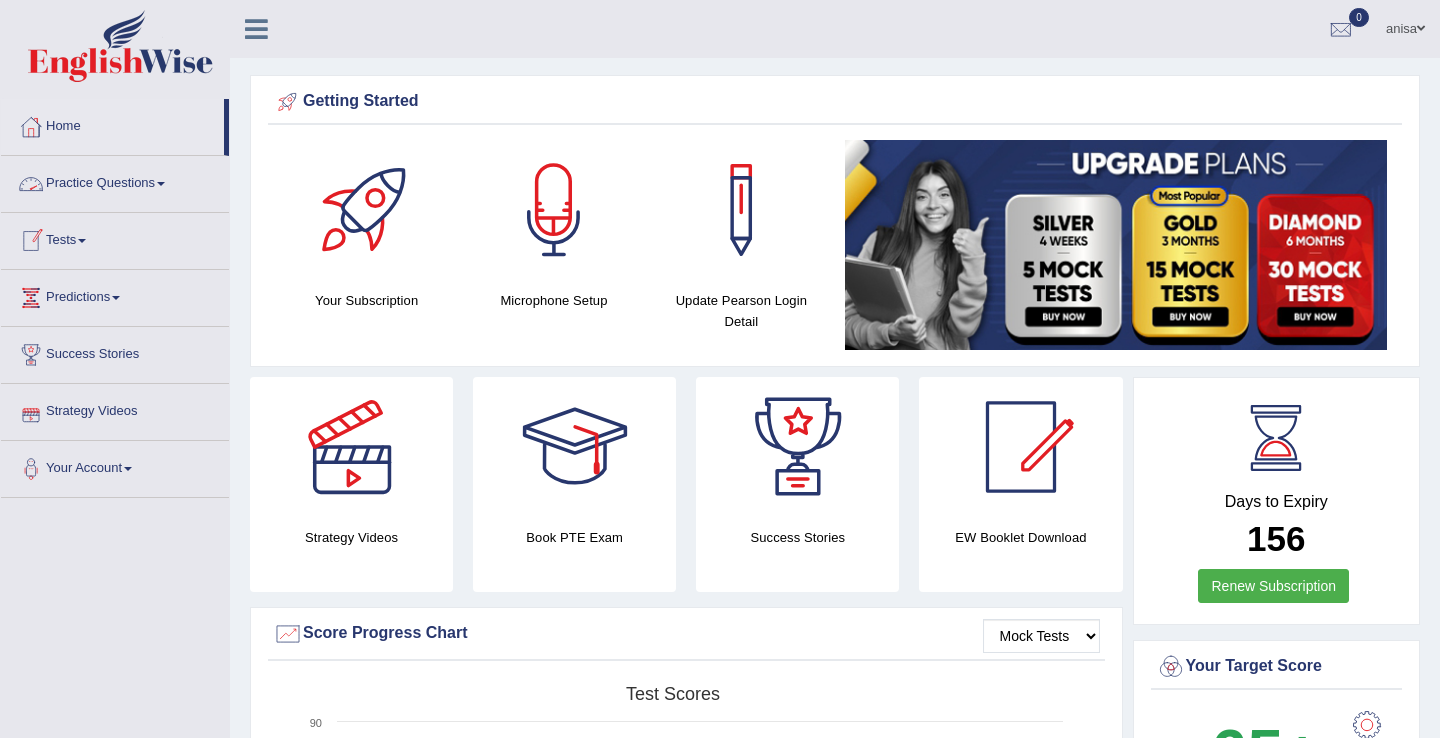 click on "Practice Questions" at bounding box center [115, 181] 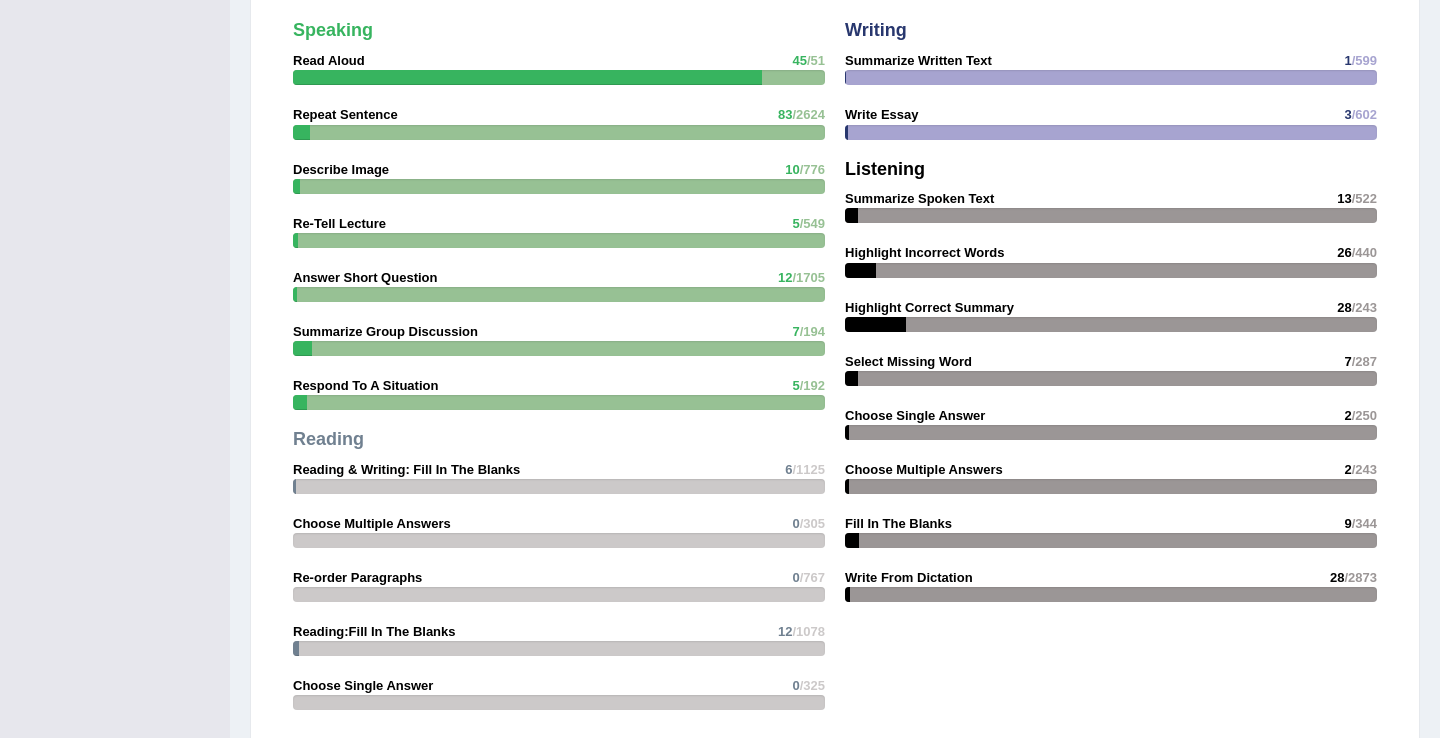scroll, scrollTop: 1623, scrollLeft: 0, axis: vertical 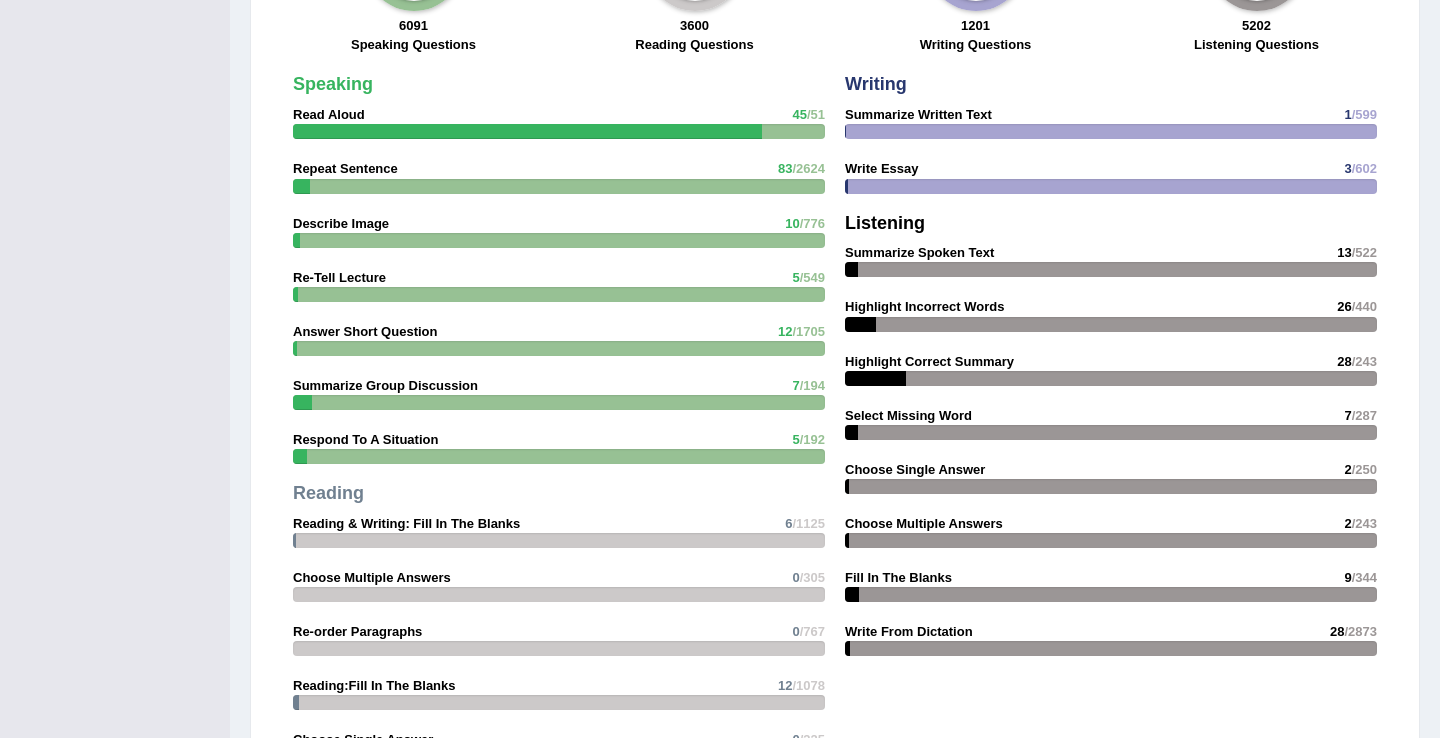 click on "/2624" at bounding box center [808, 168] 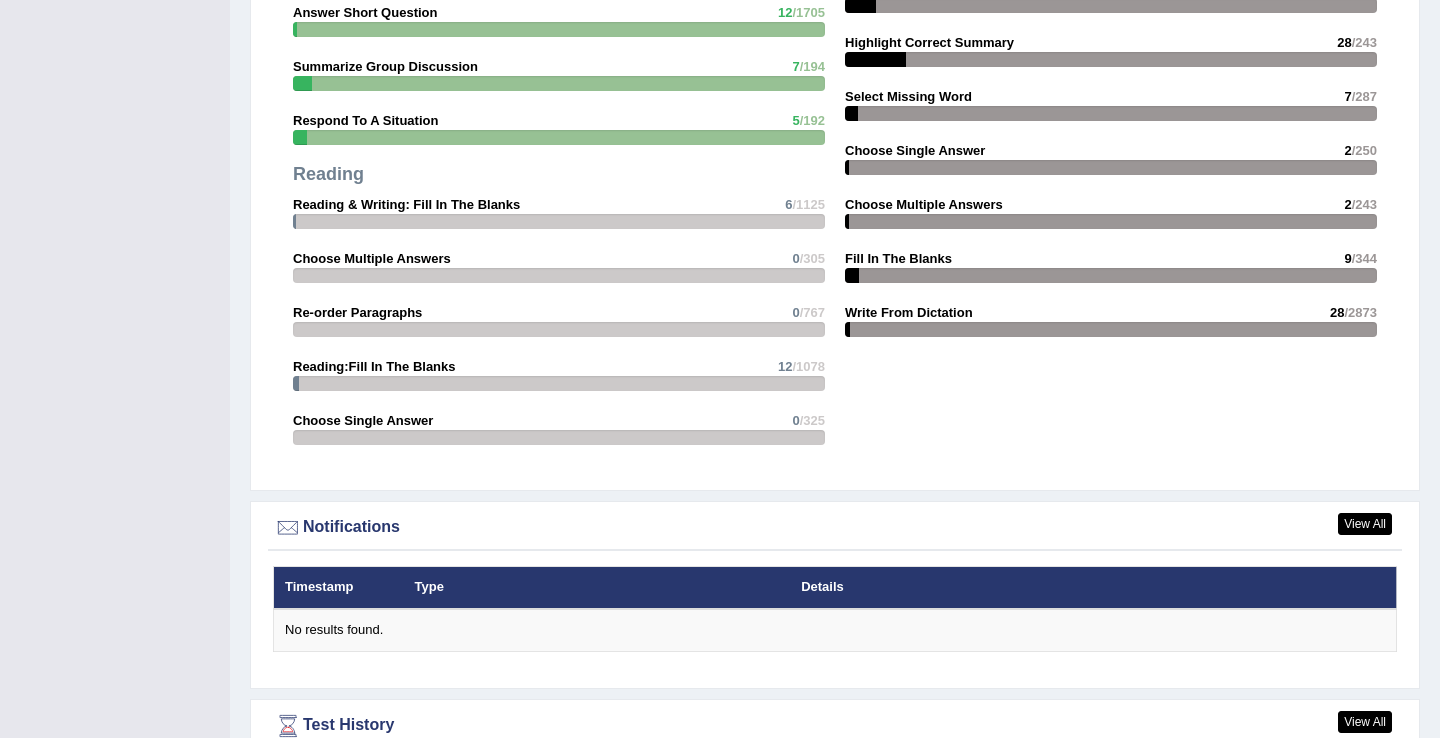 scroll, scrollTop: 0, scrollLeft: 0, axis: both 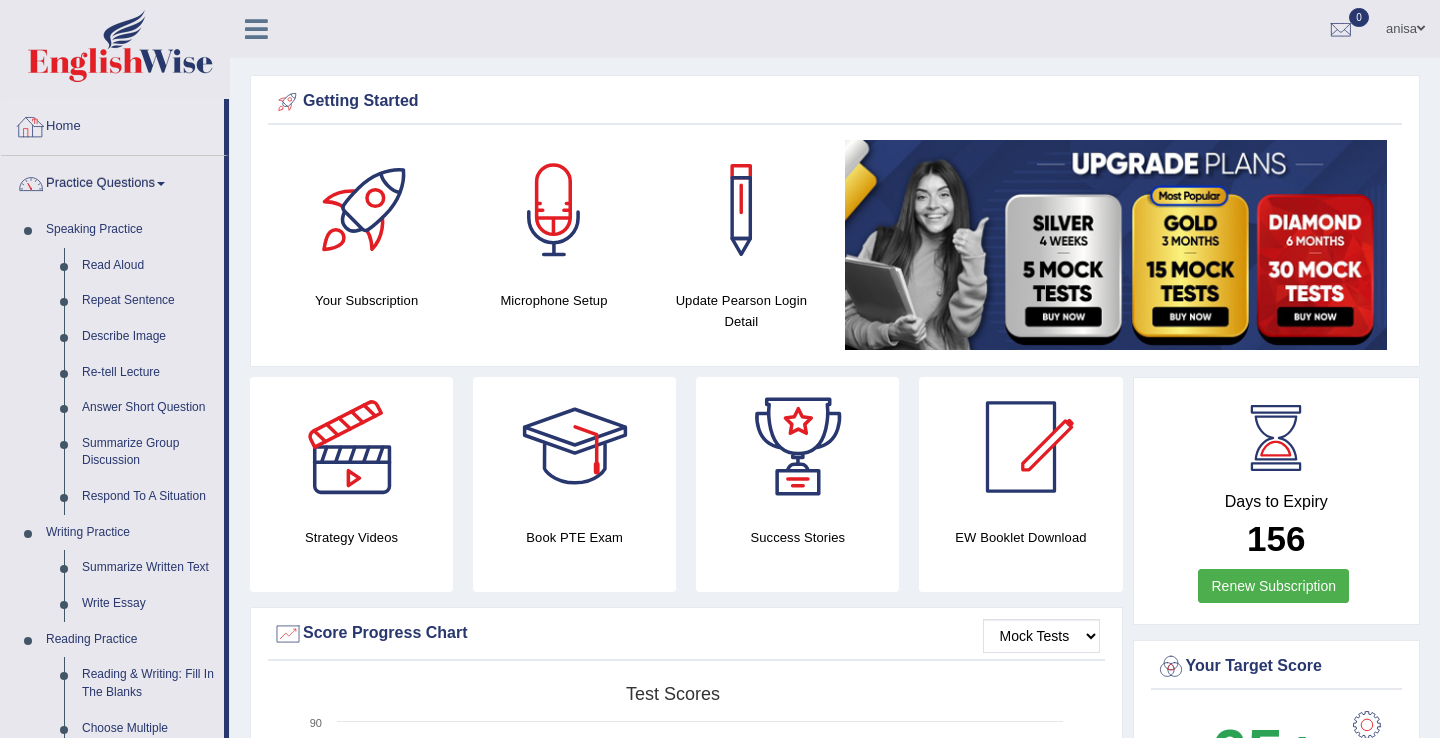 click on "Home" at bounding box center (112, 124) 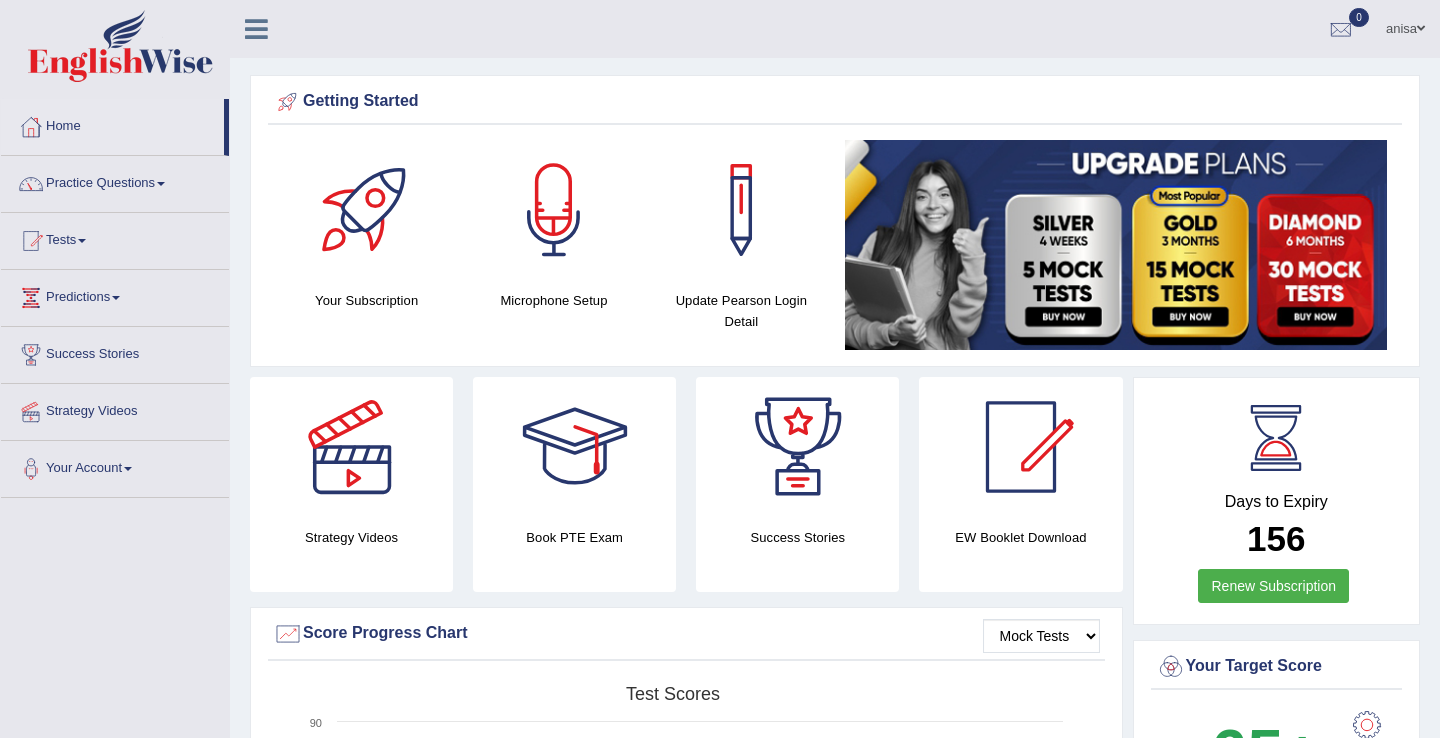scroll, scrollTop: 0, scrollLeft: 0, axis: both 